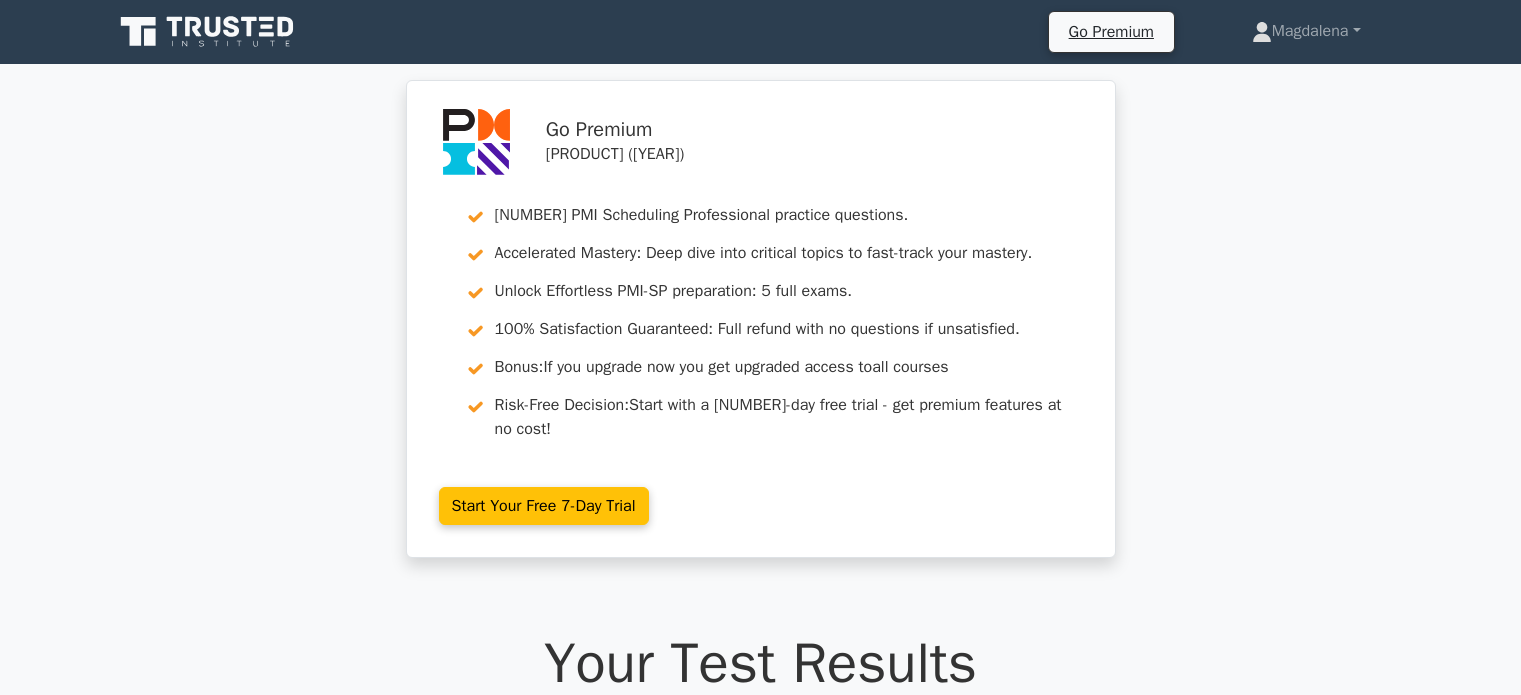 scroll, scrollTop: 168560, scrollLeft: 0, axis: vertical 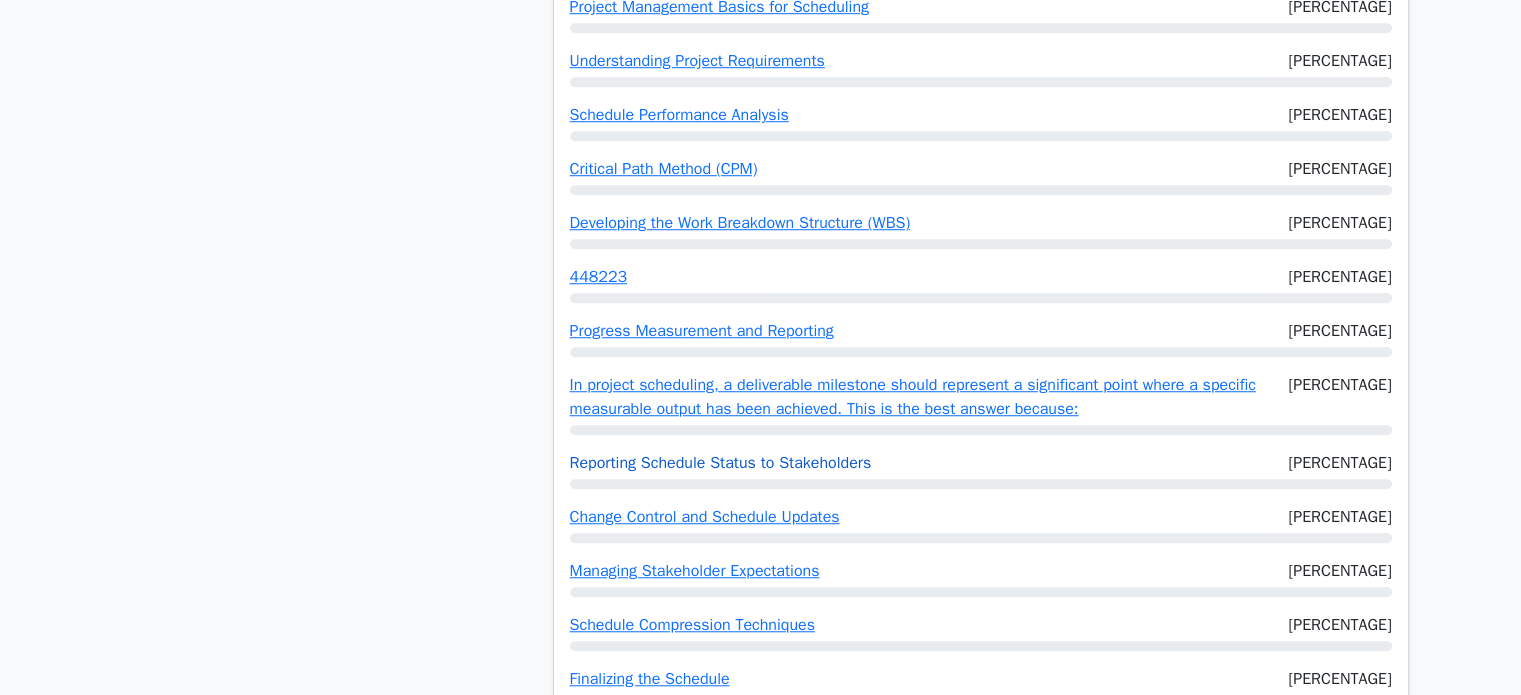 click on "Reporting Schedule Status to Stakeholders" at bounding box center [721, 463] 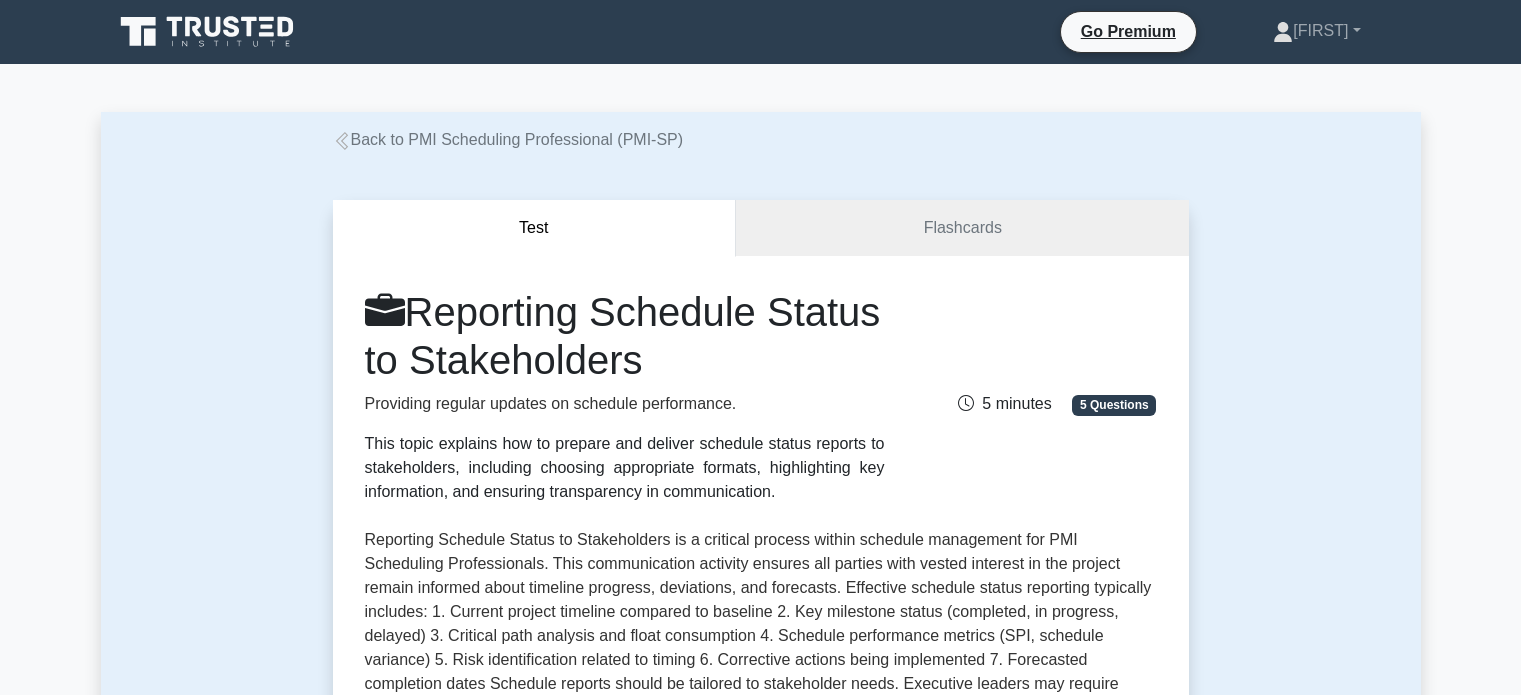 scroll, scrollTop: 320, scrollLeft: 0, axis: vertical 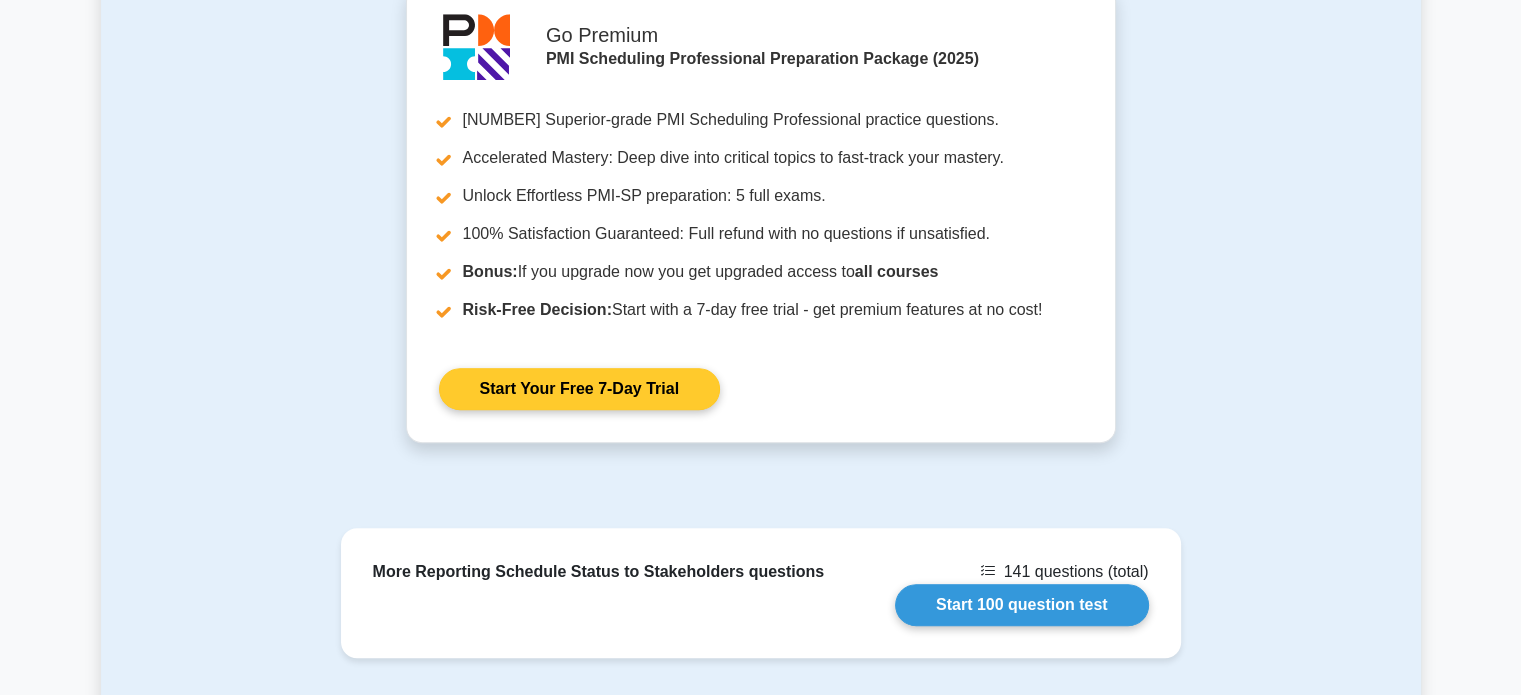 click on "Start Your Free 7-Day Trial" at bounding box center (579, 389) 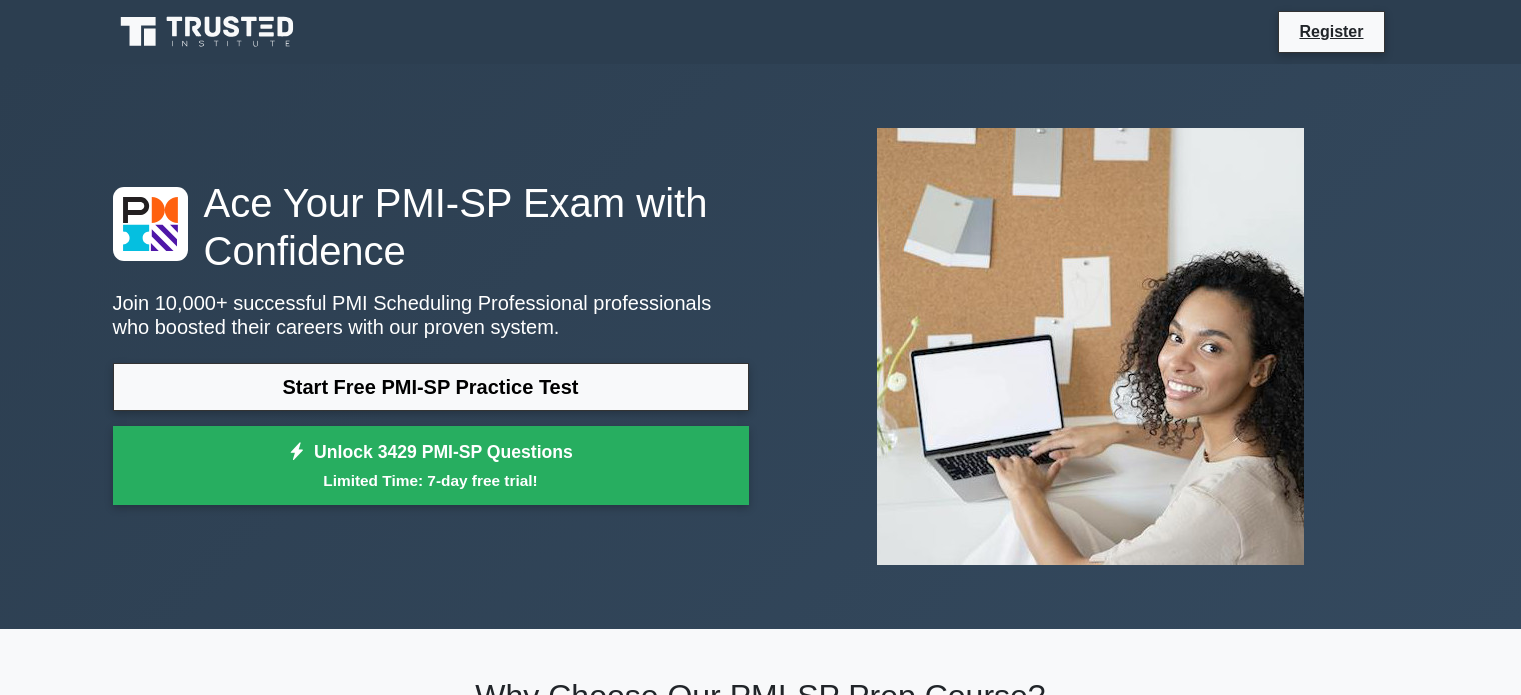 scroll, scrollTop: 4500, scrollLeft: 0, axis: vertical 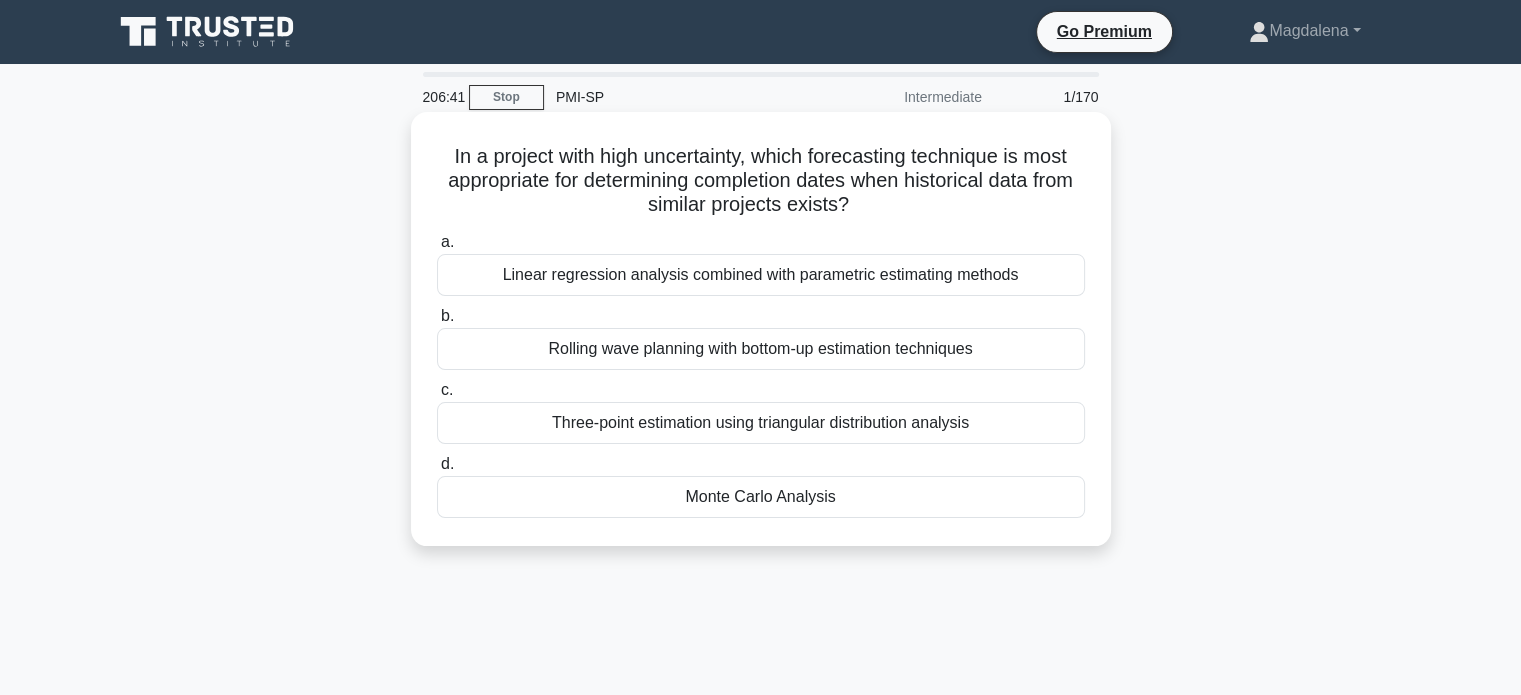 click on "Rolling wave planning with bottom-up estimation techniques" at bounding box center (761, 349) 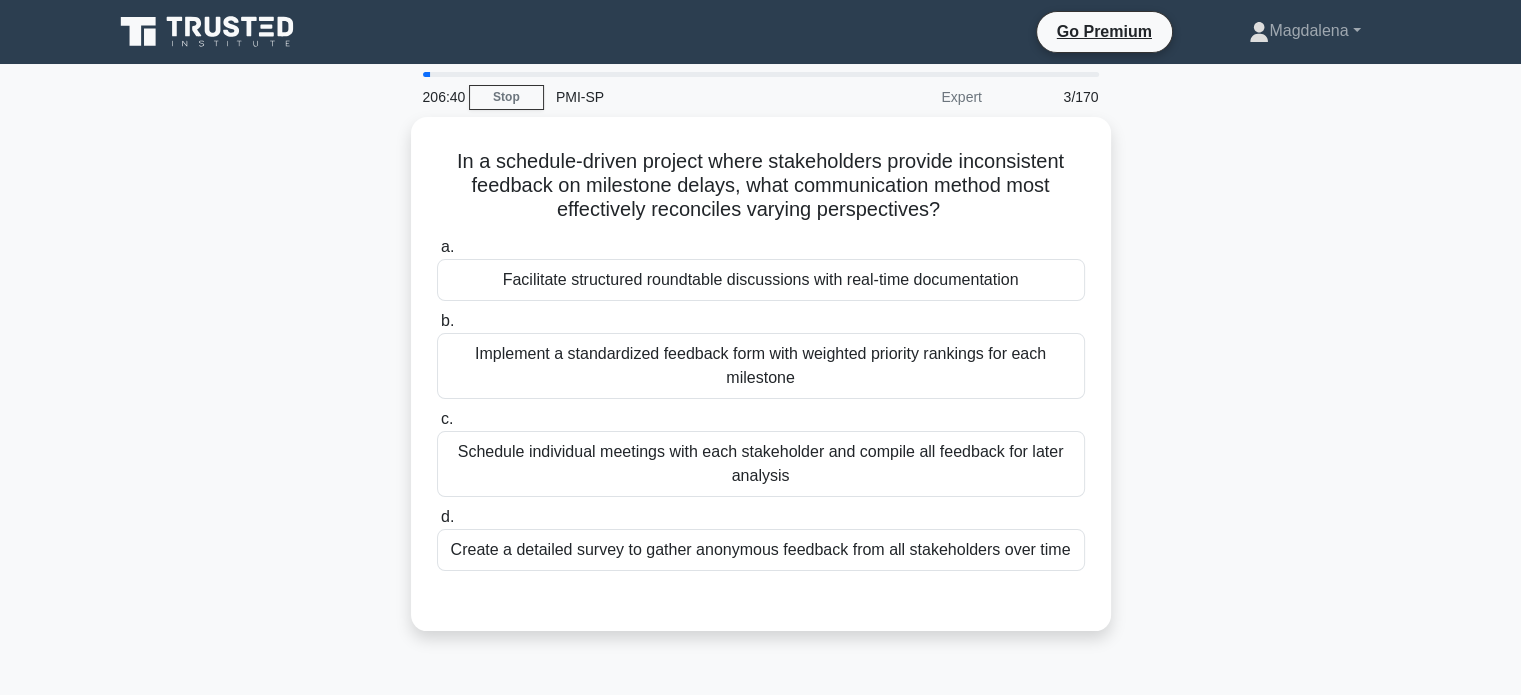 click on "Implement a standardized feedback form with weighted priority rankings for each milestone" at bounding box center [761, 366] 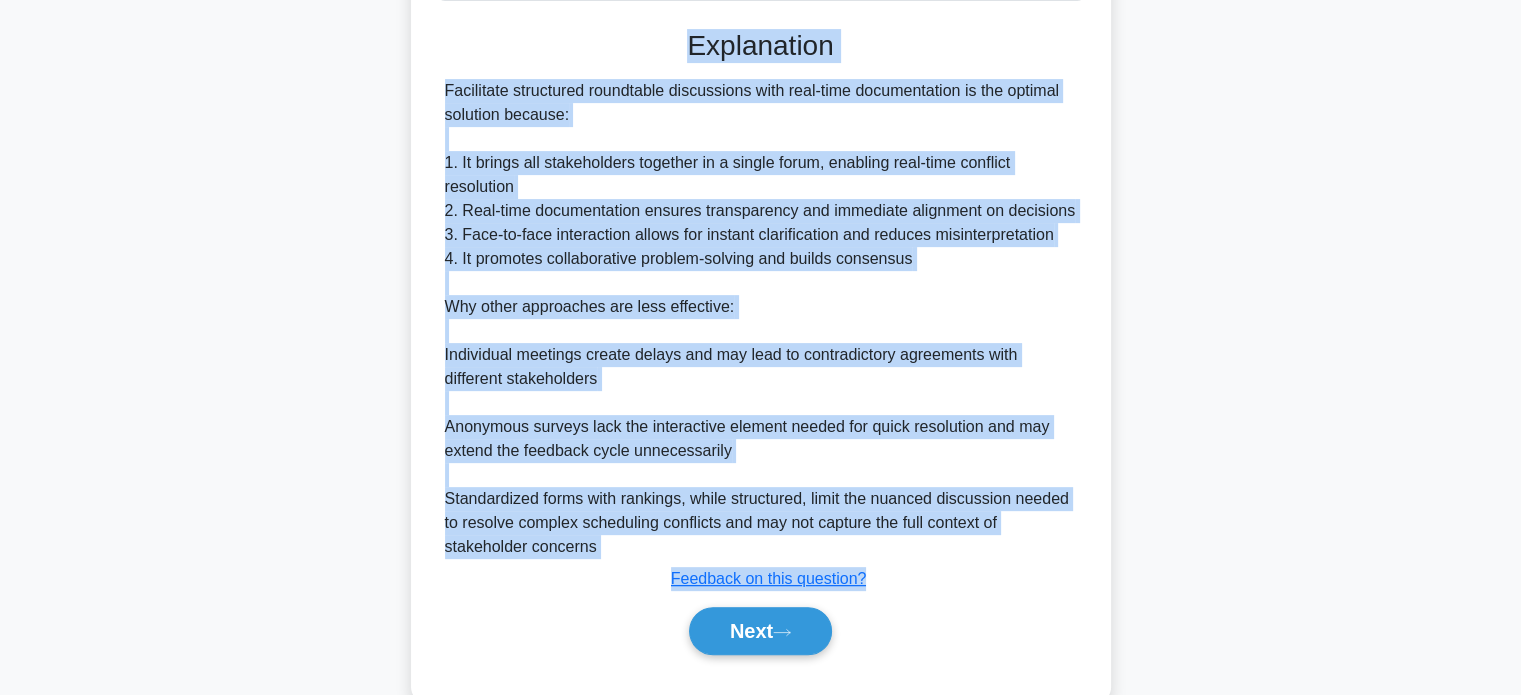 scroll, scrollTop: 610, scrollLeft: 0, axis: vertical 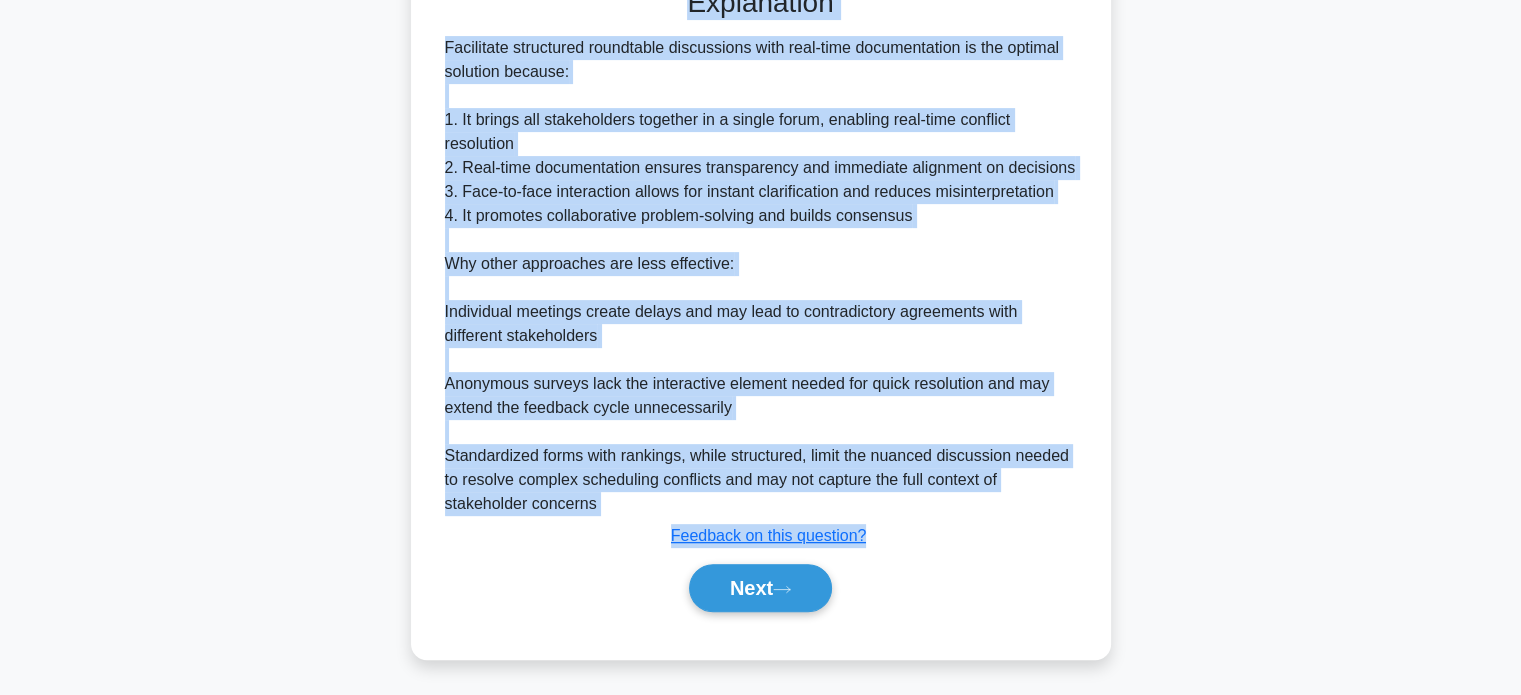 drag, startPoint x: 434, startPoint y: 156, endPoint x: 916, endPoint y: 576, distance: 639.31525 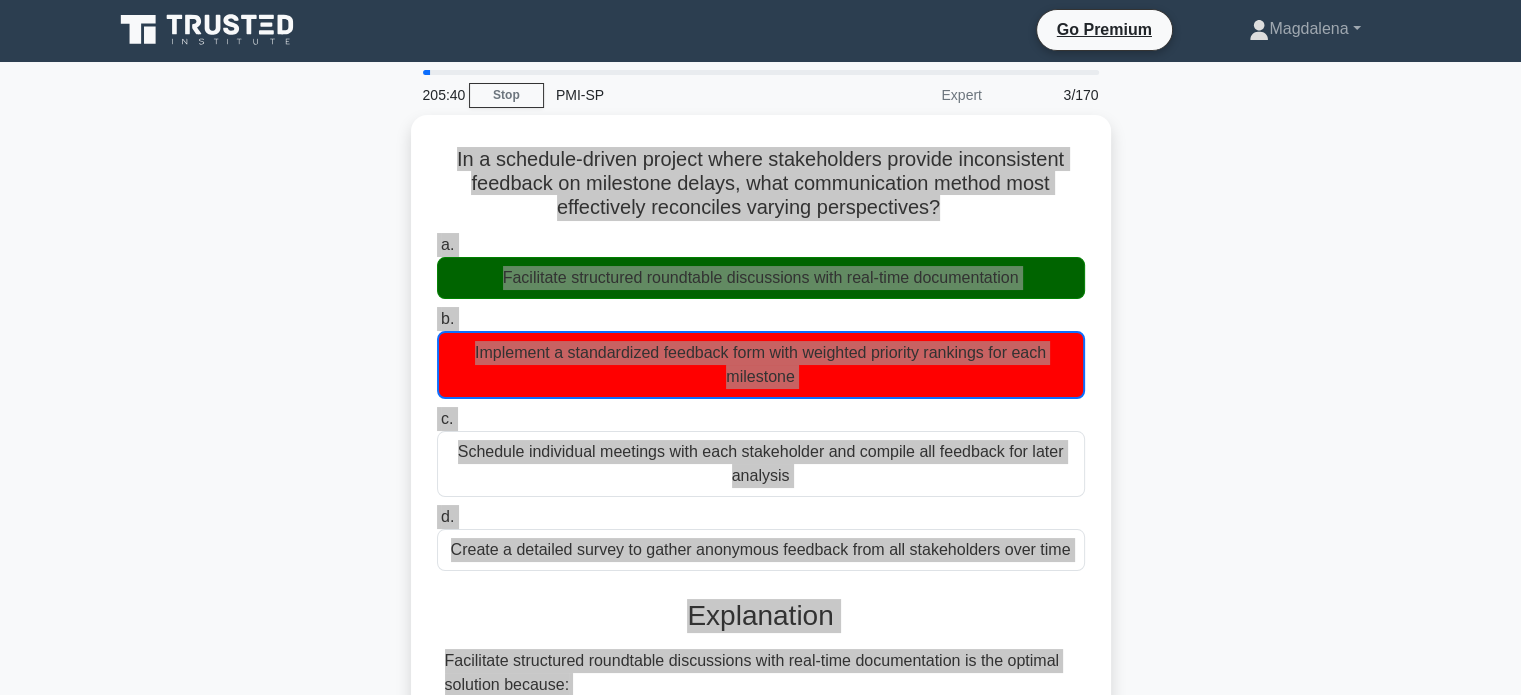 scroll, scrollTop: 0, scrollLeft: 0, axis: both 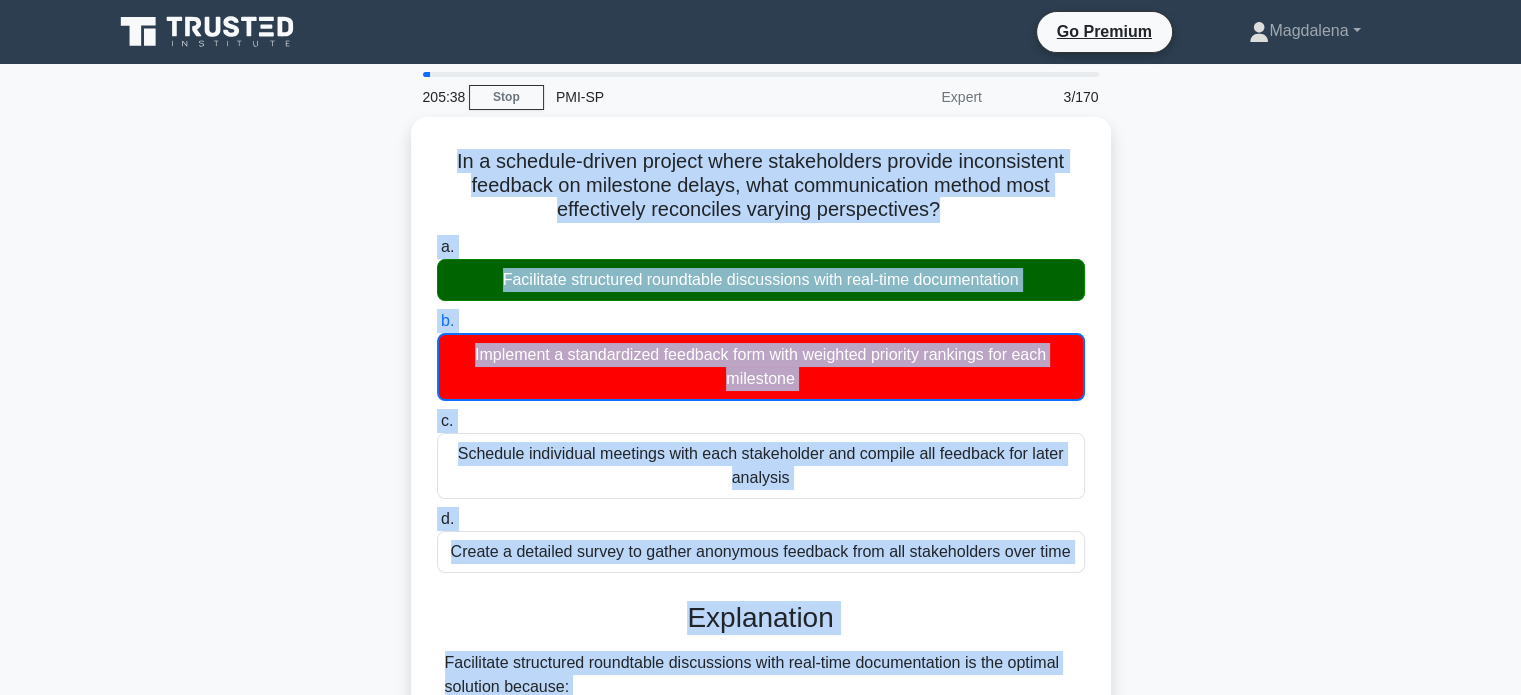 click on "In a schedule-driven project where stakeholders provide inconsistent feedback on milestone delays, what communication method most effectively reconciles varying perspectives?
.spinner_0XTQ{transform-origin:center;animation:spinner_y6GP .75s linear infinite}@keyframes spinner_y6GP{100%{transform:rotate(360deg)}}
a.
Facilitate structured roundtable discussions with real-time documentation
b. c. d." at bounding box center [761, 707] 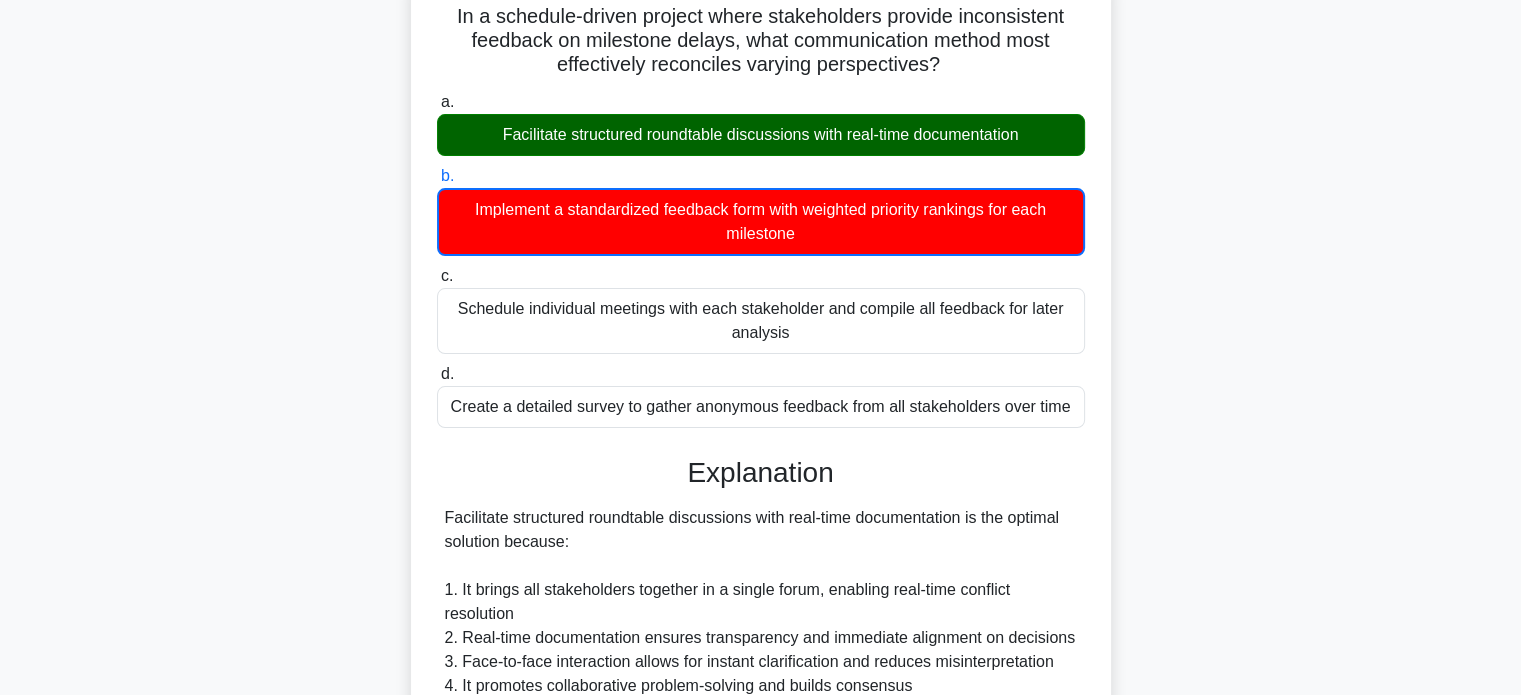 scroll, scrollTop: 600, scrollLeft: 0, axis: vertical 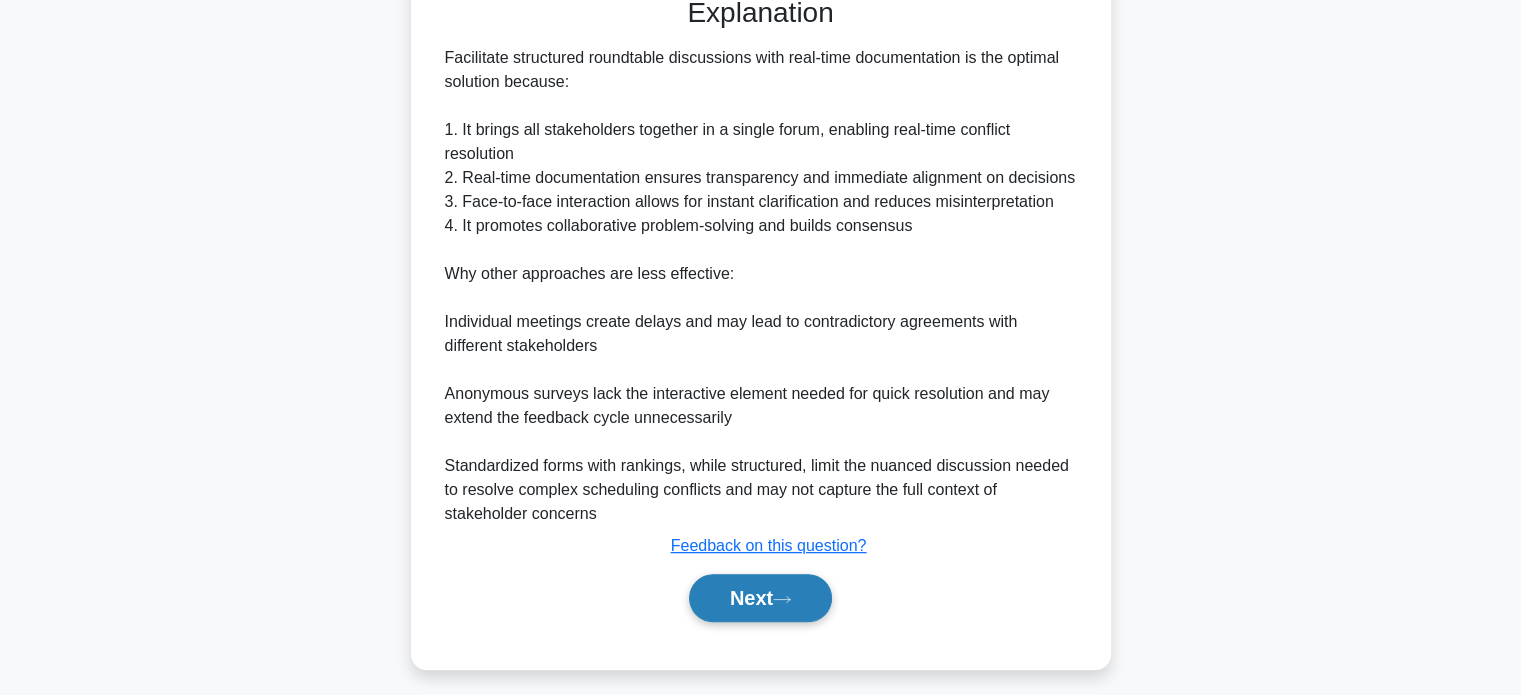 click on "Next" at bounding box center [760, 598] 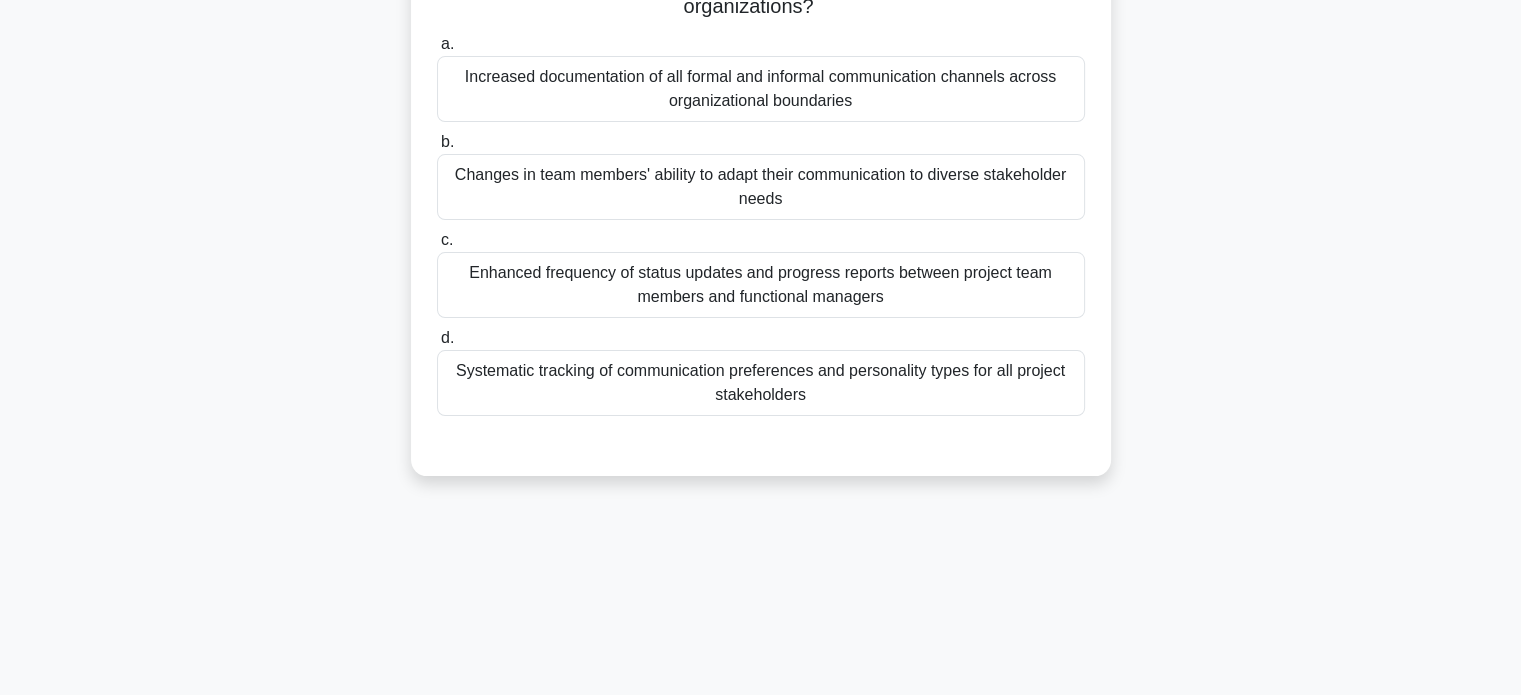 scroll, scrollTop: 0, scrollLeft: 0, axis: both 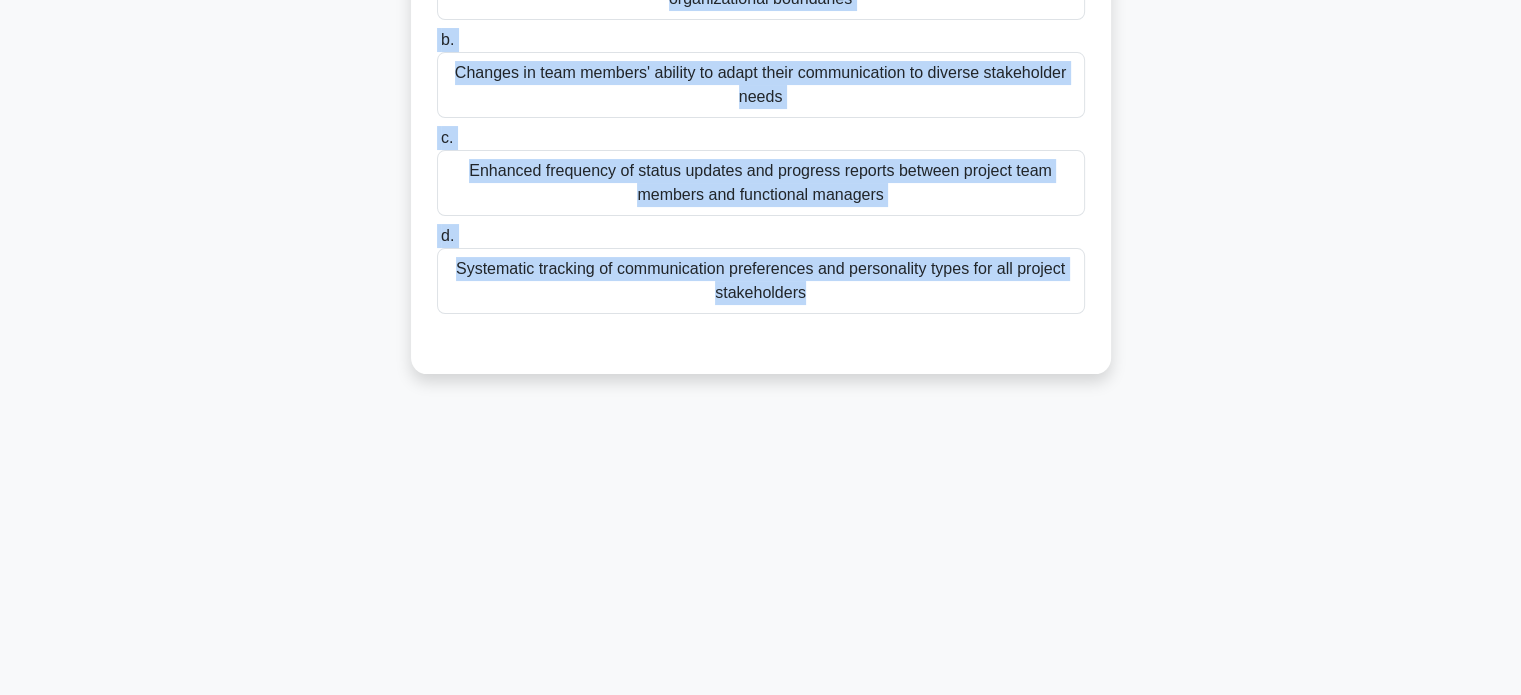 drag, startPoint x: 452, startPoint y: 138, endPoint x: 1004, endPoint y: 372, distance: 599.5498 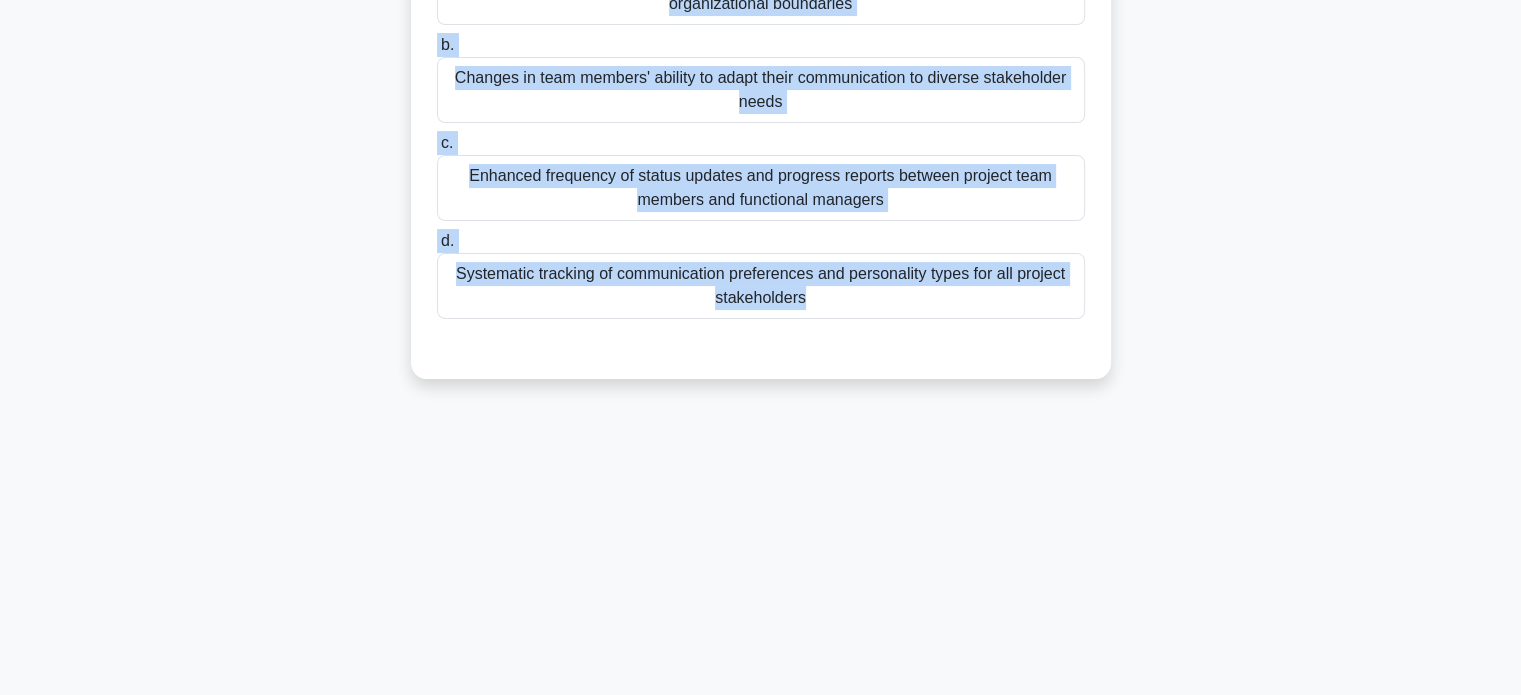 copy on "Which behavior pattern most accurately reveals the effectiveness of Communication Style Assessment implementation in matrix project organizations?
.spinner_0XTQ{transform-origin:center;animation:spinner_y6GP .75s linear infinite}@keyframes spinner_y6GP{100%{transform:rotate(360deg)}}
a.
Increased documentation of all formal and informal communication channels across organizational boundaries
b.
Changes in team members' ability to adapt their communication to diverse stakeholder needs
c.
Enhanced frequency of status updates and progress reports between project team members and functional managers
d.
Systematic tracking of communication preferences and personality types for all project stakeholders" 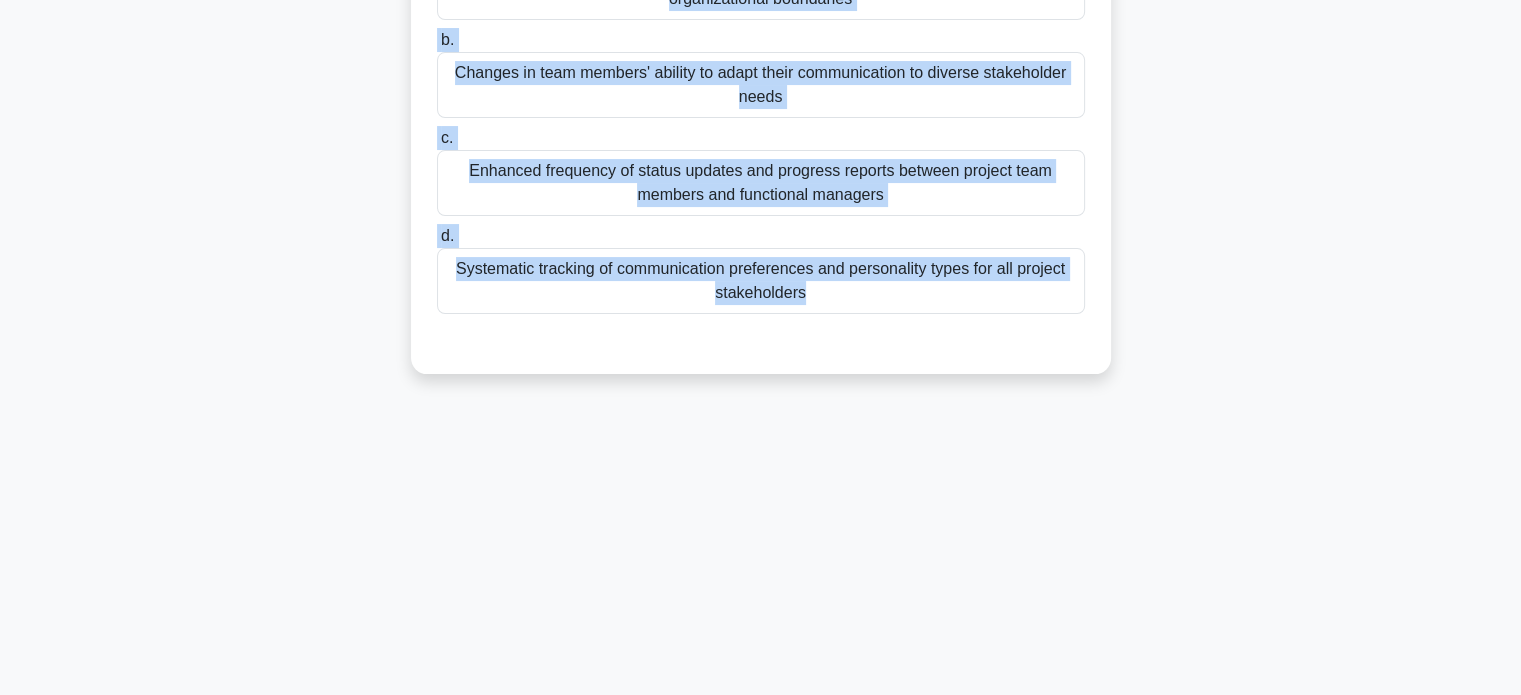 drag, startPoint x: 624, startPoint y: 259, endPoint x: 632, endPoint y: 289, distance: 31.04835 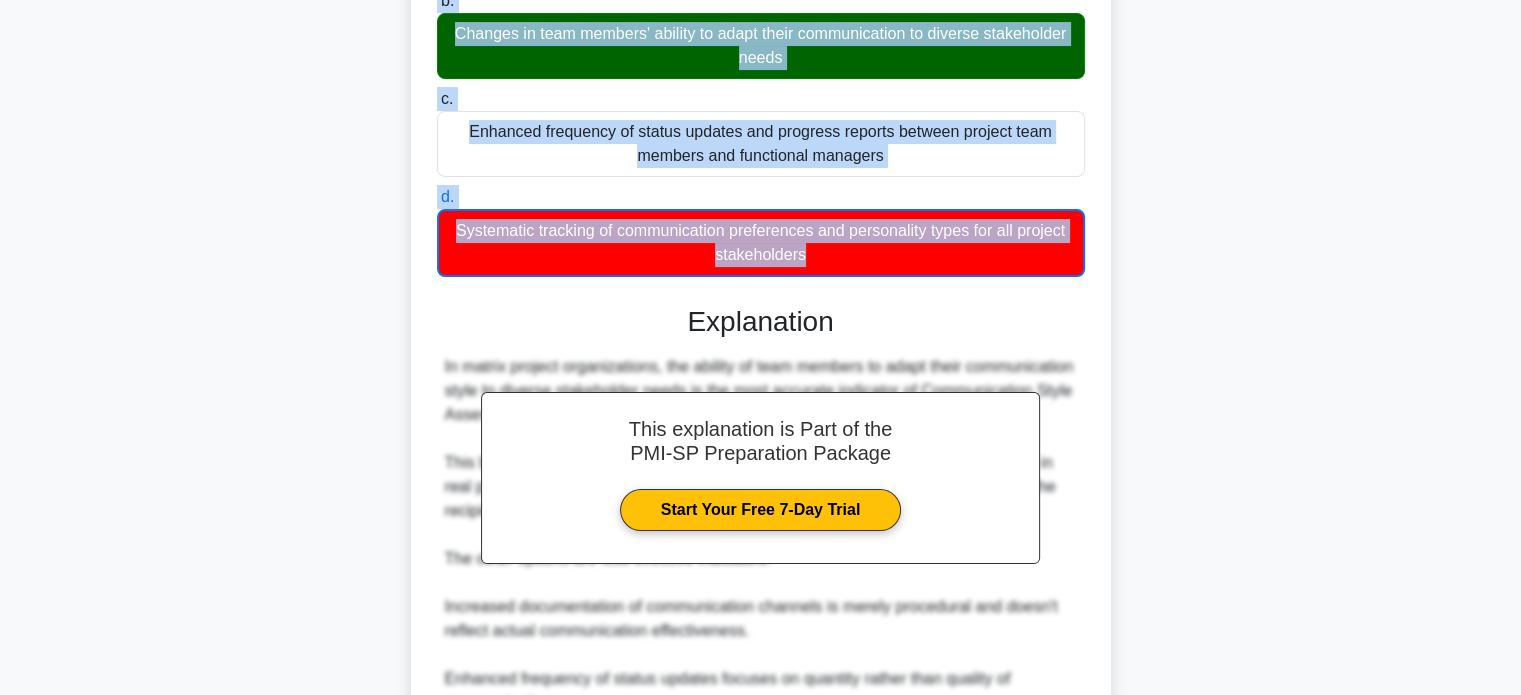 scroll, scrollTop: 682, scrollLeft: 0, axis: vertical 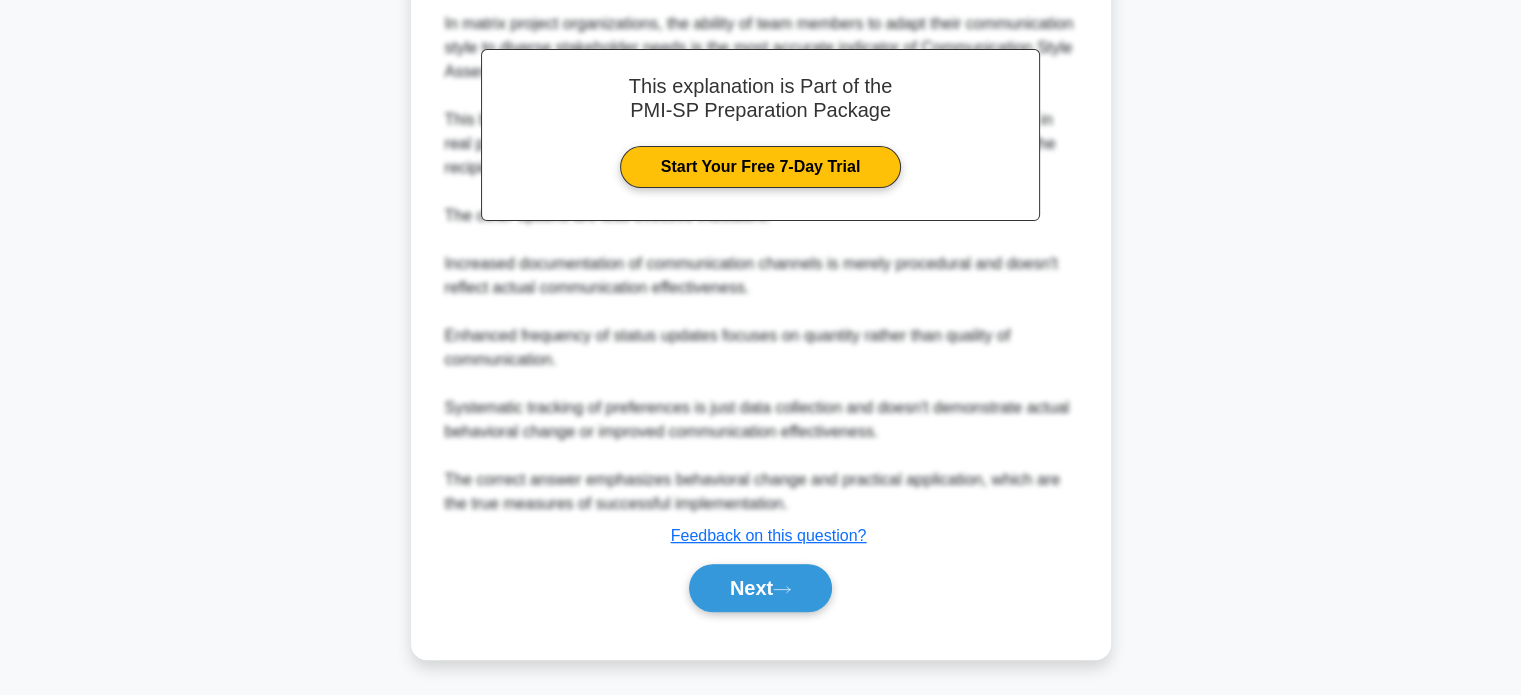 copy on "Which behavior pattern most accurately reveals the effectiveness of Communication Style Assessment implementation in matrix project organizations?
.spinner_0XTQ{transform-origin:center;animation:spinner_y6GP .75s linear infinite}@keyframes spinner_y6GP{100%{transform:rotate(360deg)}}
a.
Increased documentation of all formal and informal communication channels across organizational boundaries
b.
Changes in team members' ability to adapt their communication to diverse stakeholder needs
c.
Enhanced frequency of status updates and progress reports between project team members and functional managers
d.
Systematic tracking of communication preferences and personality types for all project stakeholders" 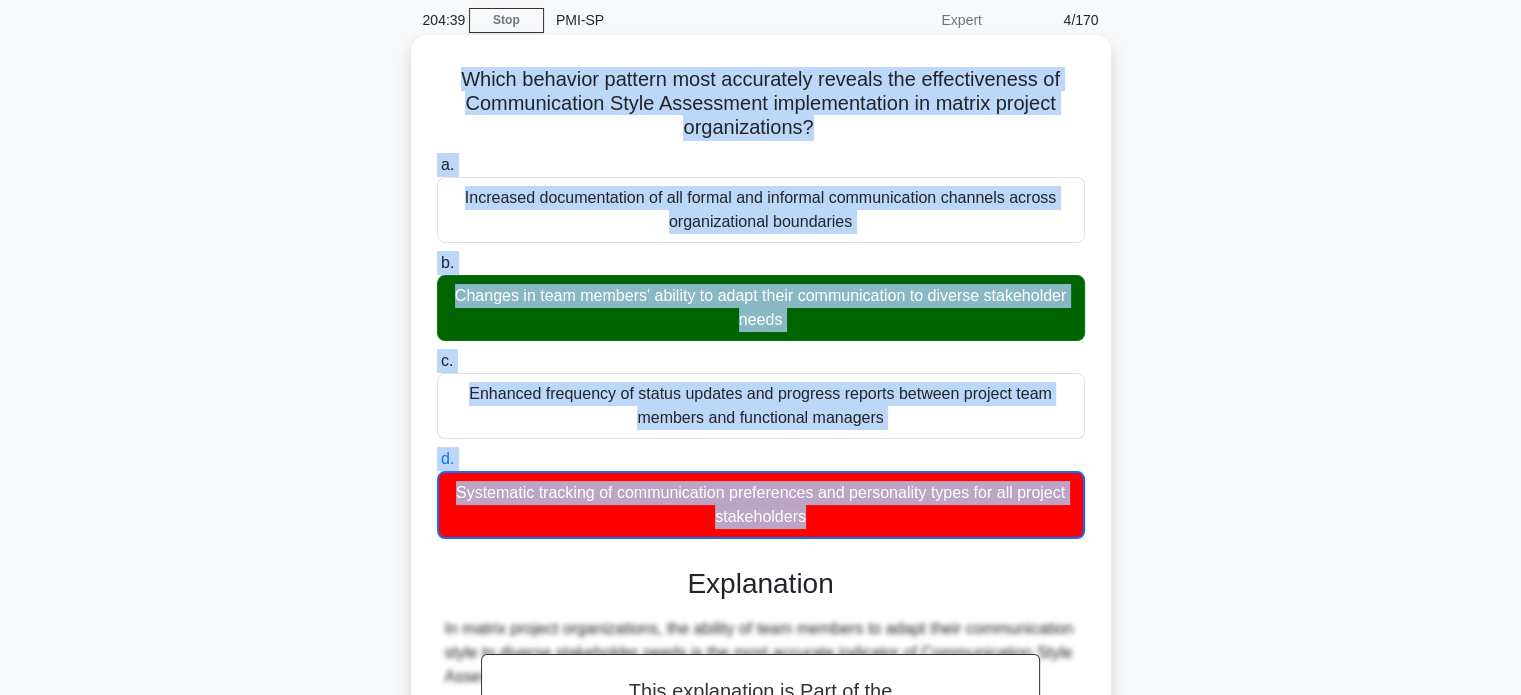scroll, scrollTop: 0, scrollLeft: 0, axis: both 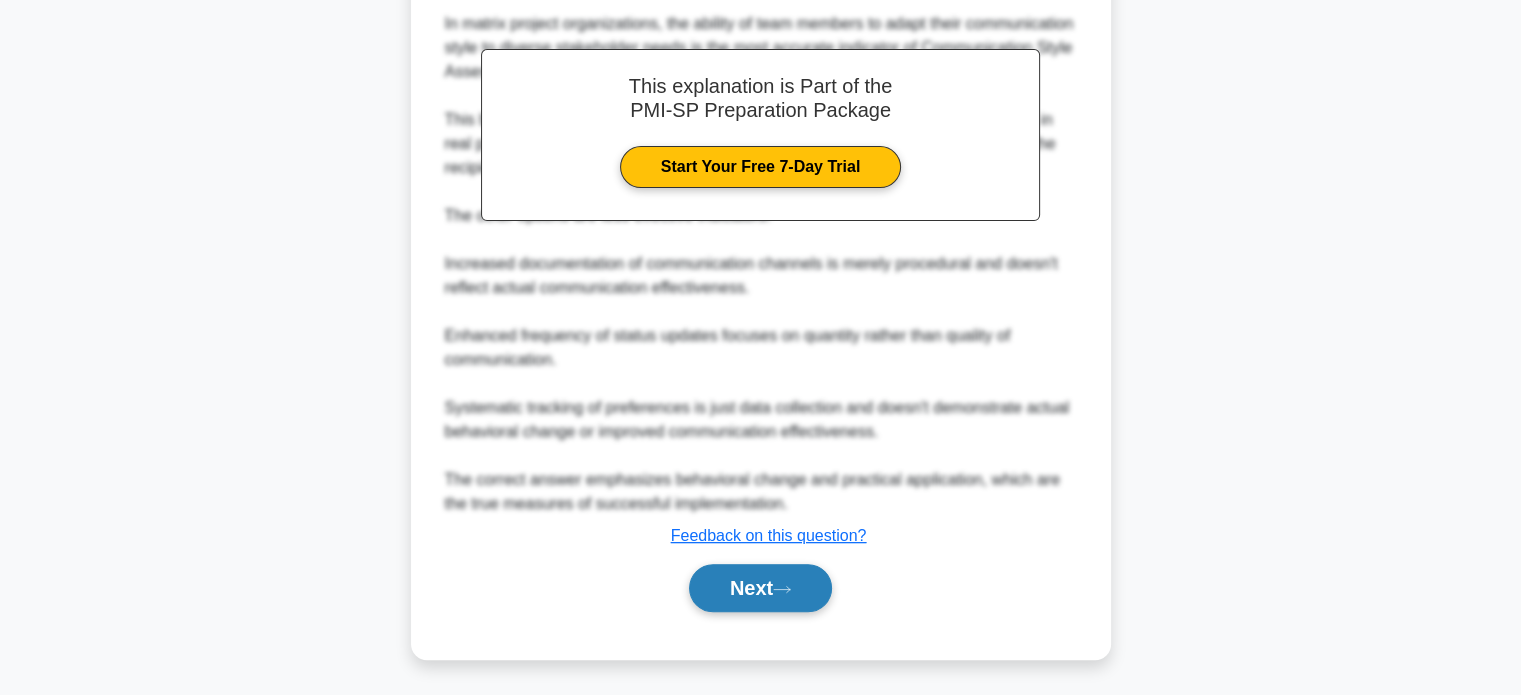 click on "Next" at bounding box center [760, 588] 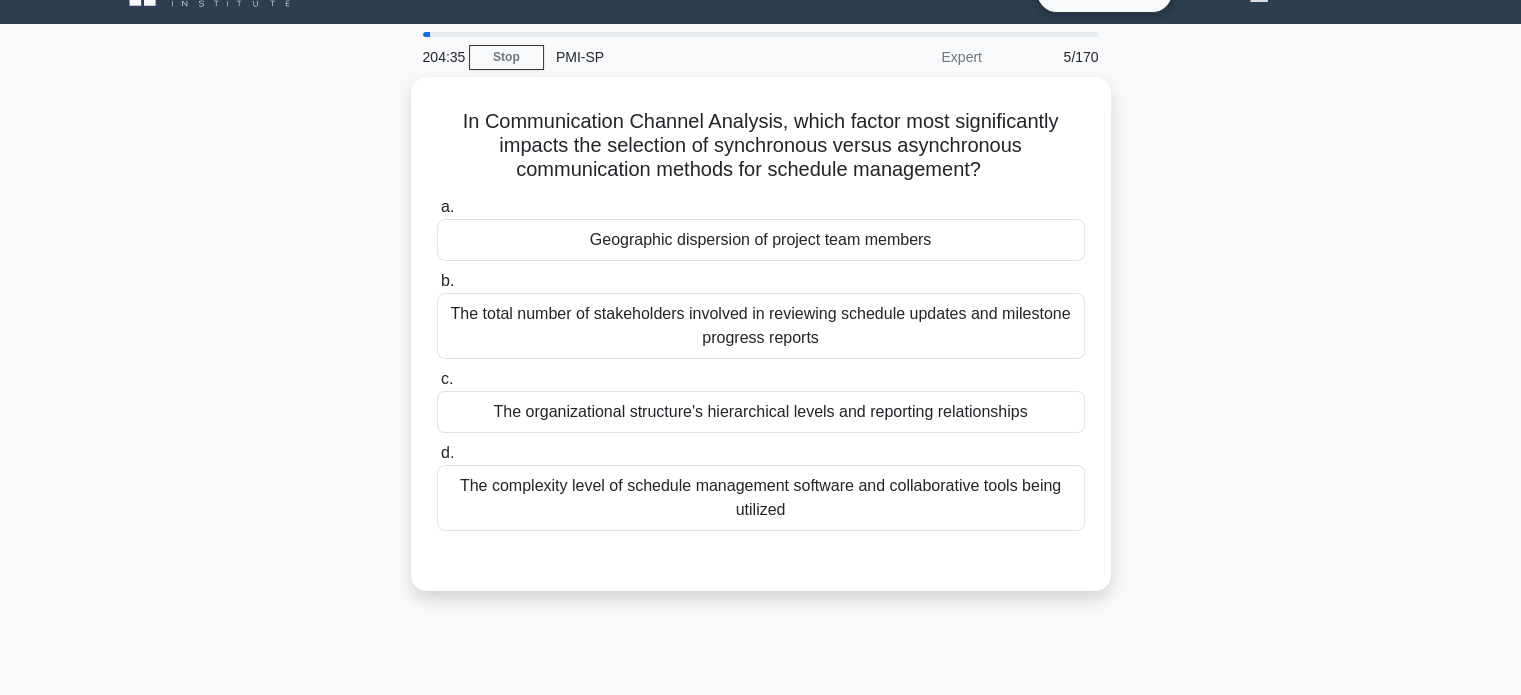 scroll, scrollTop: 0, scrollLeft: 0, axis: both 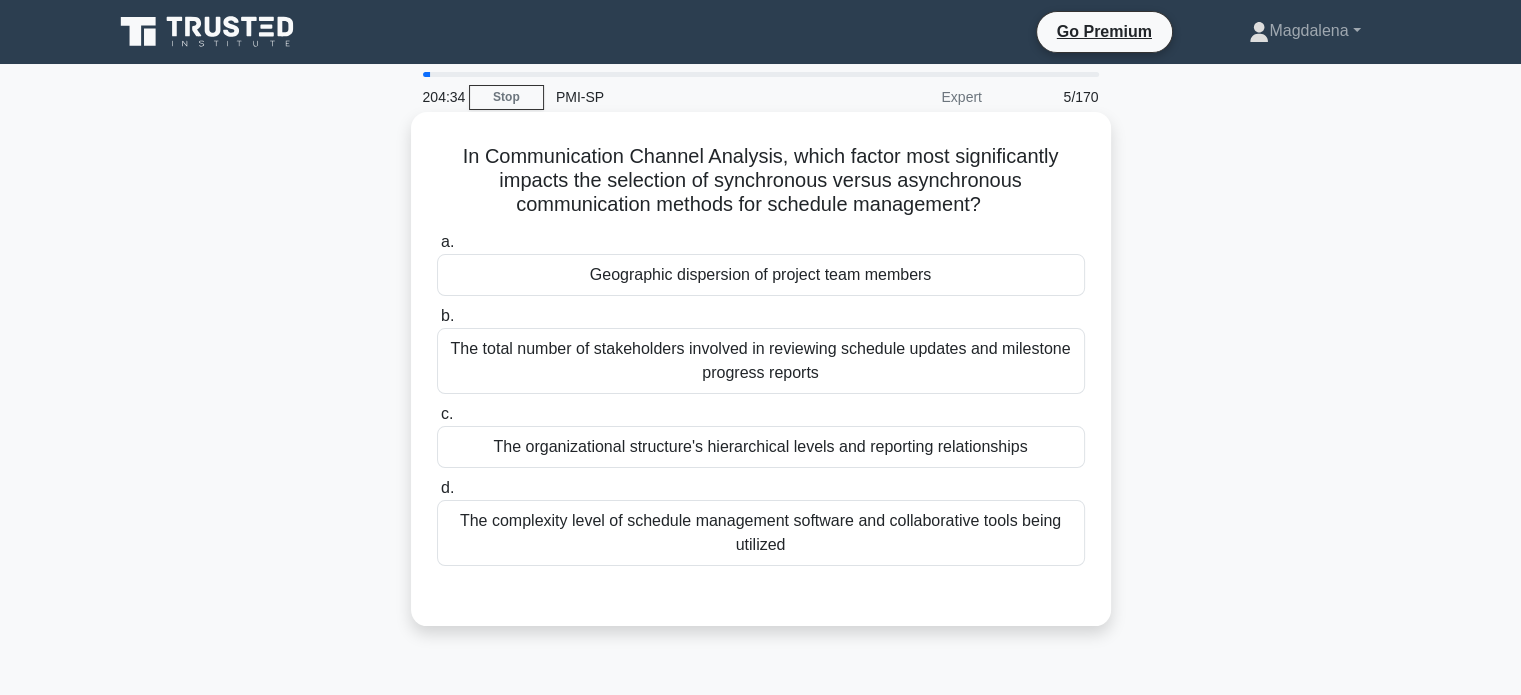 click on "Geographic dispersion of project team members" at bounding box center [761, 275] 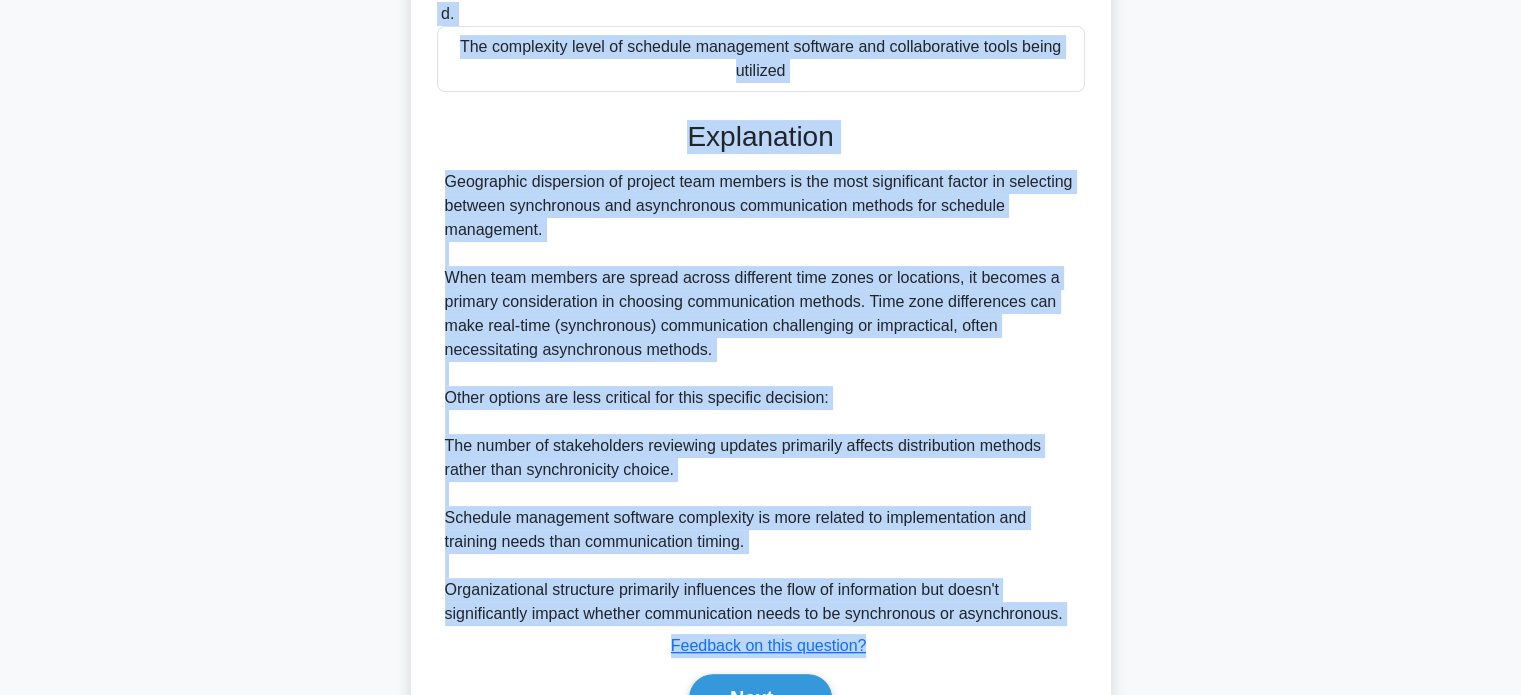 scroll, scrollTop: 584, scrollLeft: 0, axis: vertical 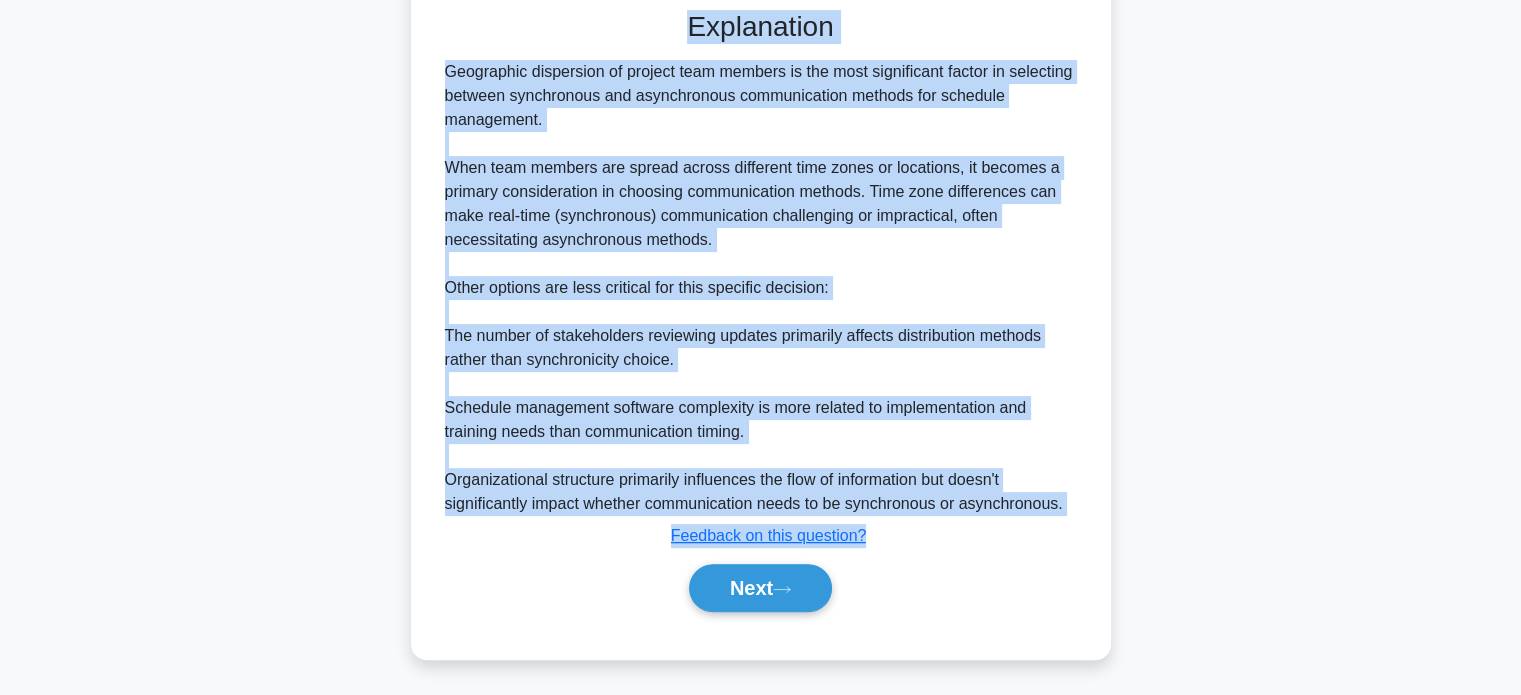 drag, startPoint x: 454, startPoint y: 153, endPoint x: 964, endPoint y: 545, distance: 643.2449 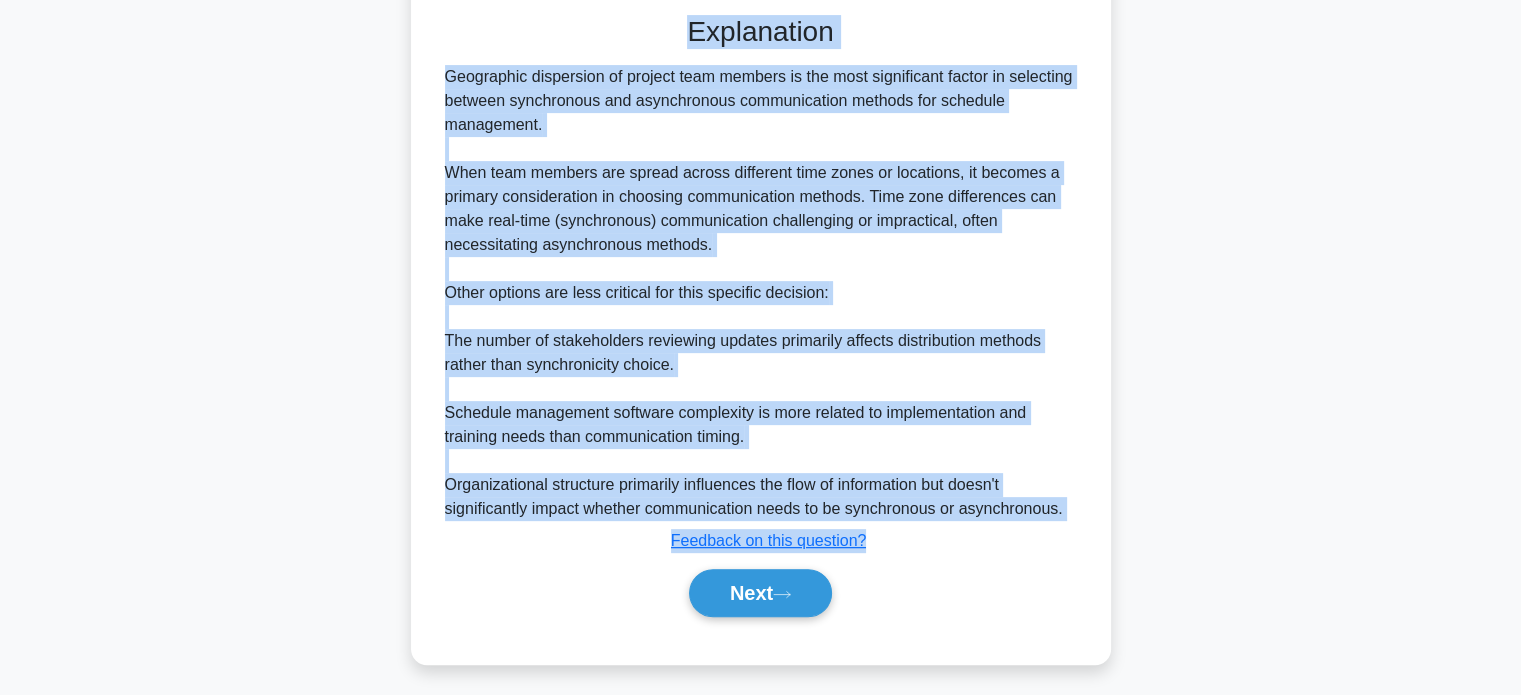 copy on "In Communication Channel Analysis, which factor most significantly impacts the selection of synchronous versus asynchronous communication methods for schedule management?
.spinner_0XTQ{transform-origin:center;animation:spinner_y6GP .75s linear infinite}@keyframes spinner_y6GP{100%{transform:rotate(360deg)}}
a.
Geographic dispersion of project team members
b.
The total number of stakeholders involved in reviewing schedule updates and milestone progress reports
c.
The organizational structure's hierarchical levels and reporting relationships
d.
The complexity level of schedule management software and collaborative tools being utilized
Explanation
Geographic dispersion of project tea..." 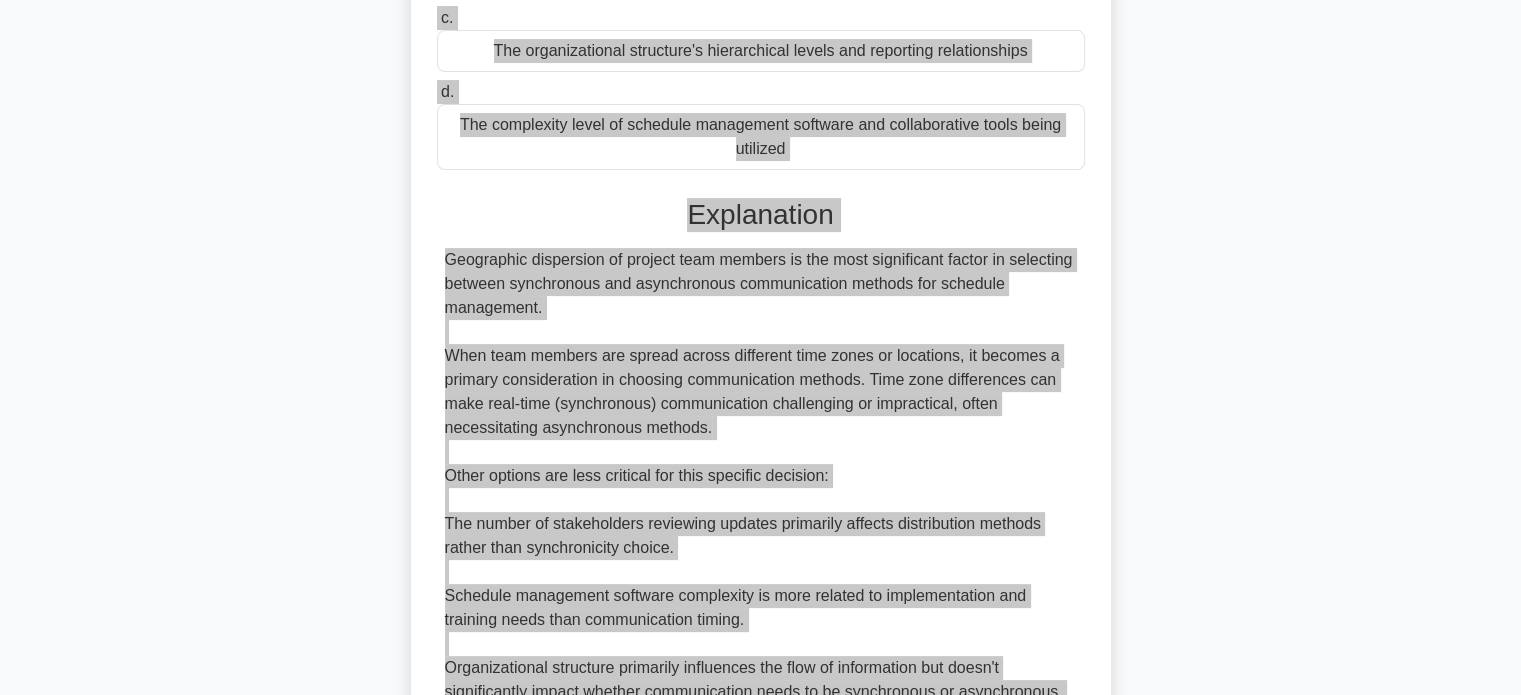 scroll, scrollTop: 500, scrollLeft: 0, axis: vertical 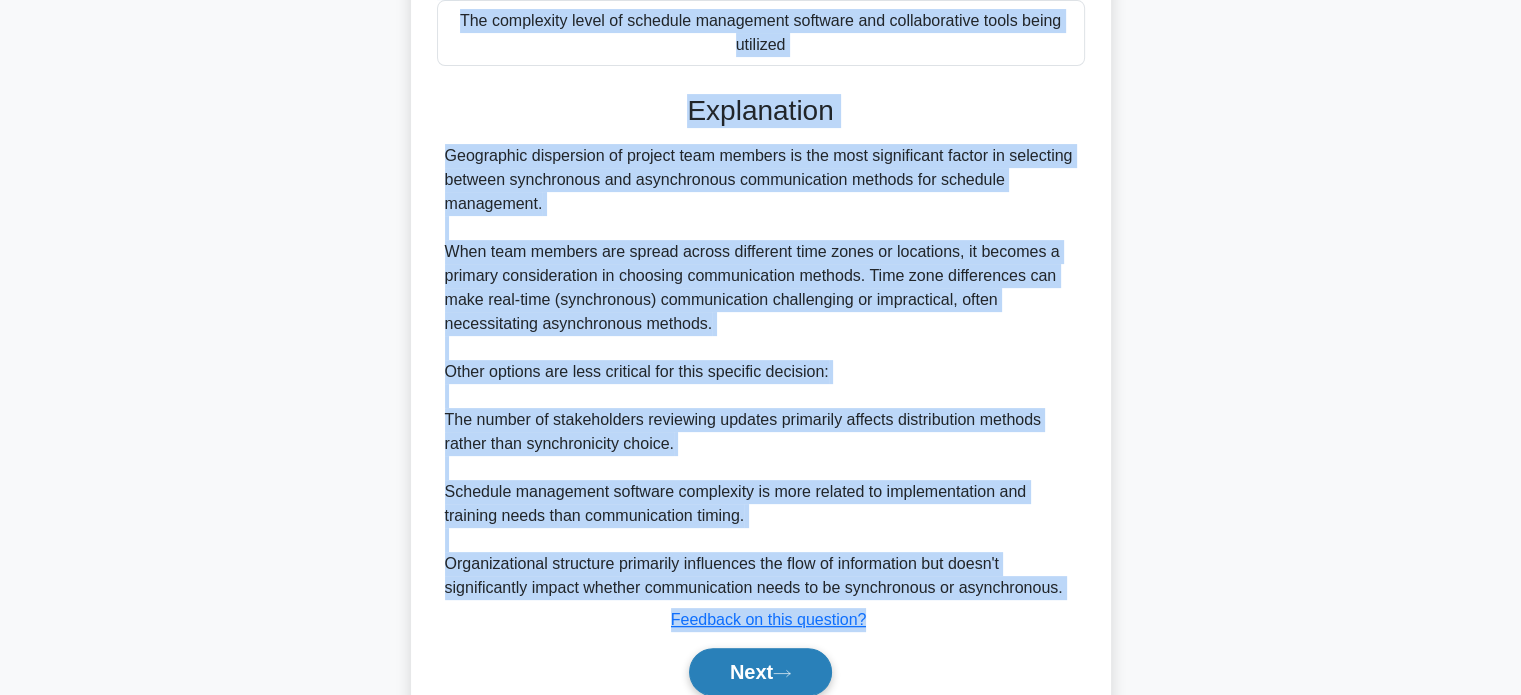 click on "Next" at bounding box center (760, 672) 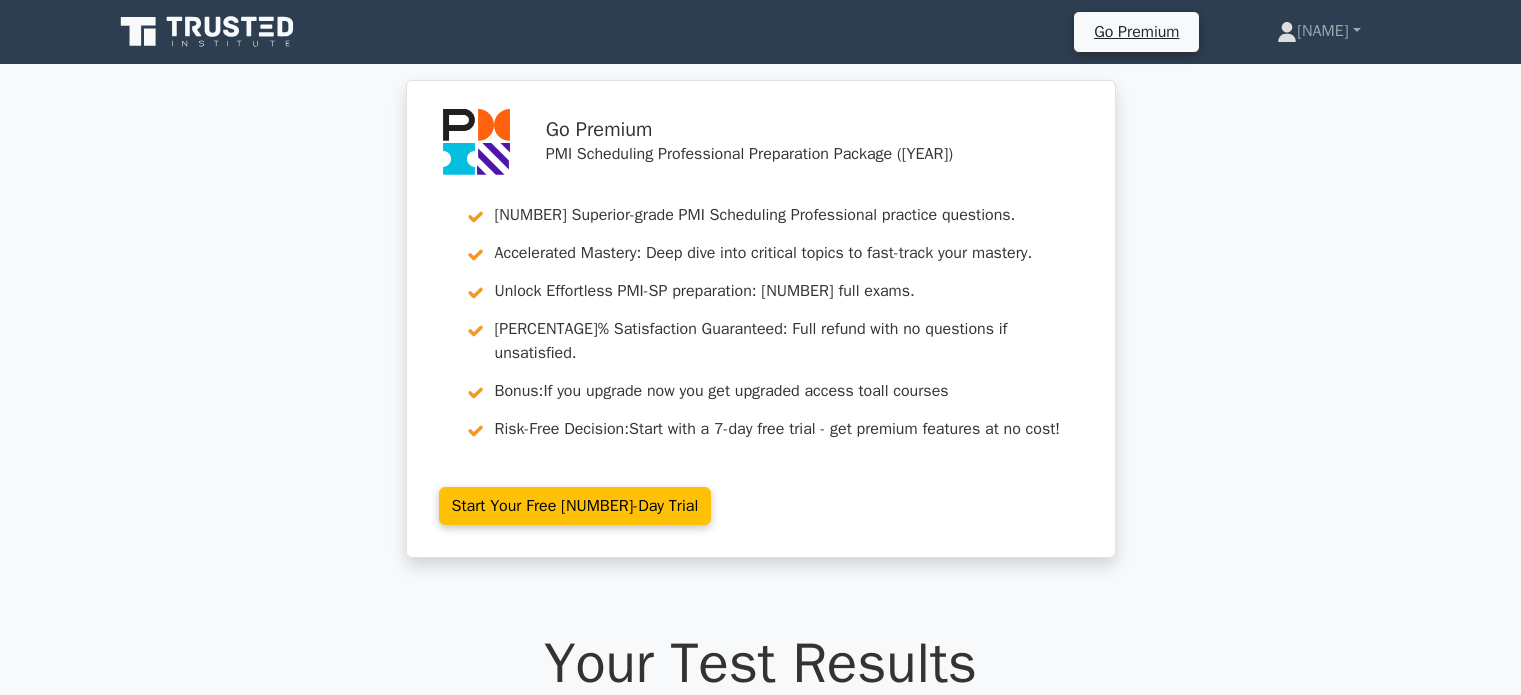 scroll, scrollTop: 2512, scrollLeft: 0, axis: vertical 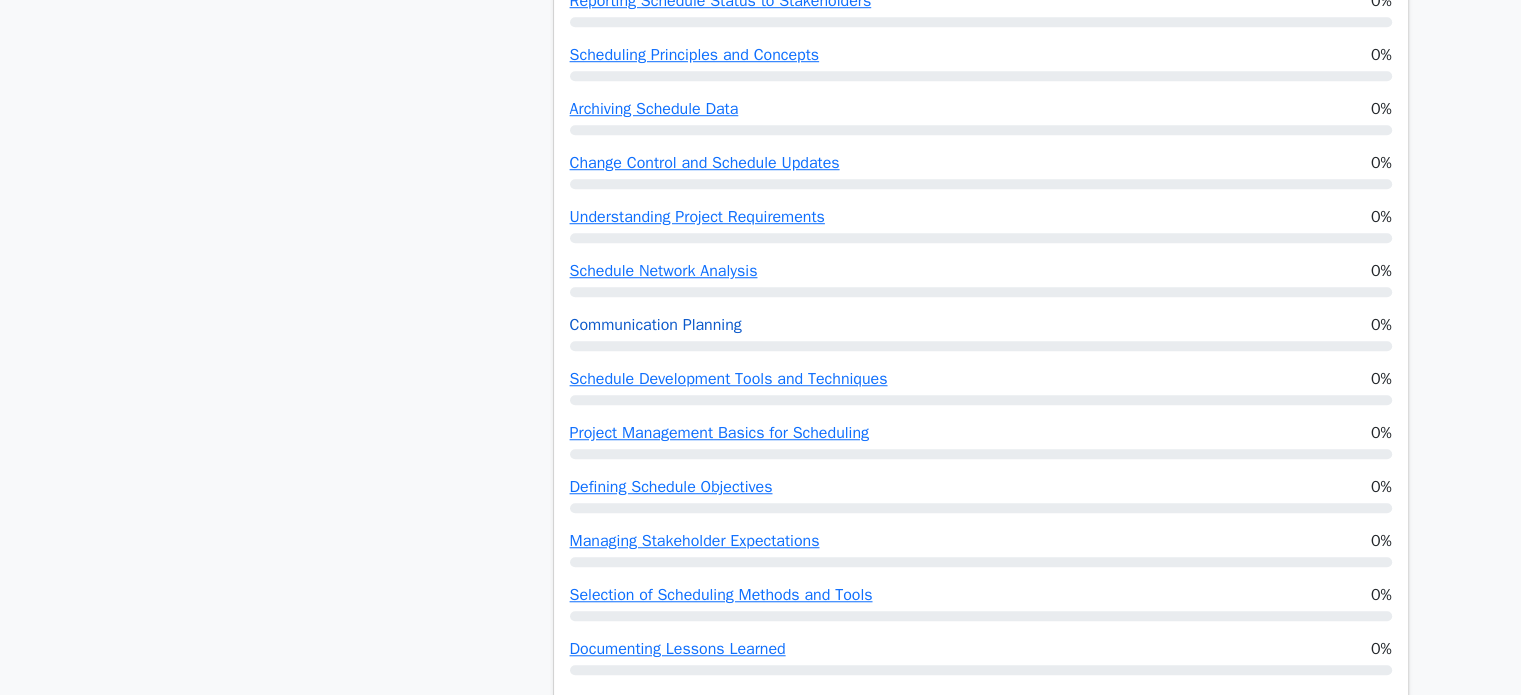 click on "Communication Planning" at bounding box center (656, 325) 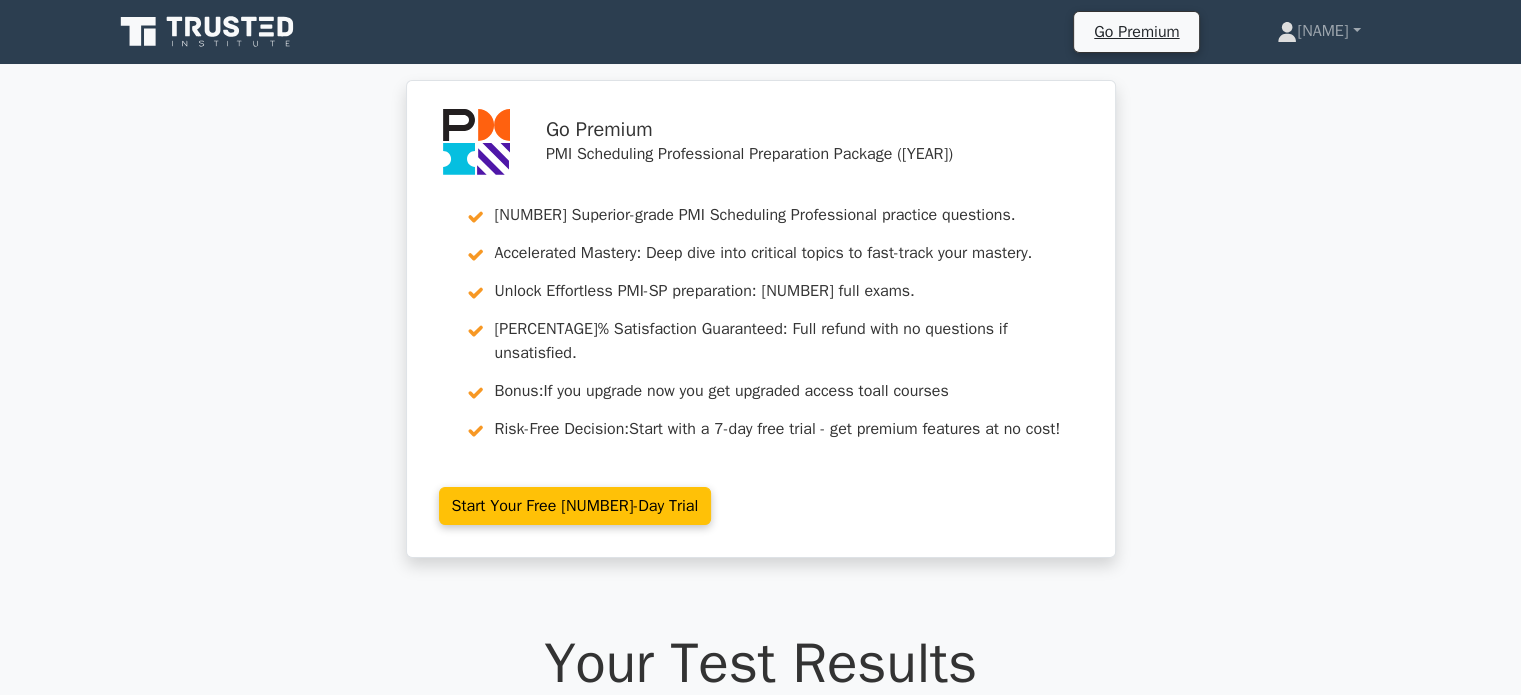scroll, scrollTop: 500, scrollLeft: 0, axis: vertical 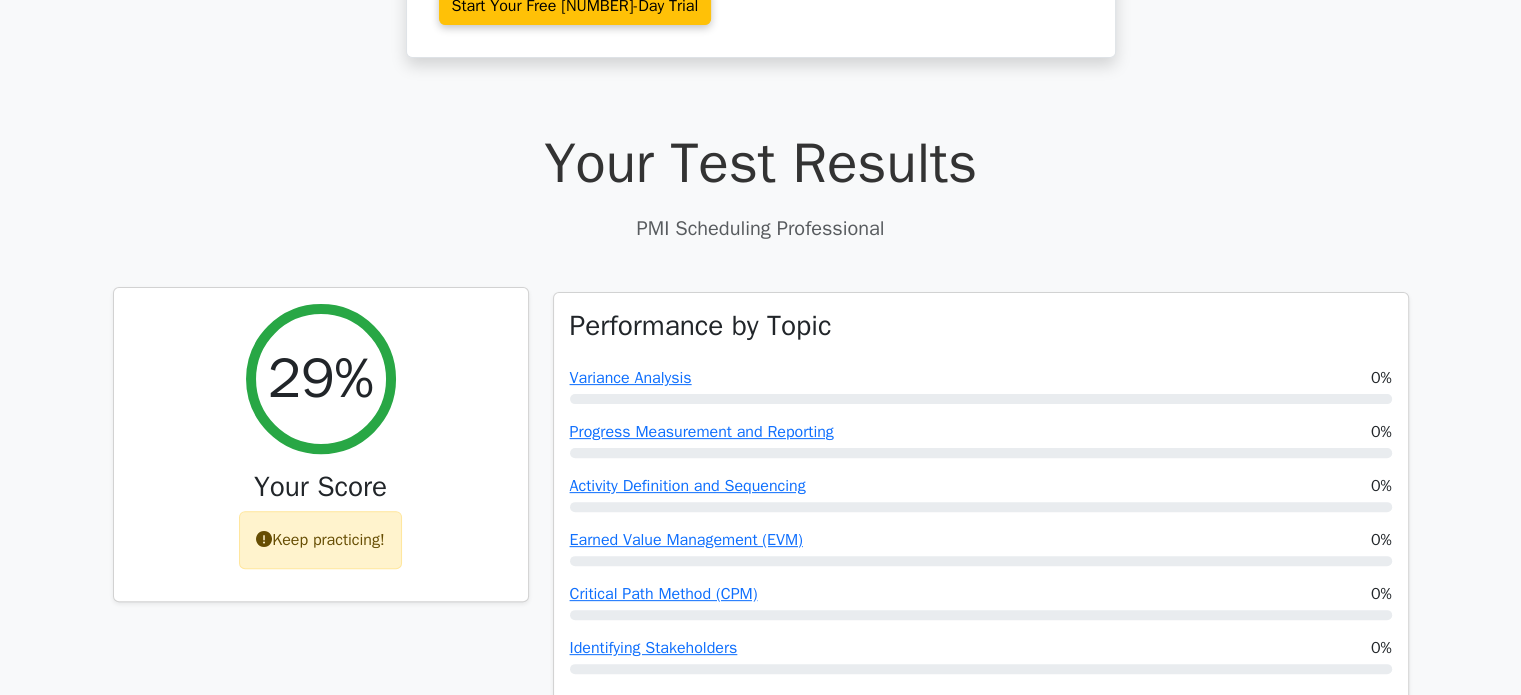 click on "Keep practicing!" at bounding box center (320, 540) 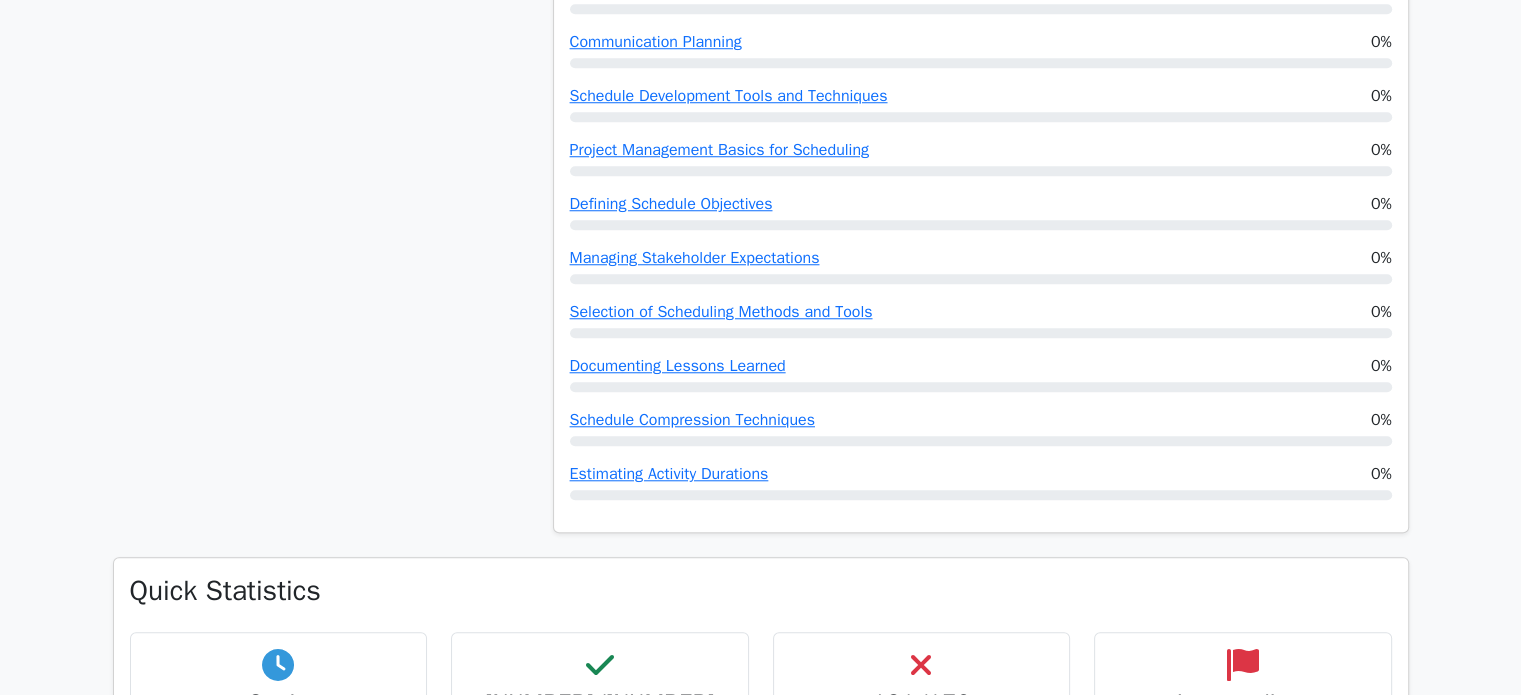 scroll, scrollTop: 2200, scrollLeft: 0, axis: vertical 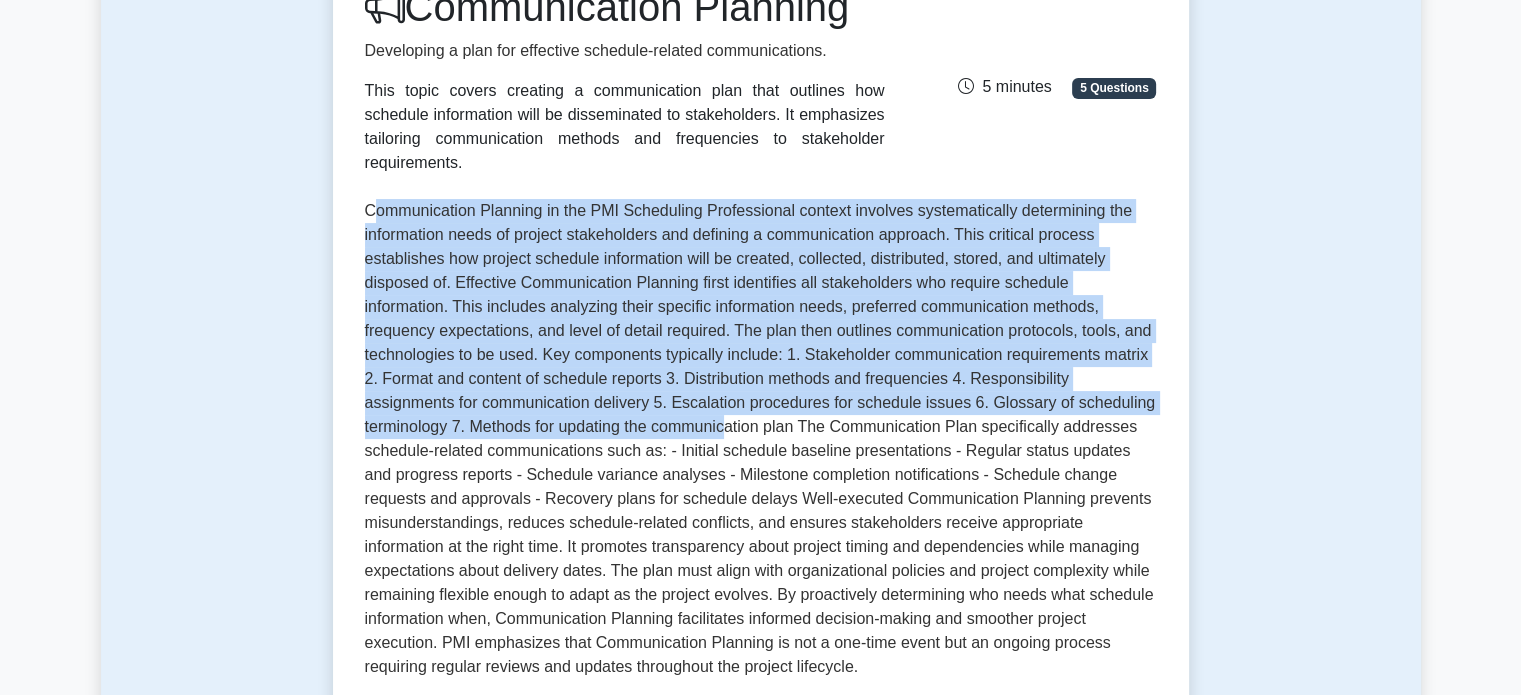 drag, startPoint x: 483, startPoint y: 201, endPoint x: 732, endPoint y: 399, distance: 318.12732 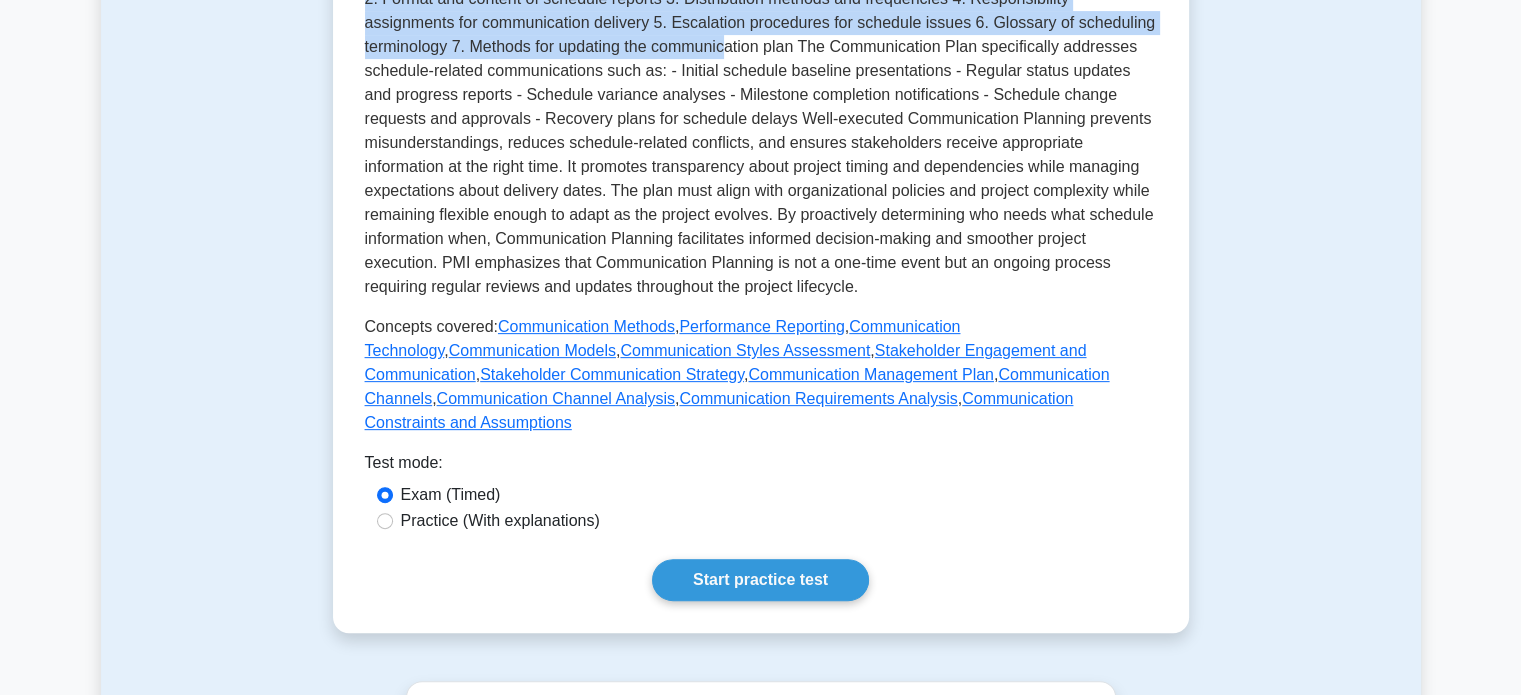 scroll, scrollTop: 700, scrollLeft: 0, axis: vertical 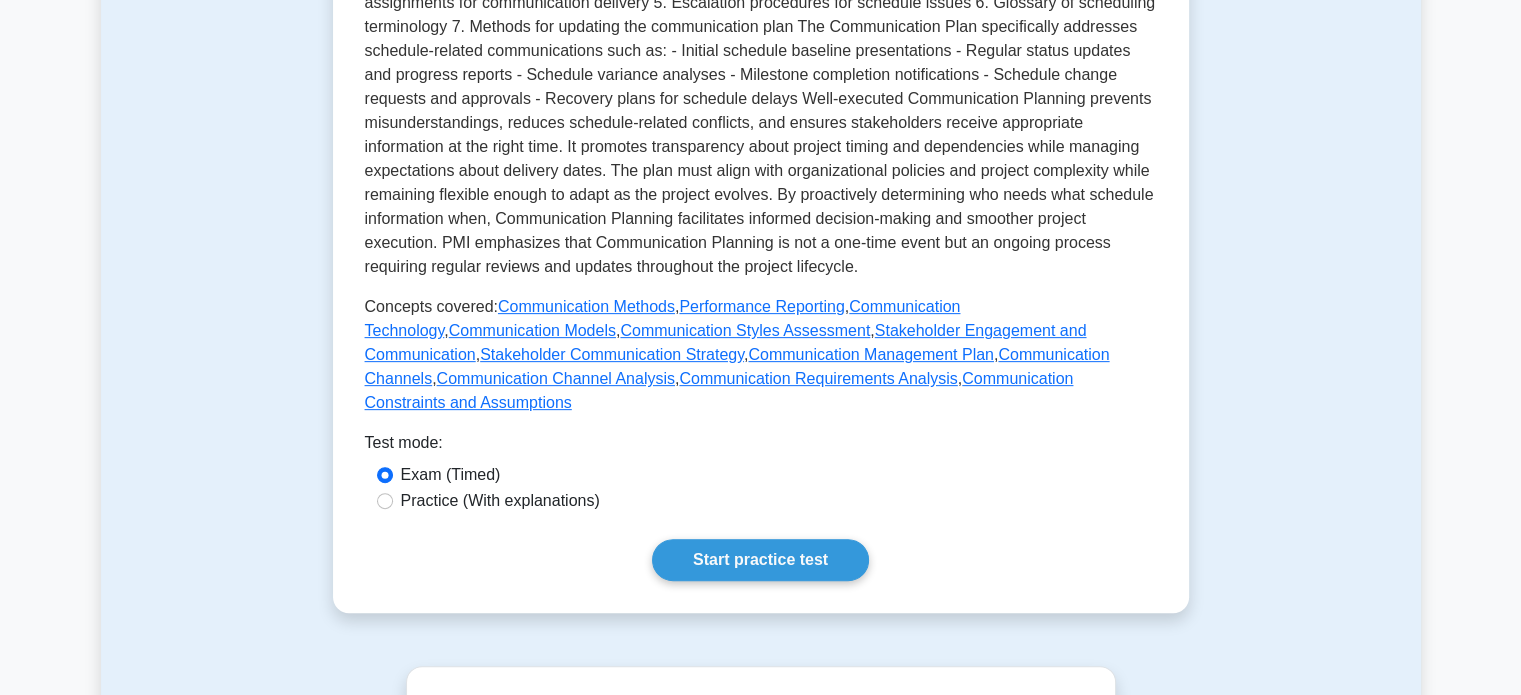 click on "Practice (With explanations)" at bounding box center (500, 501) 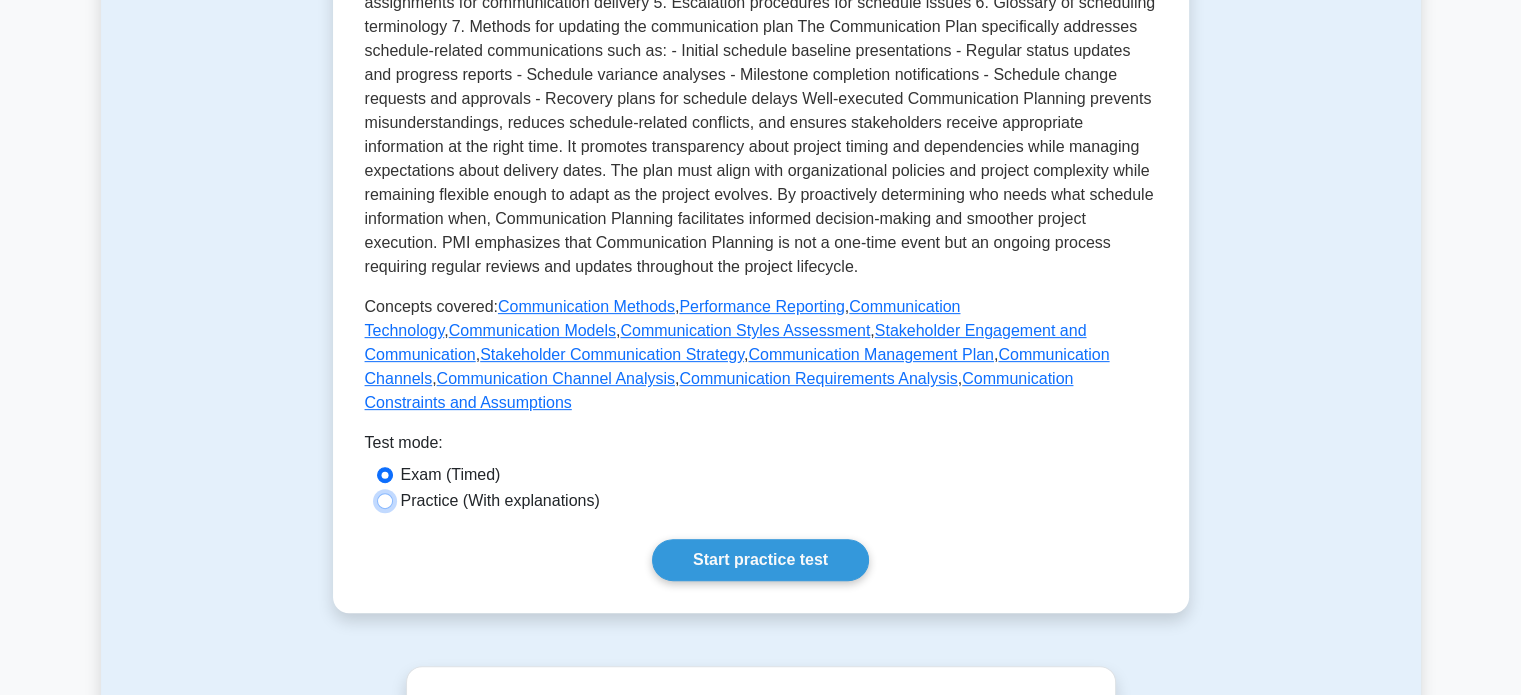 radio on "true" 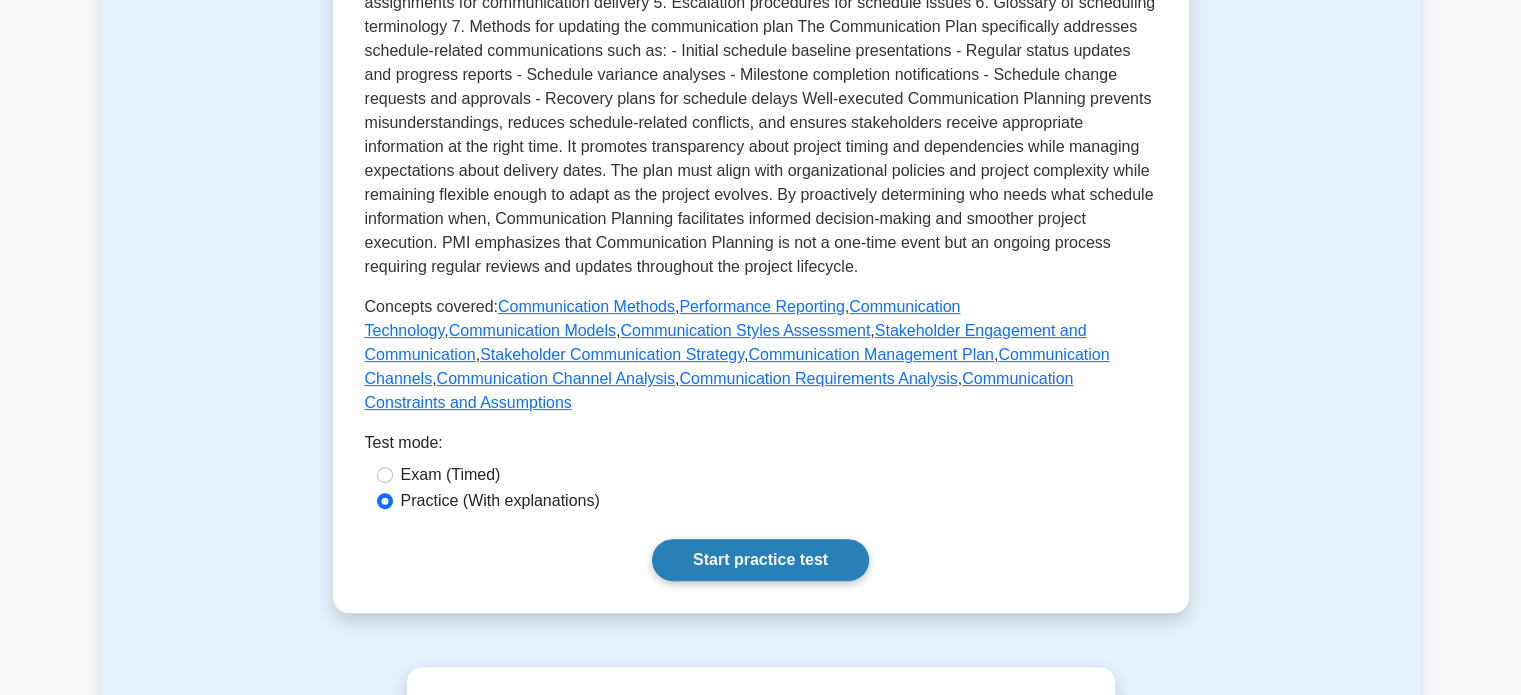 drag, startPoint x: 724, startPoint y: 506, endPoint x: 701, endPoint y: 507, distance: 23.021729 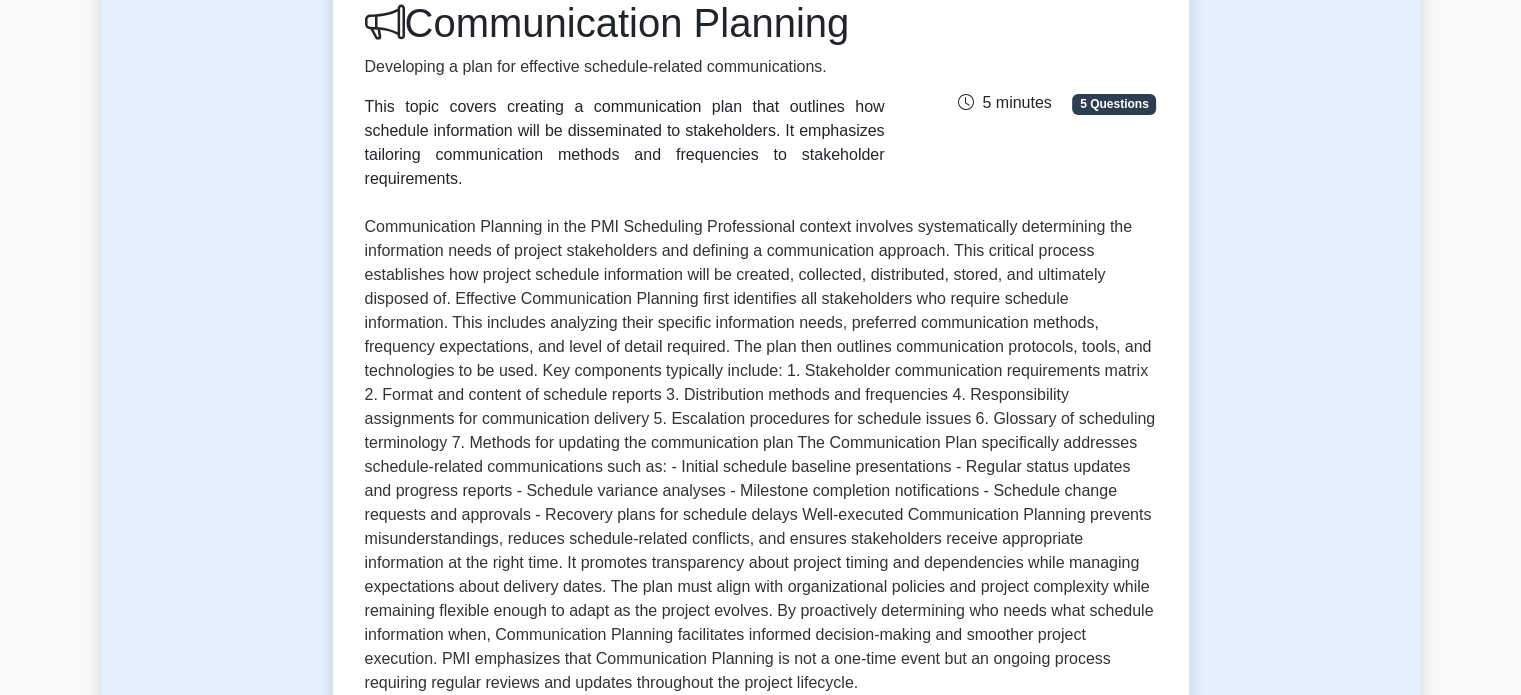 scroll, scrollTop: 100, scrollLeft: 0, axis: vertical 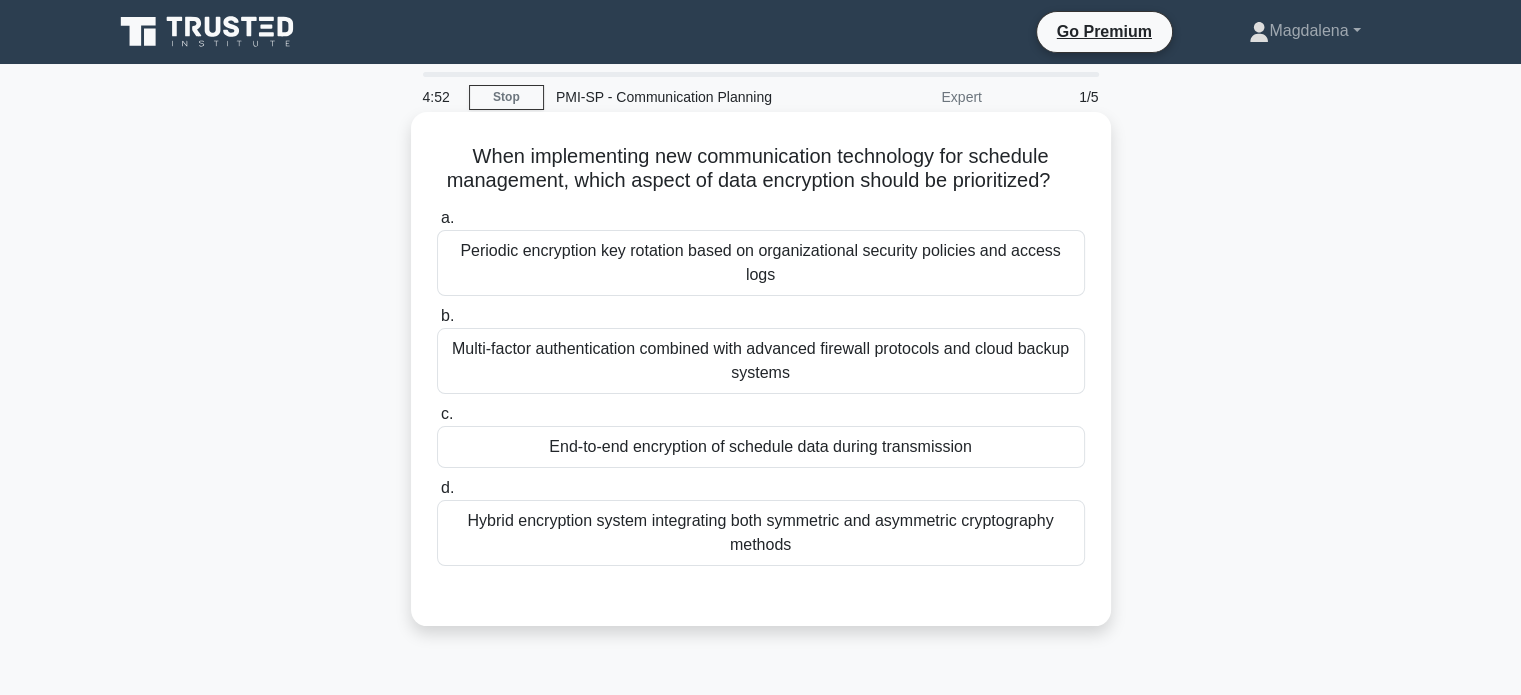 click on "End-to-end encryption of schedule data during transmission" at bounding box center [761, 447] 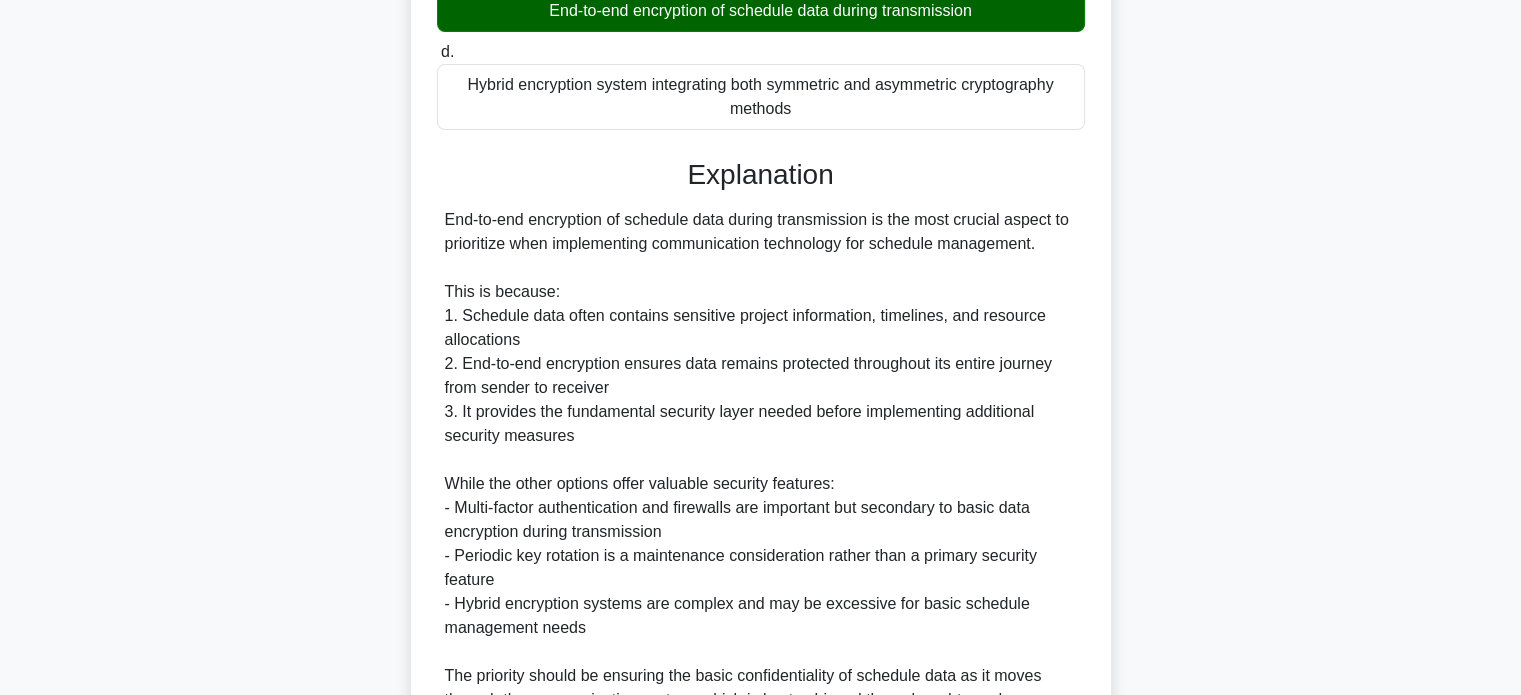 scroll, scrollTop: 656, scrollLeft: 0, axis: vertical 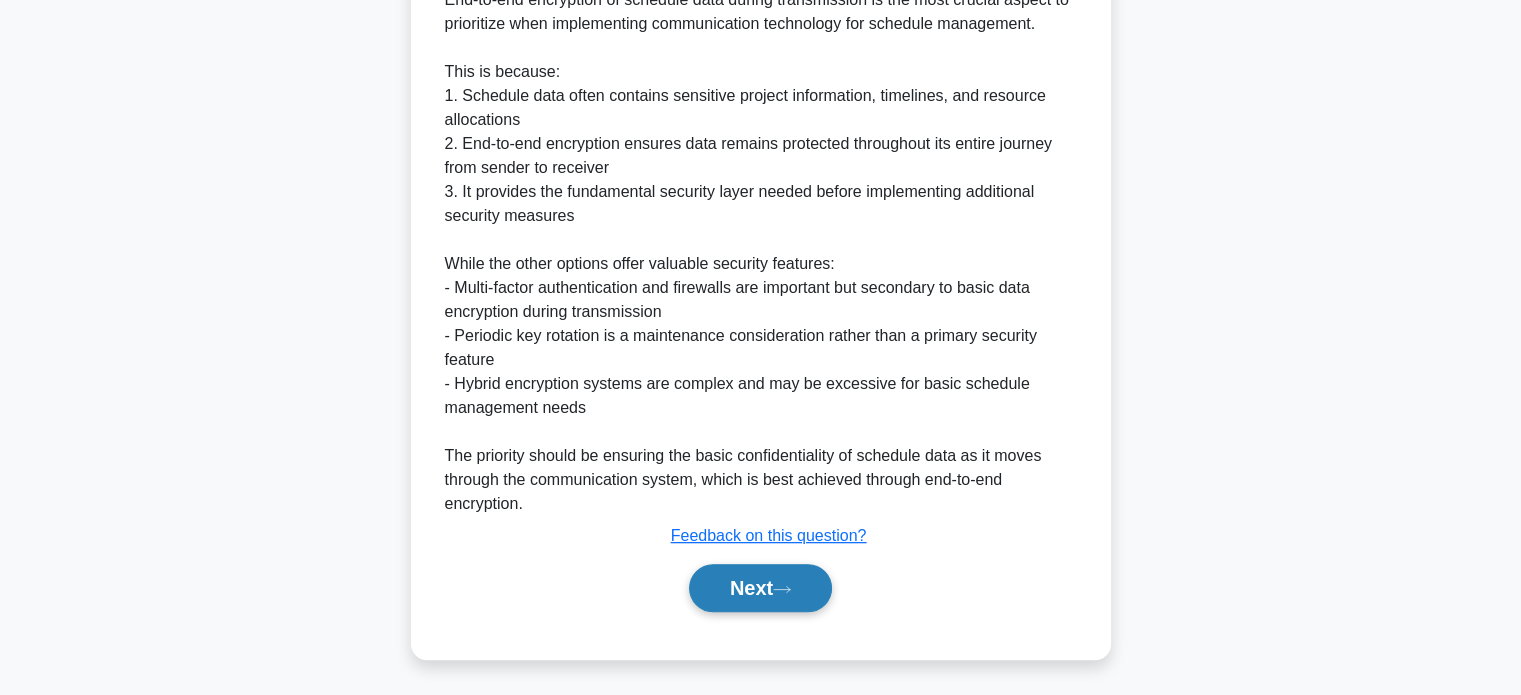 click on "Next" at bounding box center [760, 588] 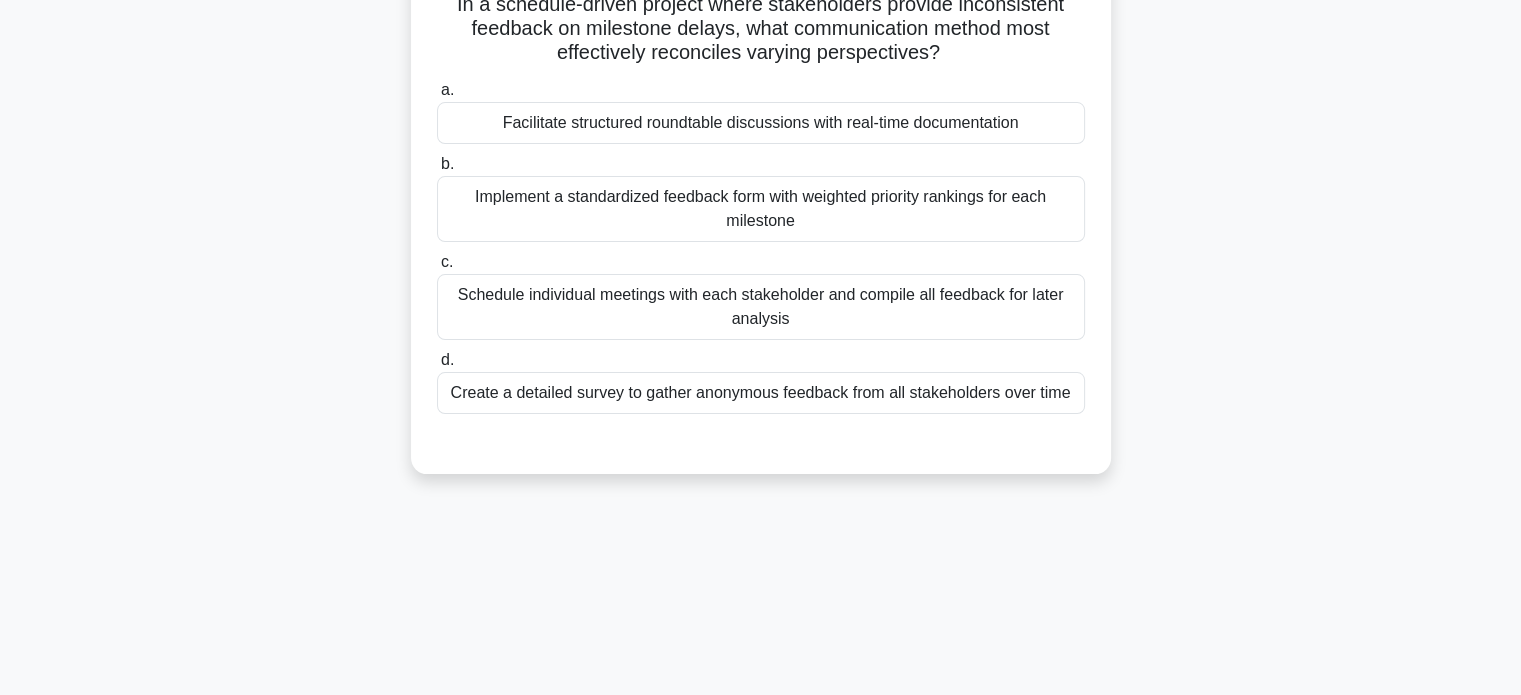 scroll, scrollTop: 0, scrollLeft: 0, axis: both 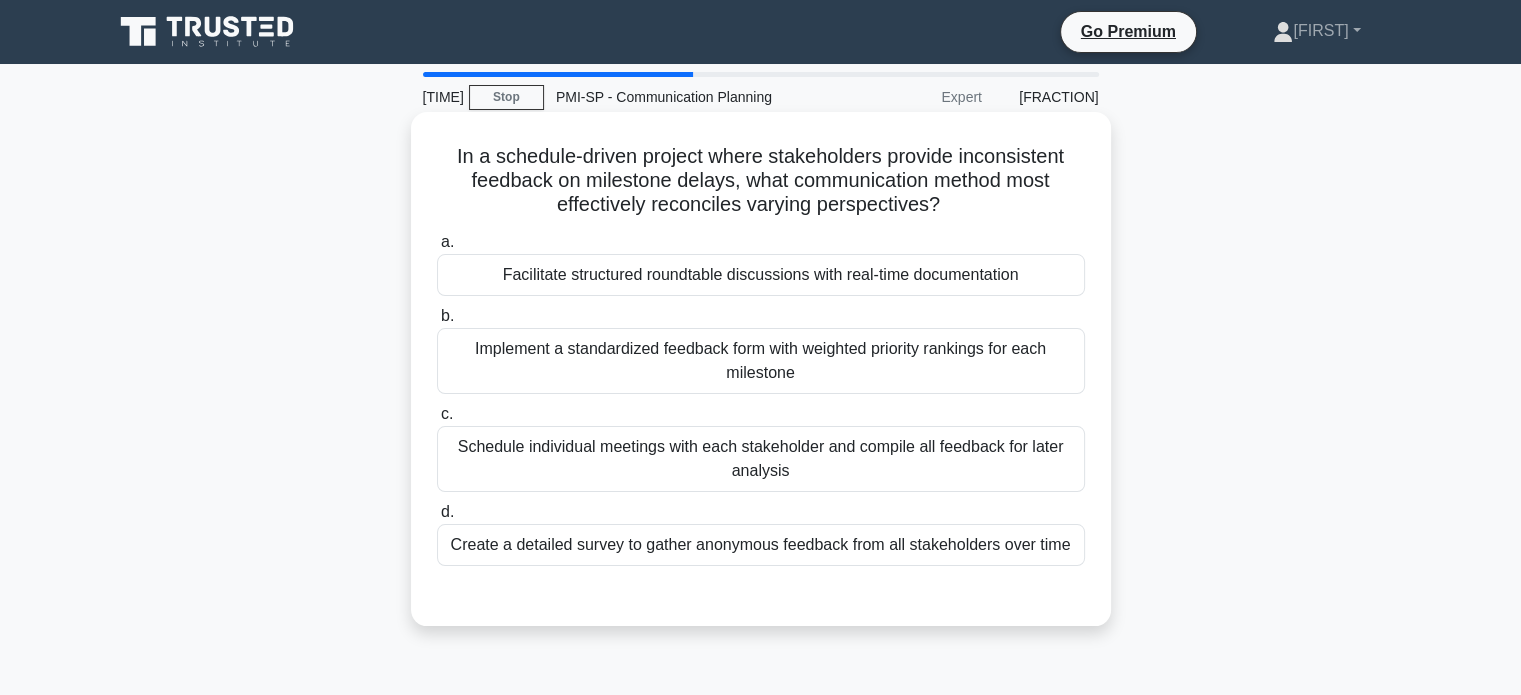 click on "Implement a standardized feedback form with weighted priority rankings for each milestone" at bounding box center (761, 361) 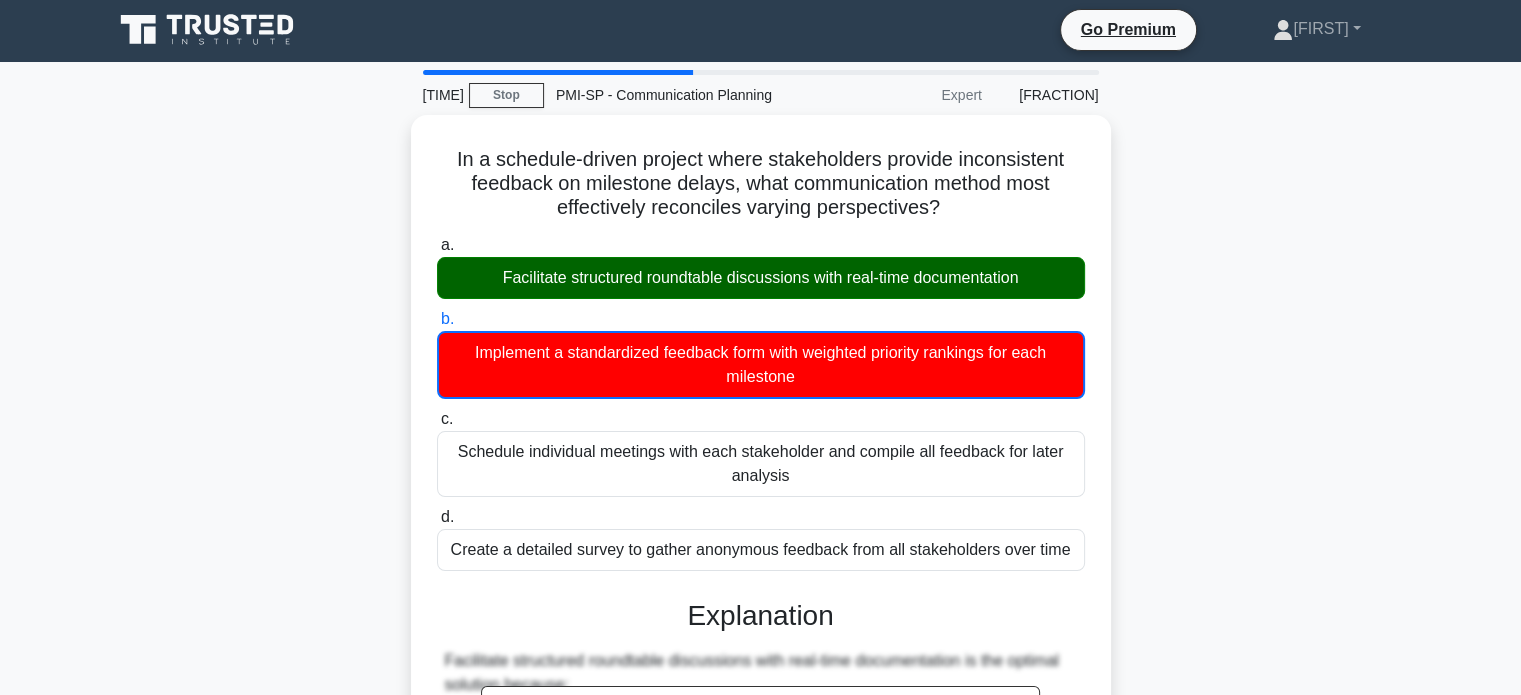scroll, scrollTop: 0, scrollLeft: 0, axis: both 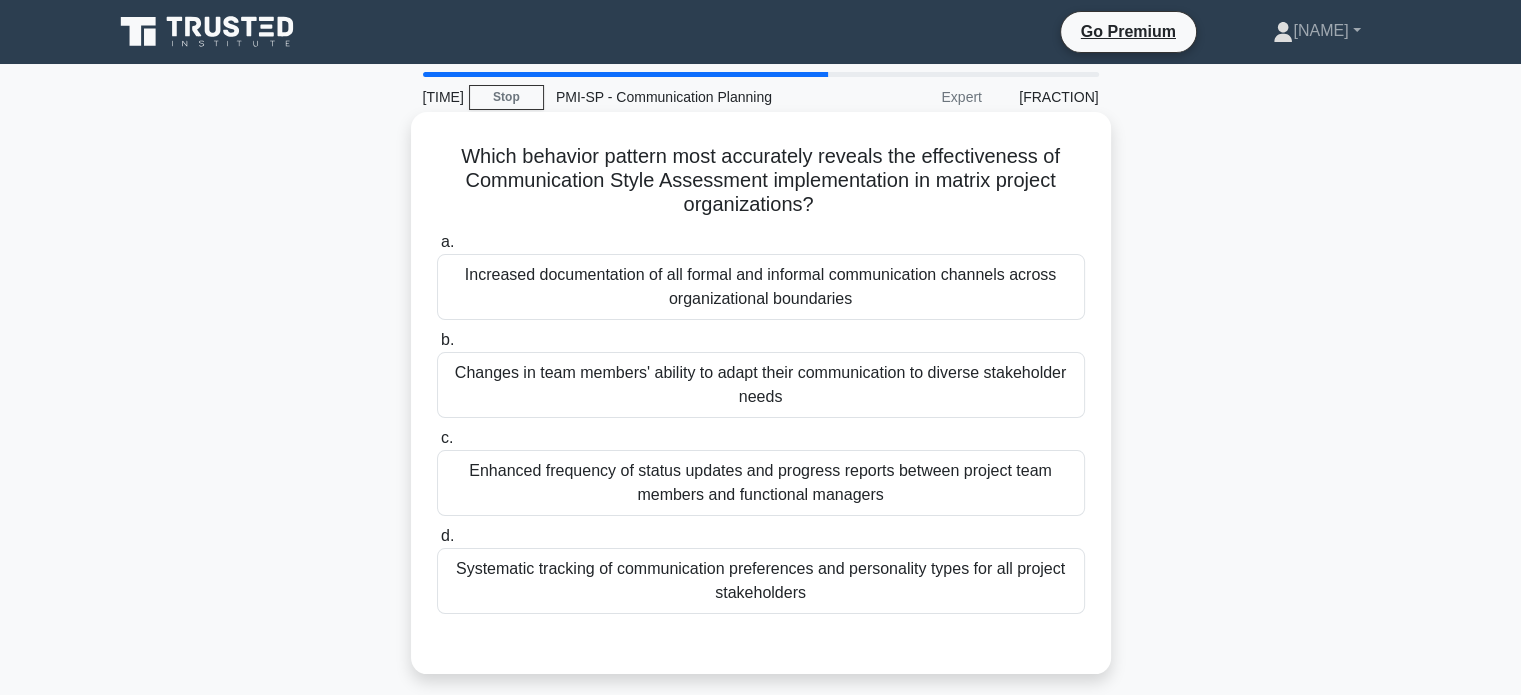 click on "Changes in team members' ability to adapt their communication to diverse stakeholder needs" at bounding box center (761, 385) 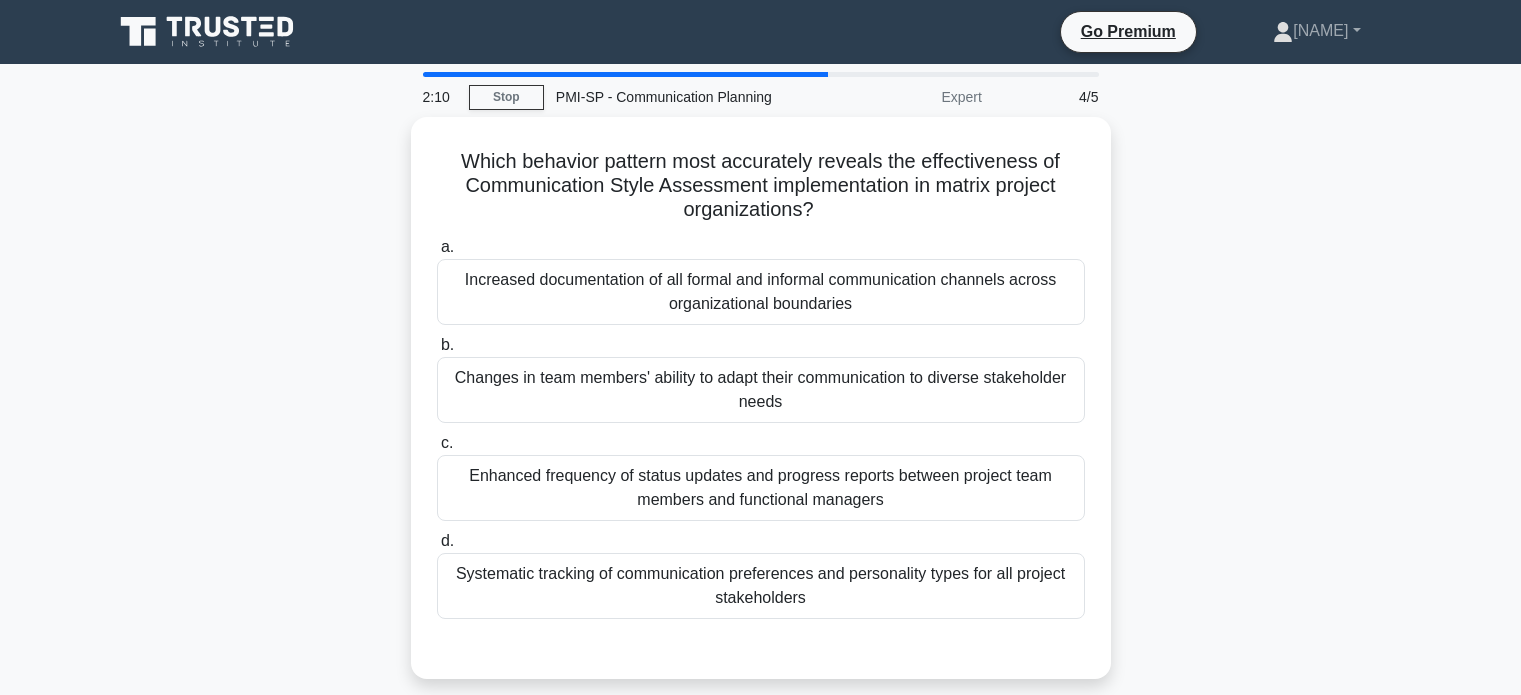 scroll, scrollTop: 0, scrollLeft: 0, axis: both 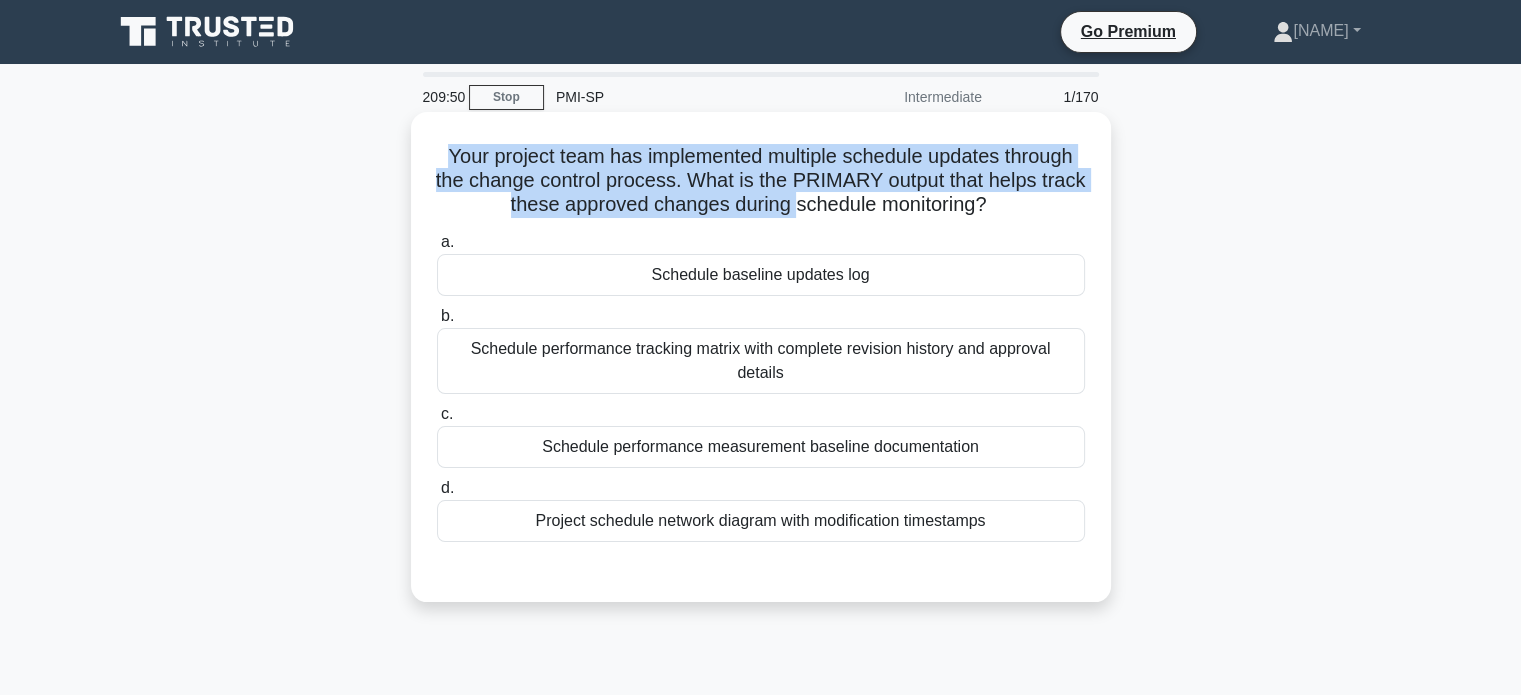 drag, startPoint x: 430, startPoint y: 152, endPoint x: 823, endPoint y: 204, distance: 396.42526 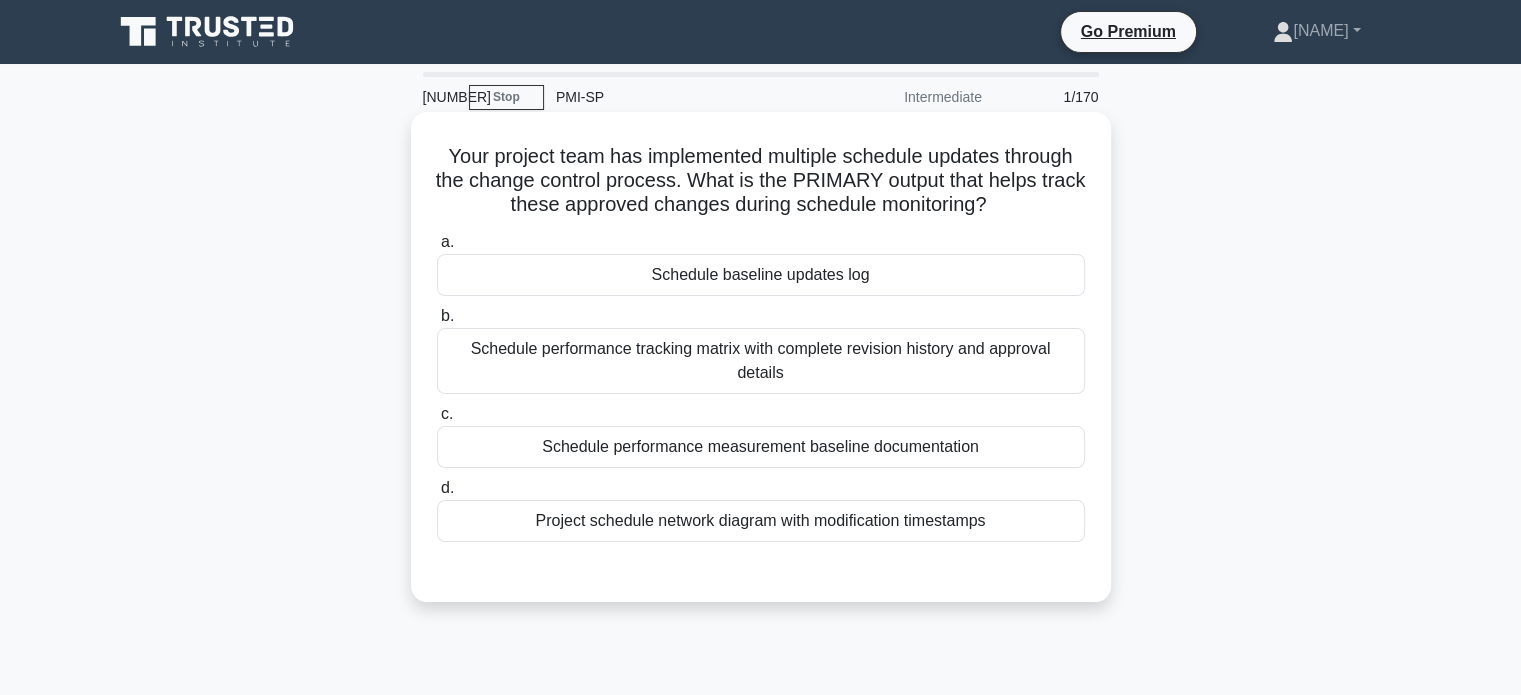click on "Schedule performance tracking matrix with complete revision history and approval details" at bounding box center (761, 361) 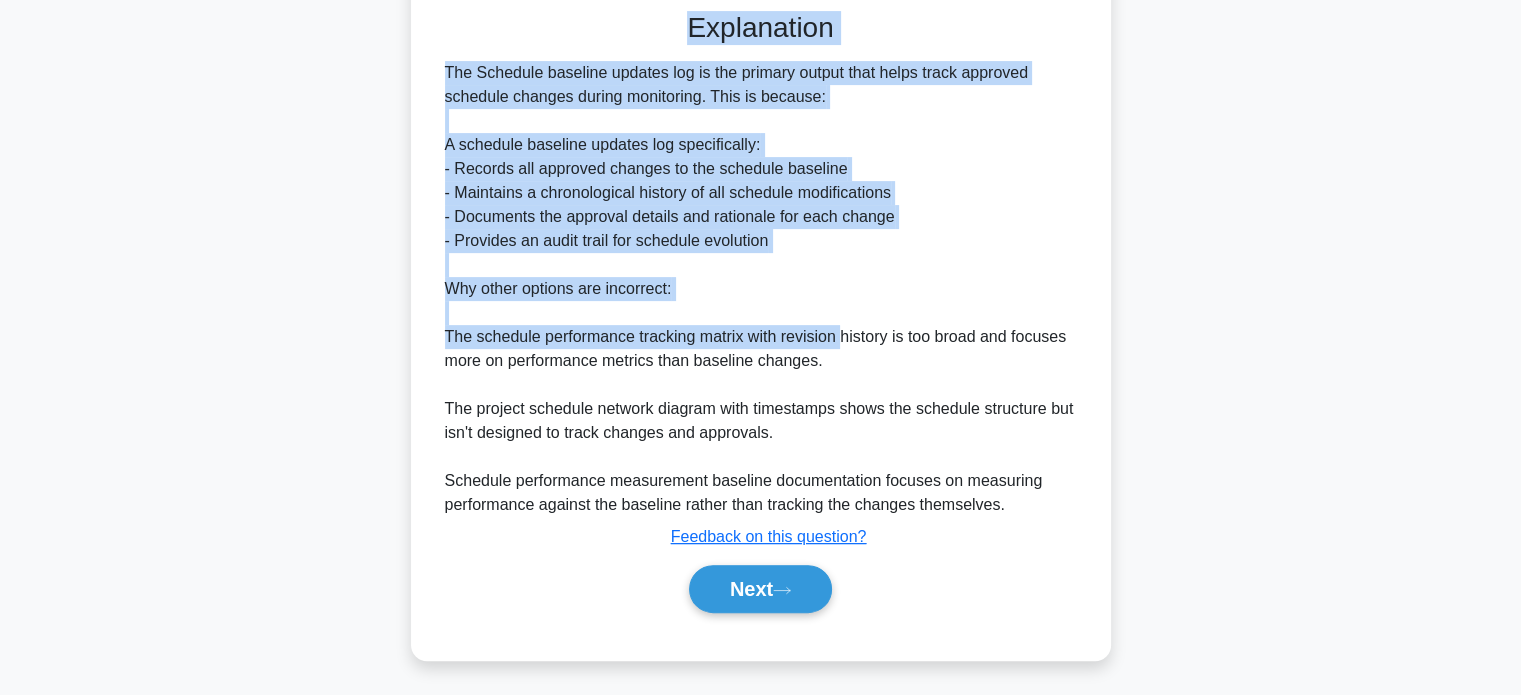 scroll, scrollTop: 562, scrollLeft: 0, axis: vertical 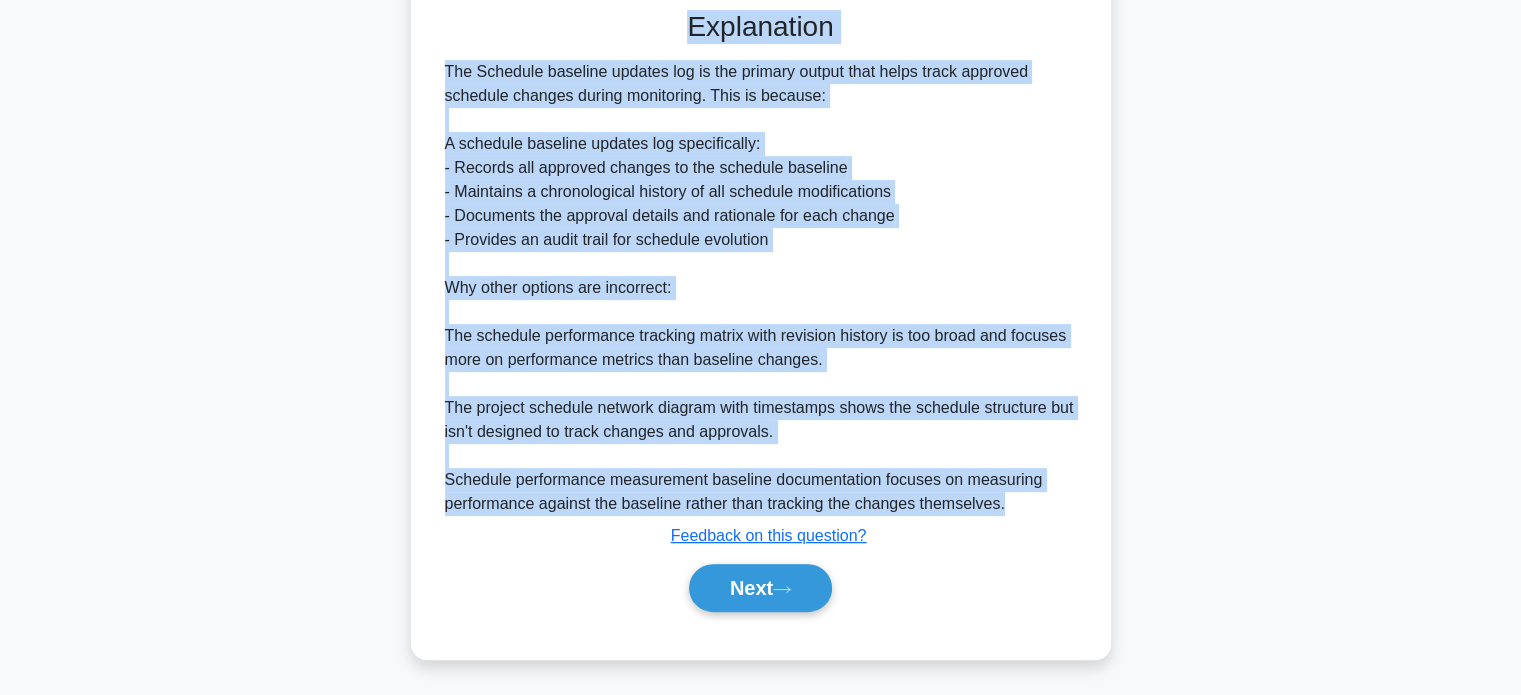 drag, startPoint x: 465, startPoint y: 162, endPoint x: 1107, endPoint y: 507, distance: 728.82715 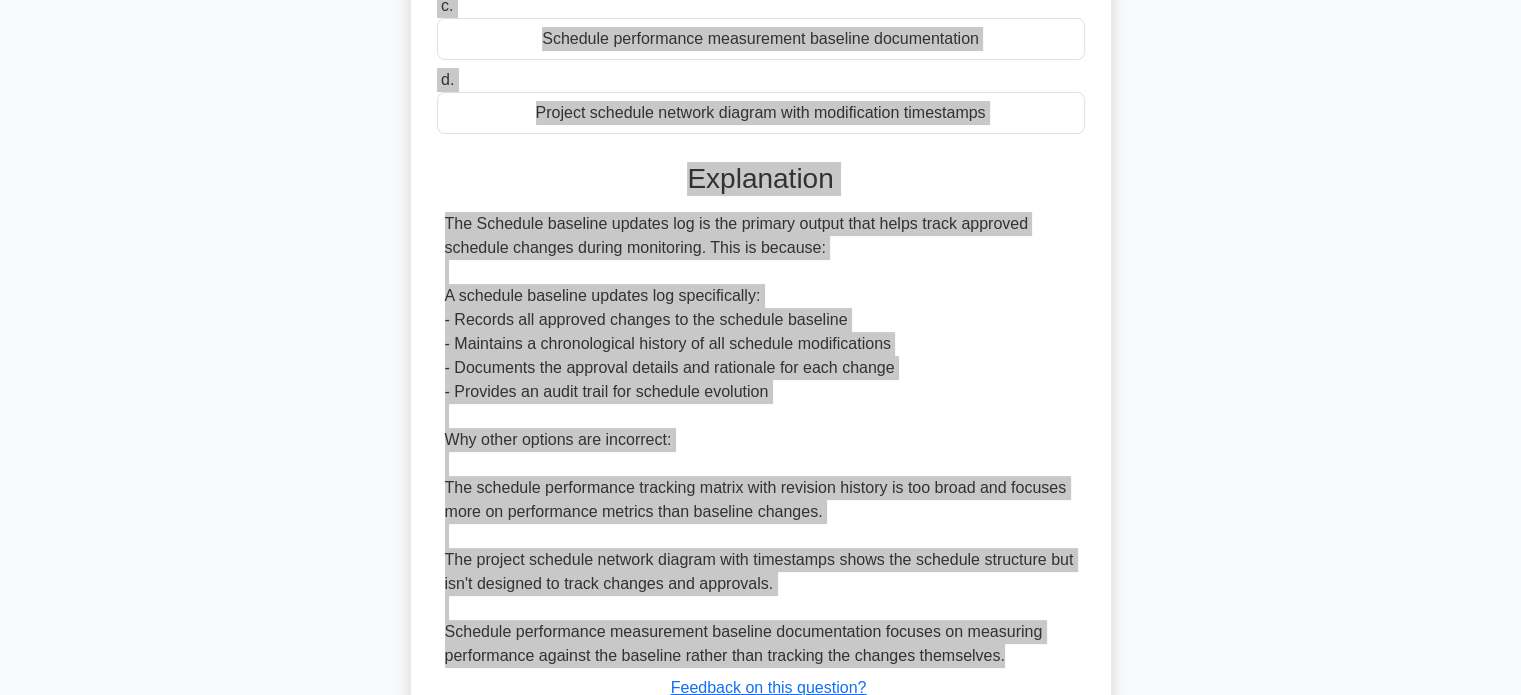 scroll, scrollTop: 500, scrollLeft: 0, axis: vertical 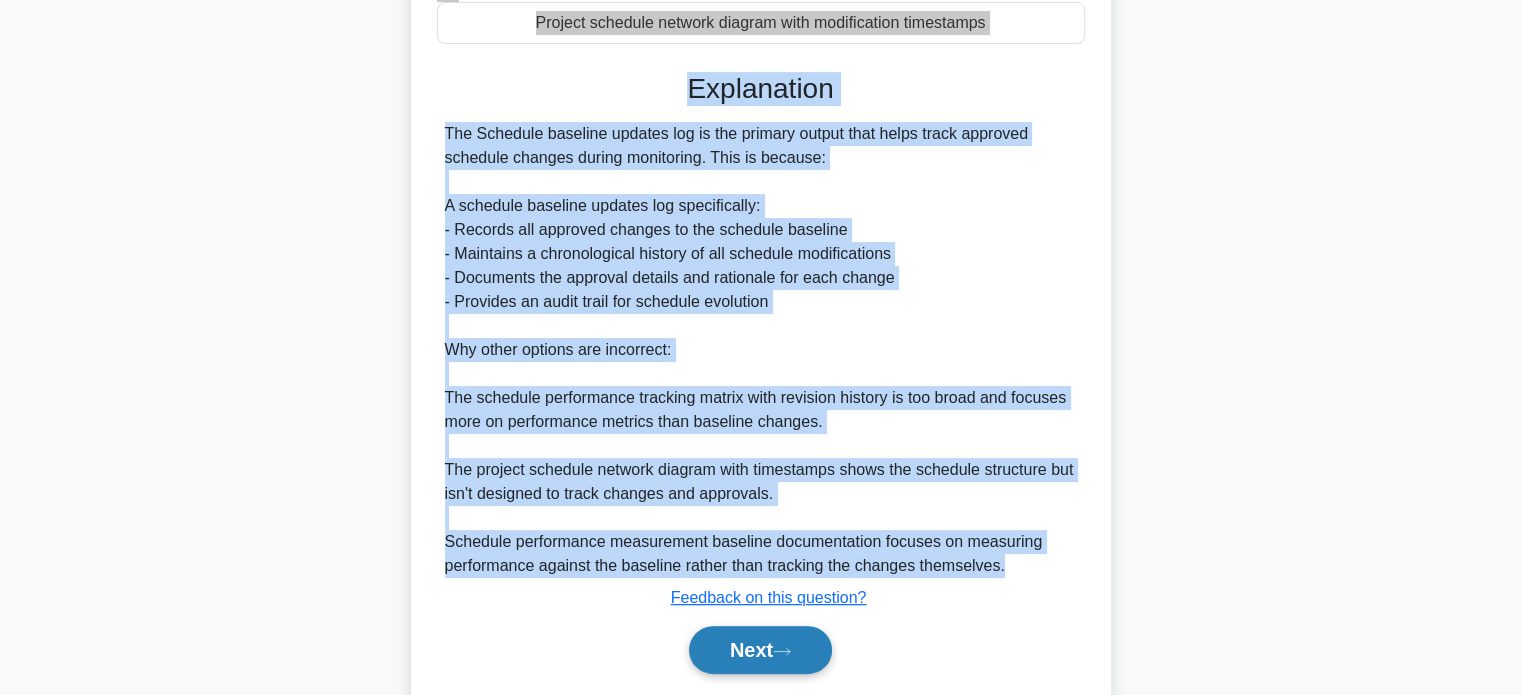 click on "Next" at bounding box center (760, 650) 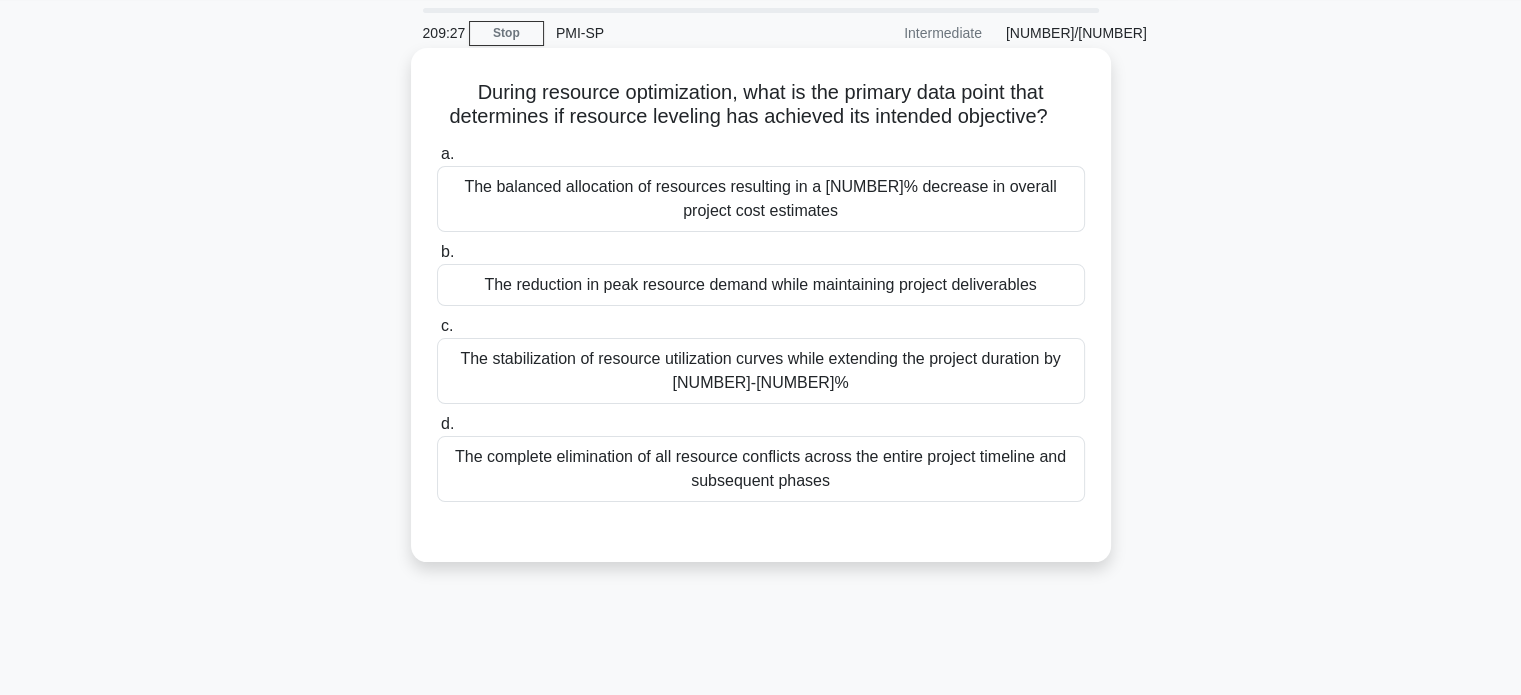 scroll, scrollTop: 0, scrollLeft: 0, axis: both 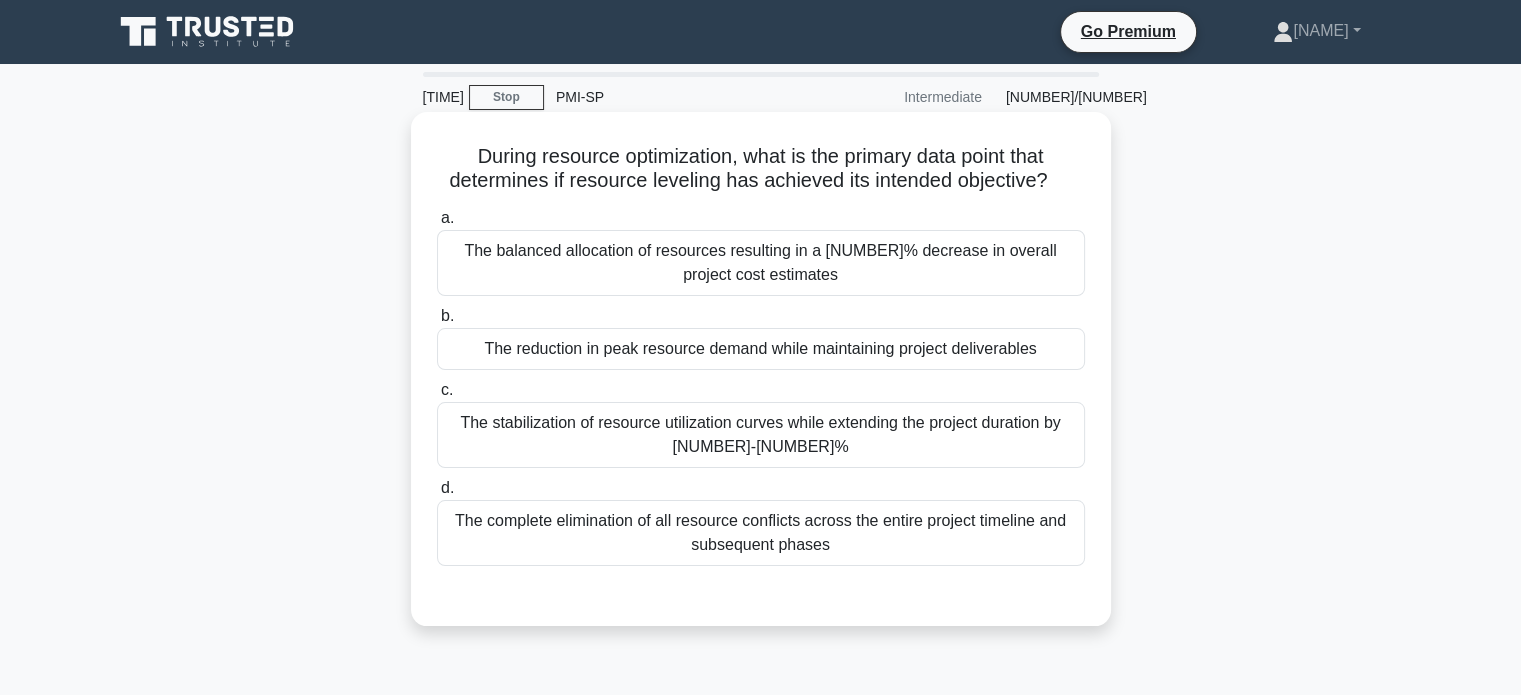 click on "The stabilization of resource utilization curves while extending the project duration by 15-20%" at bounding box center (761, 435) 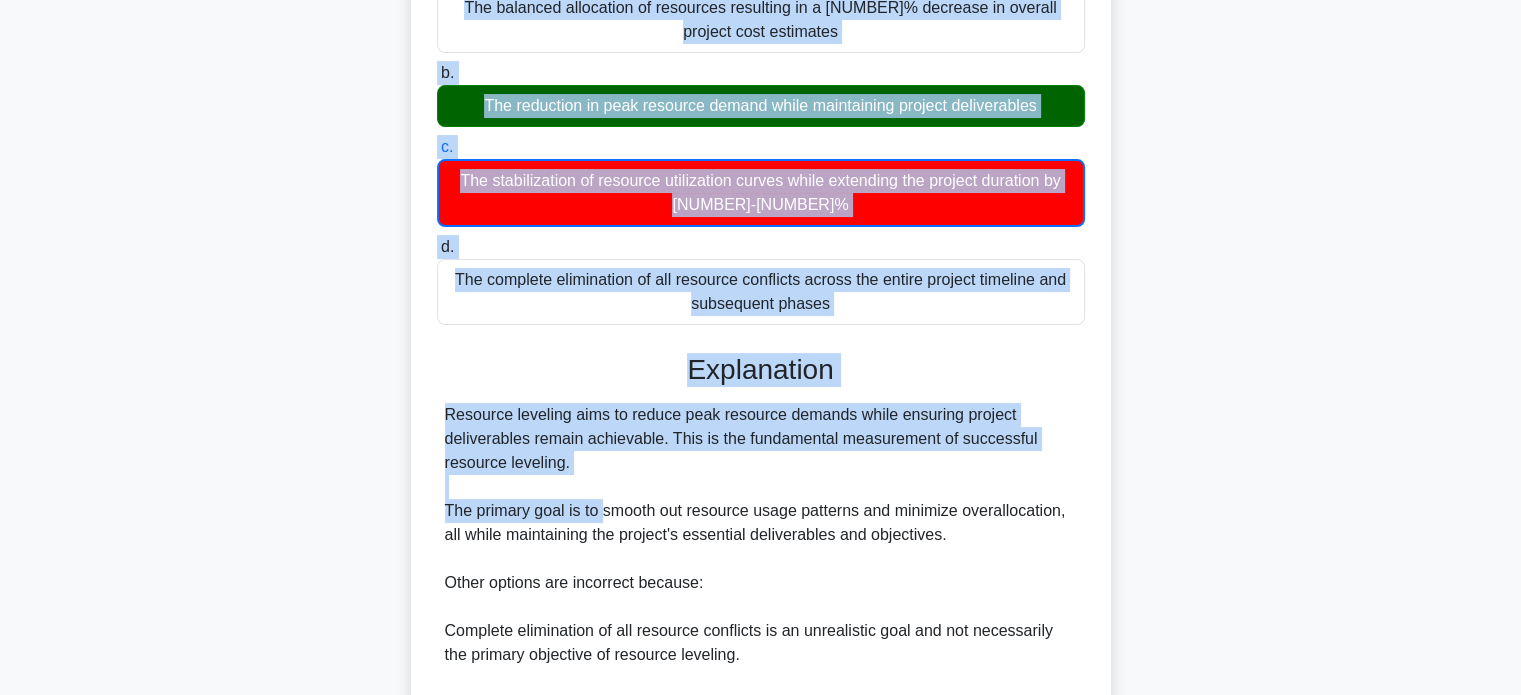 scroll, scrollTop: 500, scrollLeft: 0, axis: vertical 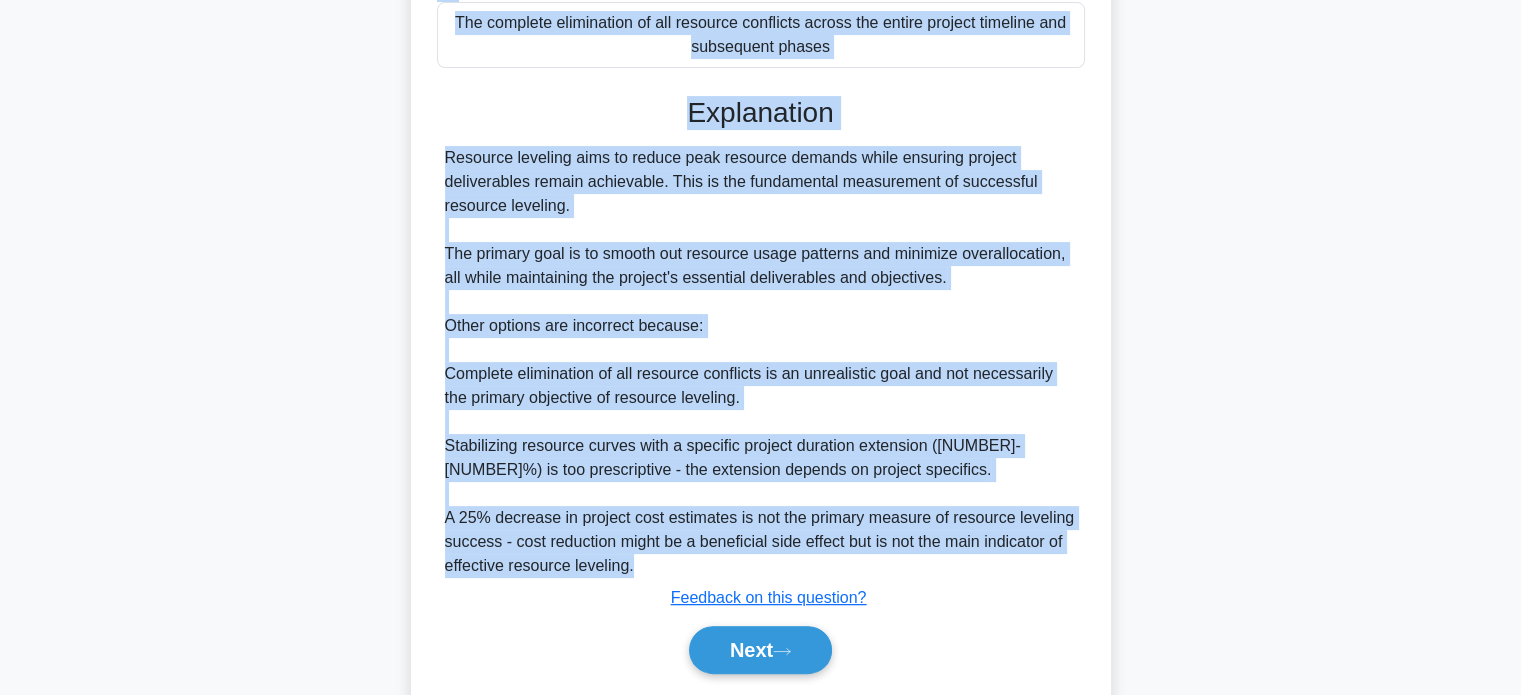 drag, startPoint x: 589, startPoint y: 241, endPoint x: 916, endPoint y: 575, distance: 467.4238 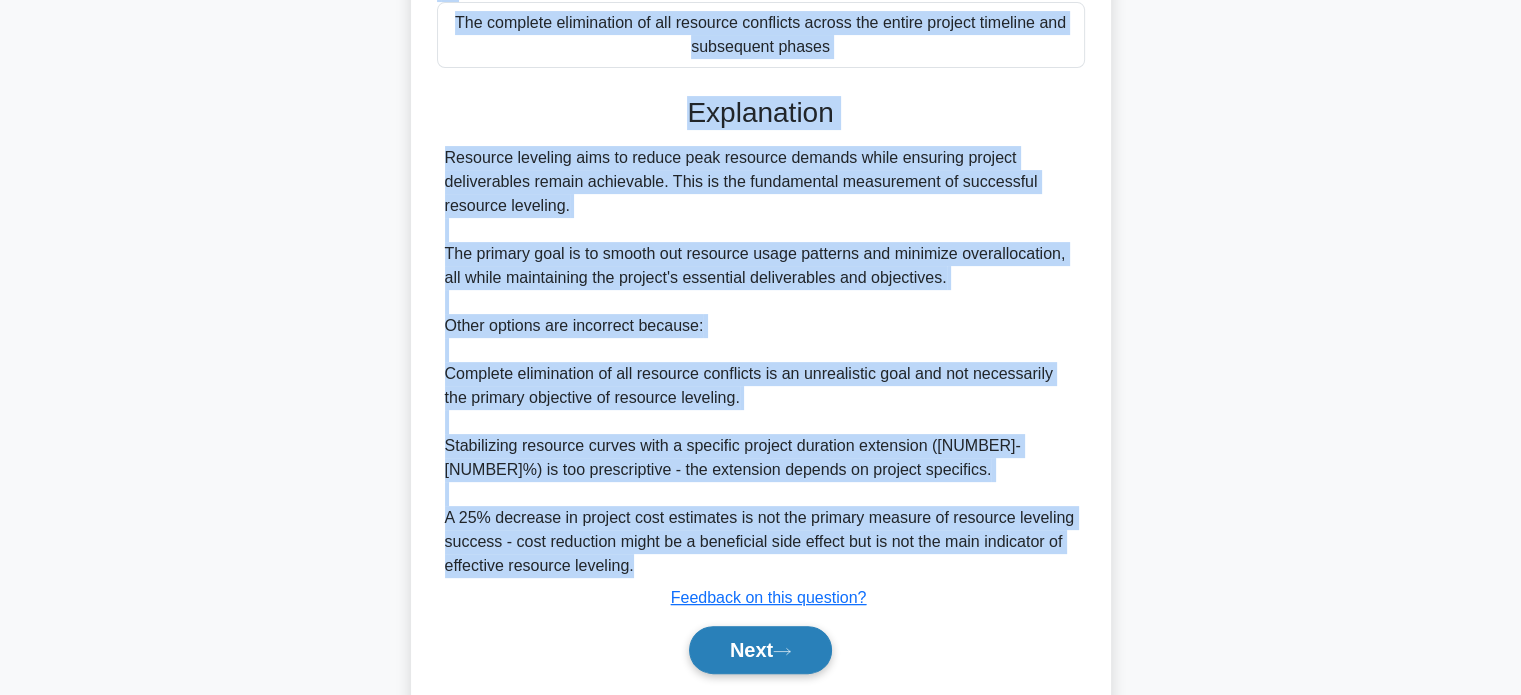 click on "Next" at bounding box center (760, 650) 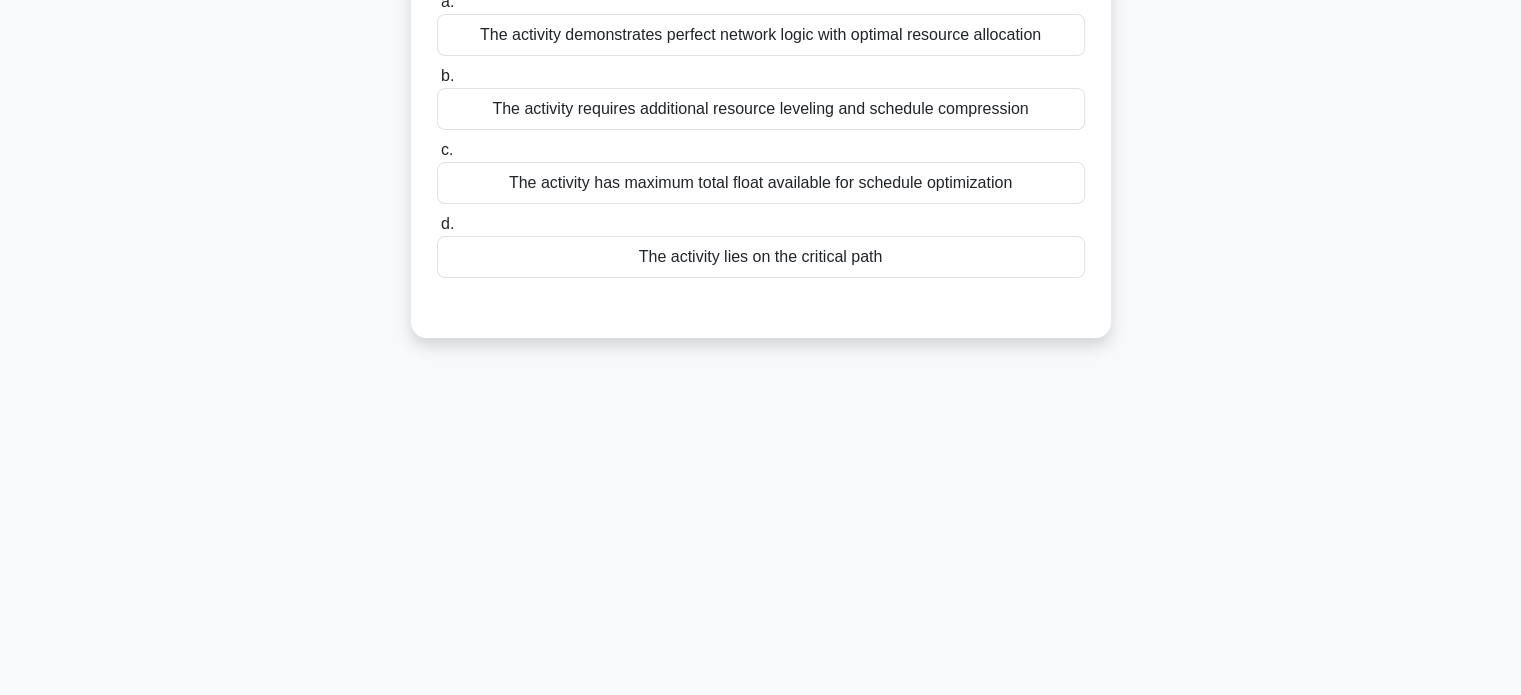 scroll, scrollTop: 0, scrollLeft: 0, axis: both 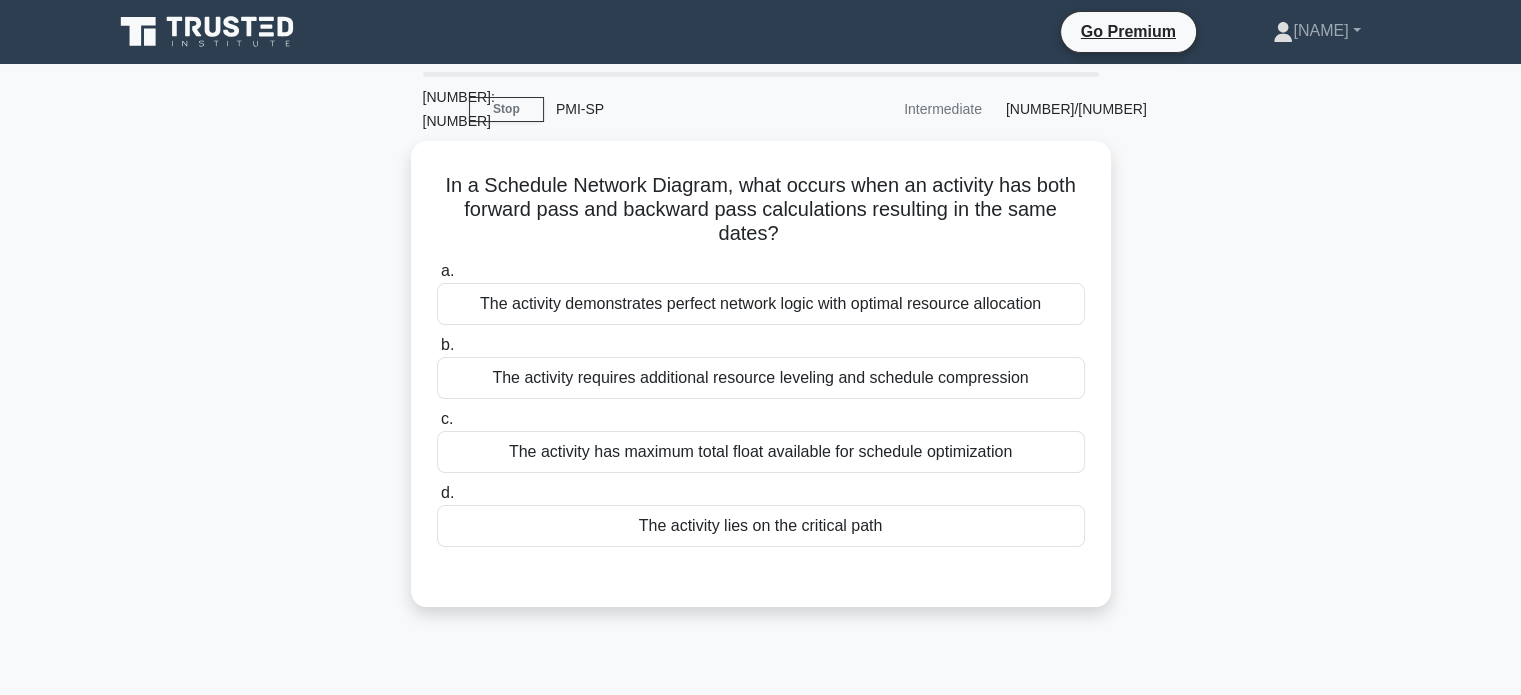click on "In a Schedule Network Diagram, what occurs when an activity has both forward pass and backward pass calculations resulting in the same dates?
.spinner_0XTQ{transform-origin:center;animation:spinner_y6GP .75s linear infinite}@keyframes spinner_y6GP{100%{transform:rotate(360deg)}}
a.
The activity demonstrates perfect network logic with optimal resource allocation
b. c." at bounding box center (761, 386) 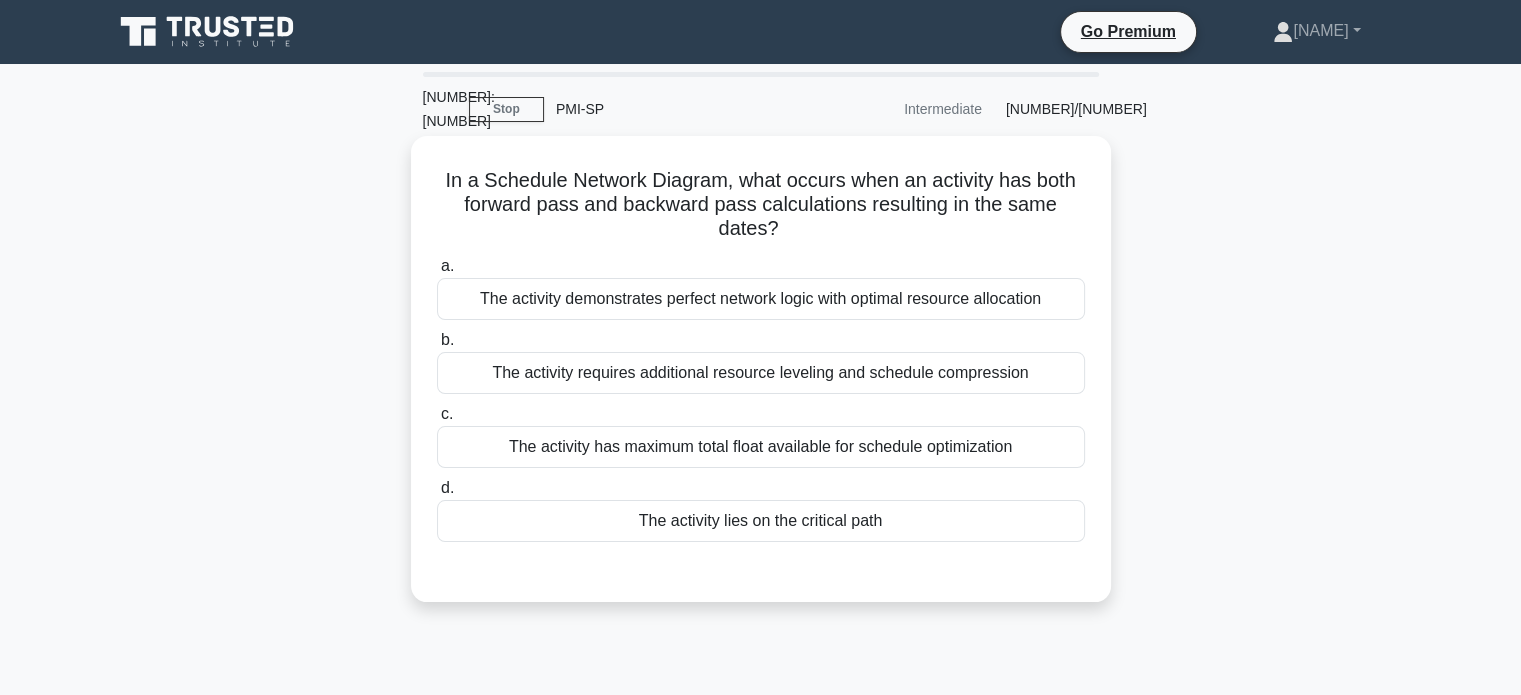 click on "The activity has maximum total float available for schedule optimization" at bounding box center [761, 447] 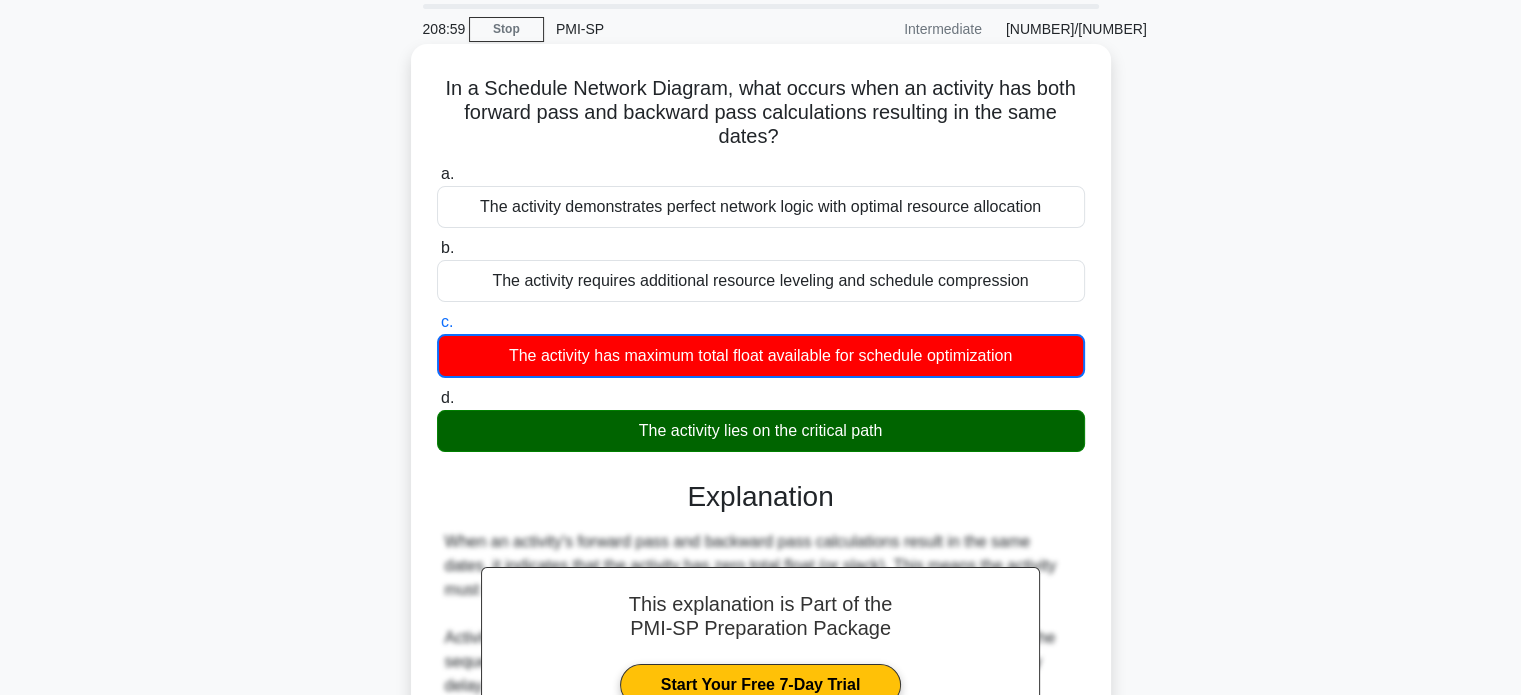 scroll, scrollTop: 418, scrollLeft: 0, axis: vertical 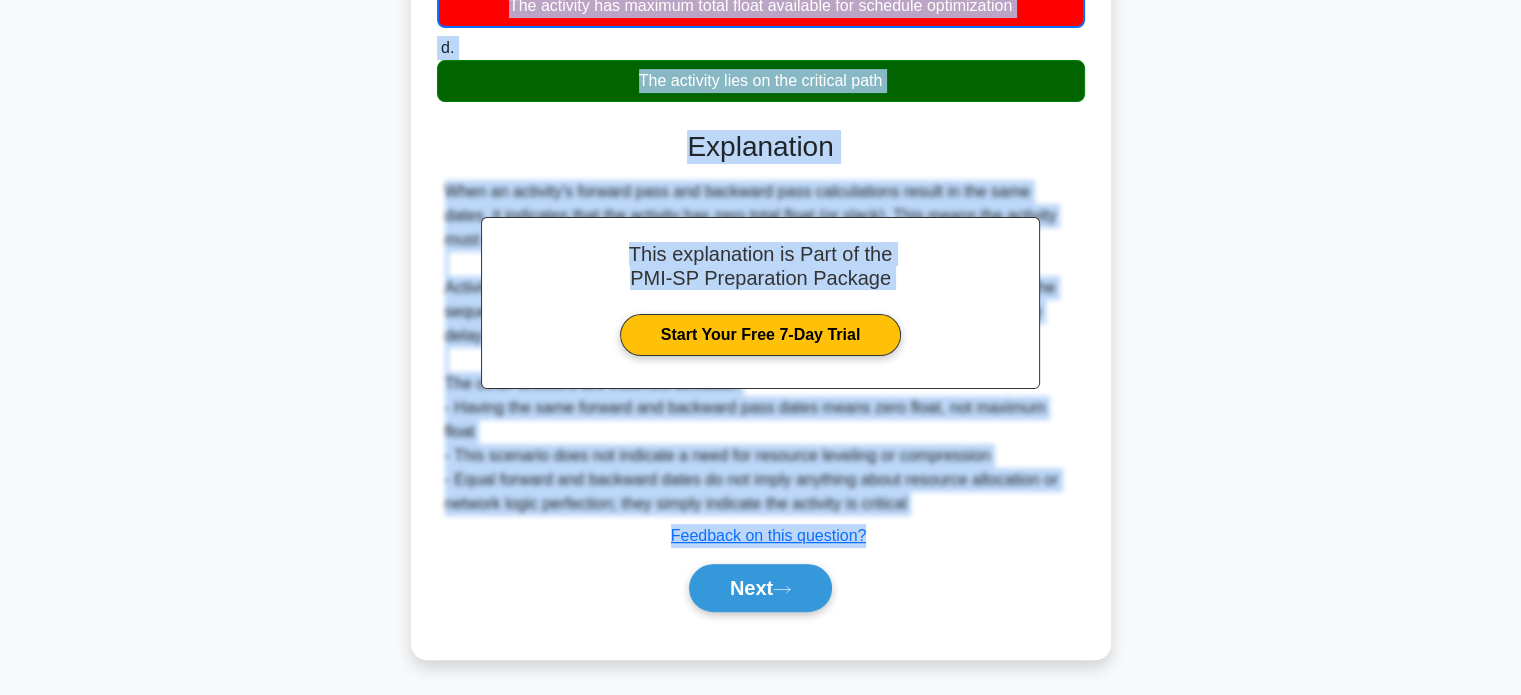 drag, startPoint x: 454, startPoint y: 164, endPoint x: 1056, endPoint y: 531, distance: 705.0482 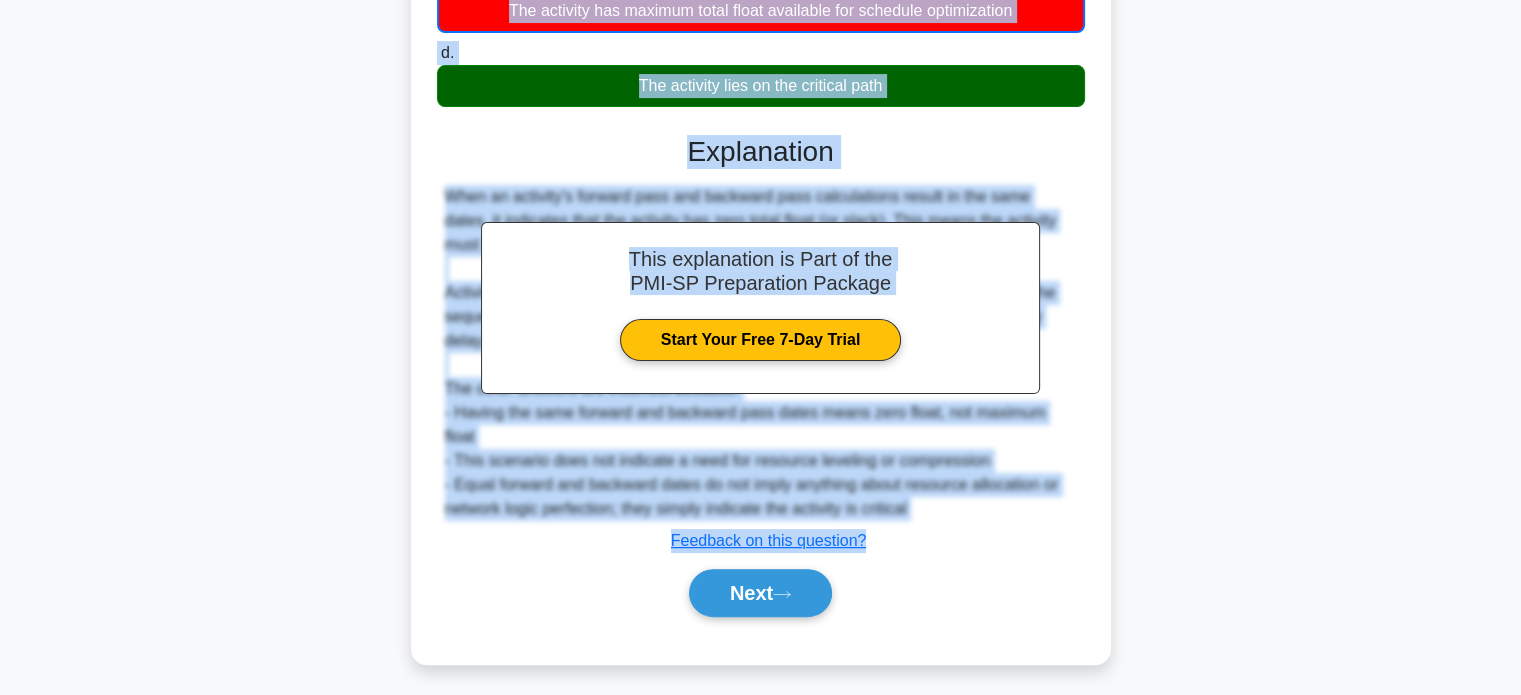 copy on "In a Schedule Network Diagram, what occurs when an activity has both forward pass and backward pass calculations resulting in the same dates?
.spinner_0XTQ{transform-origin:center;animation:spinner_y6GP .75s linear infinite}@keyframes spinner_y6GP{100%{transform:rotate(360deg)}}
a.
The activity demonstrates perfect network logic with optimal resource allocation
b.
The activity requires additional resource leveling and schedule compression
c.
The activity has maximum total float available for schedule optimization
d.
The activity lies on the critical path
This explanation is Part of the  PMI-SP Preparation Package
Start Your Free 7-Day Trial
Explanation
..." 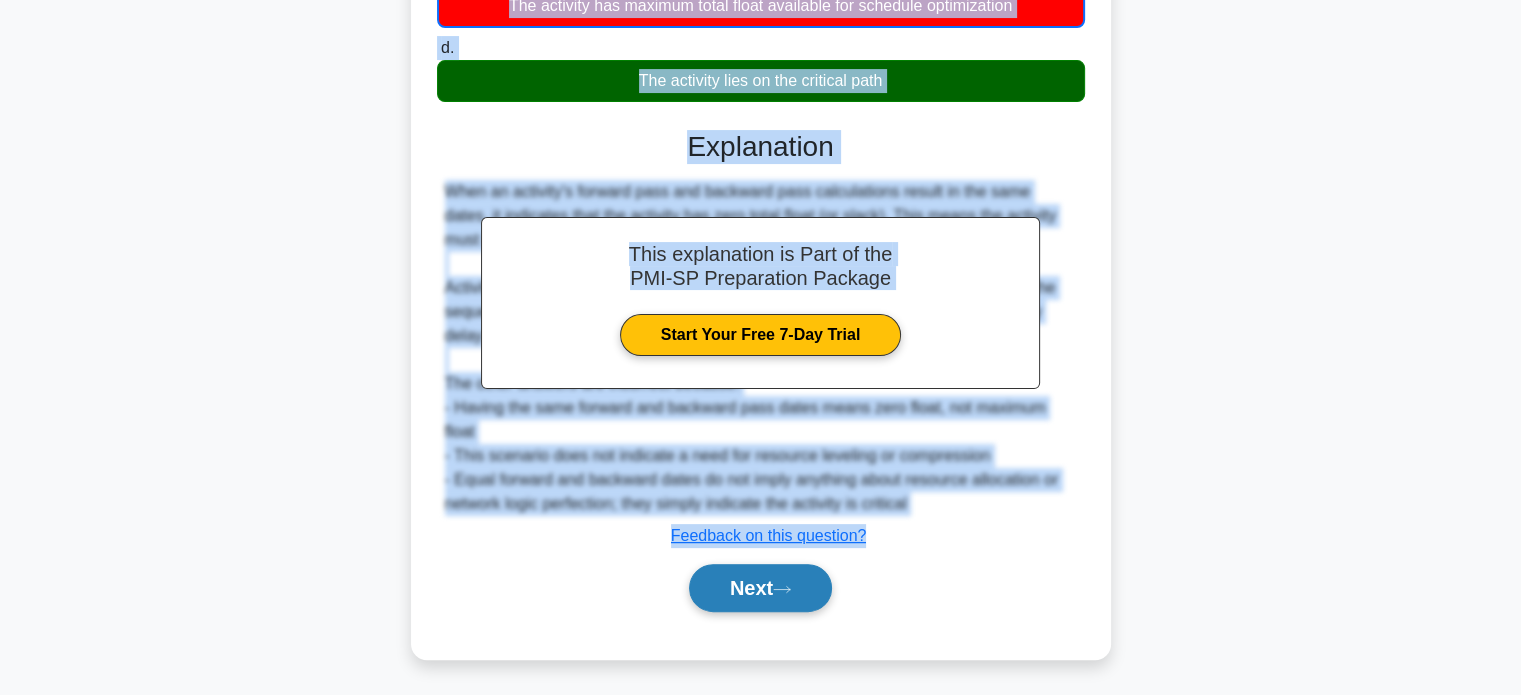 click on "Next" at bounding box center (760, 588) 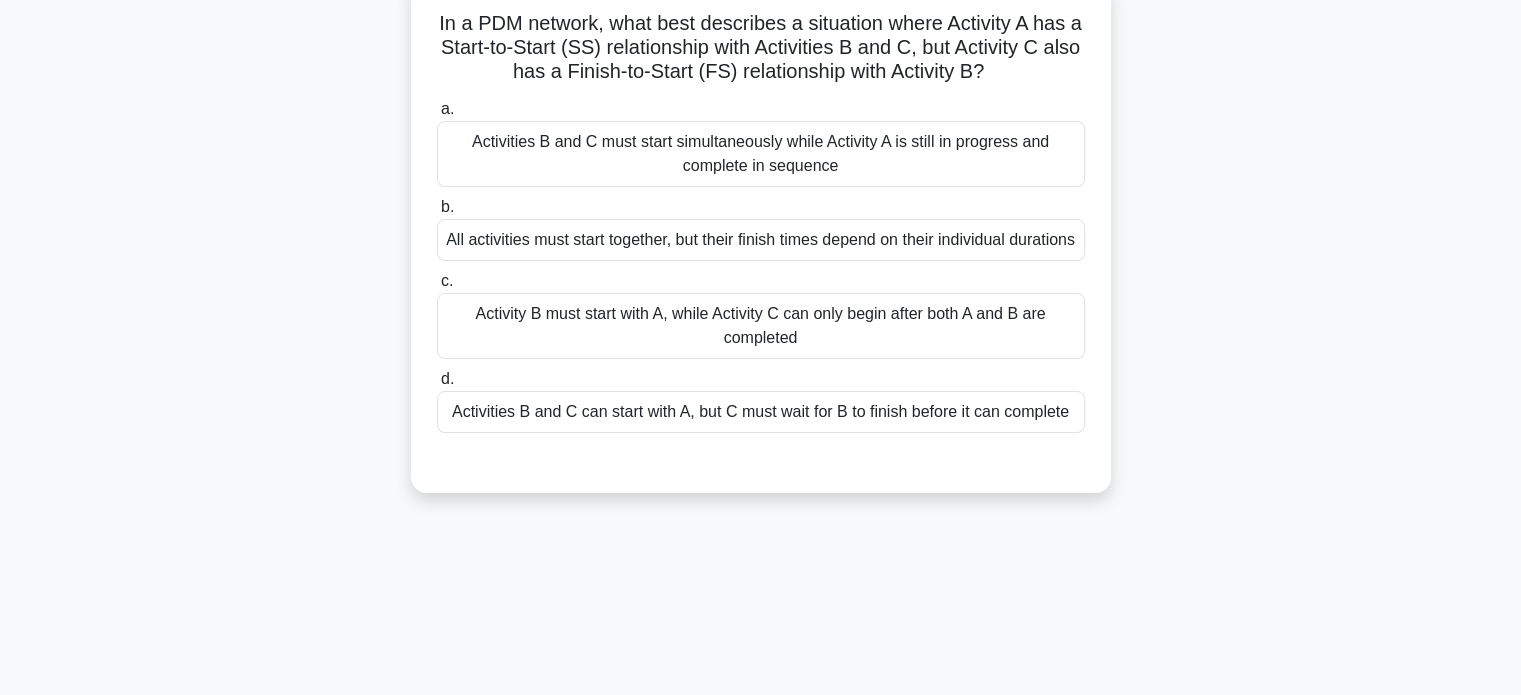scroll, scrollTop: 0, scrollLeft: 0, axis: both 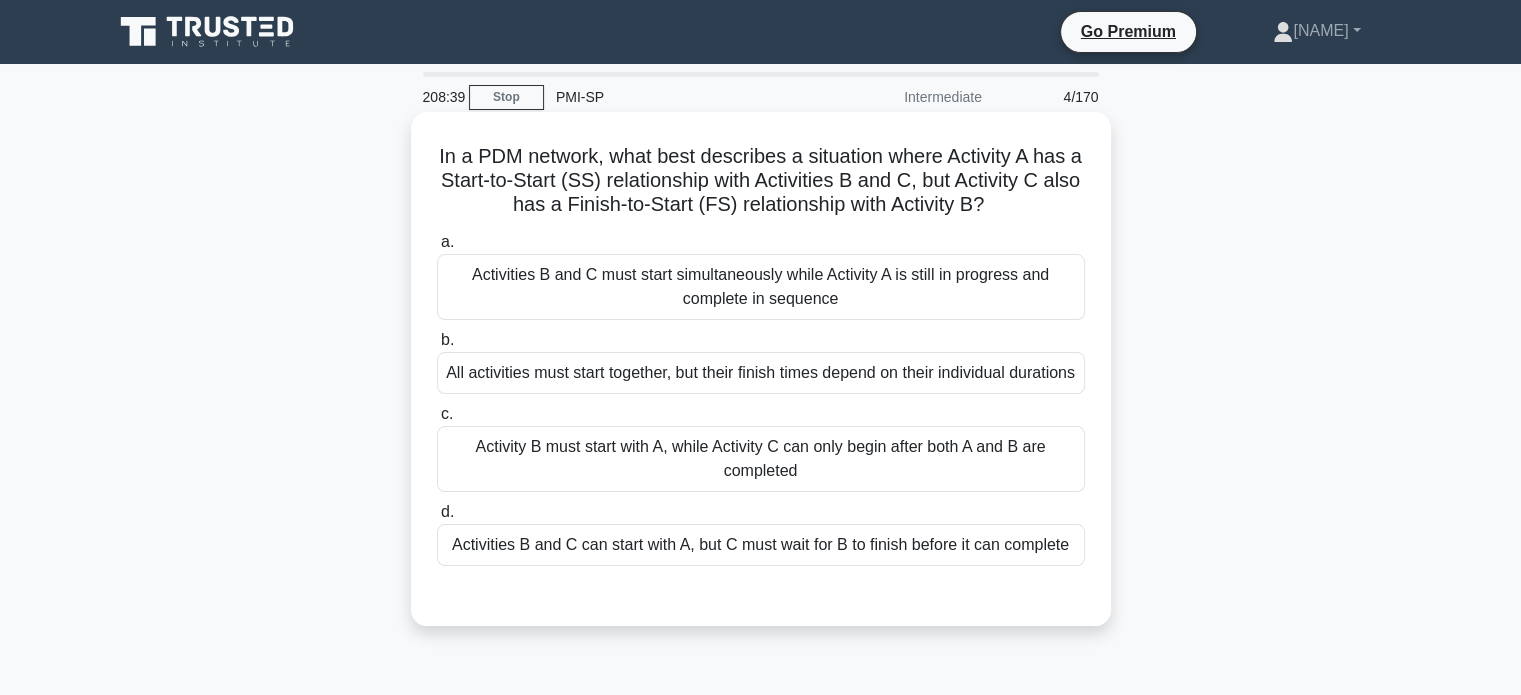 click on "Activities B and C must start simultaneously while Activity A is still in progress and complete in sequence" at bounding box center [761, 287] 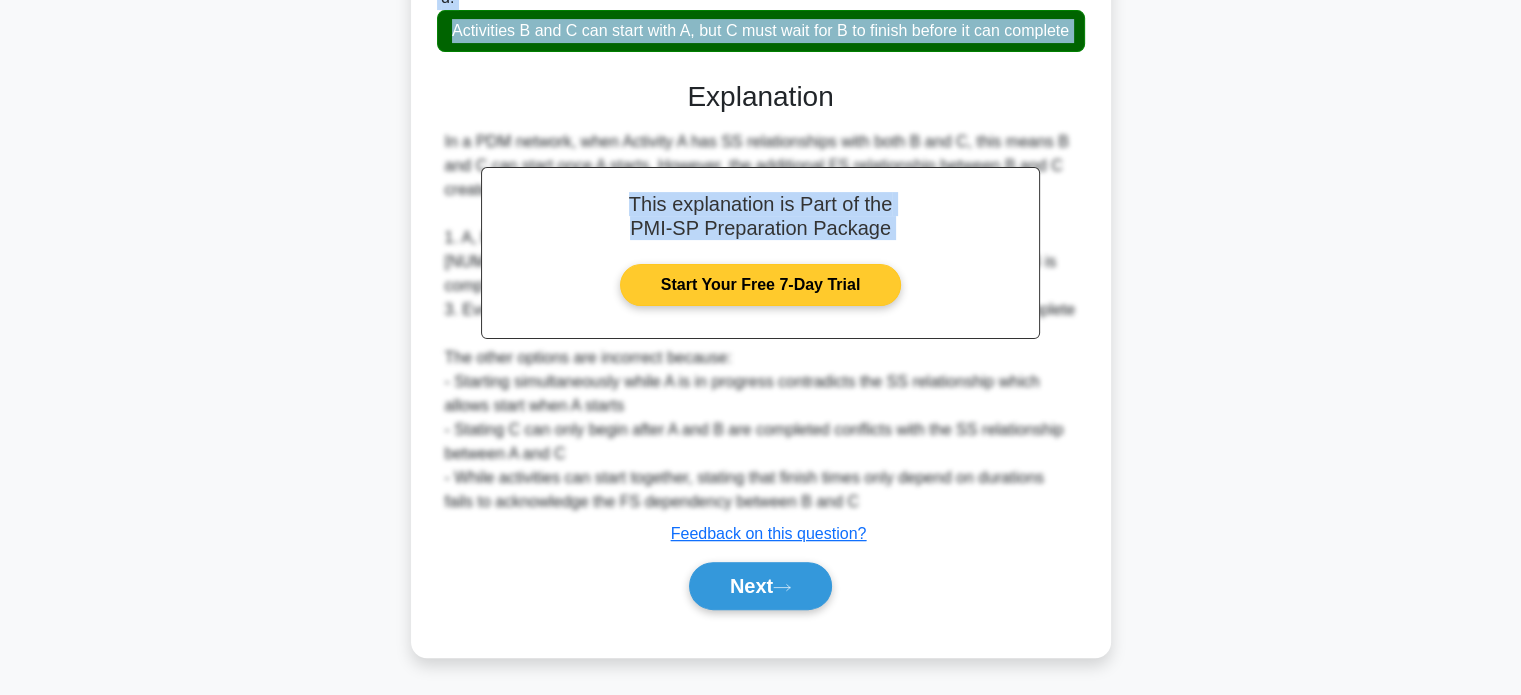 scroll, scrollTop: 538, scrollLeft: 0, axis: vertical 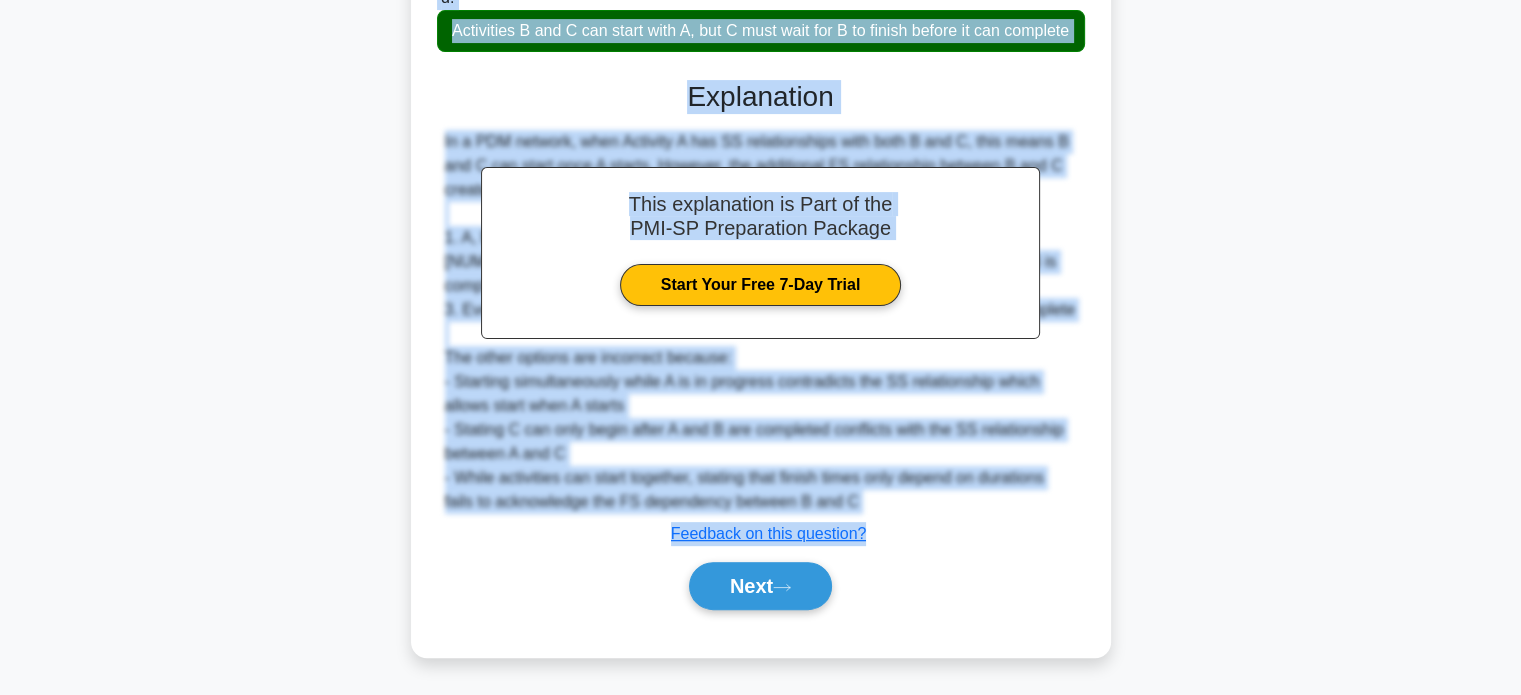 drag, startPoint x: 455, startPoint y: 158, endPoint x: 986, endPoint y: 523, distance: 644.3493 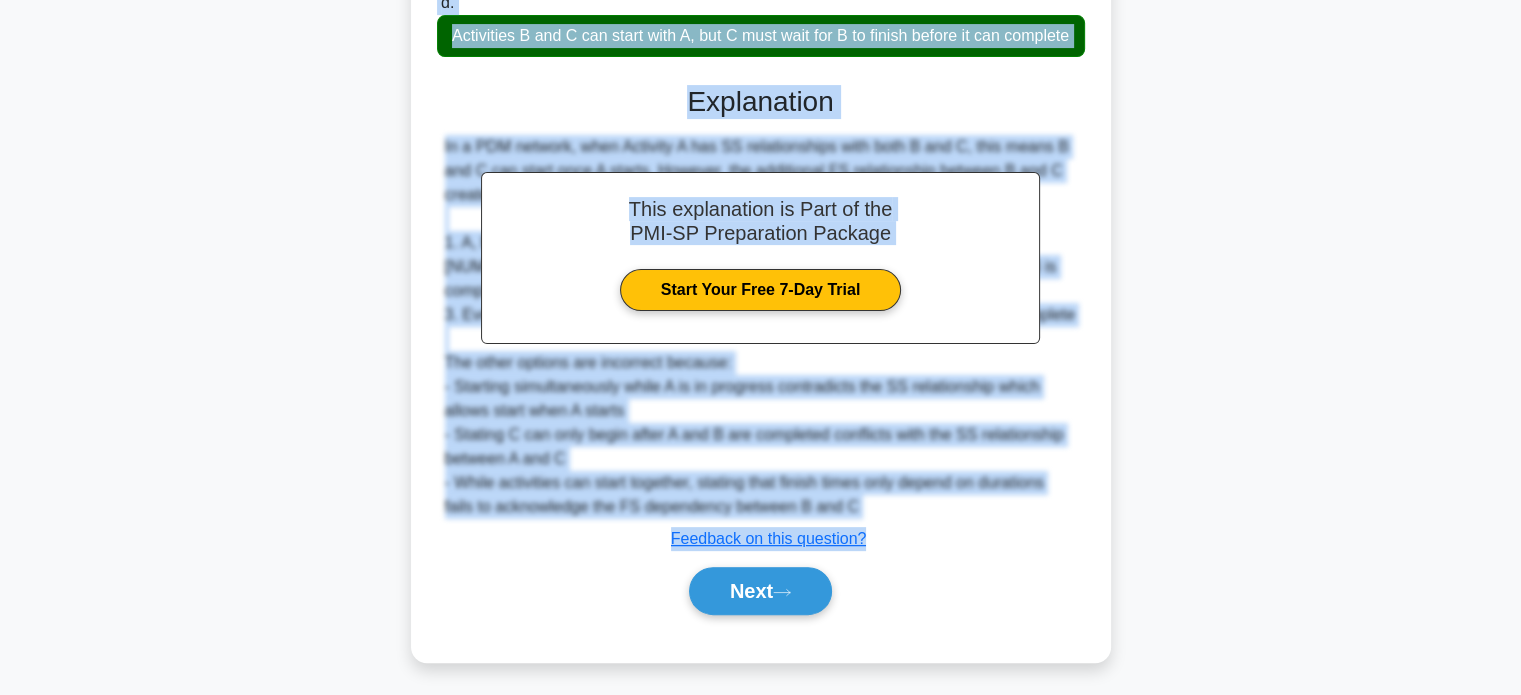 copy on "n a PDM network, what best describes a situation where Activity A has a Start-to-Start (SS) relationship with Activities B and C, but Activity C also has a Finish-to-Start (FS) relationship with Activity B?
.spinner_0XTQ{transform-origin:center;animation:spinner_y6GP .75s linear infinite}@keyframes spinner_y6GP{100%{transform:rotate(360deg)}}
a.
Activities B and C must start simultaneously while Activity A is still in progress and complete in sequence
b.
All activities must start together, but their finish times depend on their individual durations
c.
Activity B must start with A, while Activity C can only begin after both A and B are completed
d.
Activities B and C can start with A, but C must wait for B ..." 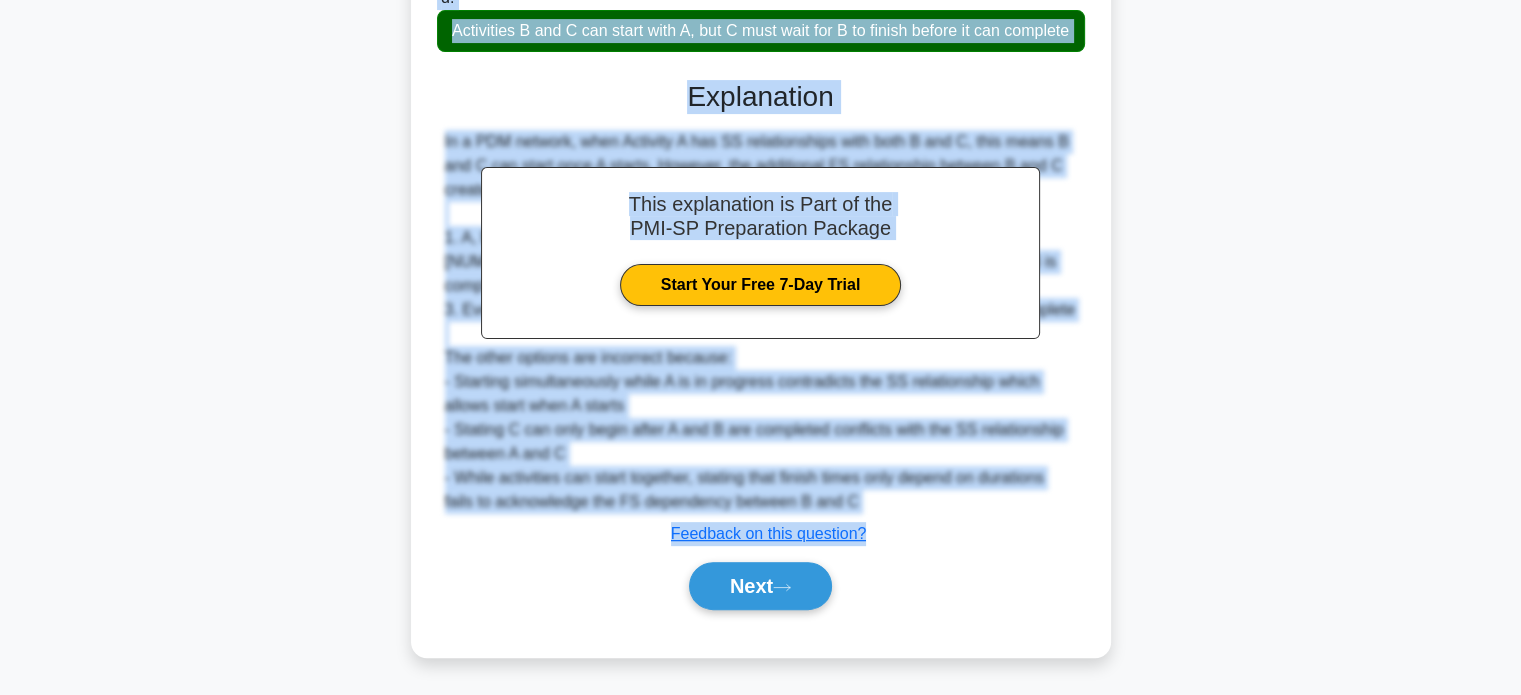 drag, startPoint x: 770, startPoint y: 584, endPoint x: 768, endPoint y: 620, distance: 36.05551 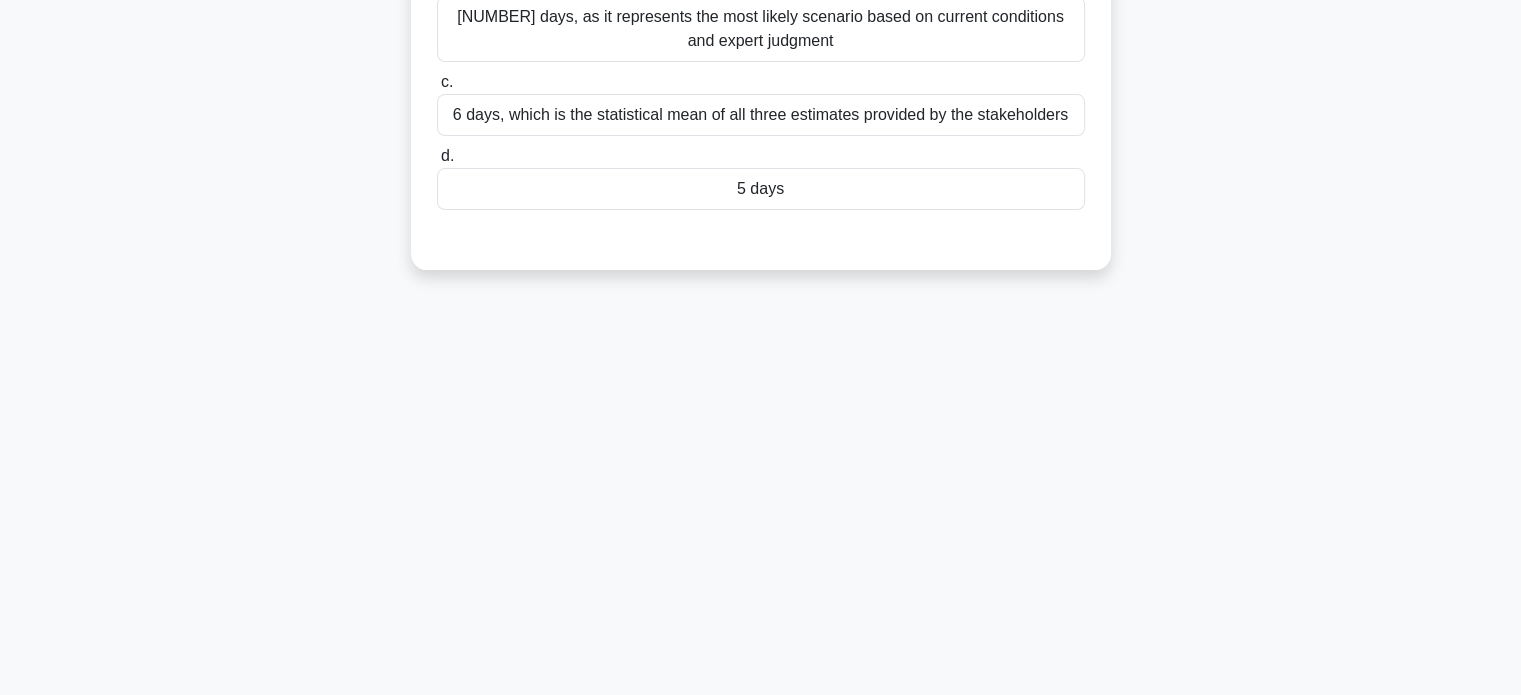 scroll, scrollTop: 385, scrollLeft: 0, axis: vertical 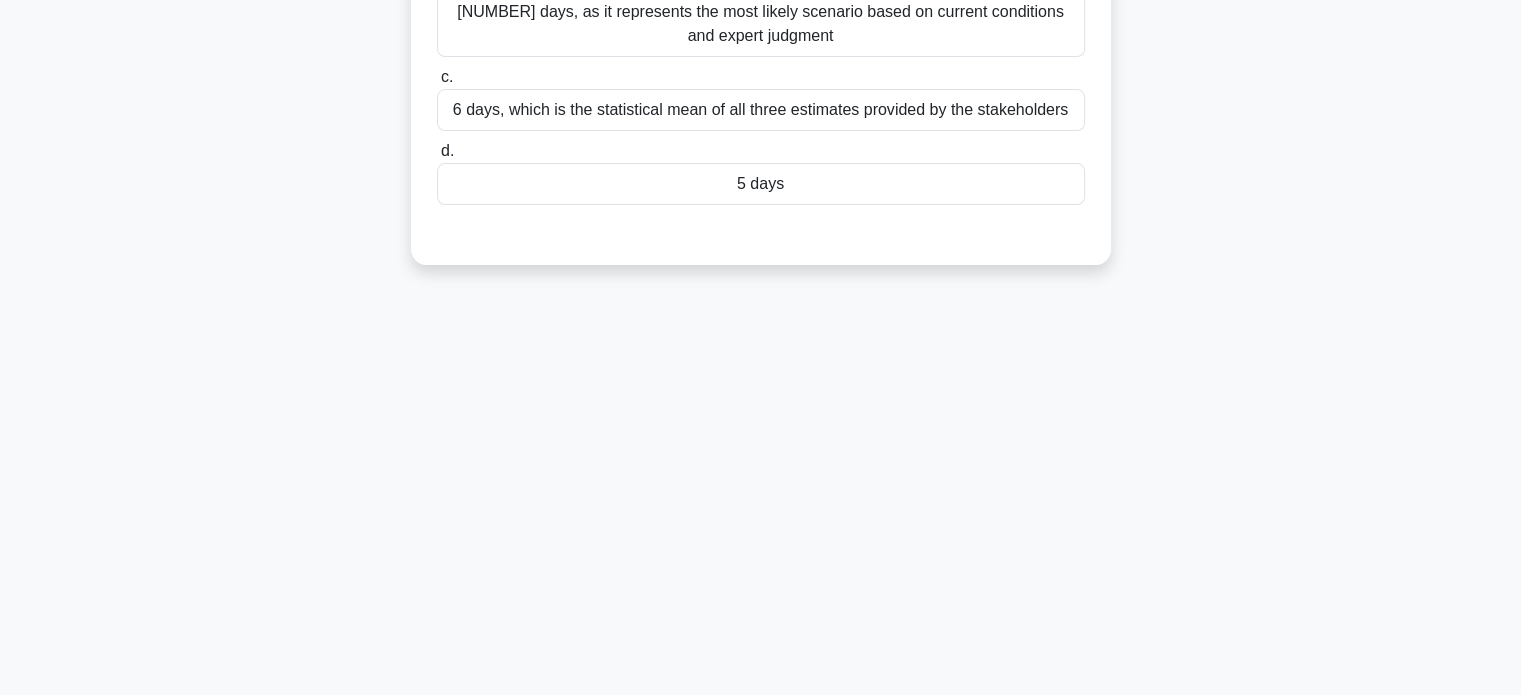 click on "5 days" at bounding box center (761, 184) 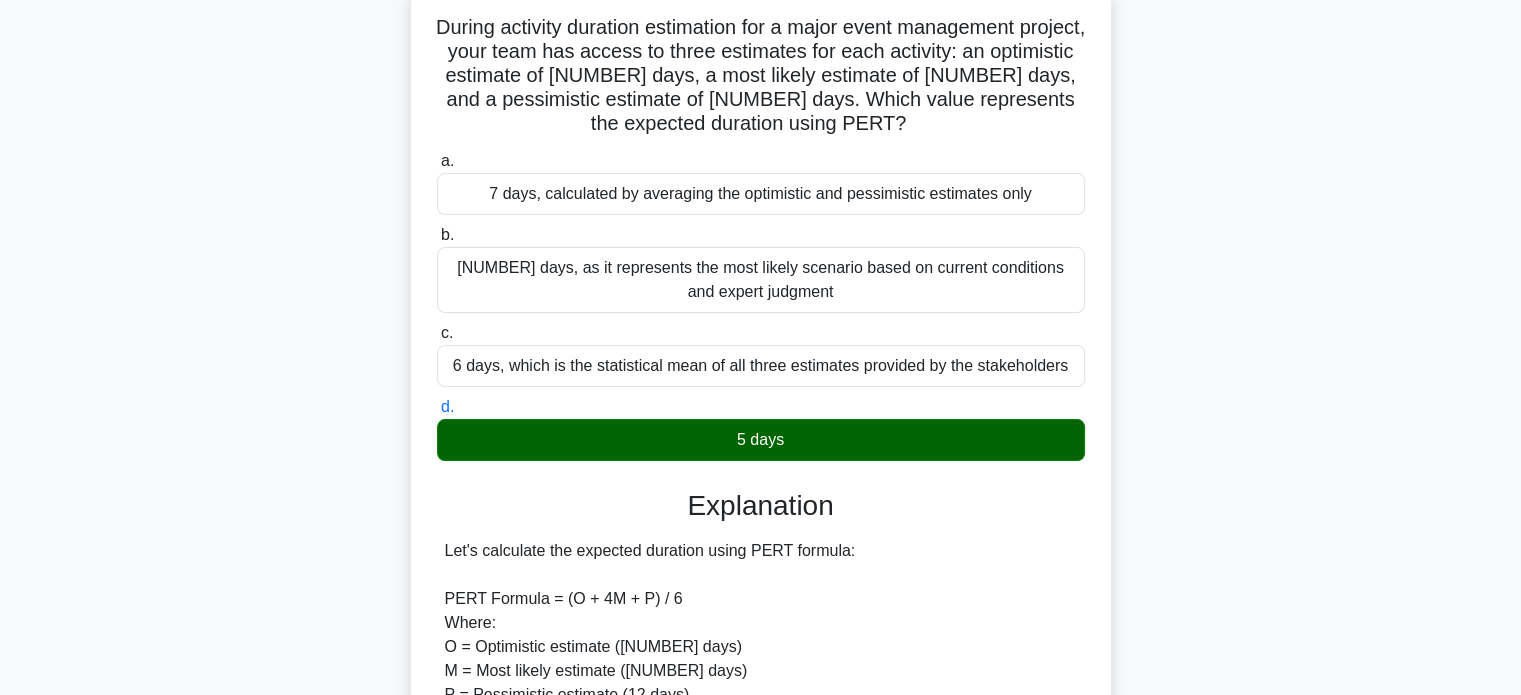scroll, scrollTop: 0, scrollLeft: 0, axis: both 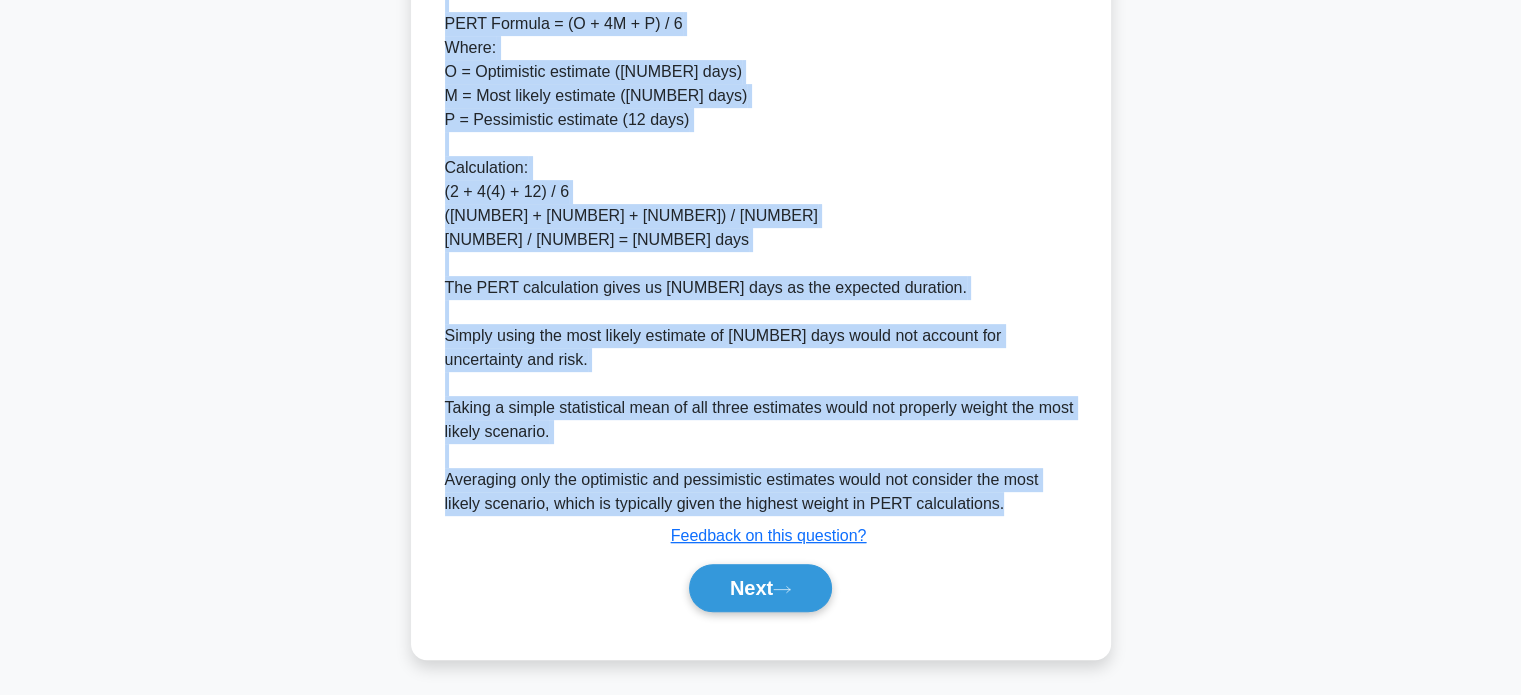 drag, startPoint x: 447, startPoint y: 150, endPoint x: 1028, endPoint y: 500, distance: 678.27795 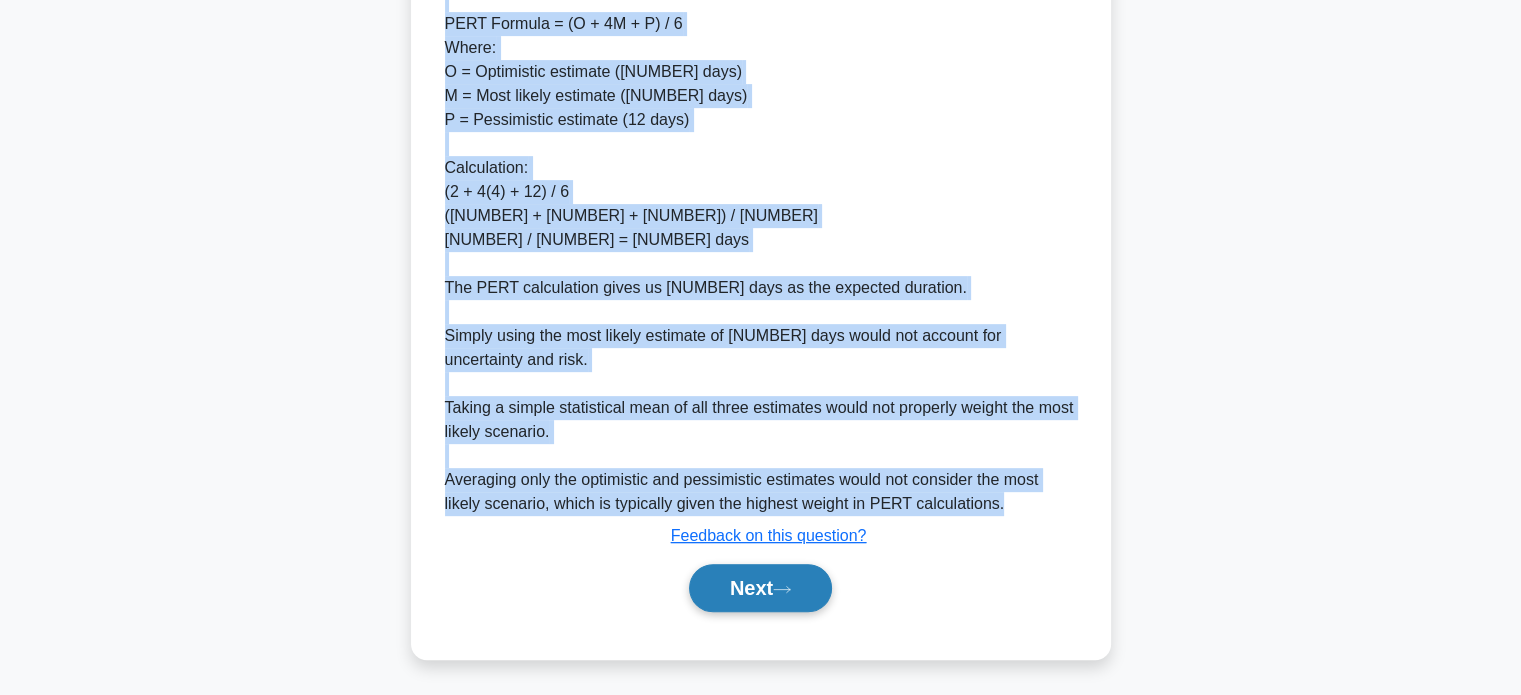 click on "Next" at bounding box center (760, 588) 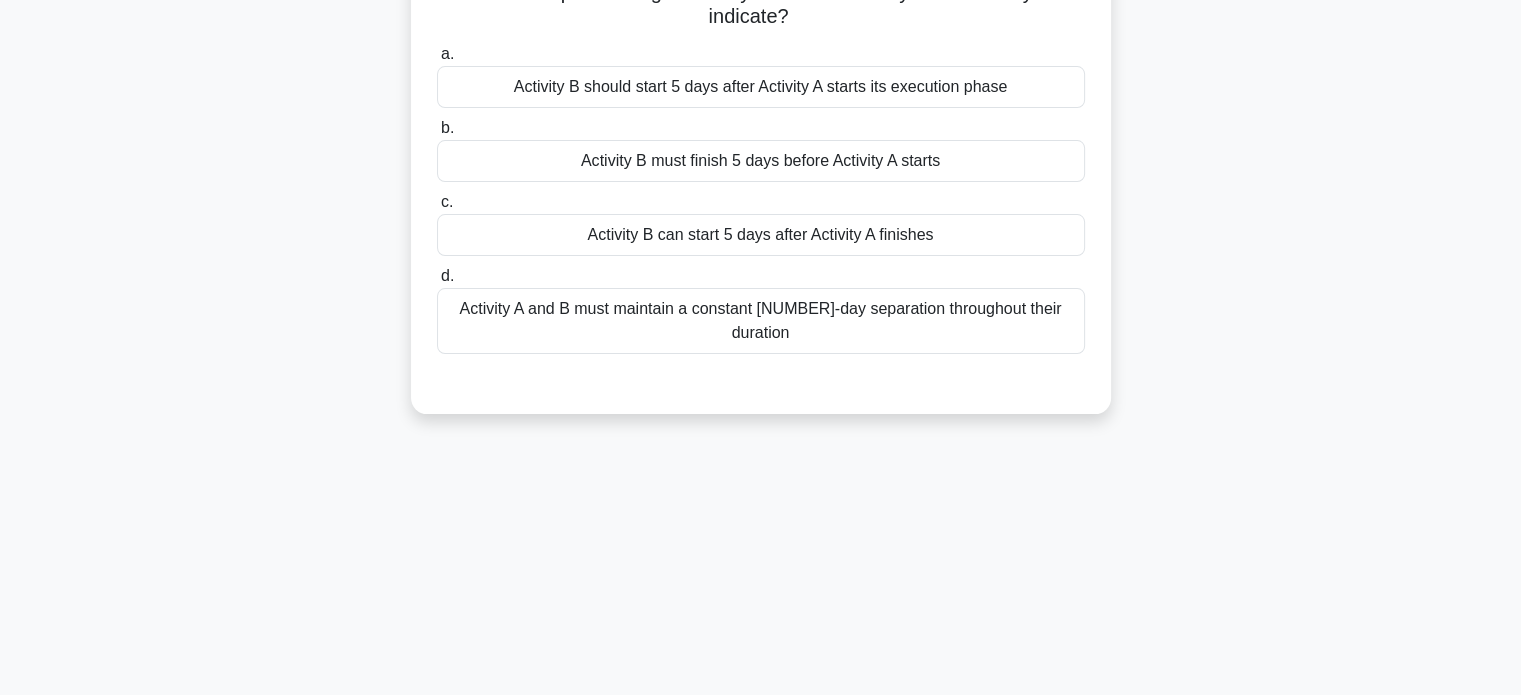 scroll, scrollTop: 0, scrollLeft: 0, axis: both 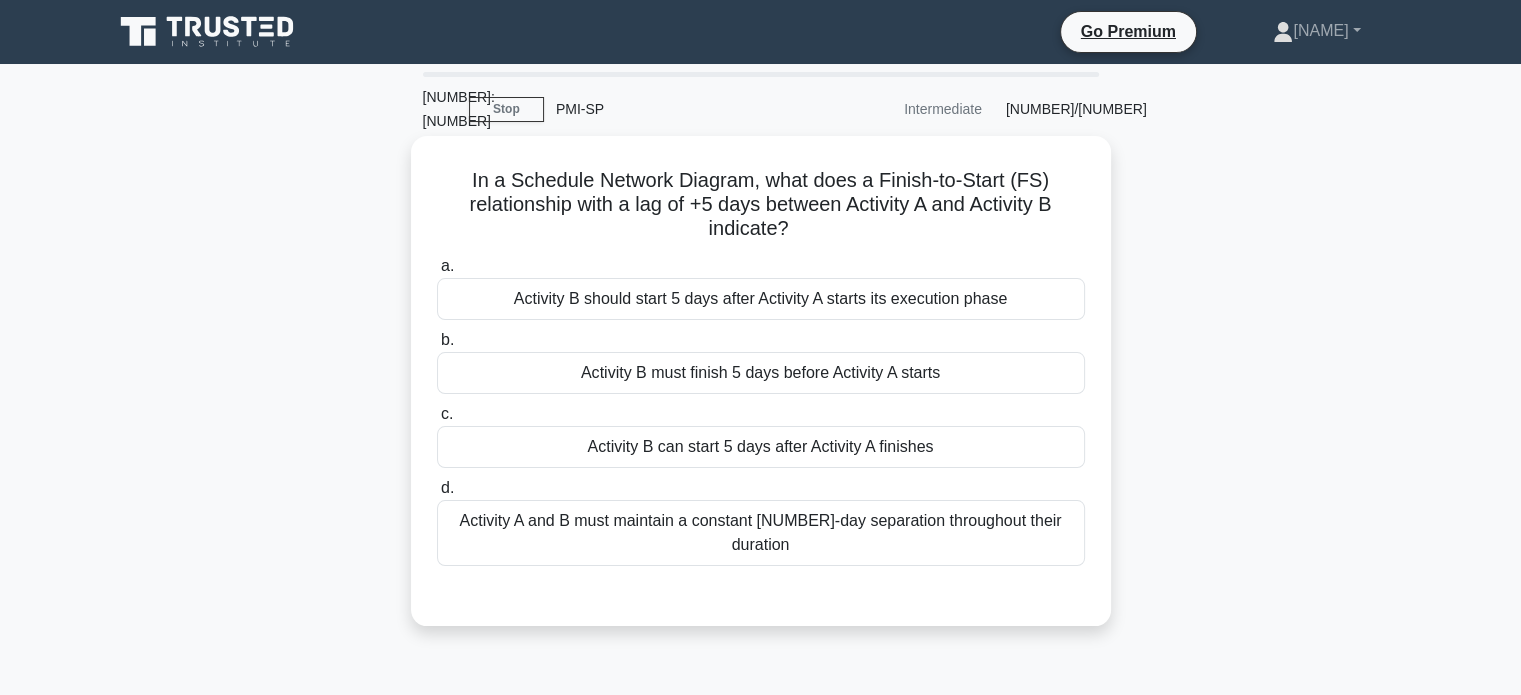 click on "Activity B should start 5 days after Activity A starts its execution phase" at bounding box center [761, 299] 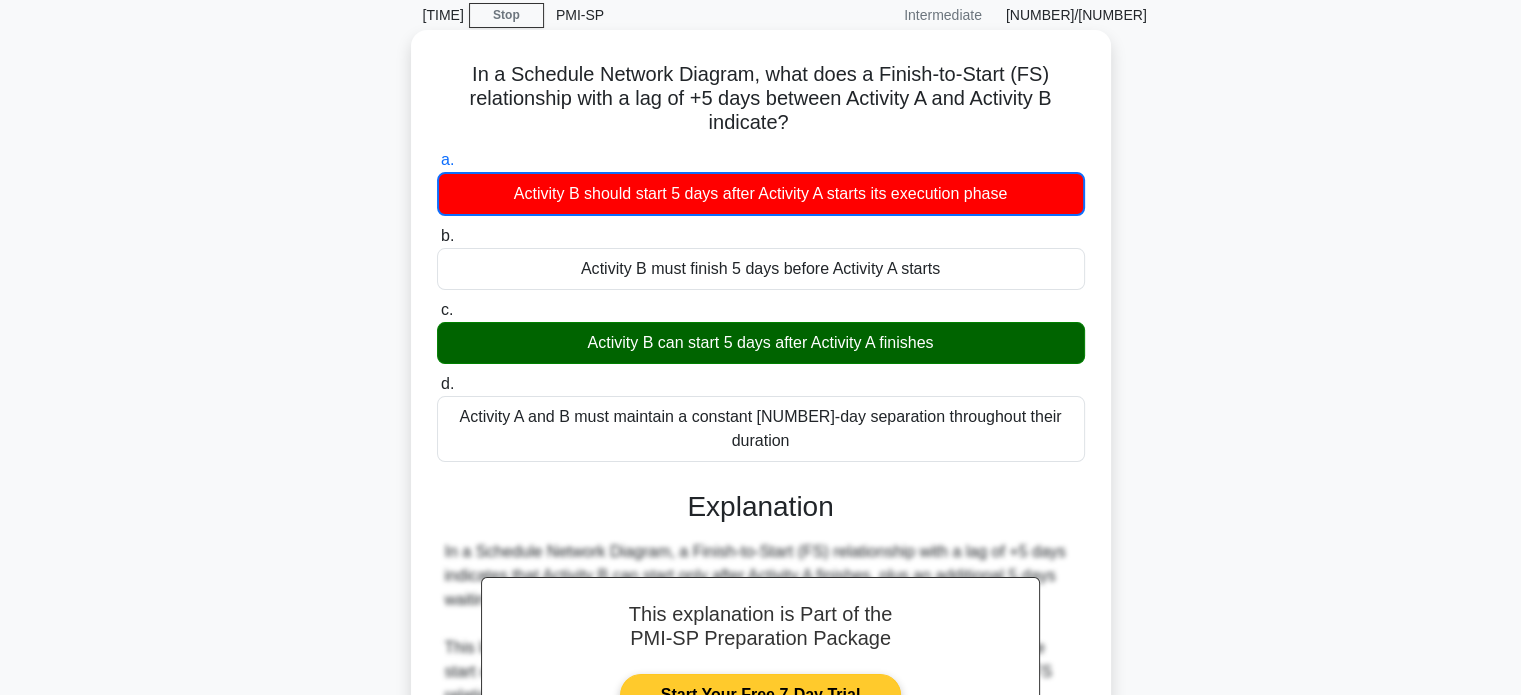 scroll, scrollTop: 490, scrollLeft: 0, axis: vertical 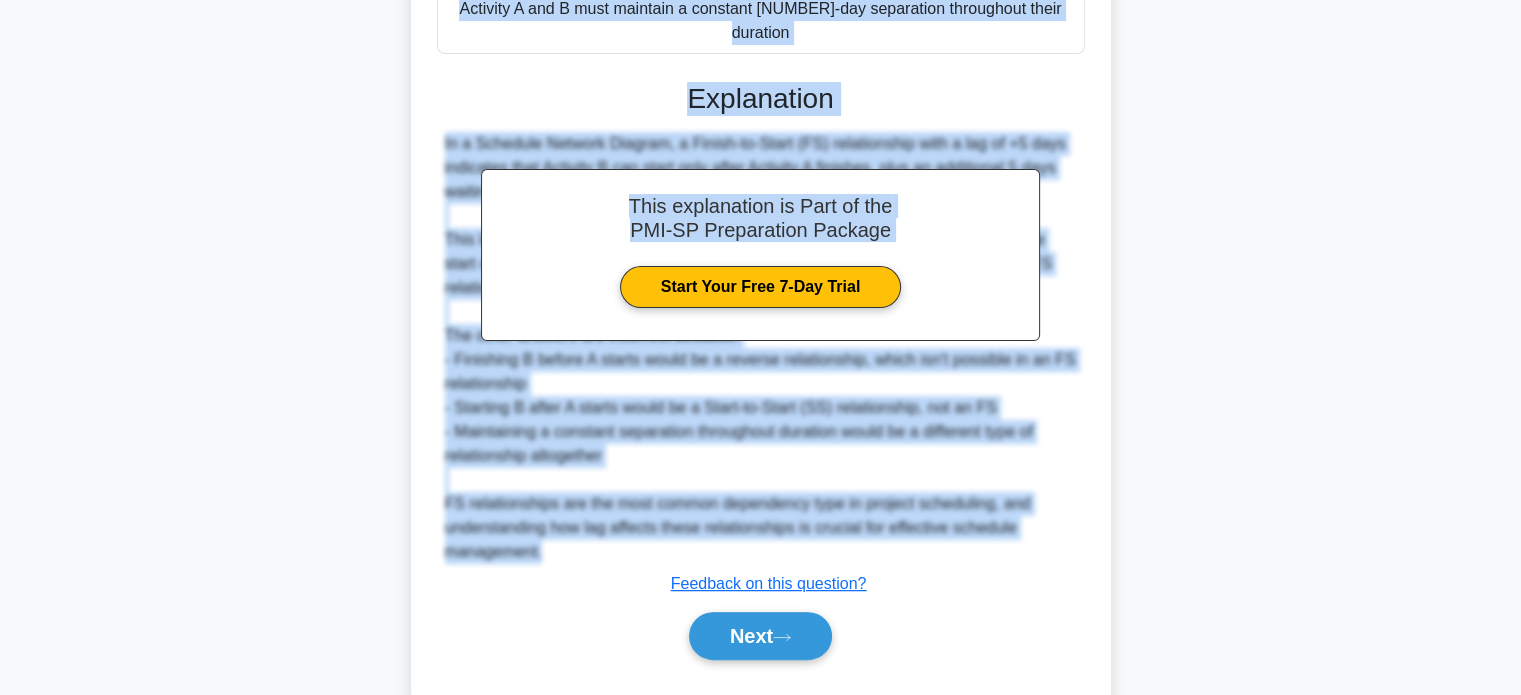 drag, startPoint x: 502, startPoint y: 161, endPoint x: 1096, endPoint y: 493, distance: 680.4851 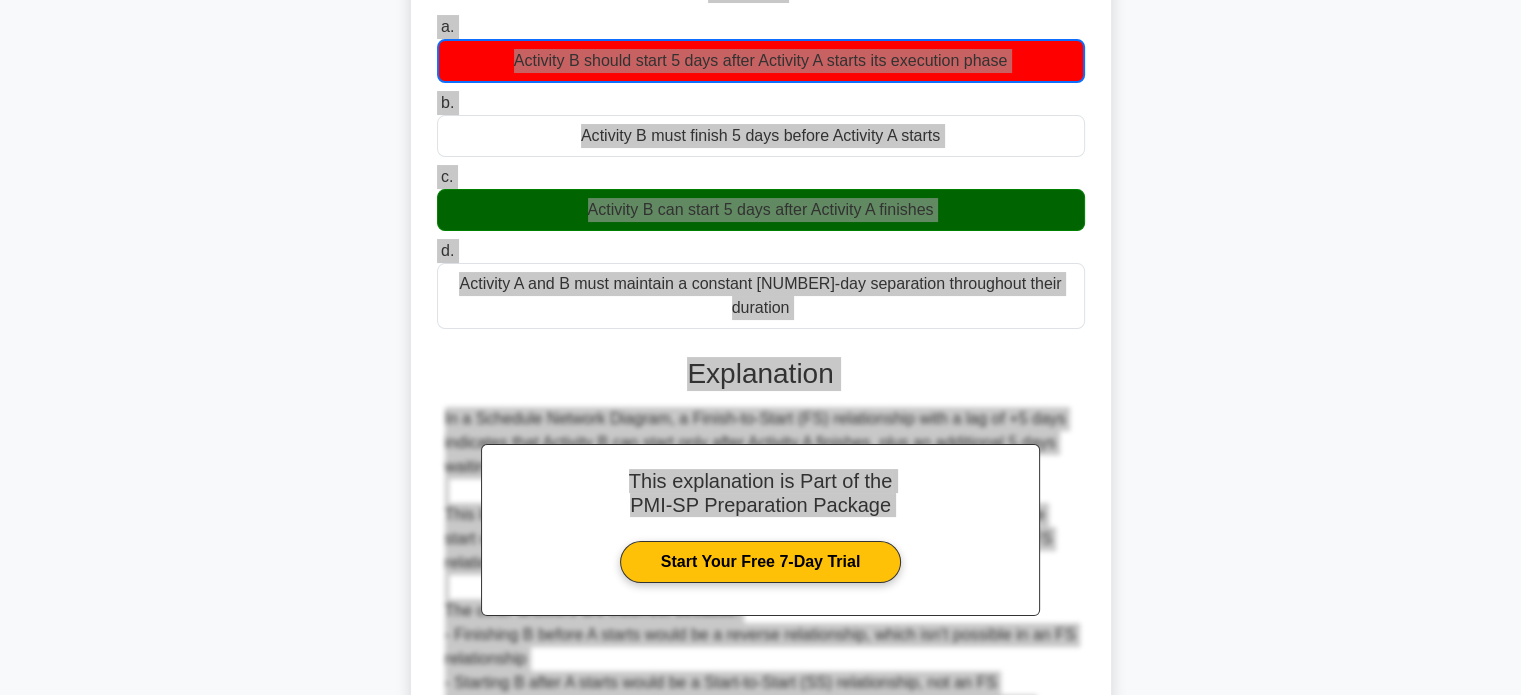 scroll, scrollTop: 490, scrollLeft: 0, axis: vertical 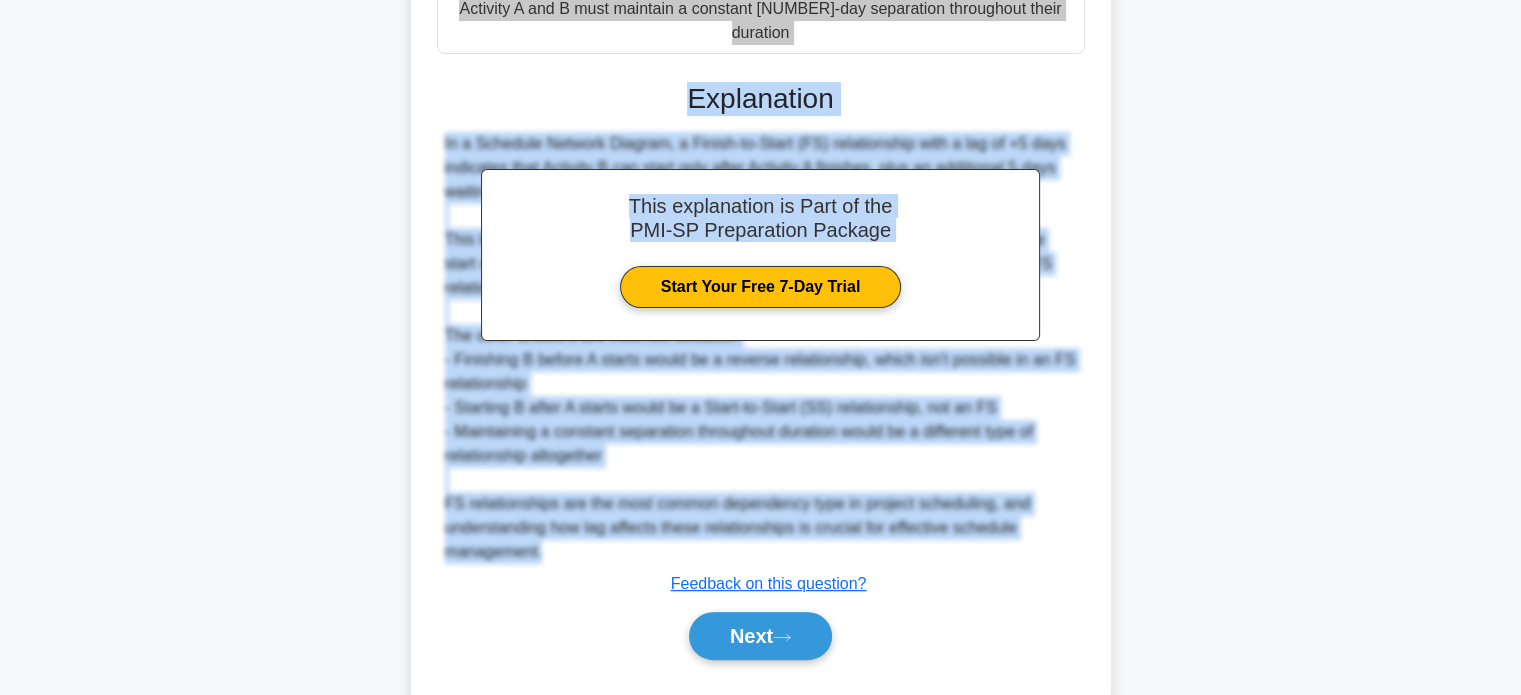 click on "Next" at bounding box center (761, 636) 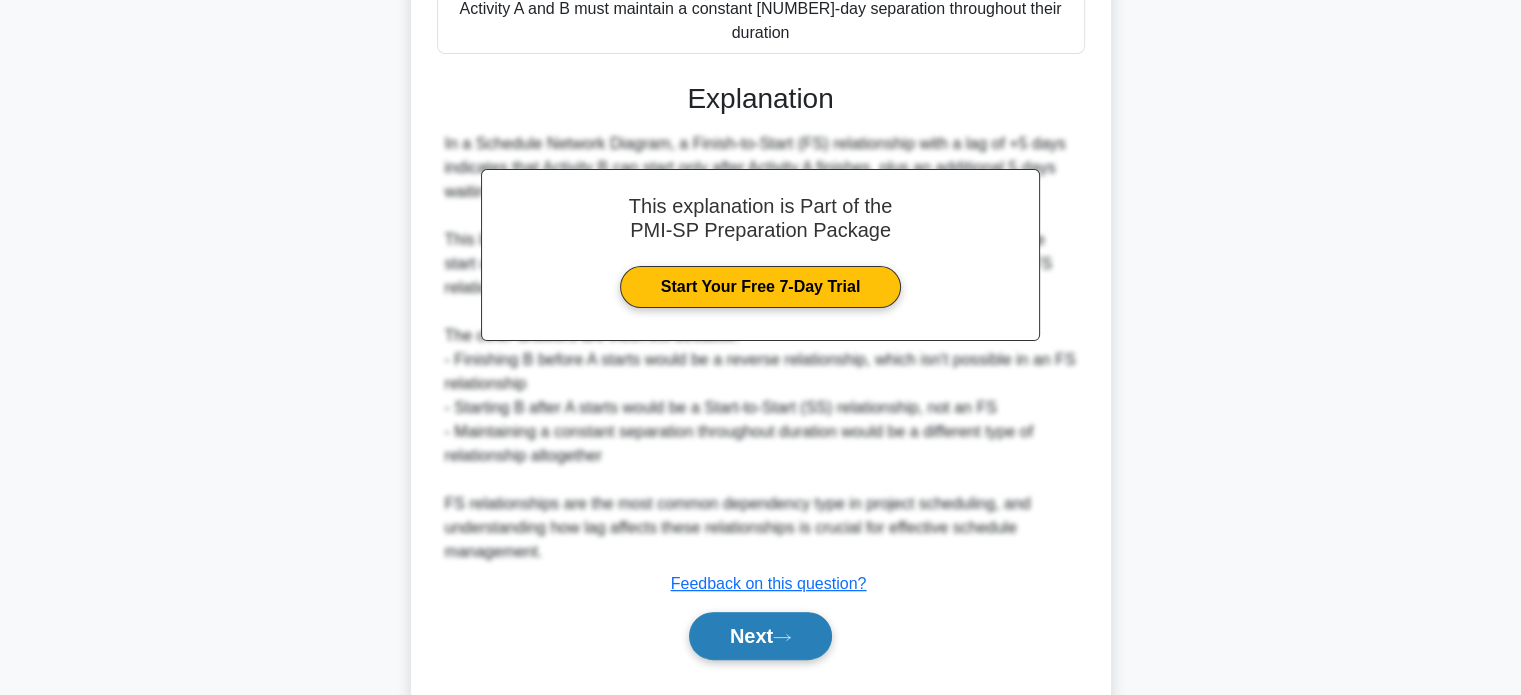 click on "Next" at bounding box center [760, 636] 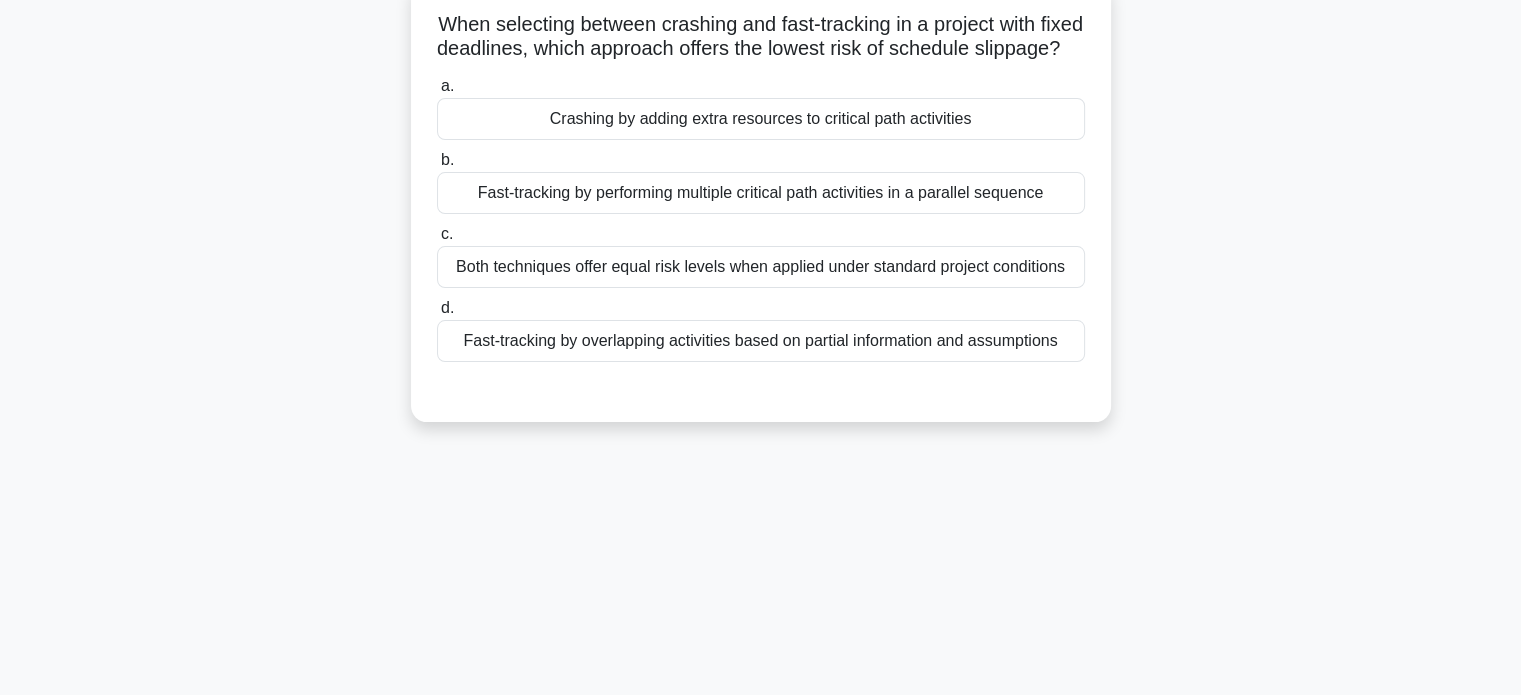 scroll, scrollTop: 0, scrollLeft: 0, axis: both 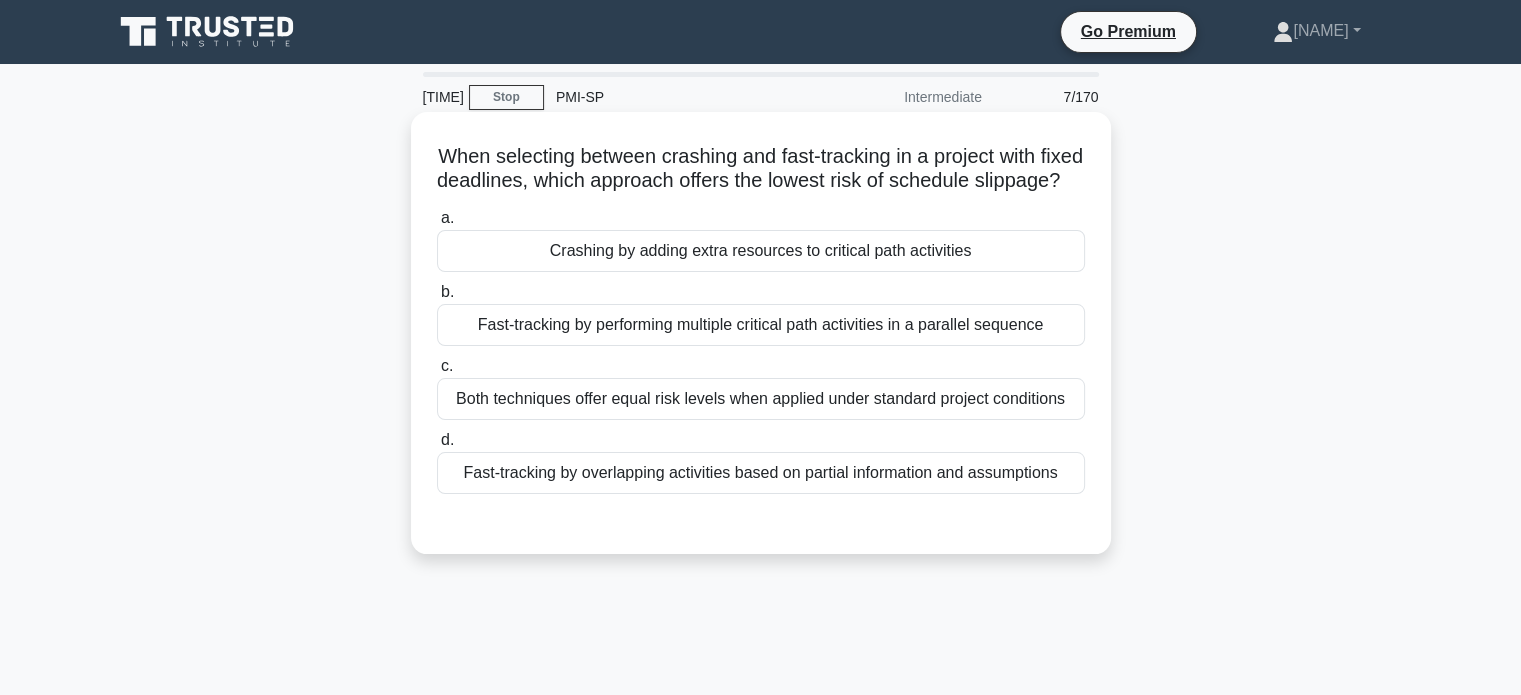 click on "Crashing by adding extra resources to critical path activities" at bounding box center [761, 251] 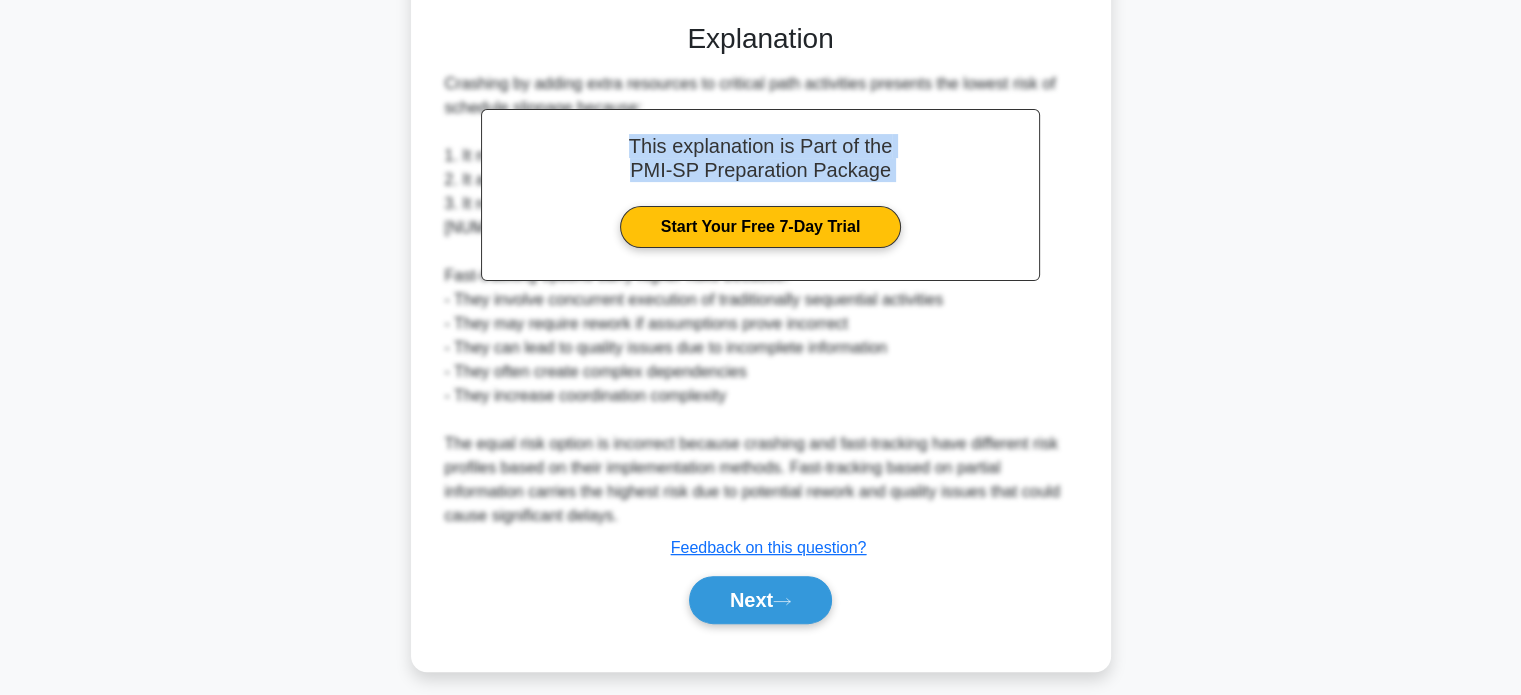 scroll, scrollTop: 536, scrollLeft: 0, axis: vertical 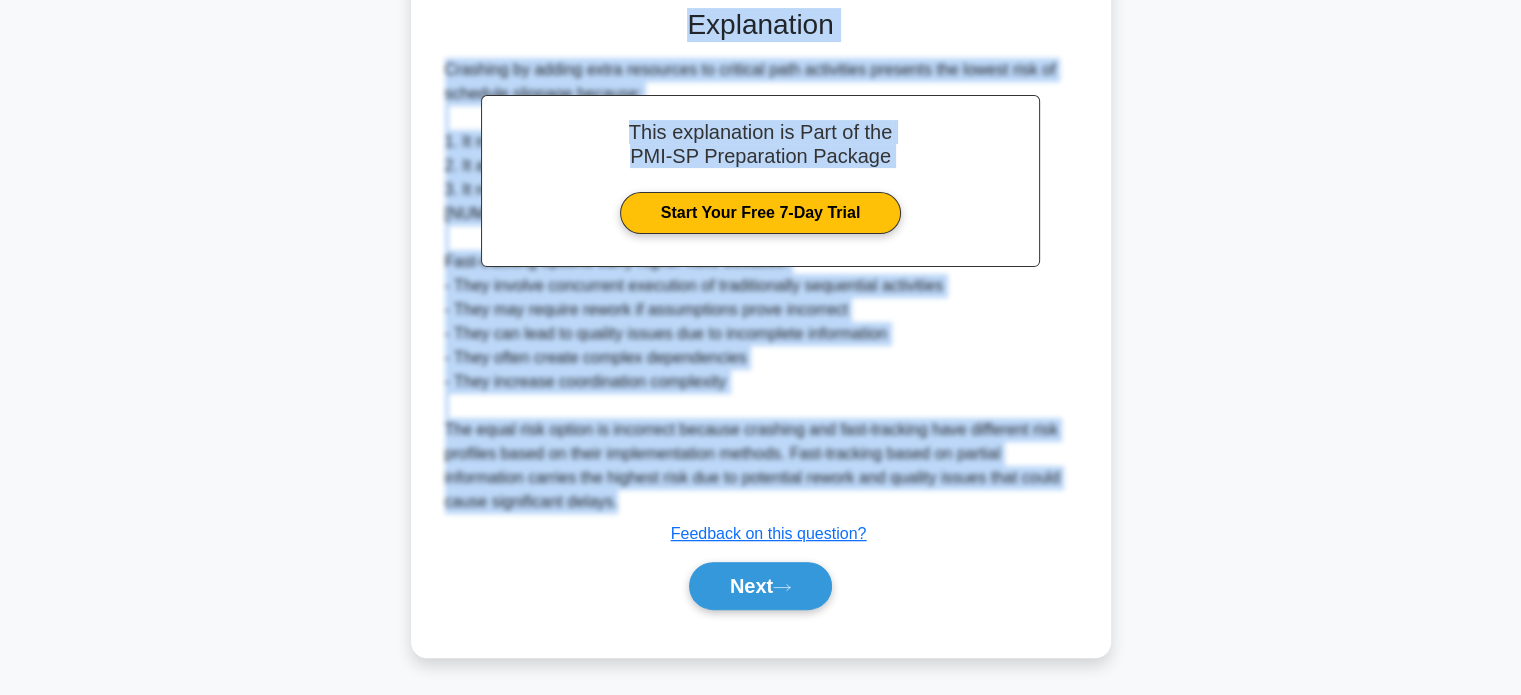 drag, startPoint x: 437, startPoint y: 151, endPoint x: 1031, endPoint y: 503, distance: 690.4636 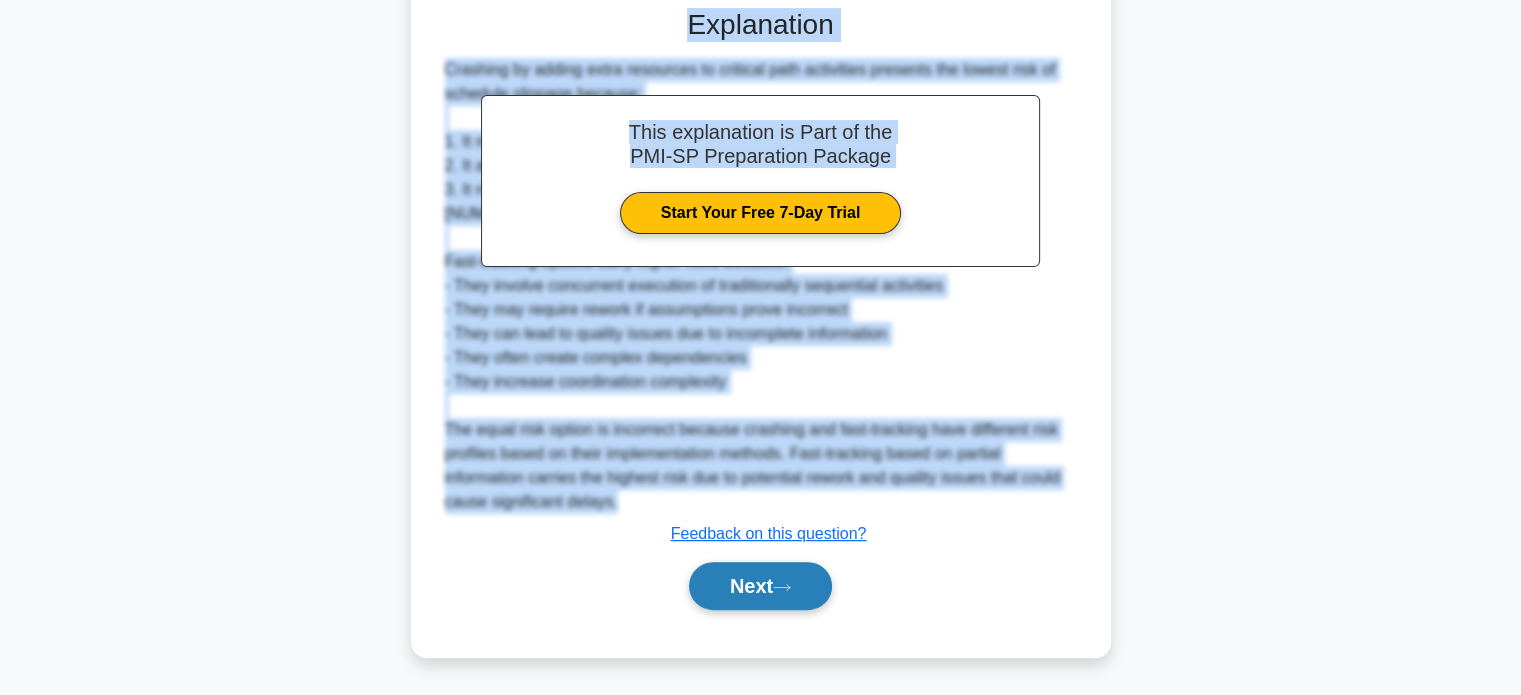 click on "Next" at bounding box center (760, 586) 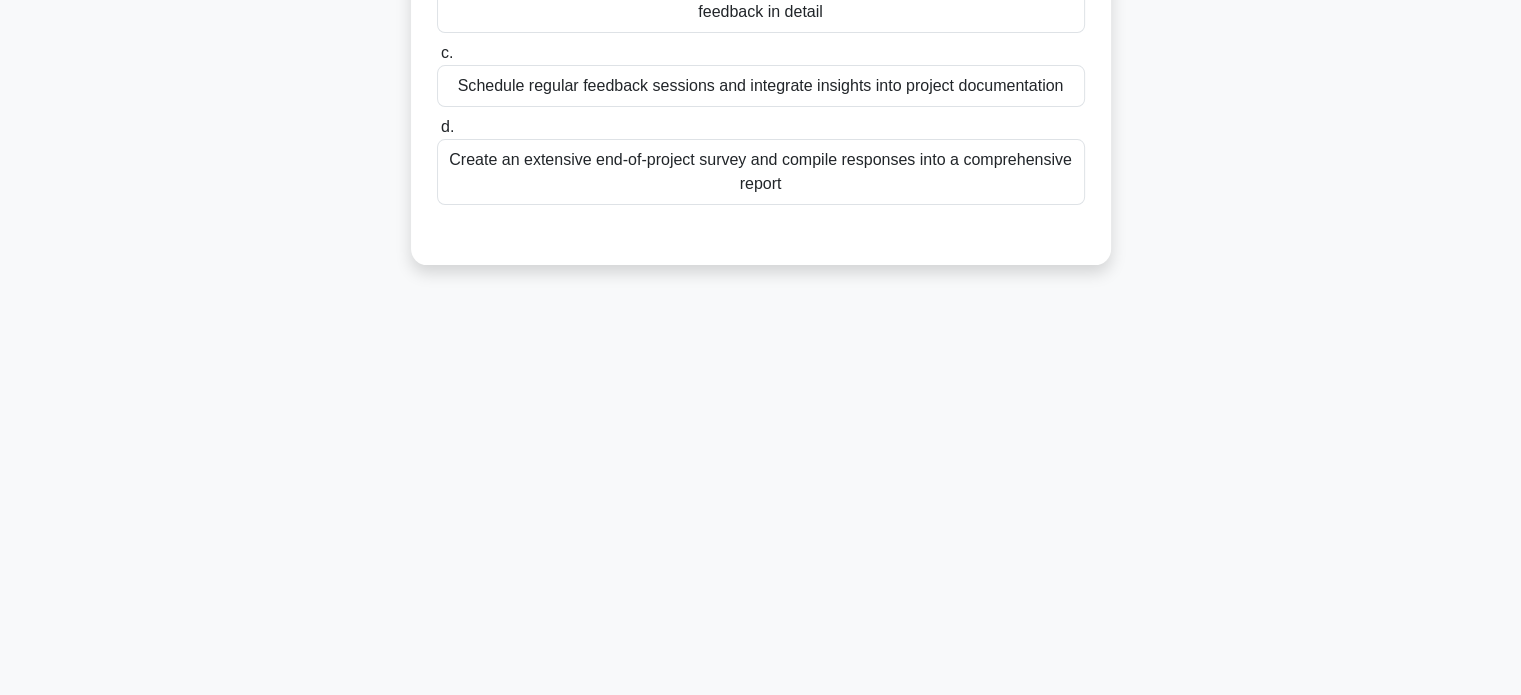 scroll, scrollTop: 0, scrollLeft: 0, axis: both 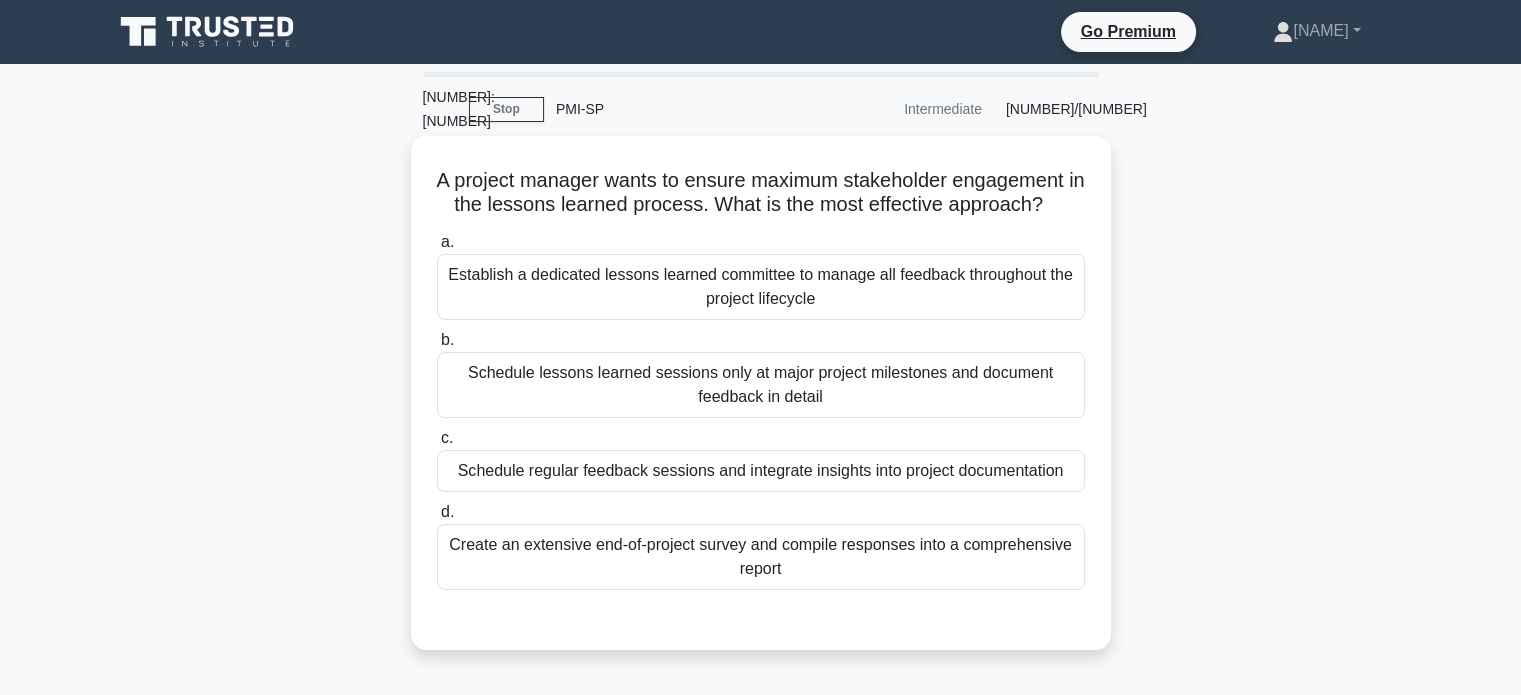click on "a.
Establish a dedicated lessons learned committee to manage all feedback throughout the project lifecycle
b.
c.
d." at bounding box center (761, 410) 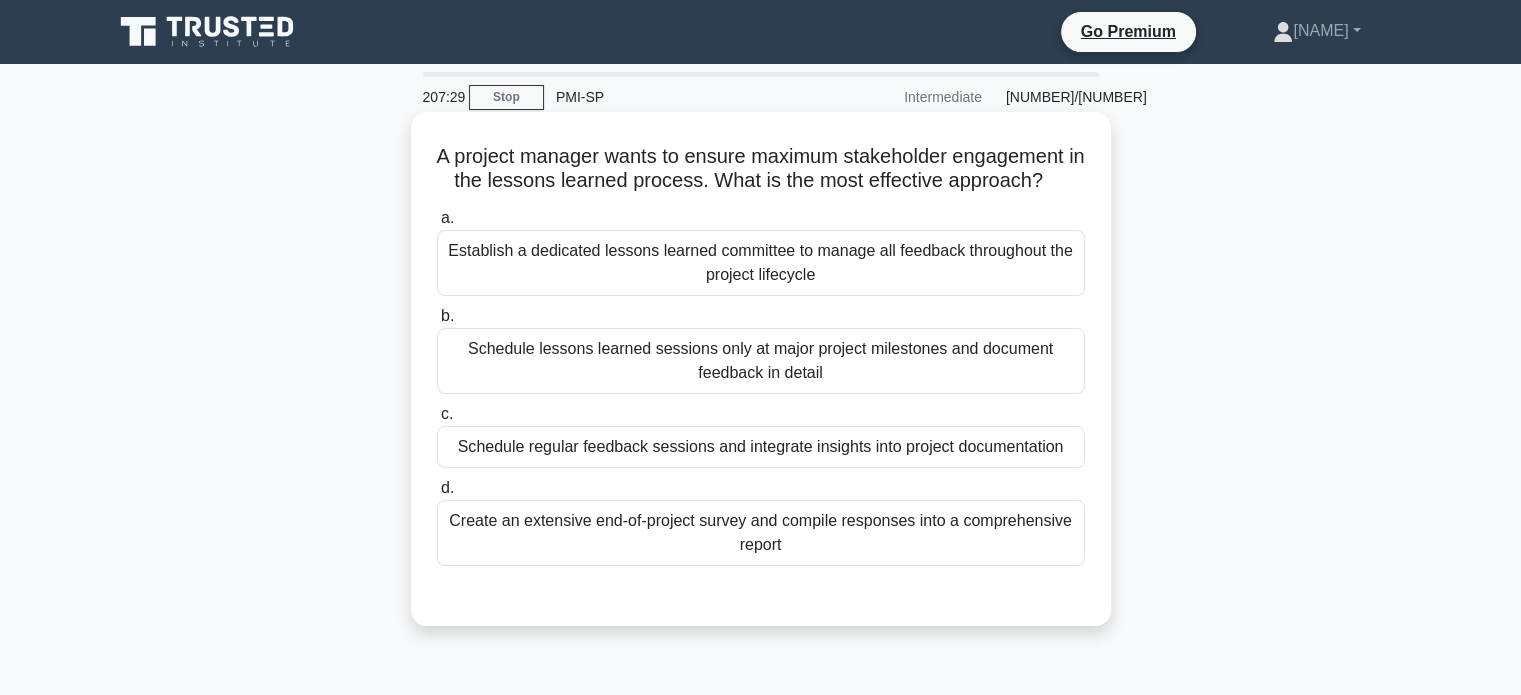 click on "Schedule regular feedback sessions and integrate insights into project documentation" at bounding box center (761, 447) 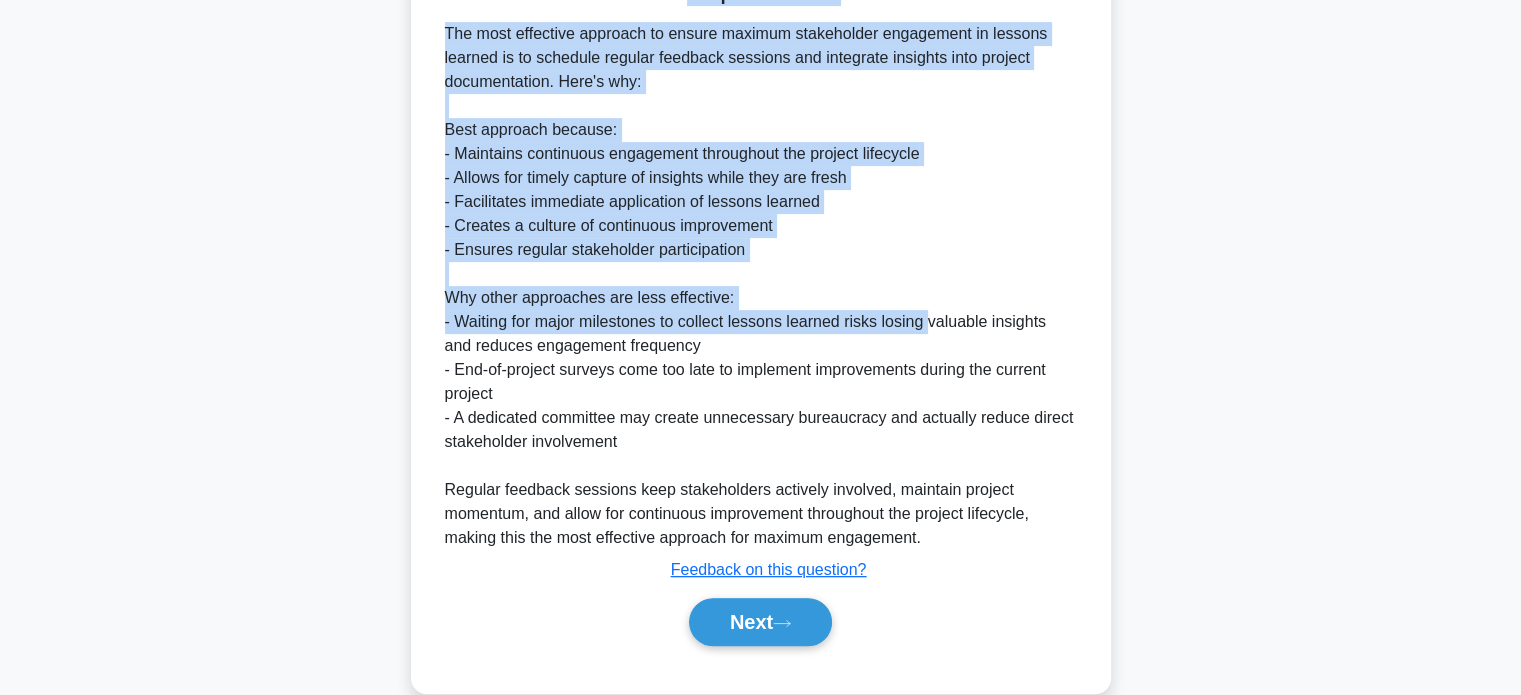 scroll, scrollTop: 656, scrollLeft: 0, axis: vertical 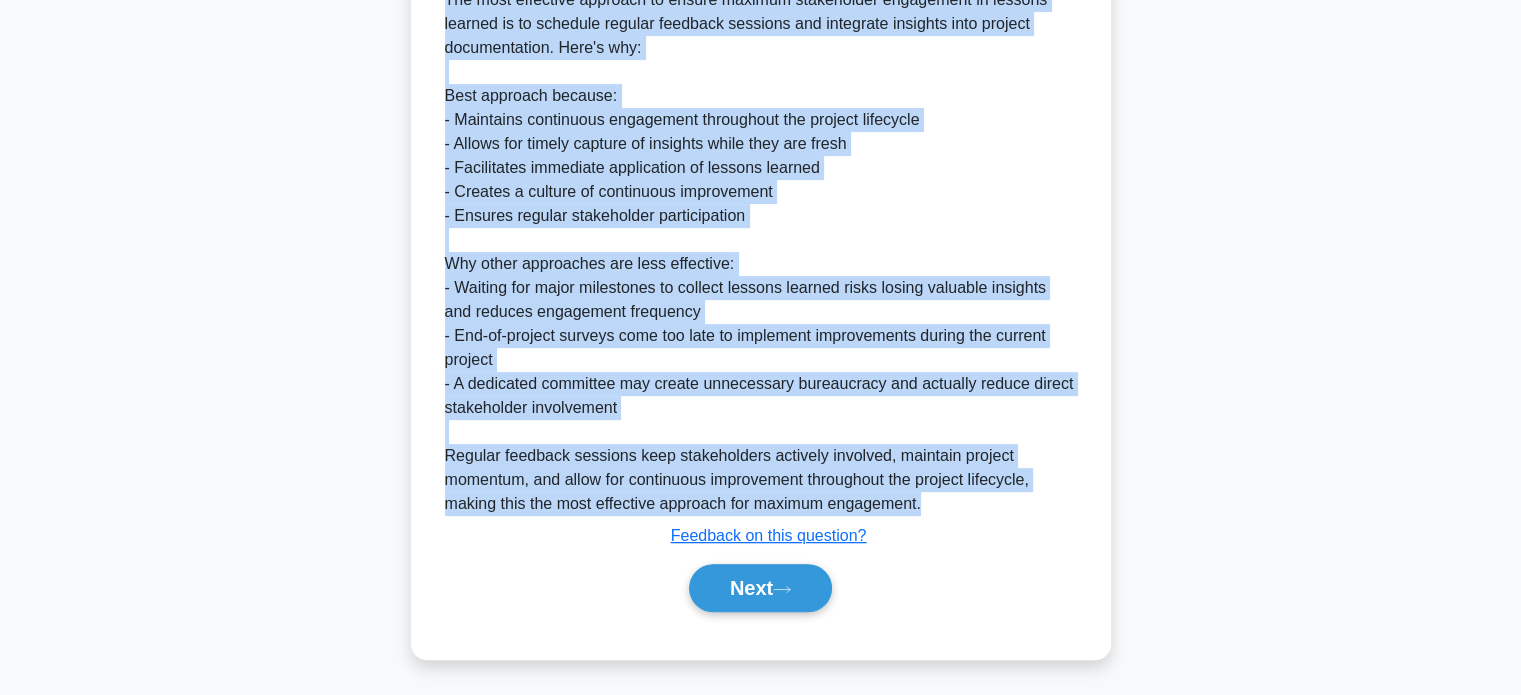 drag, startPoint x: 460, startPoint y: 171, endPoint x: 972, endPoint y: 495, distance: 605.9043 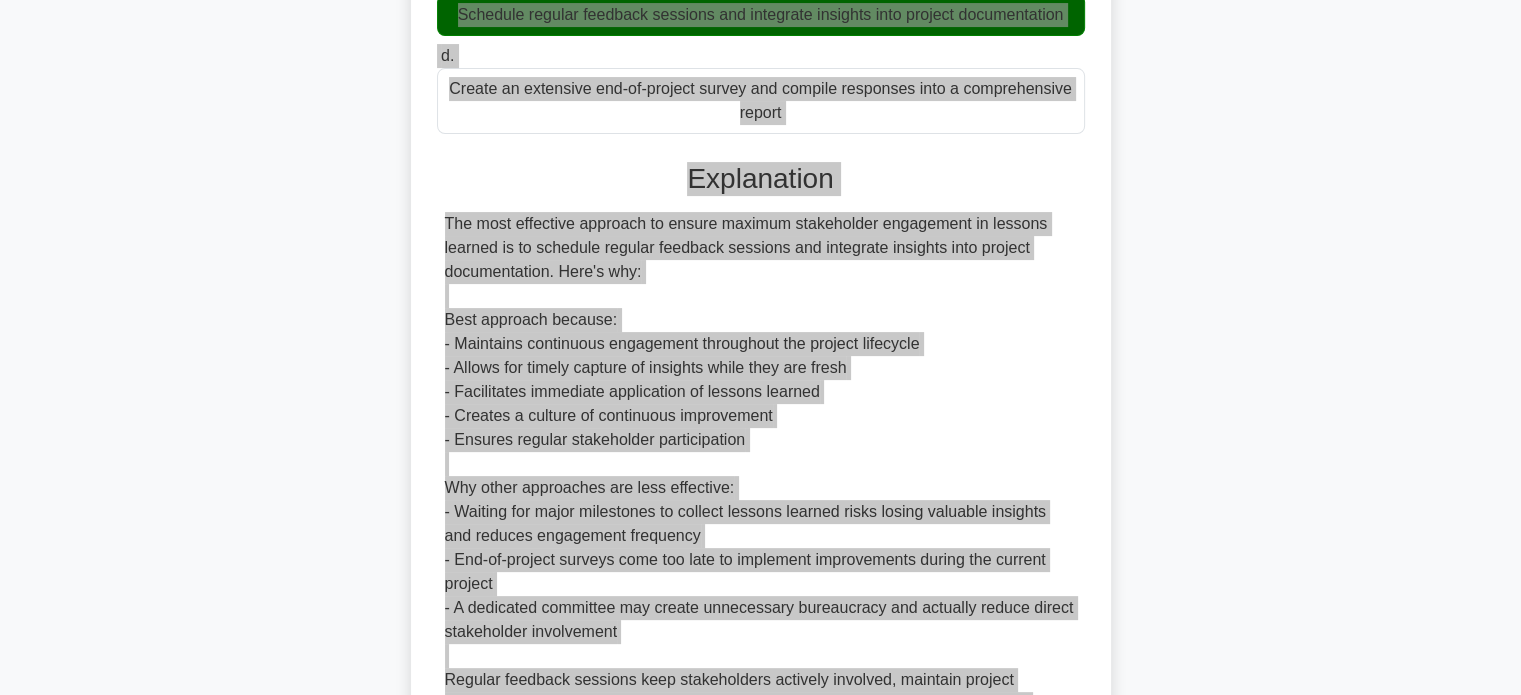 scroll, scrollTop: 600, scrollLeft: 0, axis: vertical 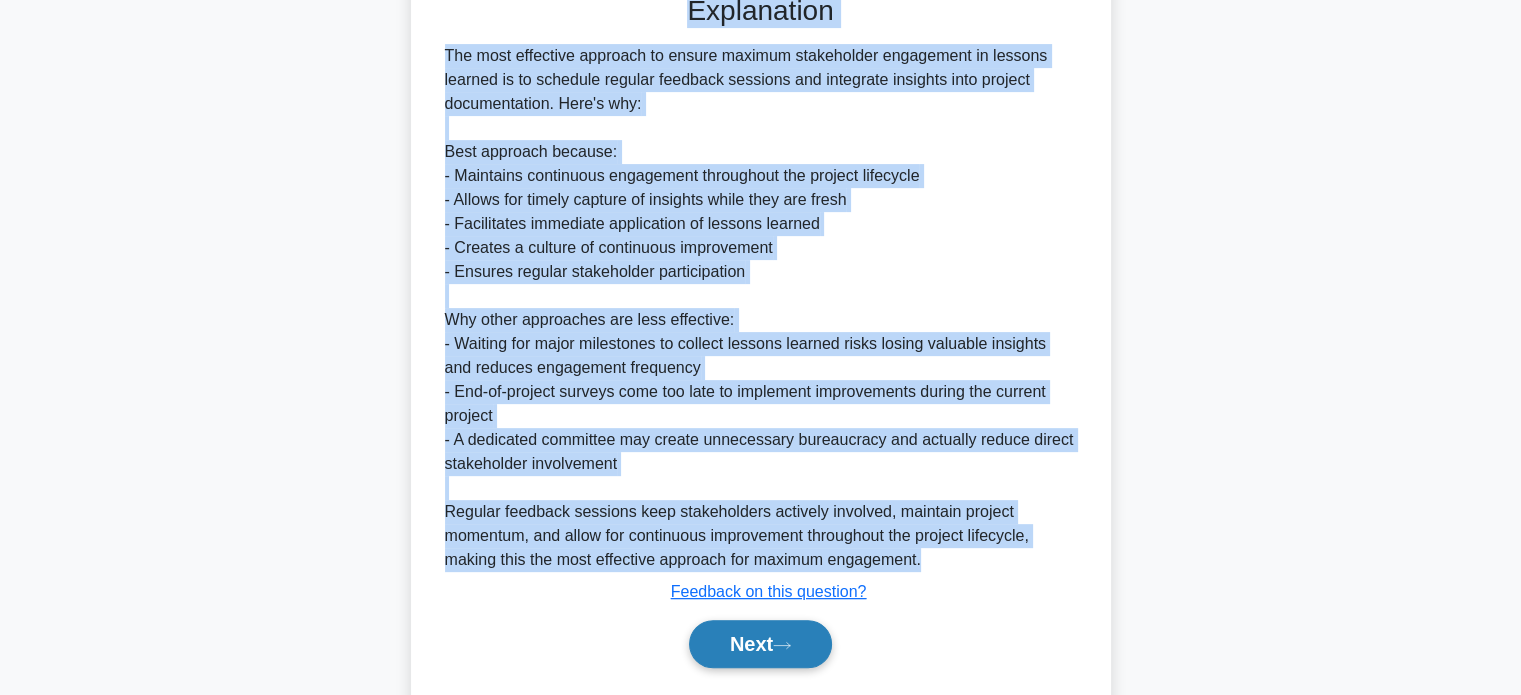 click at bounding box center (782, 645) 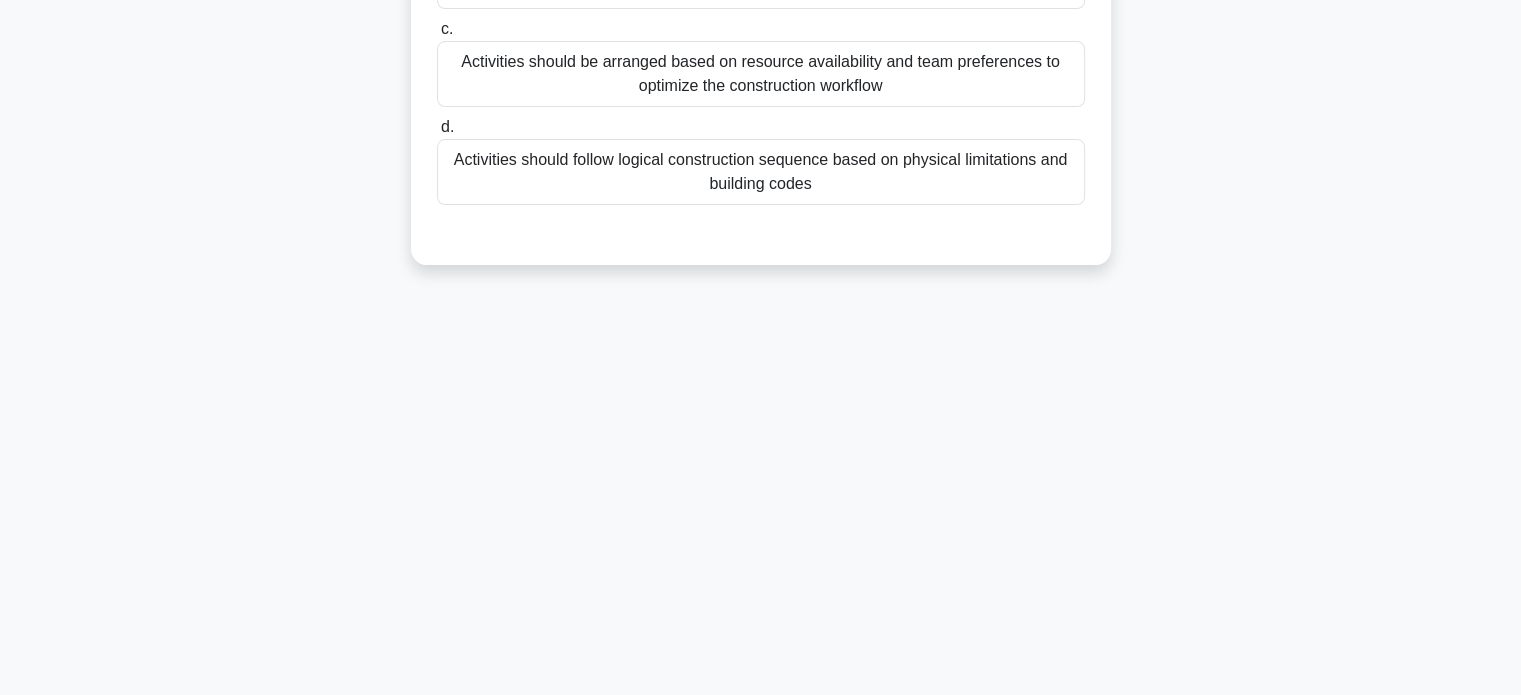 click on "Activities should follow logical construction sequence based on physical limitations and building codes" at bounding box center (761, 172) 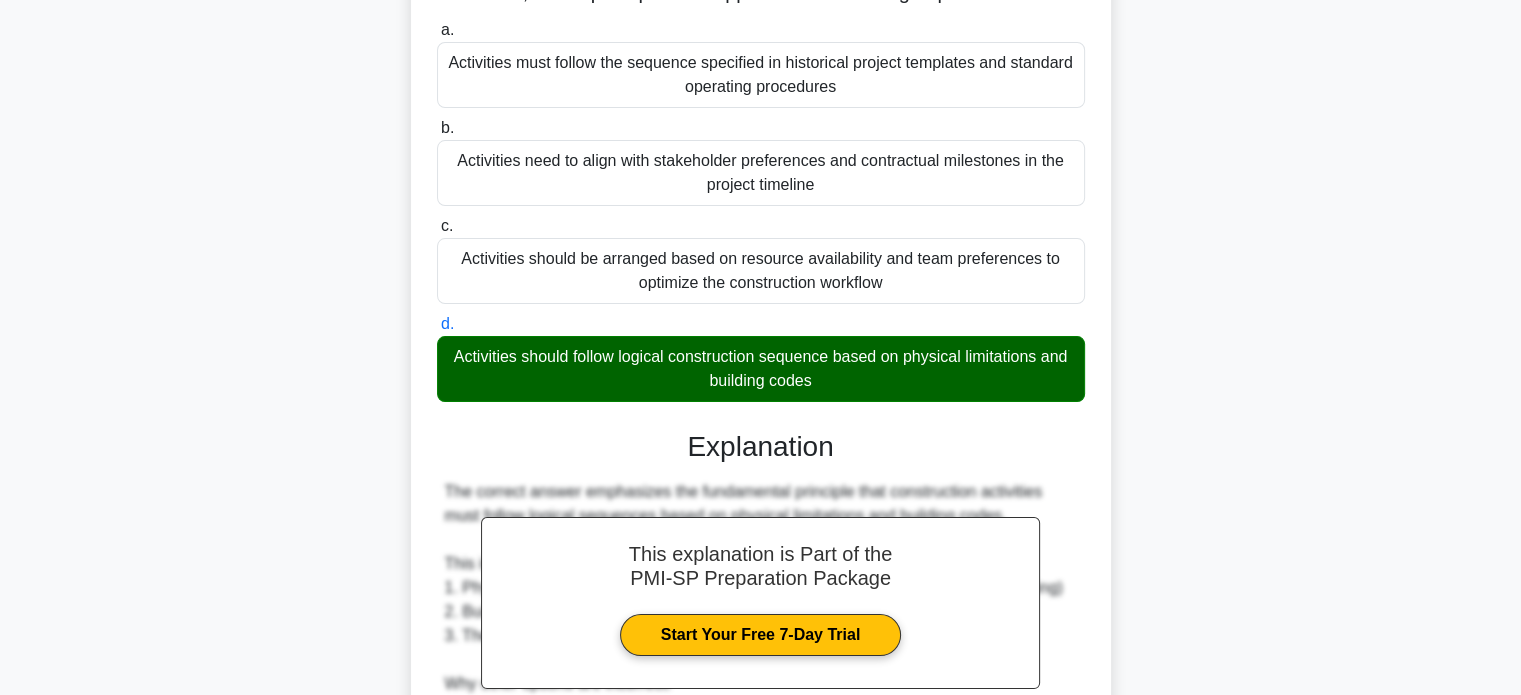 scroll, scrollTop: 0, scrollLeft: 0, axis: both 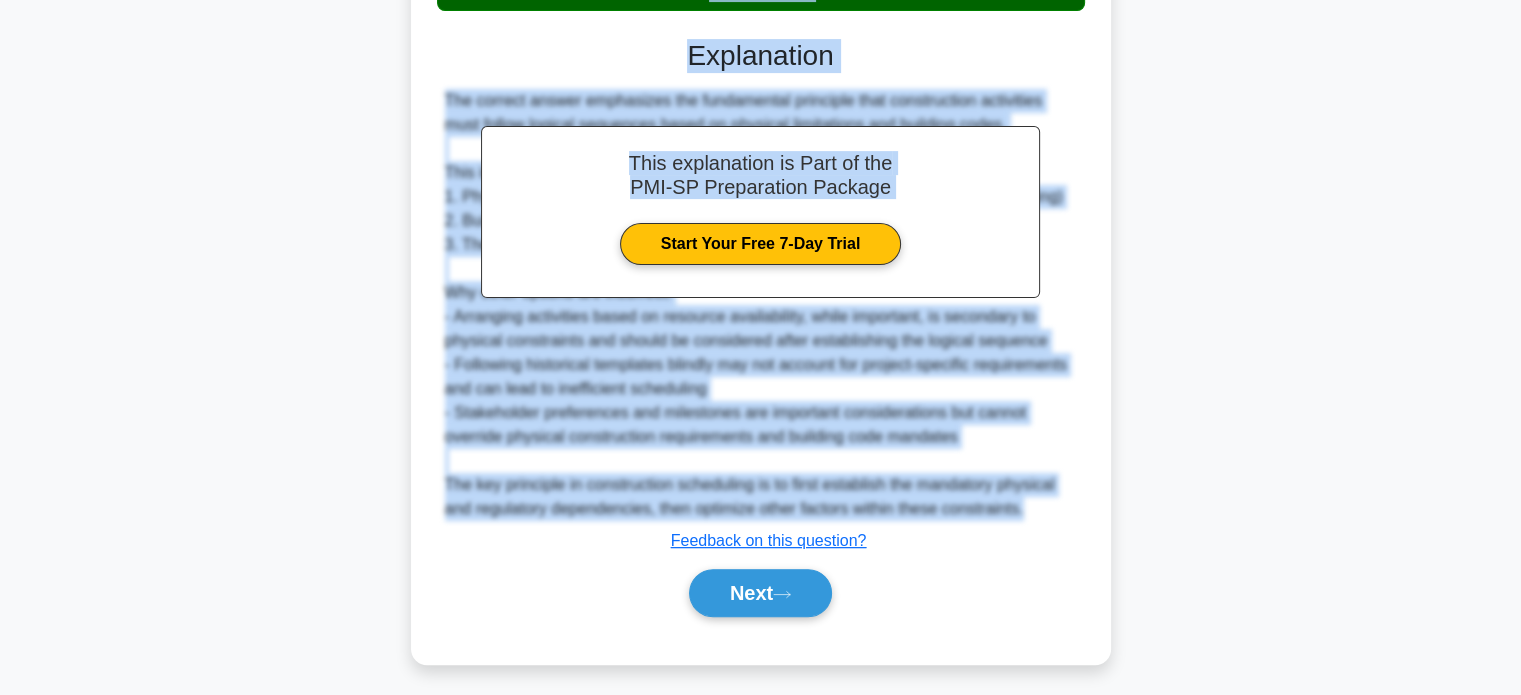 drag, startPoint x: 513, startPoint y: 167, endPoint x: 1116, endPoint y: 512, distance: 694.7186 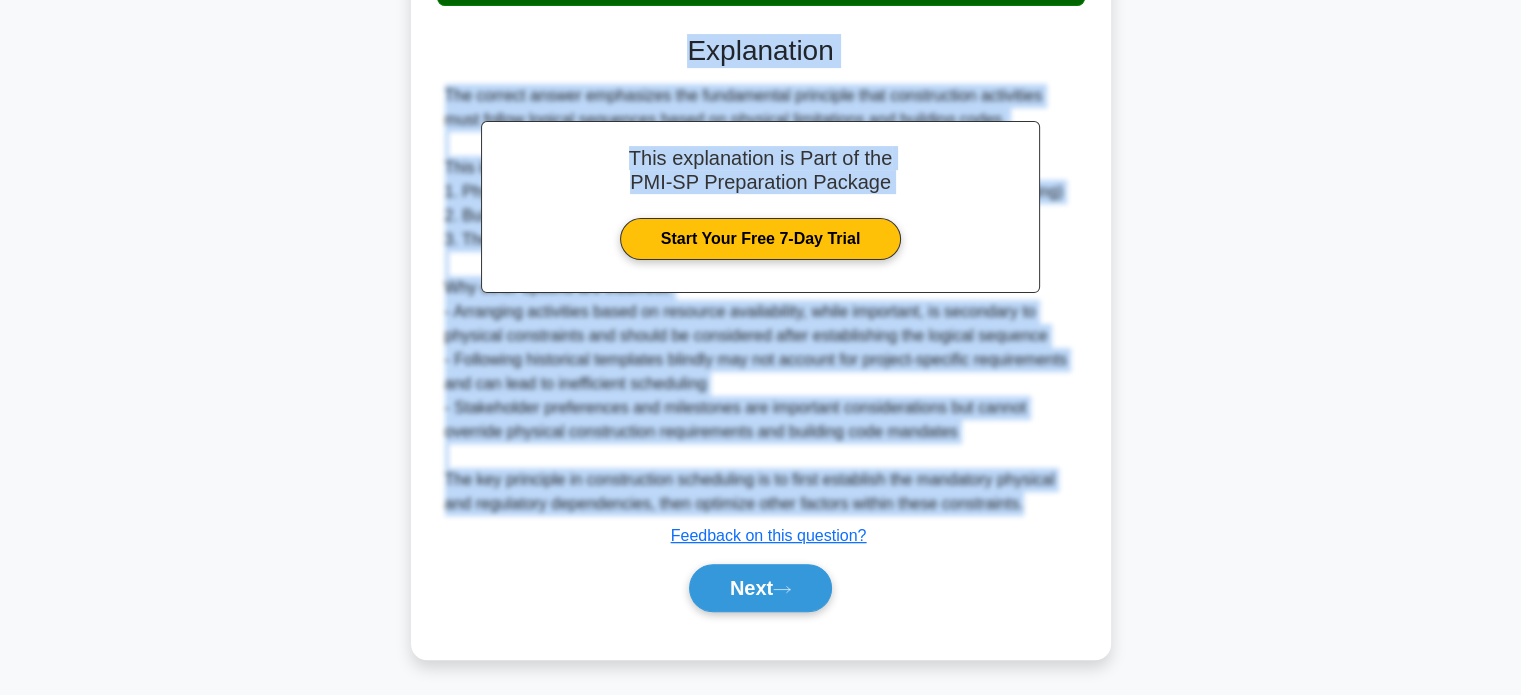 copy on "In project scheduling, when analyzing the sequencing of construction activities, which principle best applies to determining dependencies?
.spinner_0XTQ{transform-origin:center;animation:spinner_y6GP .75s linear infinite}@keyframes spinner_y6GP{100%{transform:rotate(360deg)}}
a.
Activities must follow the sequence specified in historical project templates and standard operating procedures
b.
Activities need to align with stakeholder preferences and contractual milestones in the project timeline
c.
Activities should be arranged based on resource availability and team preferences to optimize the construction workflow
d.
Activities should follow logical construction sequence based on physical limitations and ..." 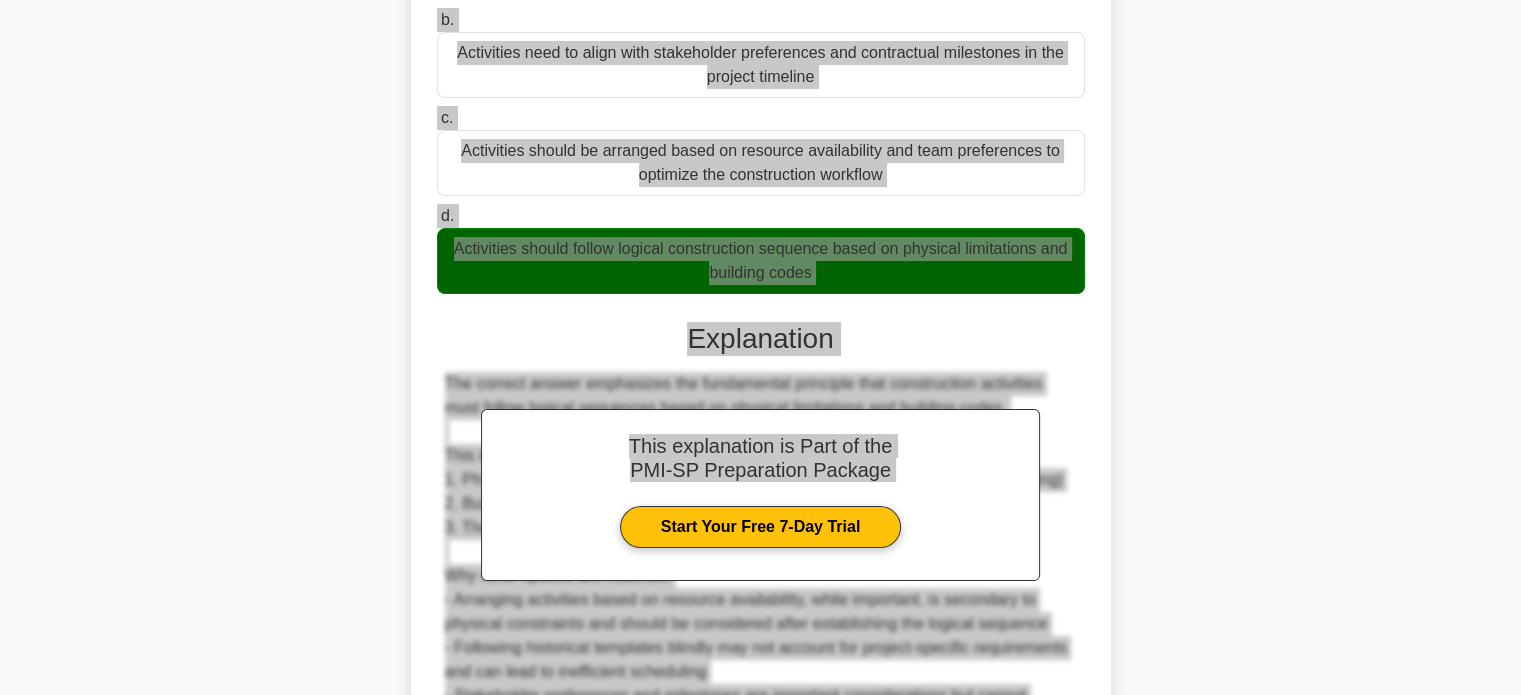 scroll, scrollTop: 500, scrollLeft: 0, axis: vertical 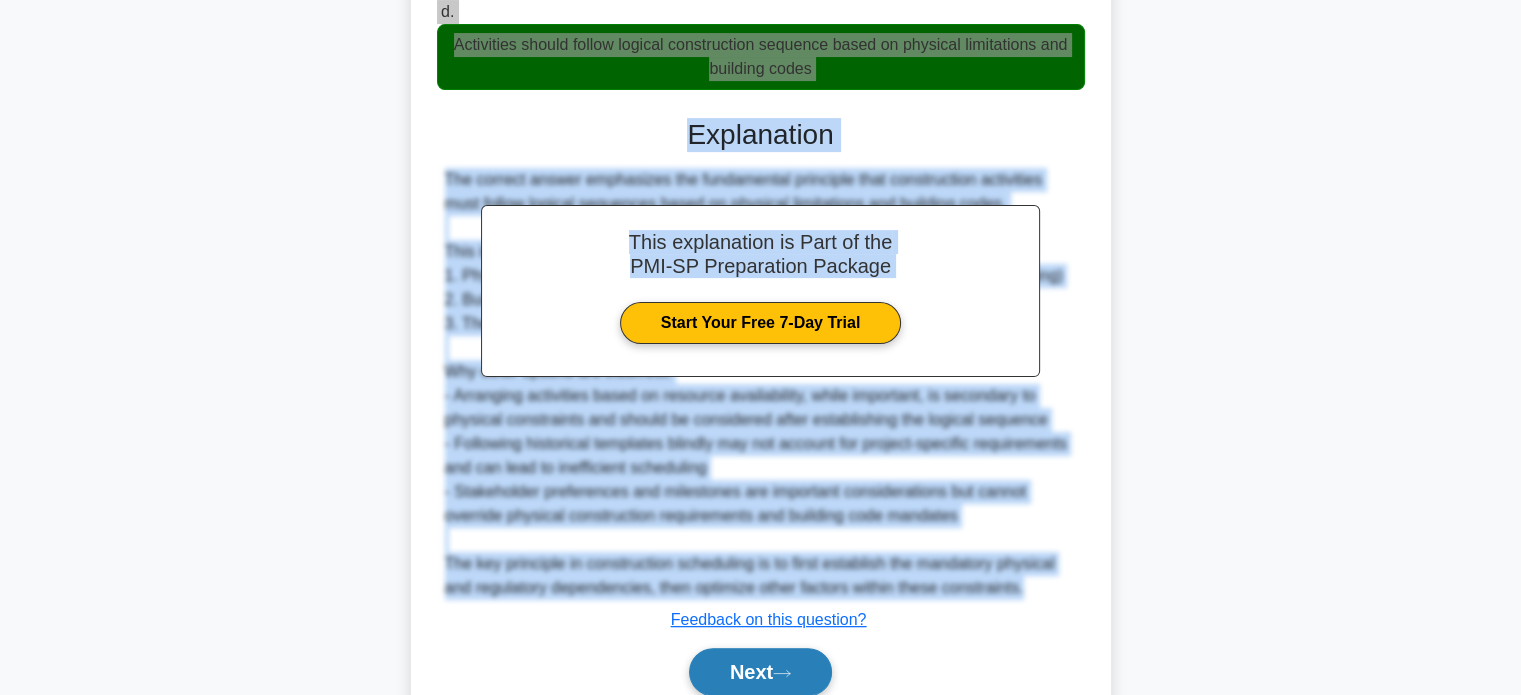 click on "Next" at bounding box center [760, 672] 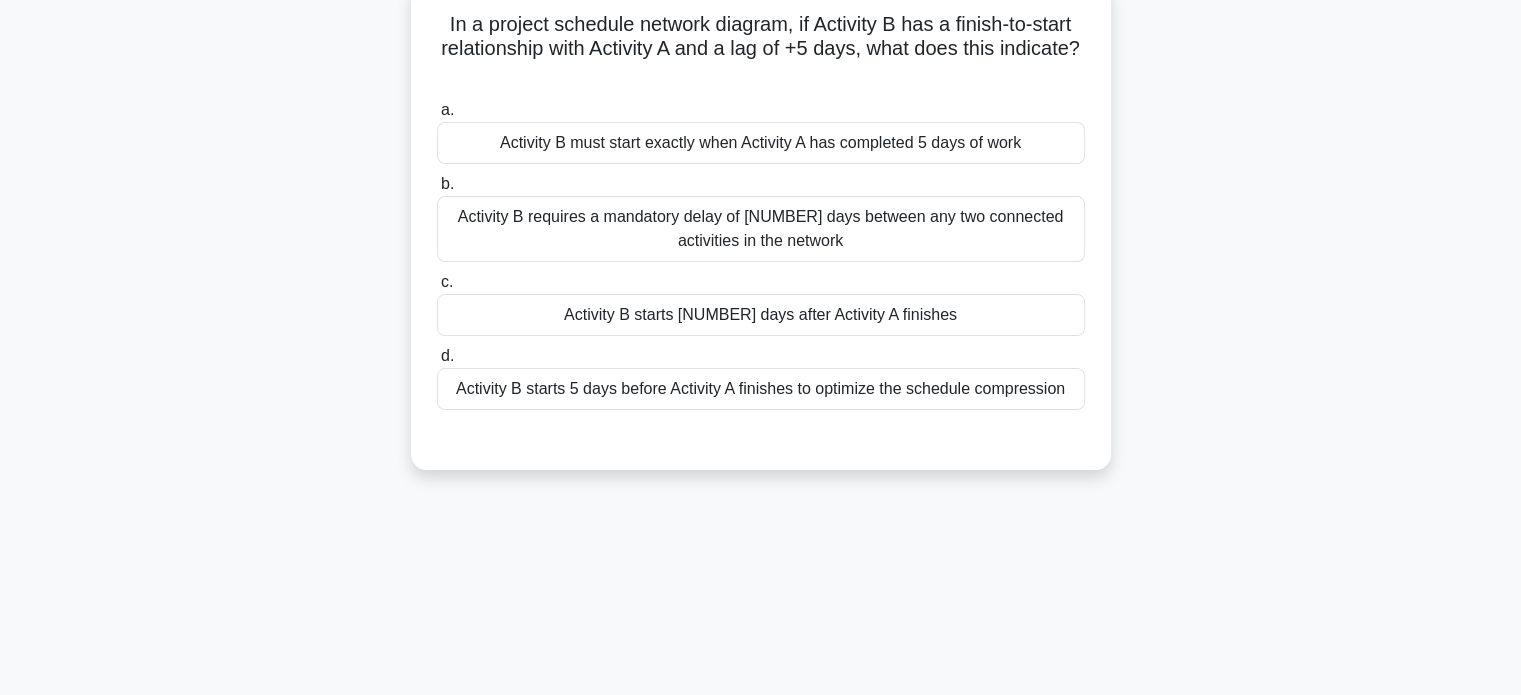 scroll, scrollTop: 0, scrollLeft: 0, axis: both 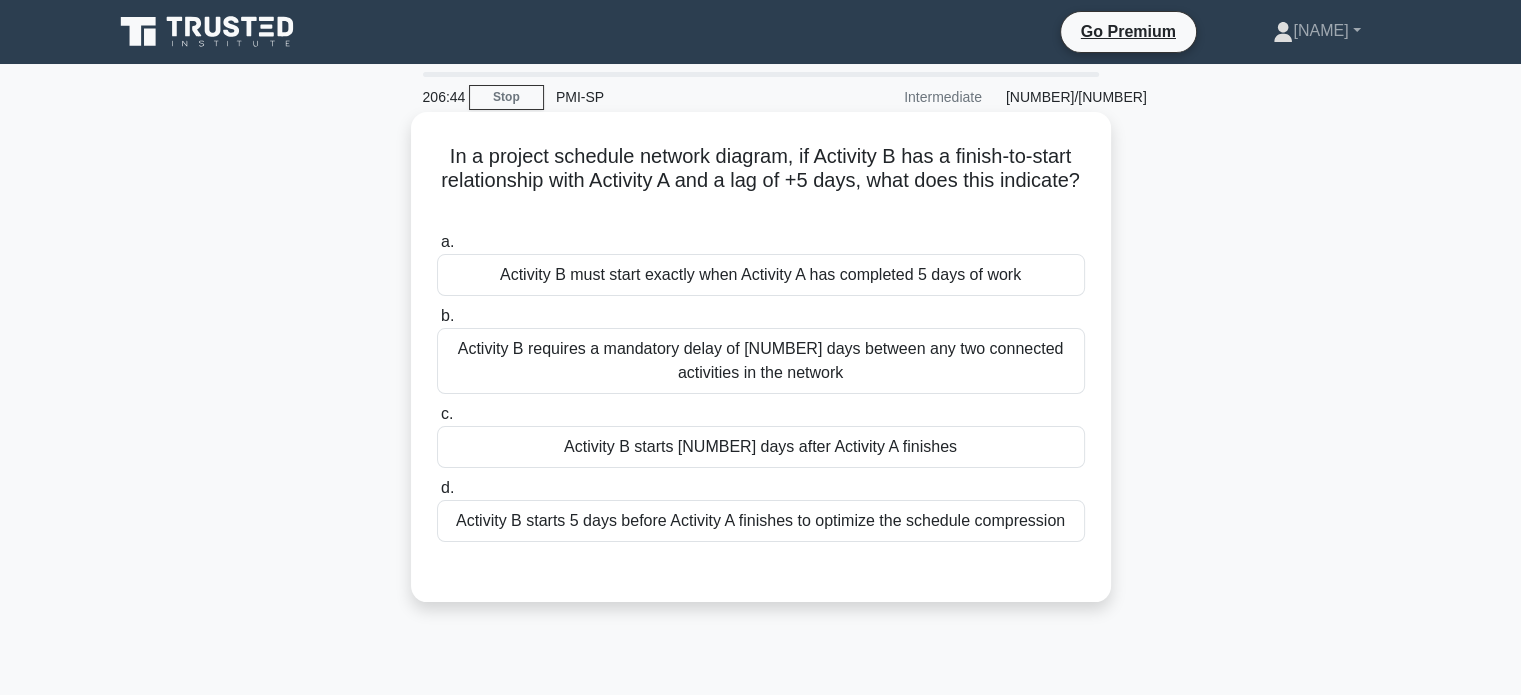 click on "Activity B starts 5 days after Activity A finishes" at bounding box center (761, 447) 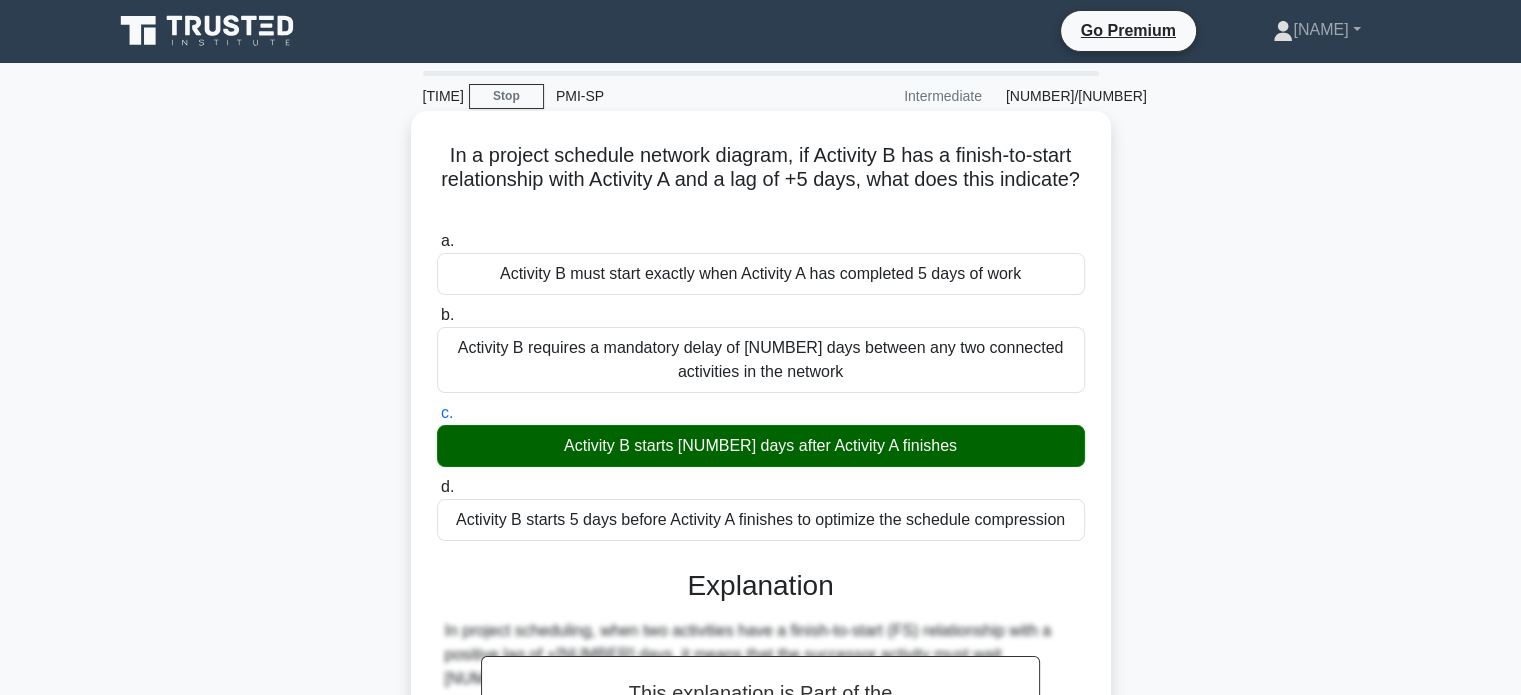scroll, scrollTop: 512, scrollLeft: 0, axis: vertical 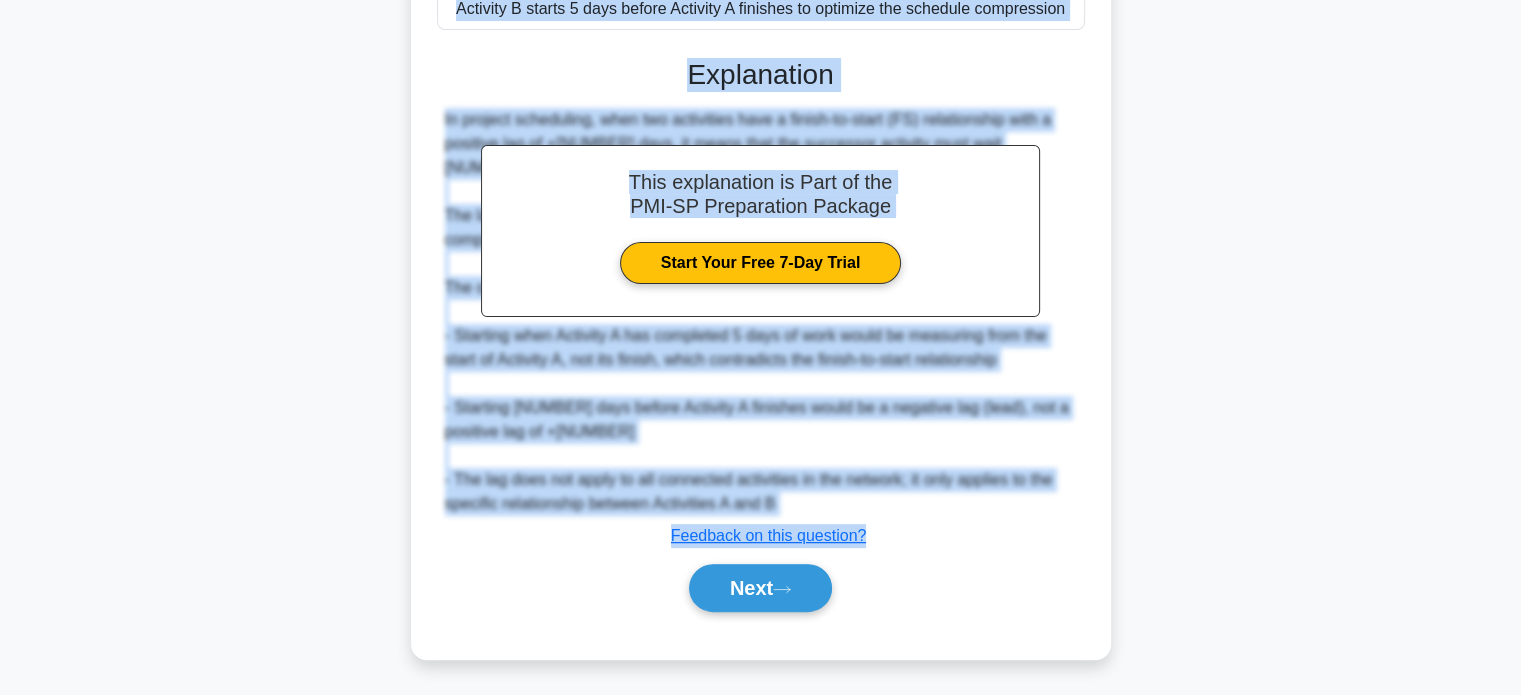 drag, startPoint x: 432, startPoint y: 150, endPoint x: 1025, endPoint y: 535, distance: 707.0177 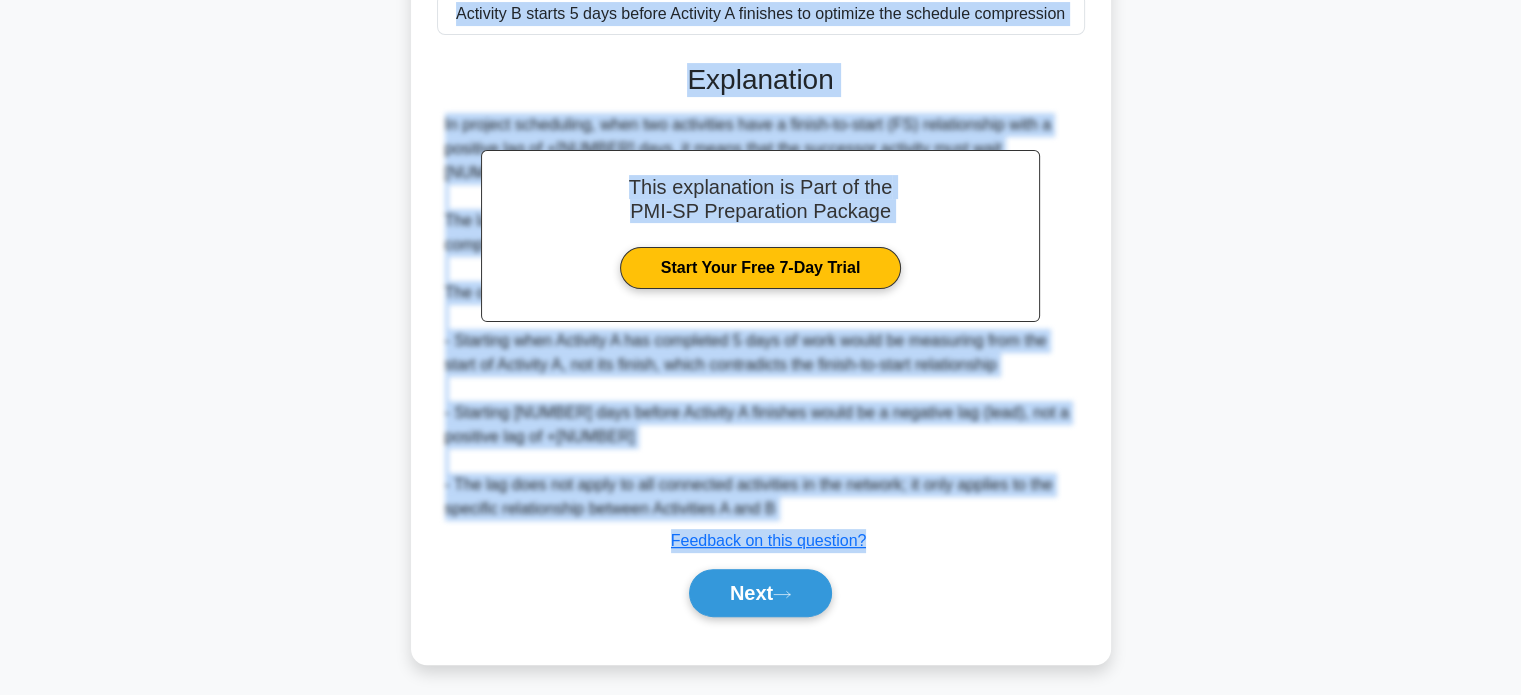 copy on "In a project schedule network diagram, if Activity B has a finish-to-start relationship with Activity A and a lag of +5 days, what does this indicate?
.spinner_0XTQ{transform-origin:center;animation:spinner_y6GP .75s linear infinite}@keyframes spinner_y6GP{100%{transform:rotate(360deg)}}
a.
Activity B must start exactly when Activity A has completed 5 days of work
b.
Activity B requires a mandatory delay of 5 days between any two connected activities in the network
c.
Activity B starts 5 days after Activity A finishes
d.
Activity B starts 5 days before Activity A finishes to optimize the schedule compression
This explanation is Part of the  PMI-SP Preparation Package
Sta..." 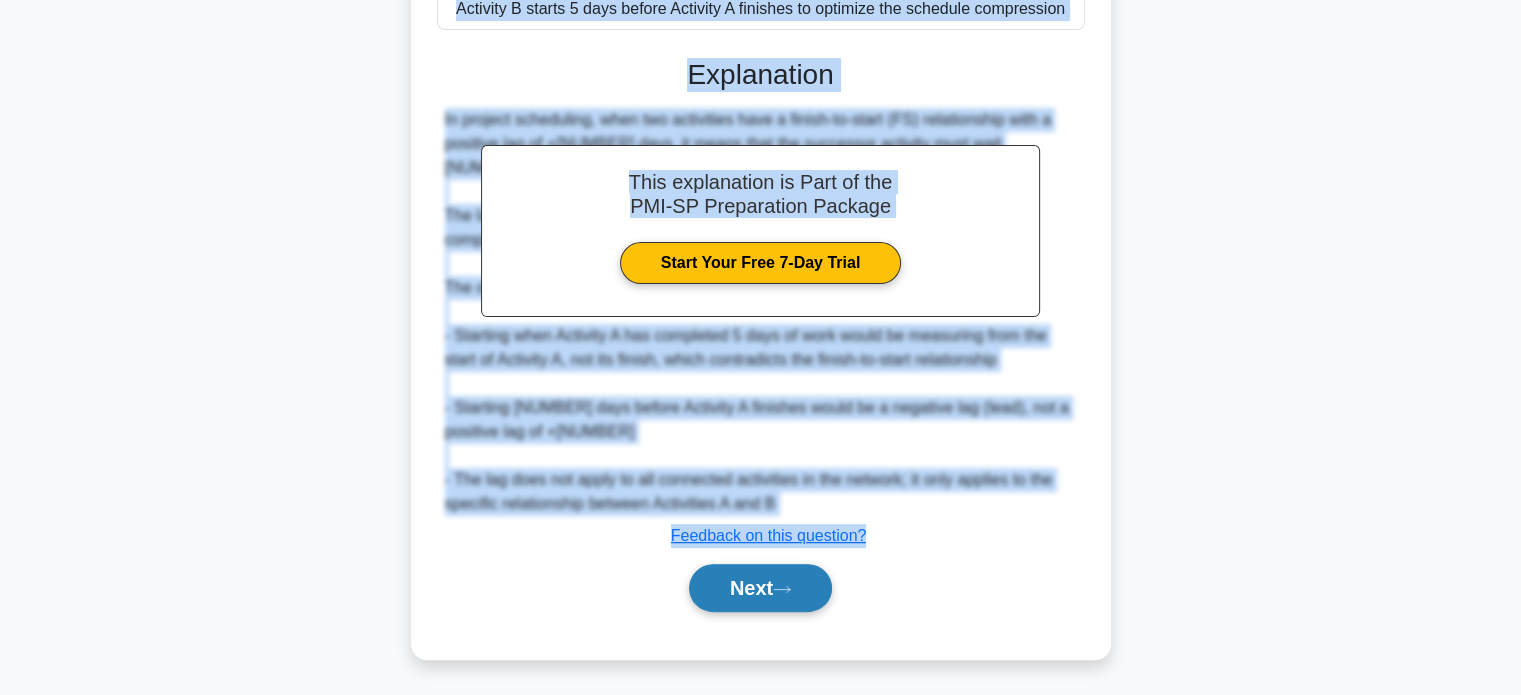 click on "Next" at bounding box center (760, 588) 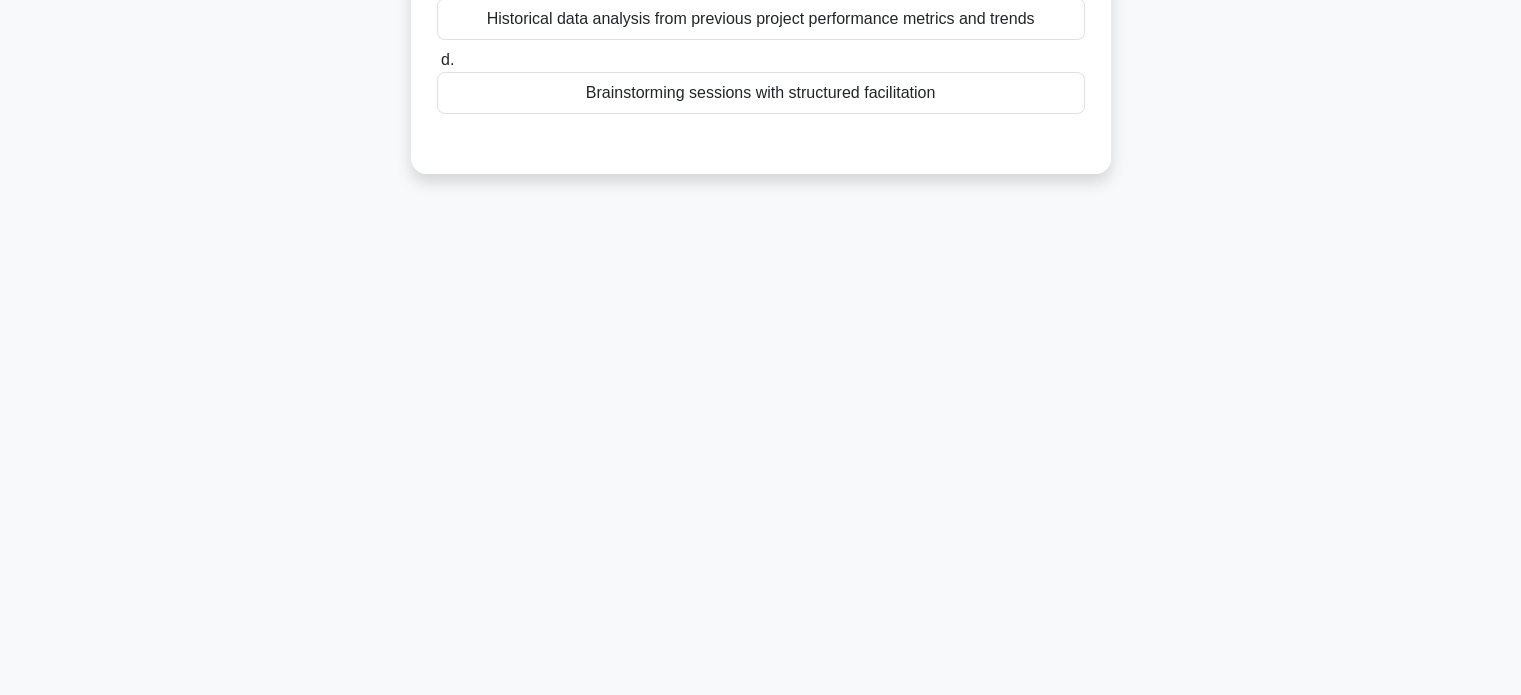 scroll, scrollTop: 385, scrollLeft: 0, axis: vertical 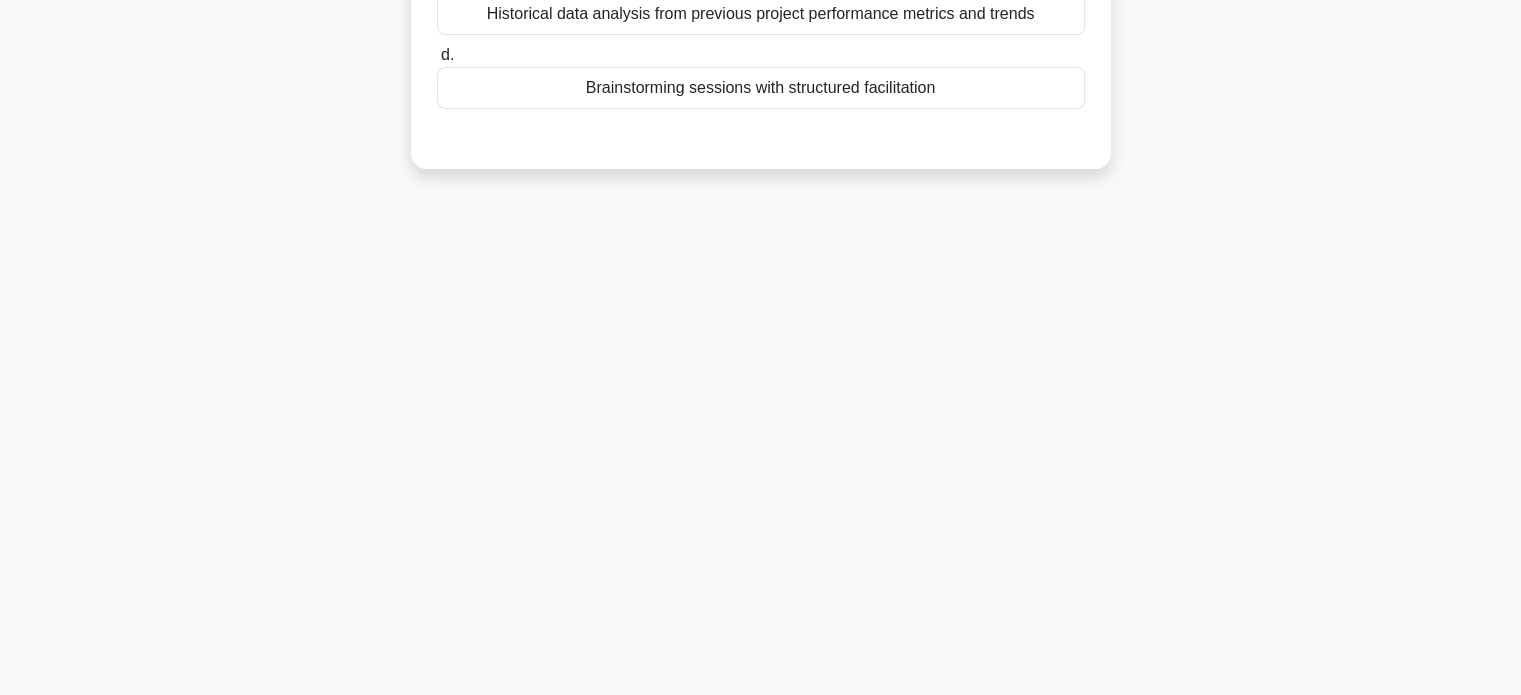 click on "Brainstorming sessions with structured facilitation" at bounding box center [761, 88] 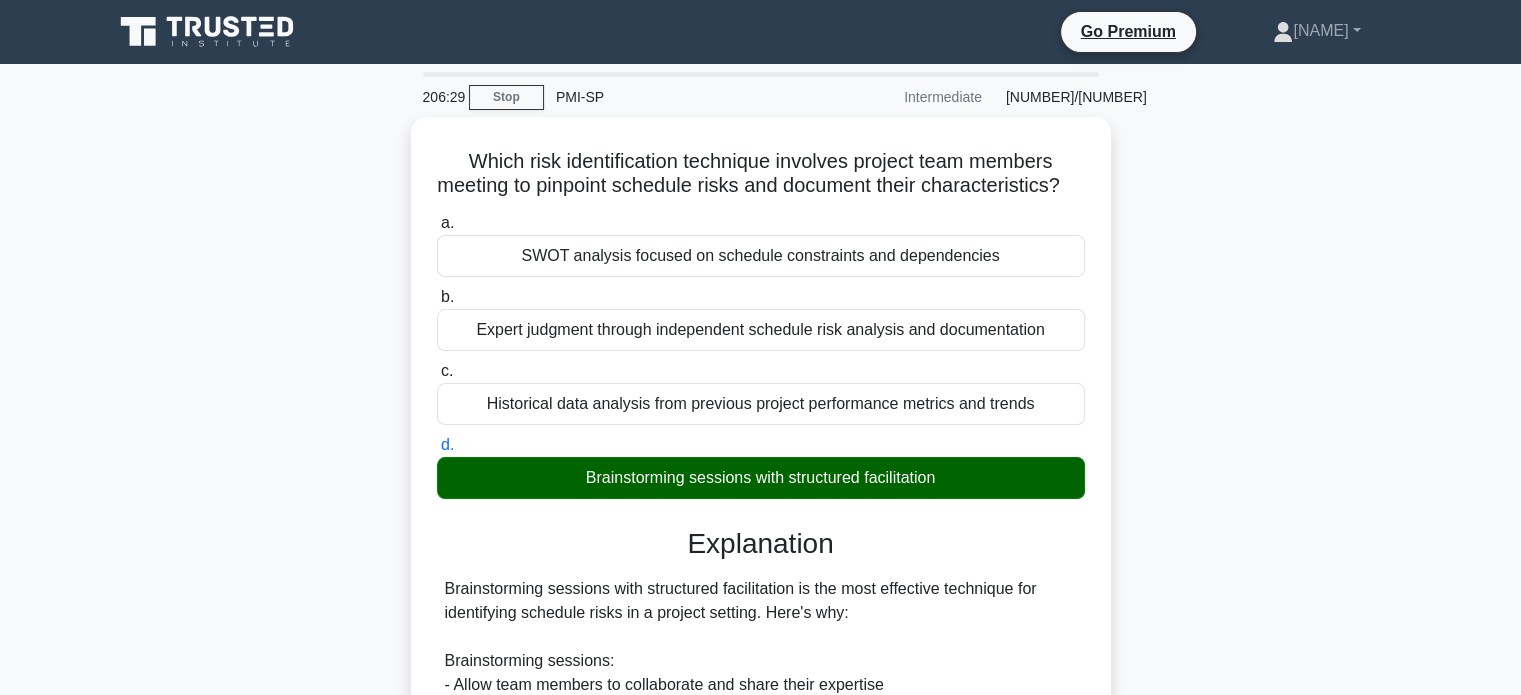 scroll, scrollTop: 0, scrollLeft: 0, axis: both 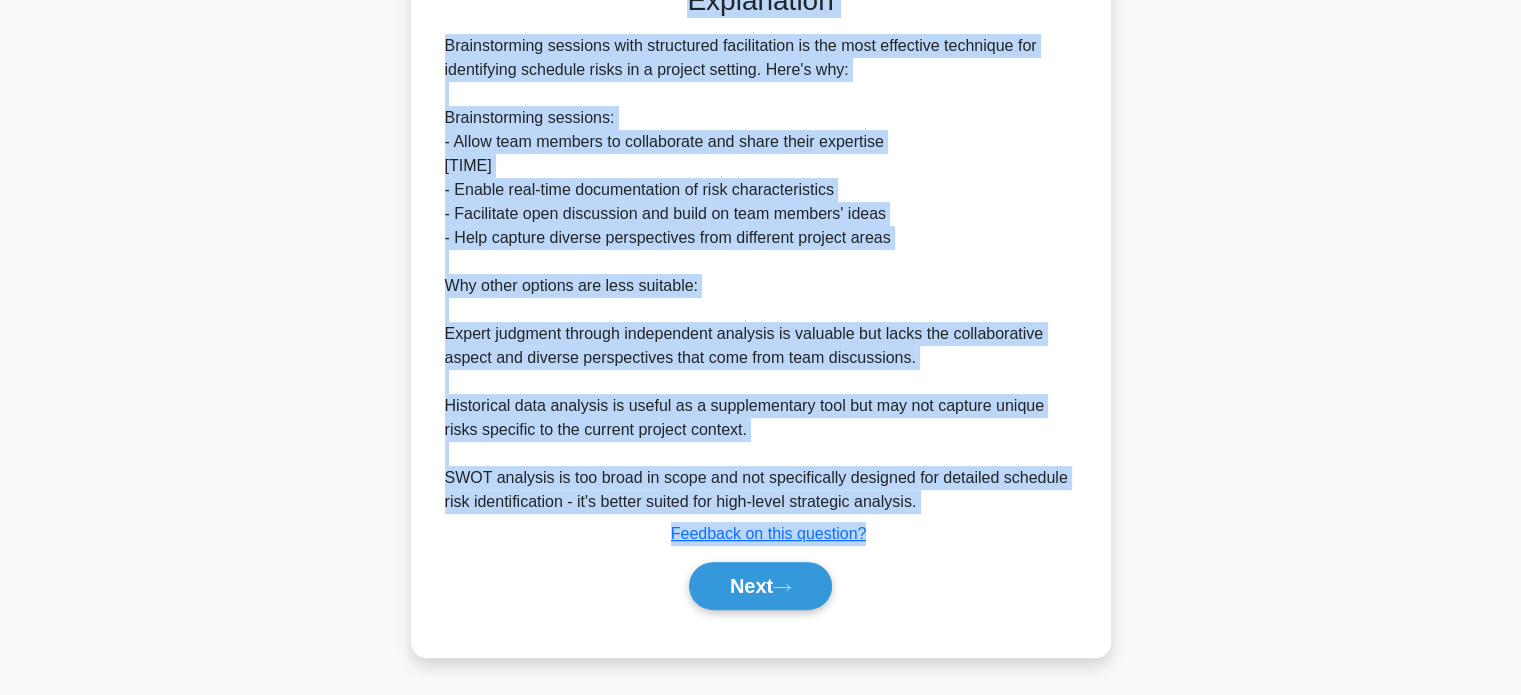 drag, startPoint x: 452, startPoint y: 145, endPoint x: 1018, endPoint y: 528, distance: 683.4069 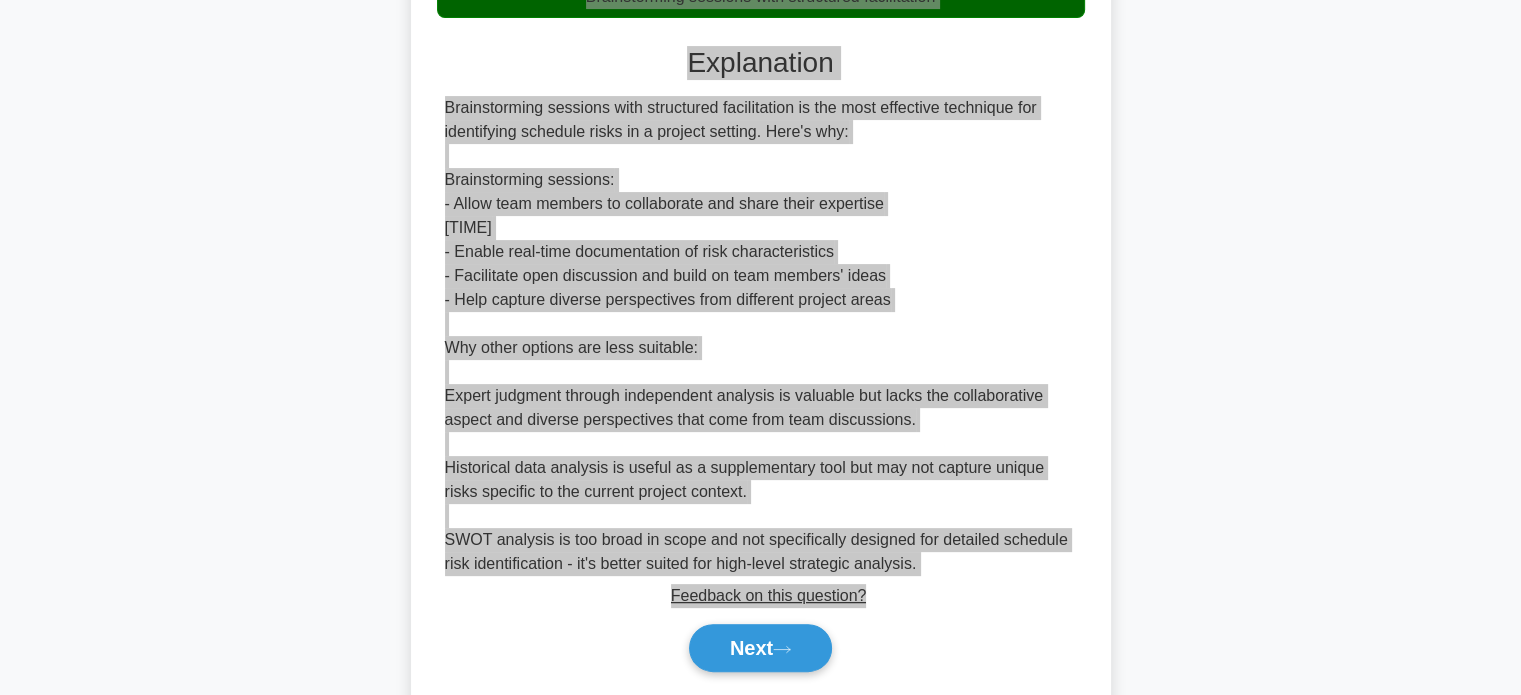 scroll, scrollTop: 560, scrollLeft: 0, axis: vertical 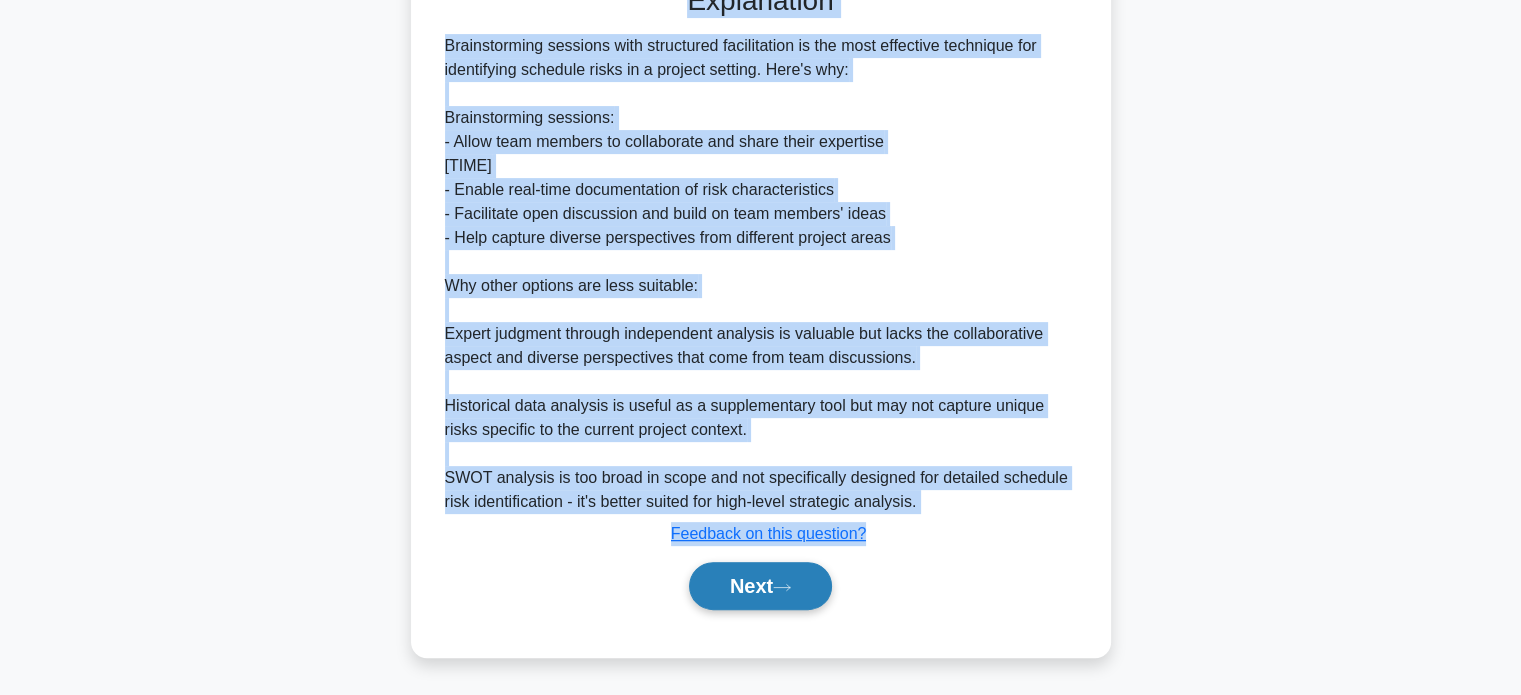 click on "Next" at bounding box center [760, 586] 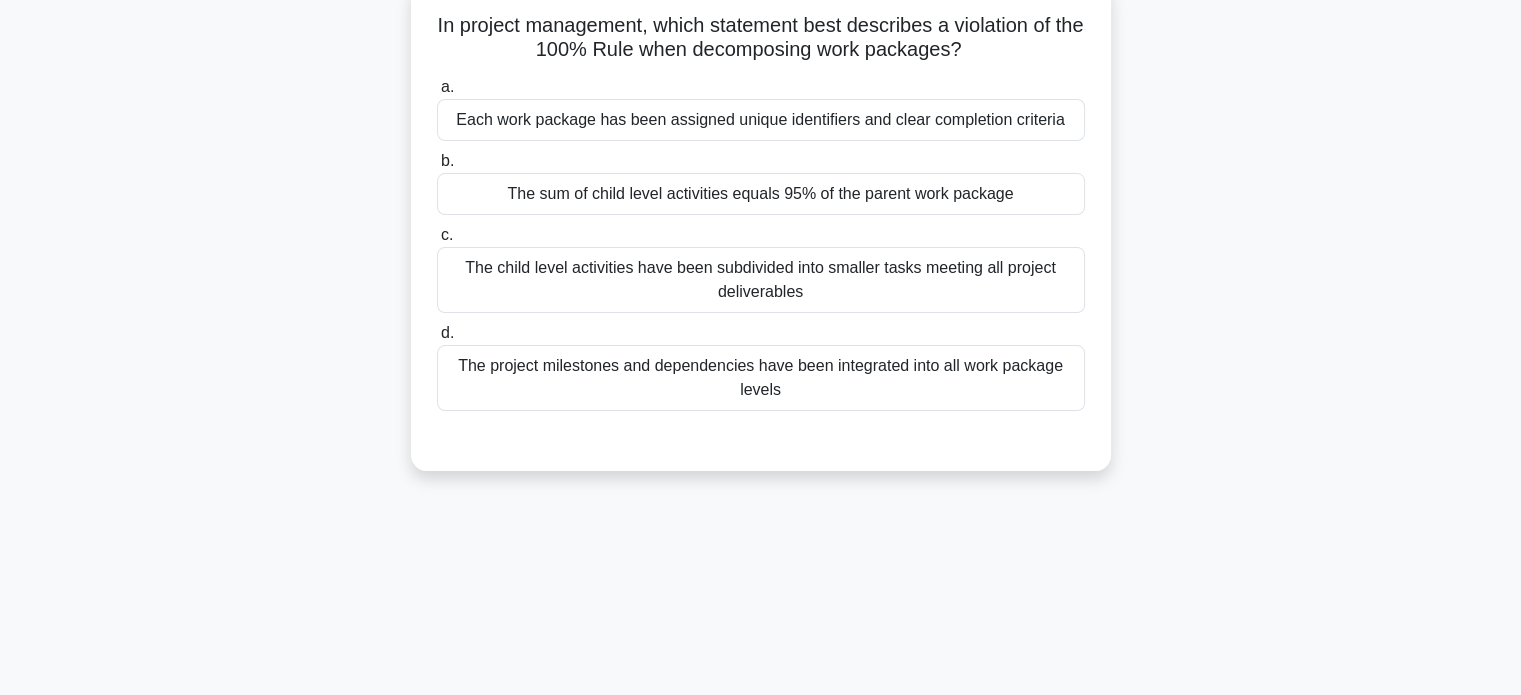 scroll, scrollTop: 0, scrollLeft: 0, axis: both 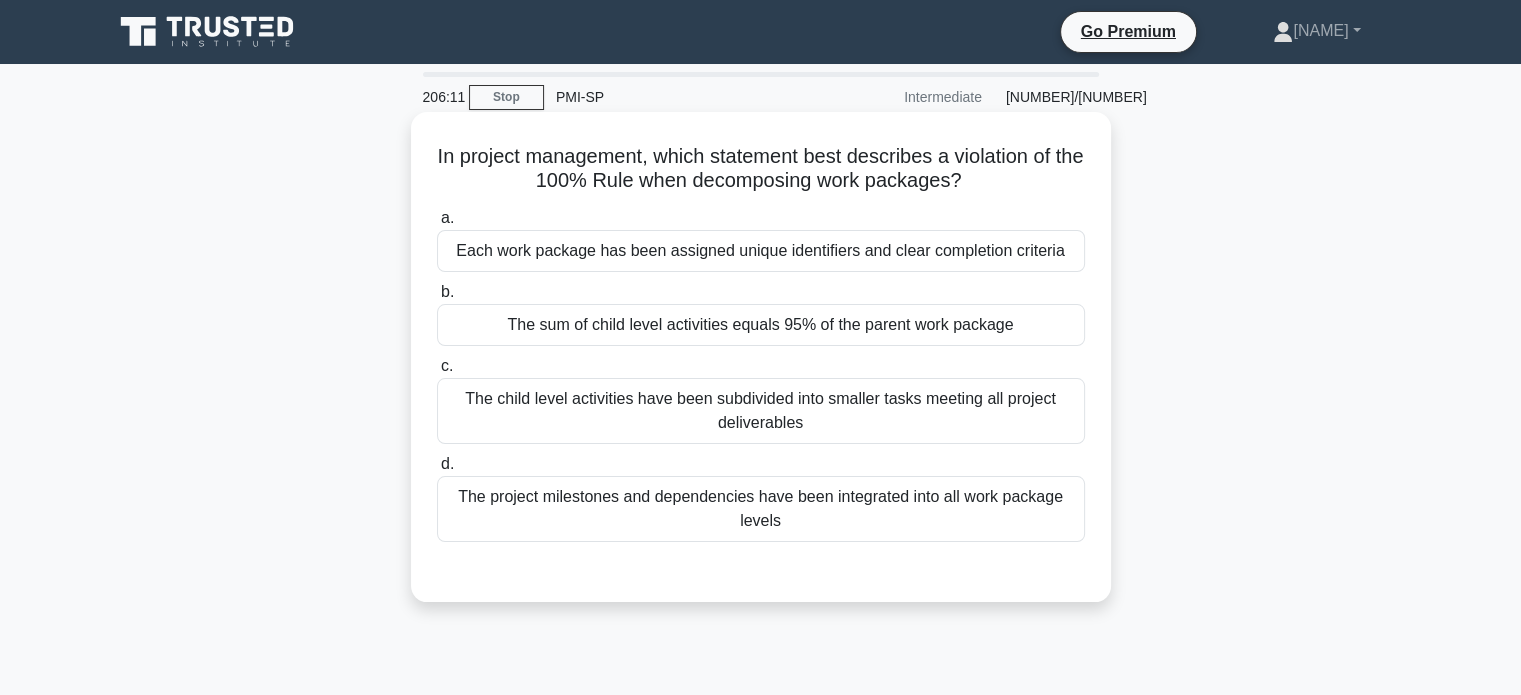 click on "The child level activities have been subdivided into smaller tasks meeting all project deliverables" at bounding box center [761, 411] 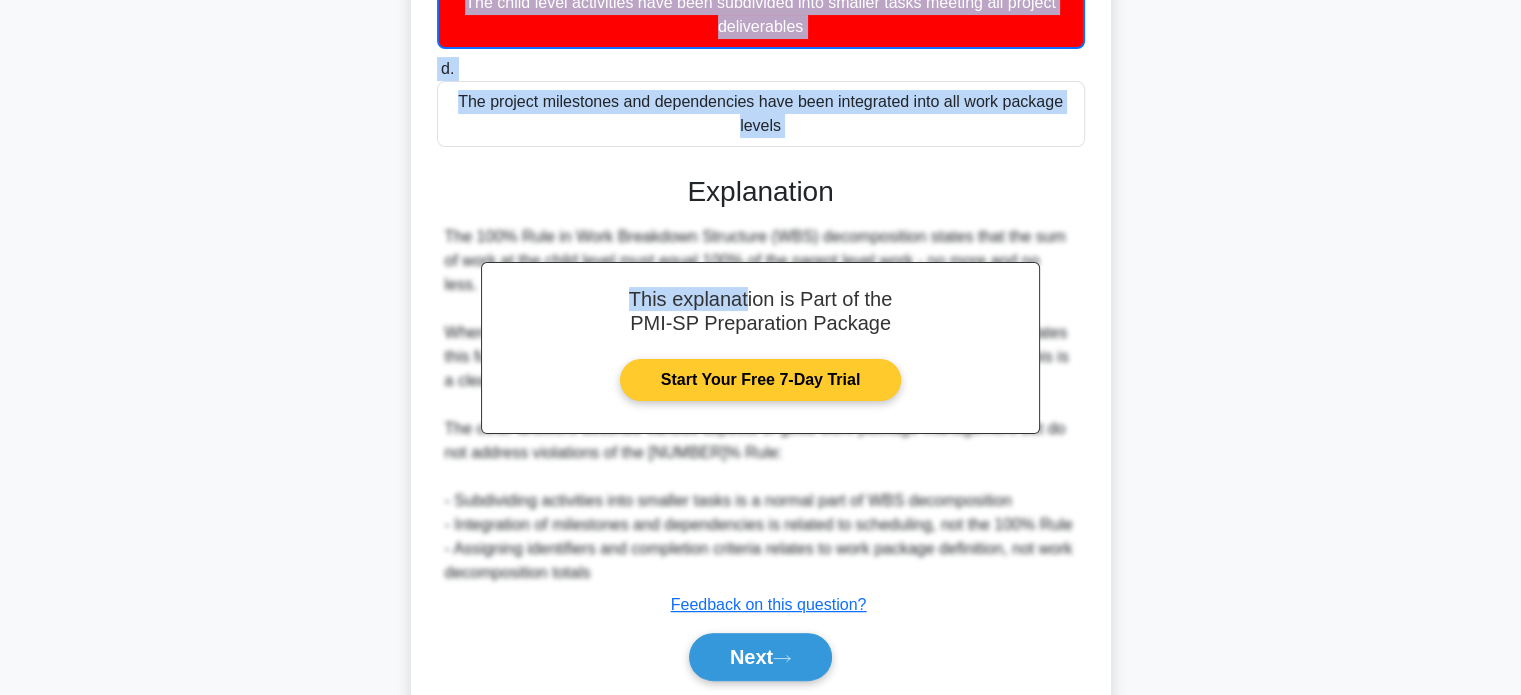 scroll, scrollTop: 400, scrollLeft: 0, axis: vertical 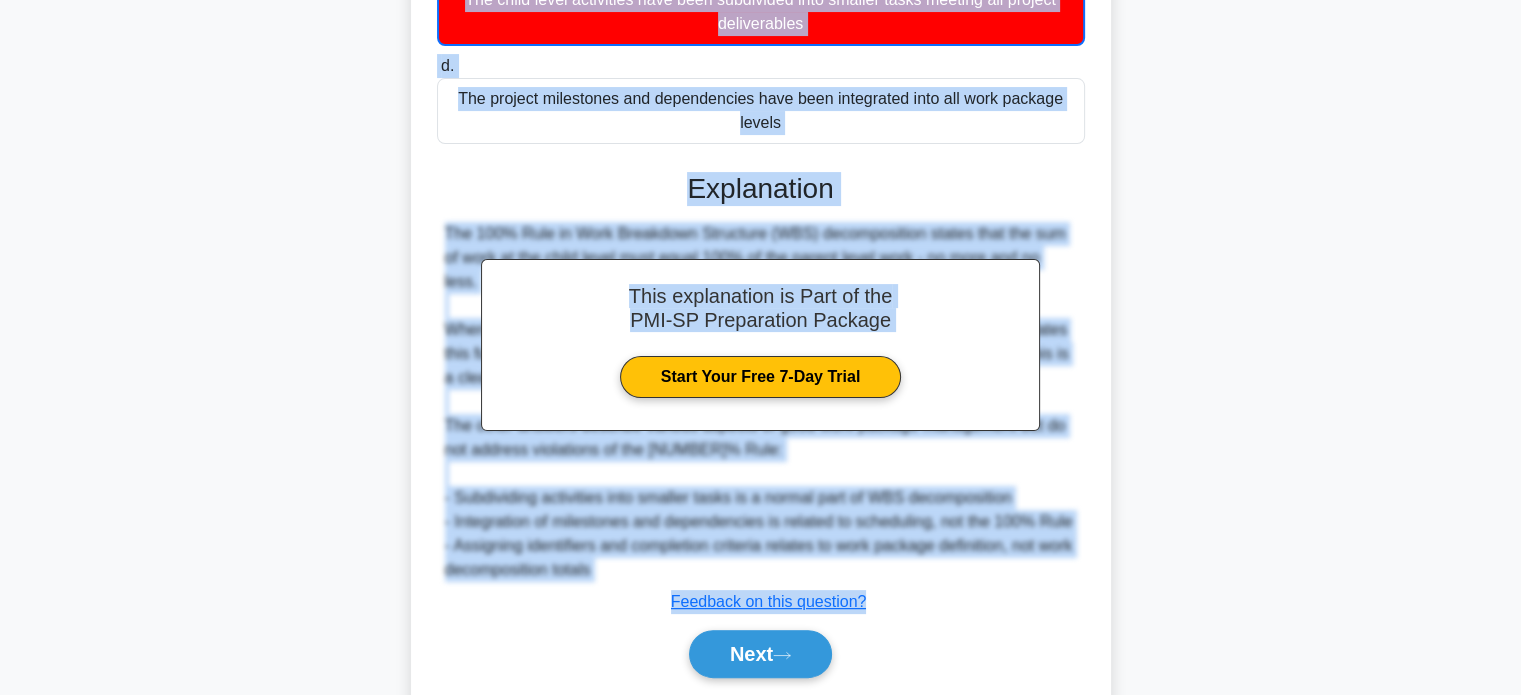 drag, startPoint x: 442, startPoint y: 151, endPoint x: 1025, endPoint y: 595, distance: 732.8199 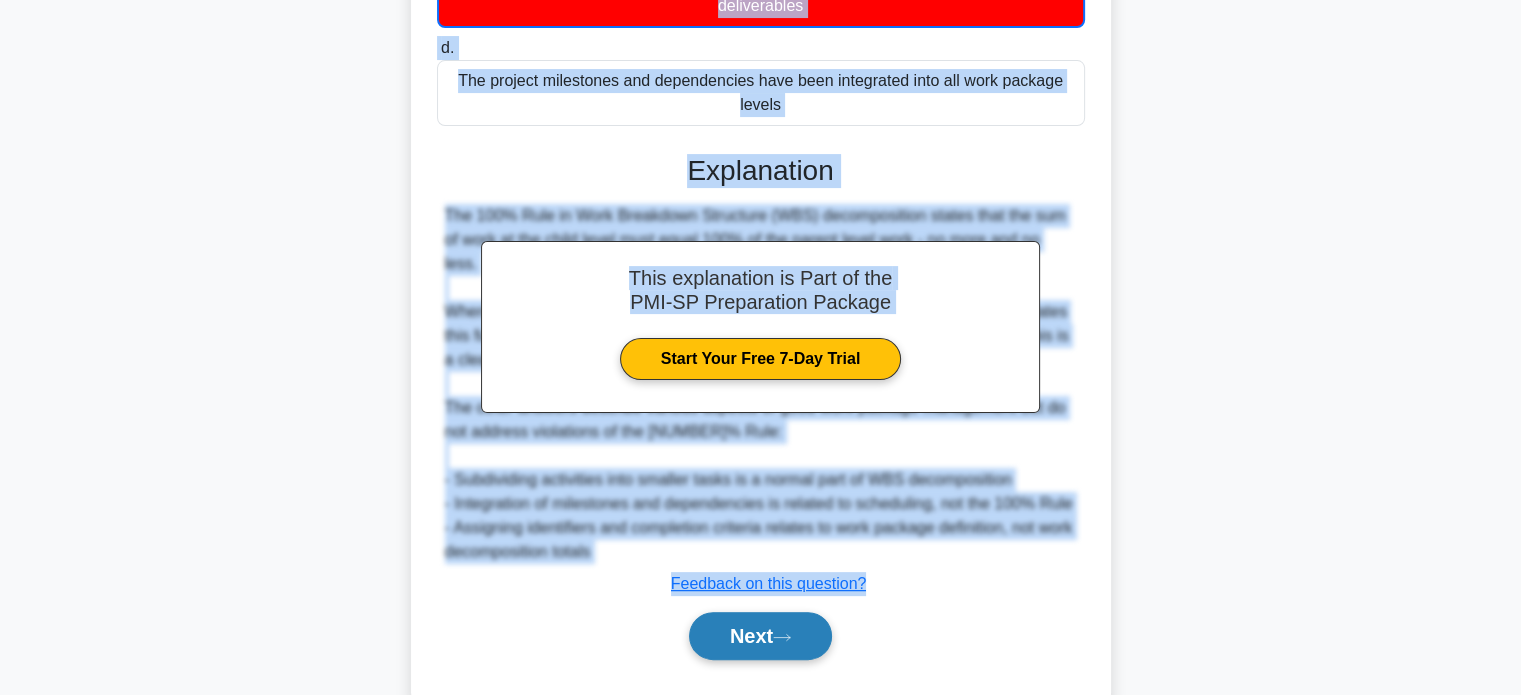 click on "Next" at bounding box center (760, 636) 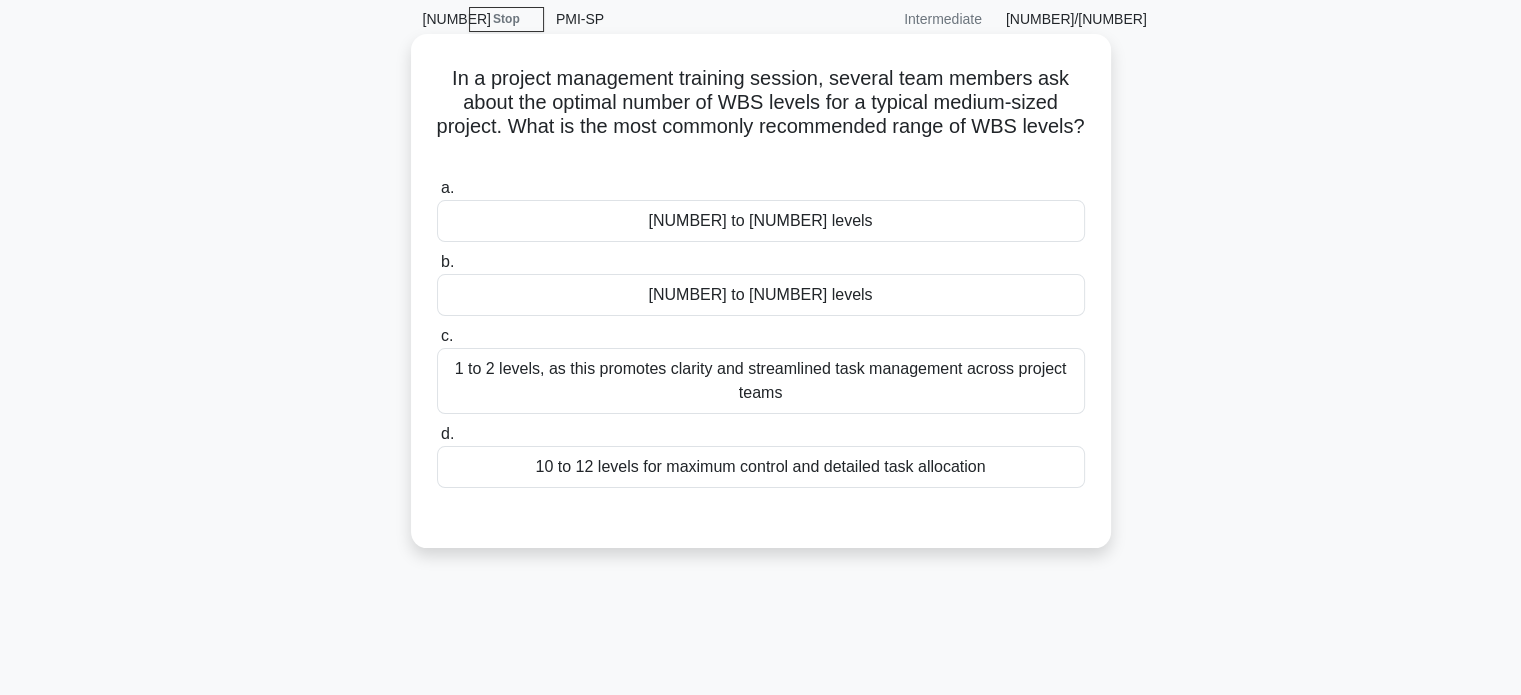 scroll, scrollTop: 0, scrollLeft: 0, axis: both 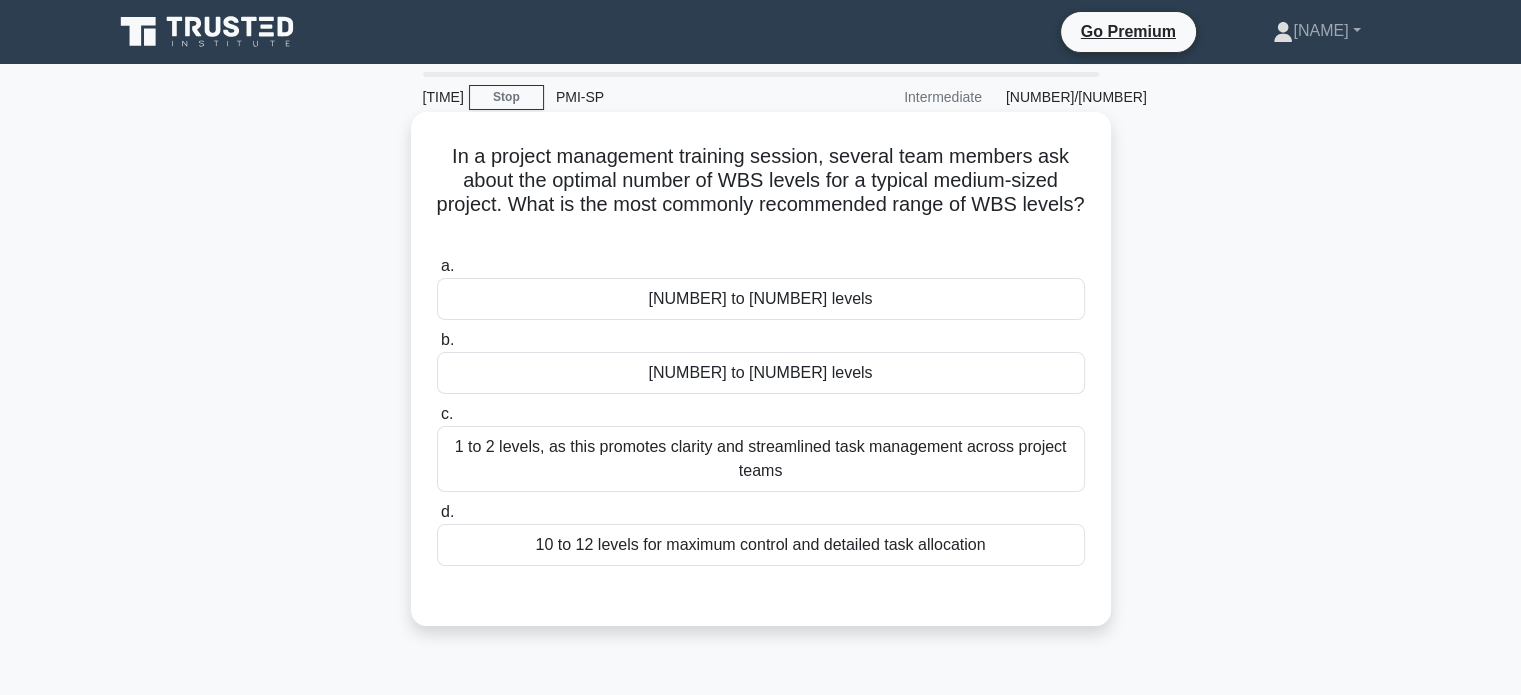 click on "b.
3 to 5 levels" at bounding box center (761, 361) 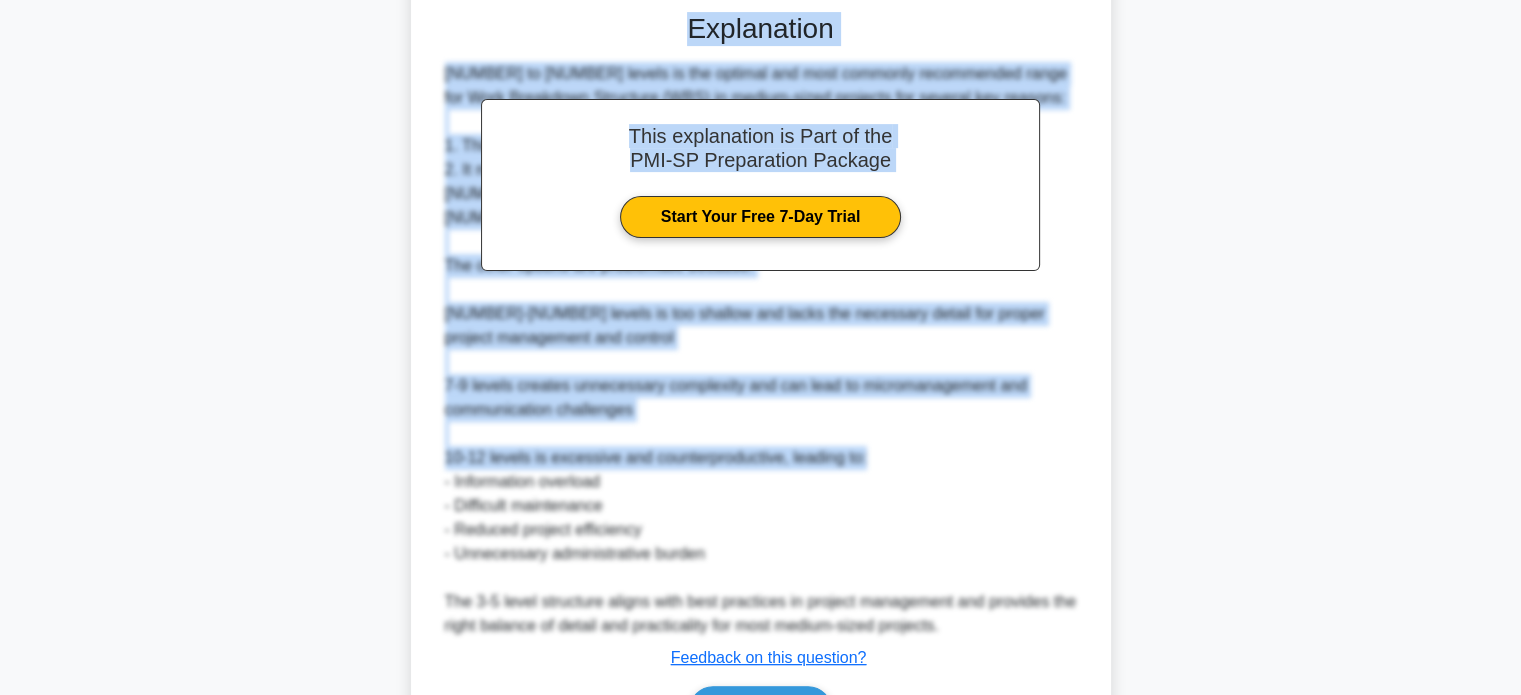 scroll, scrollTop: 704, scrollLeft: 0, axis: vertical 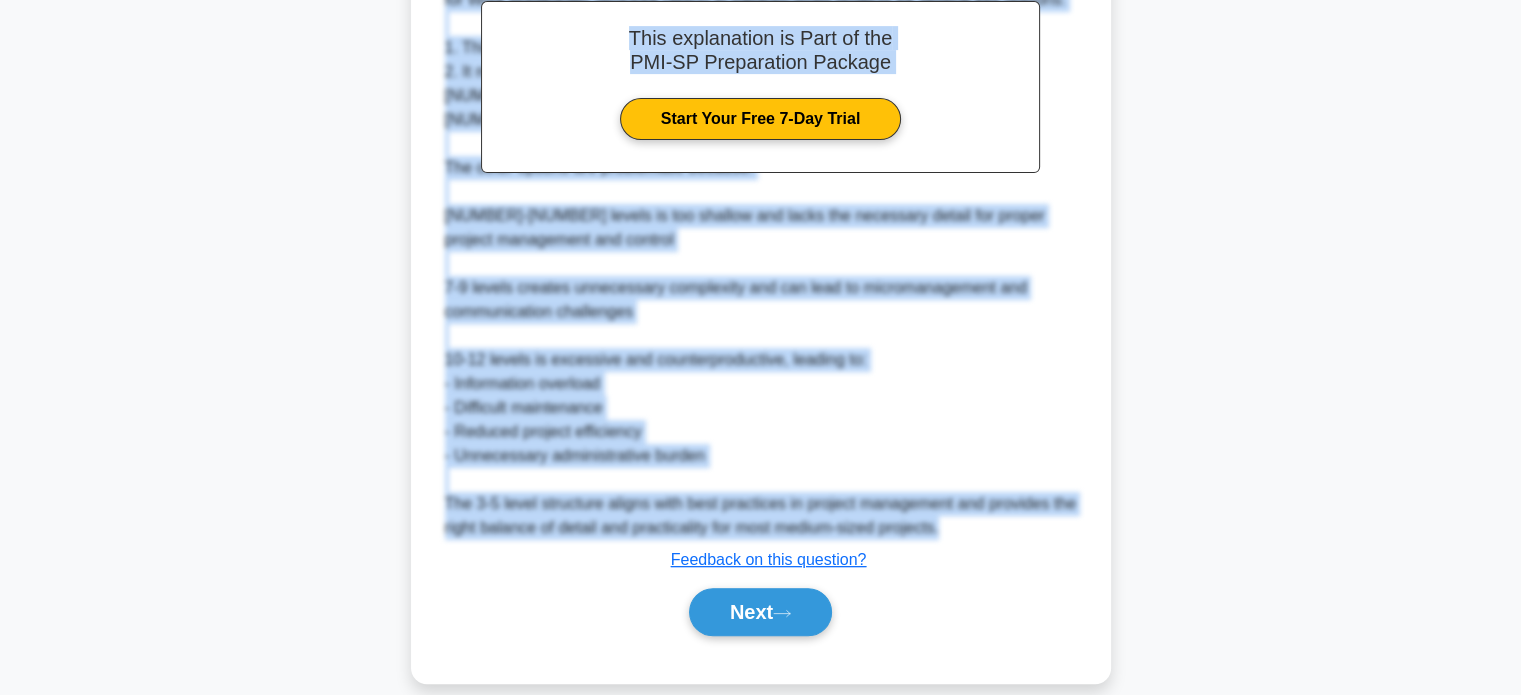 drag, startPoint x: 444, startPoint y: 142, endPoint x: 980, endPoint y: 507, distance: 648.4759 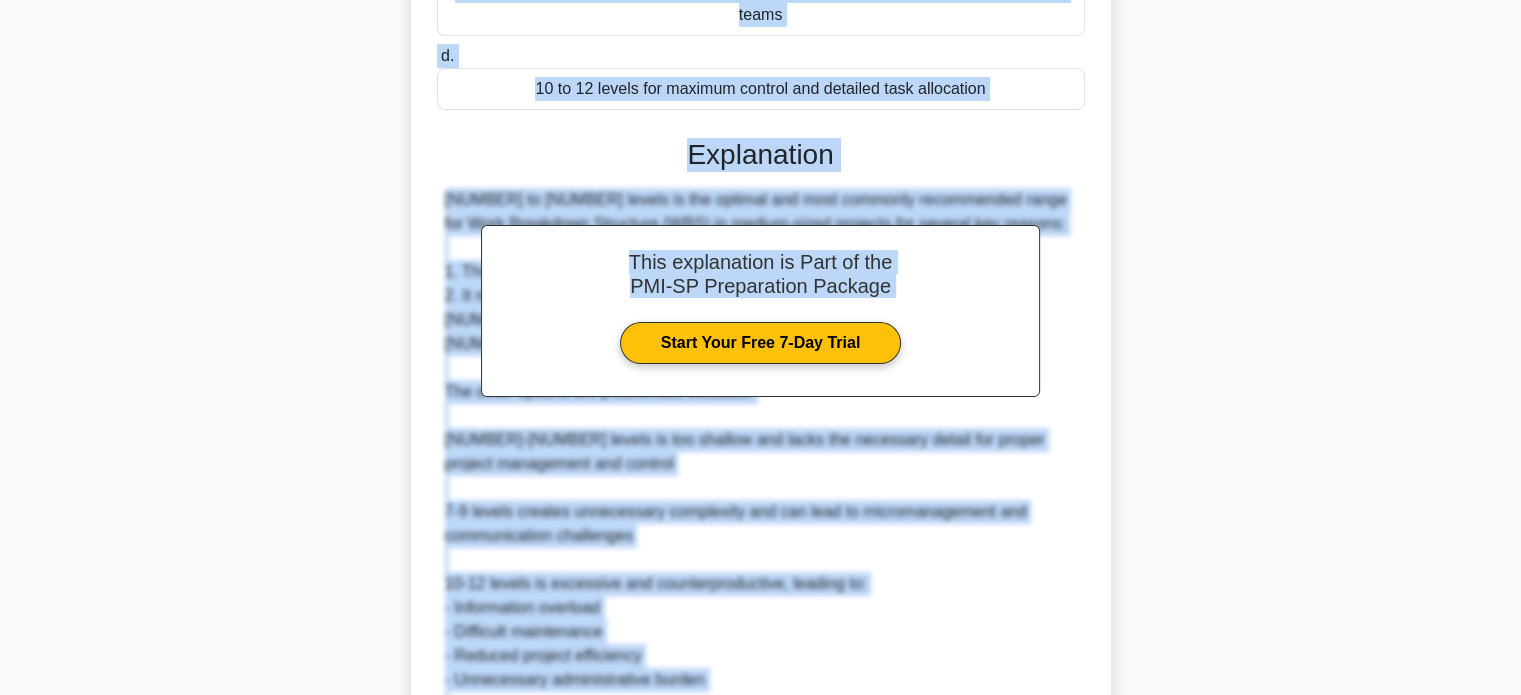 scroll, scrollTop: 0, scrollLeft: 0, axis: both 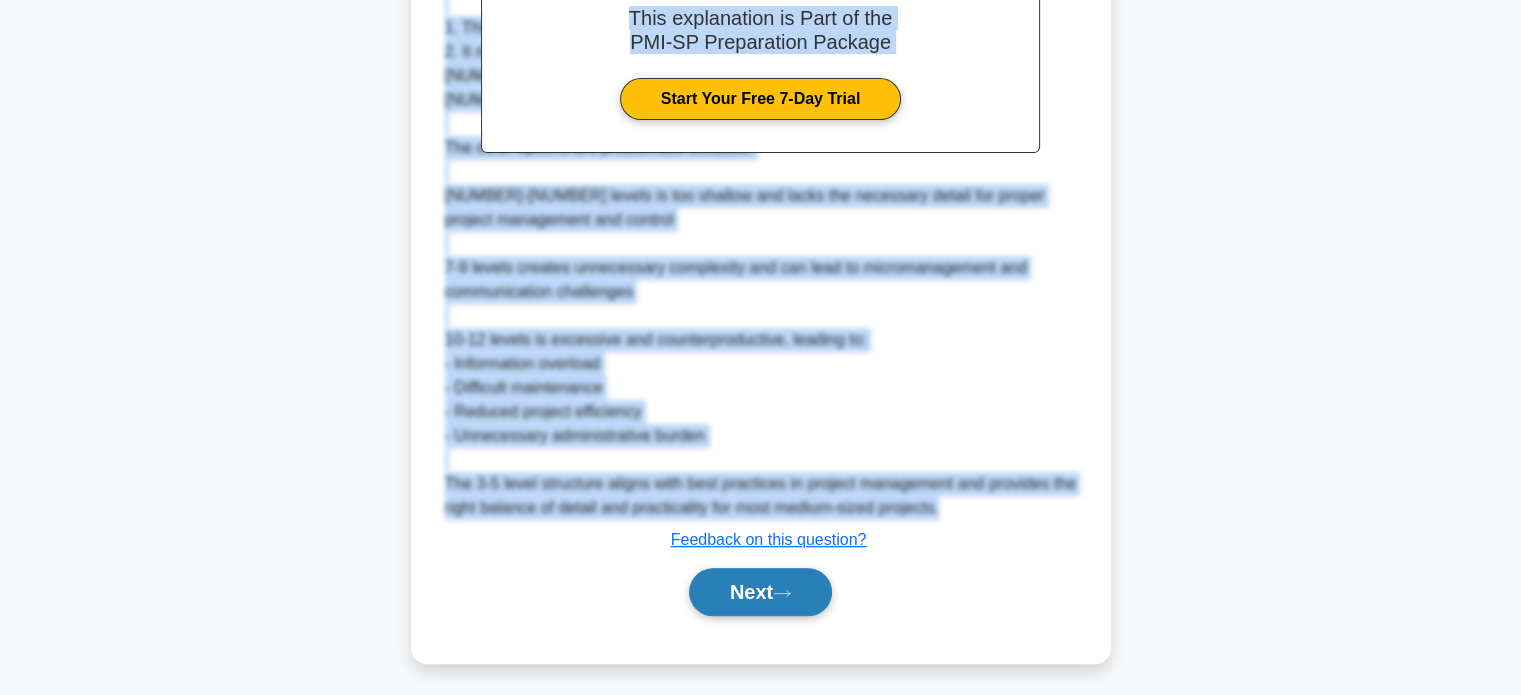 click on "Next" at bounding box center (760, 592) 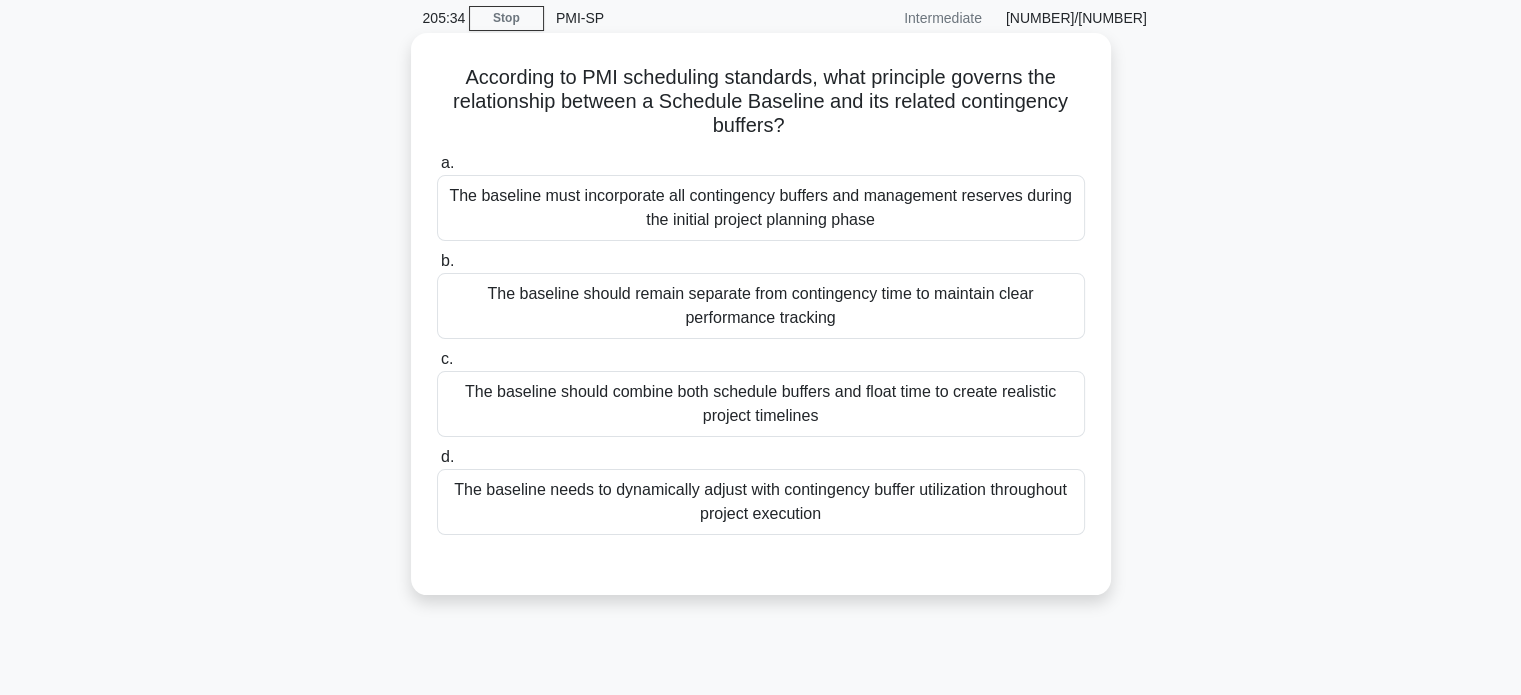 scroll, scrollTop: 0, scrollLeft: 0, axis: both 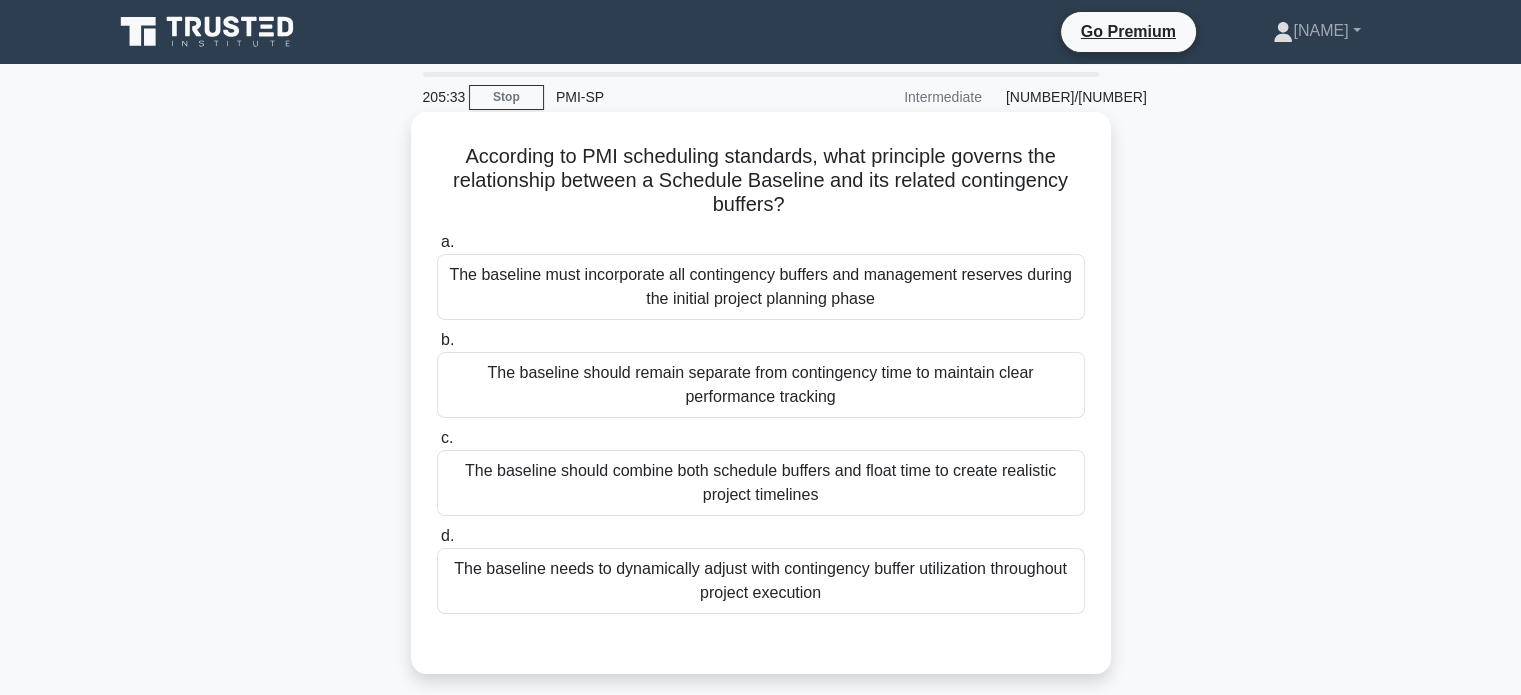 drag, startPoint x: 694, startPoint y: 569, endPoint x: 595, endPoint y: 401, distance: 195 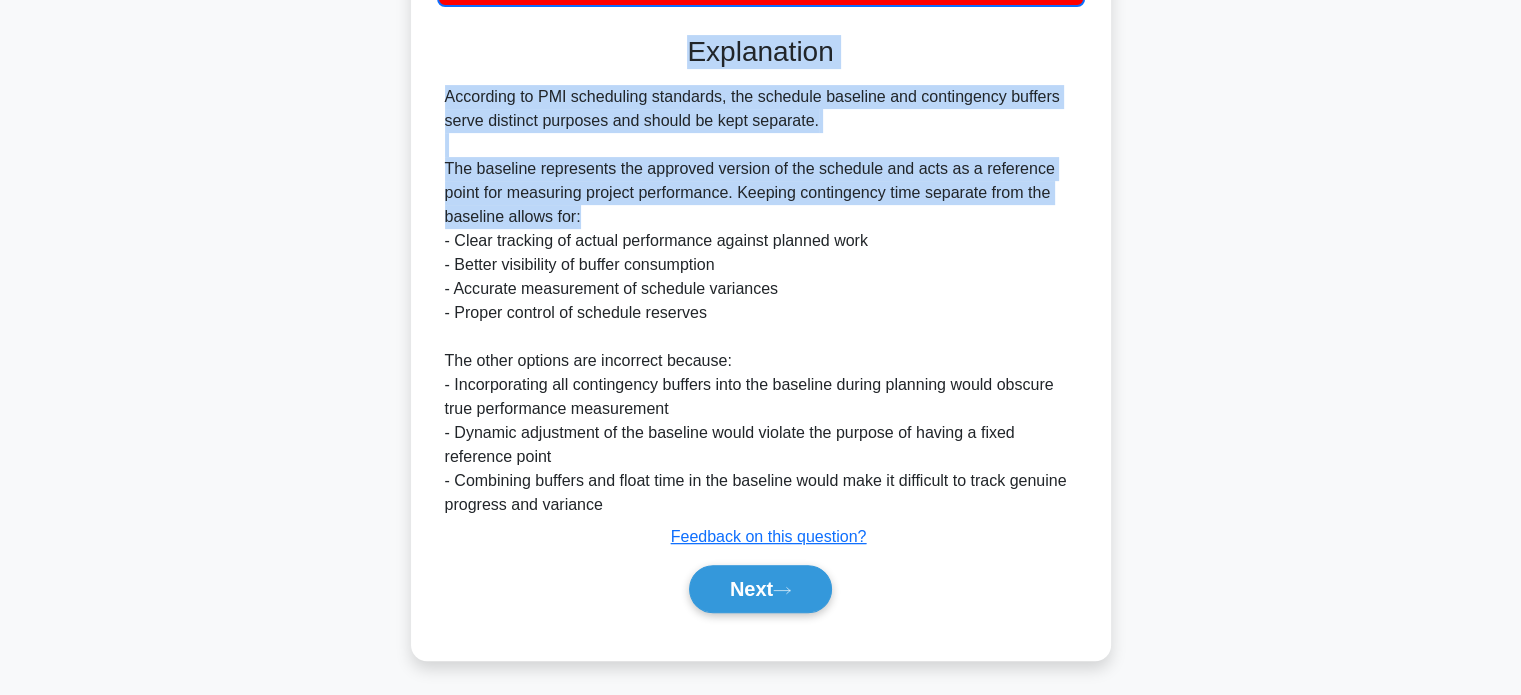scroll, scrollTop: 610, scrollLeft: 0, axis: vertical 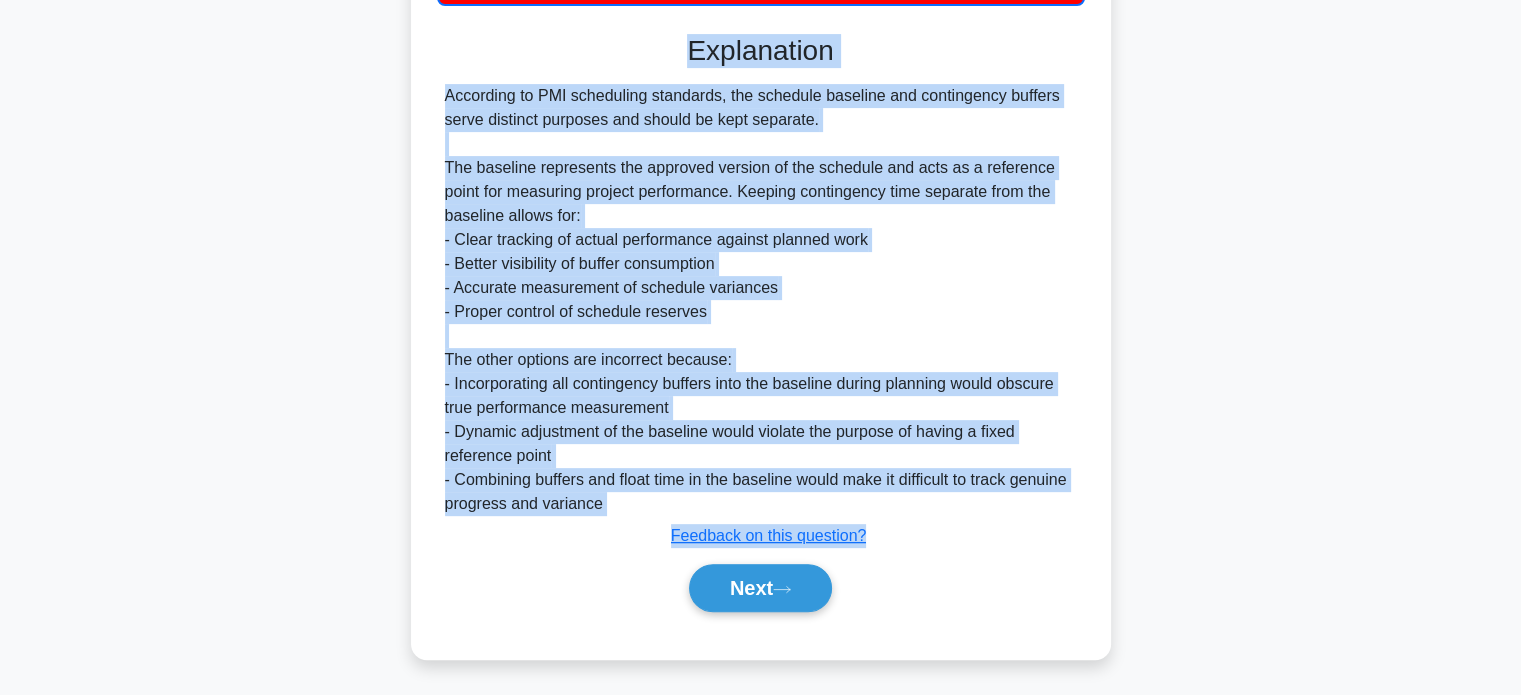drag, startPoint x: 515, startPoint y: 163, endPoint x: 984, endPoint y: 518, distance: 588.20575 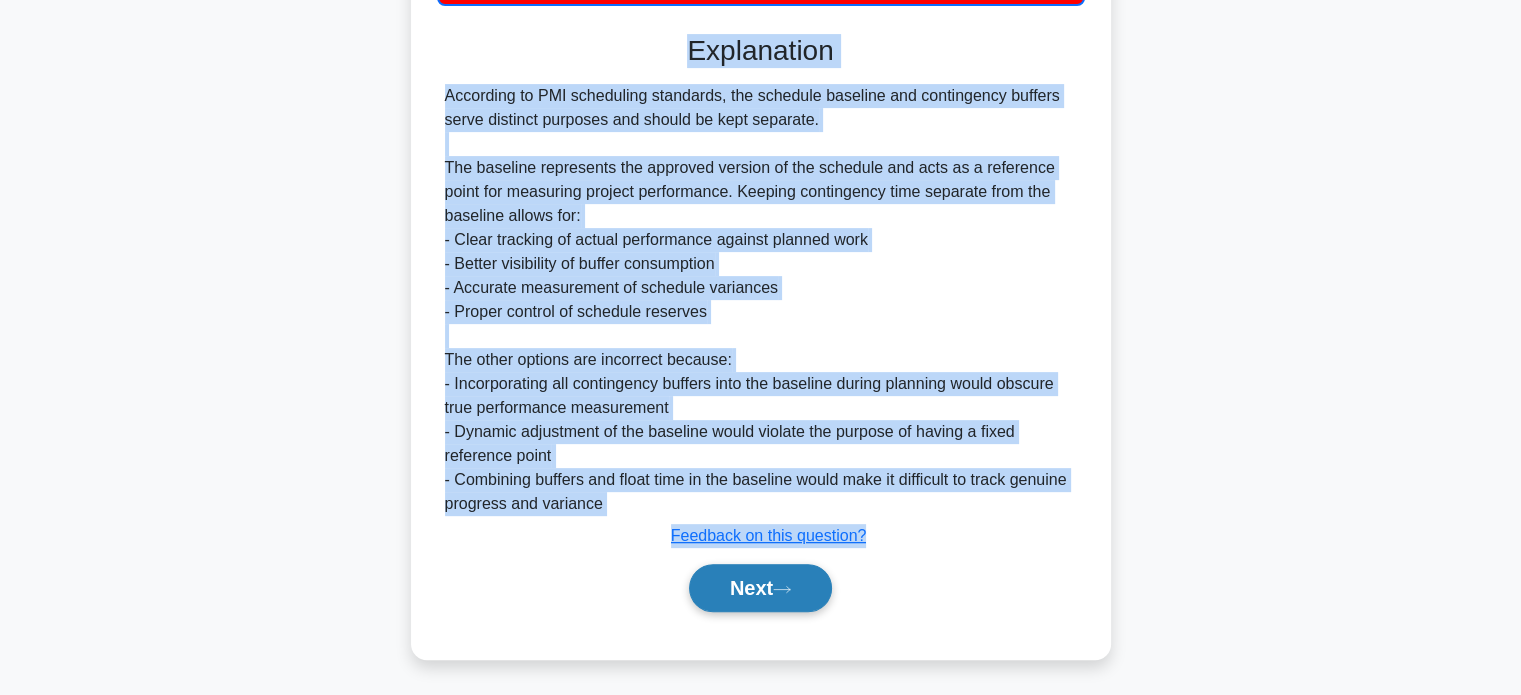 click at bounding box center (782, 589) 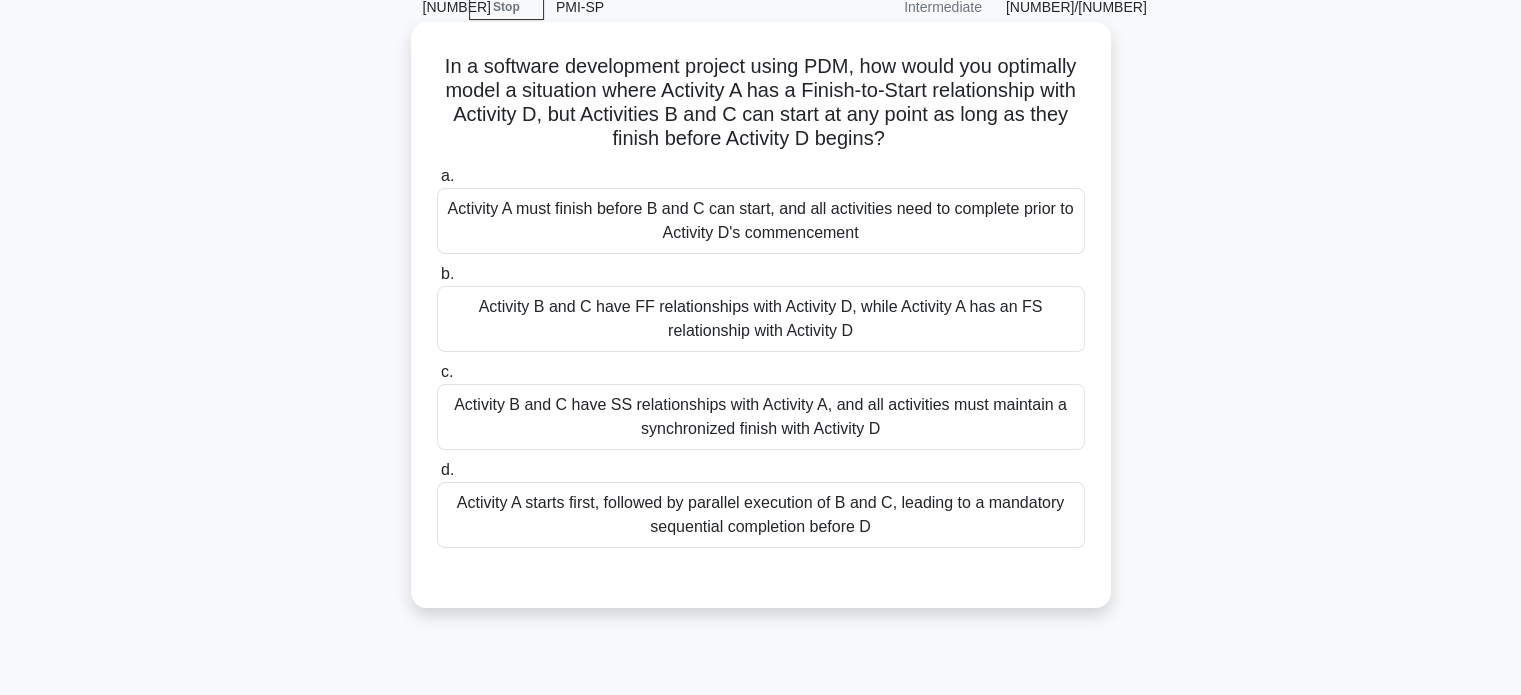 scroll, scrollTop: 0, scrollLeft: 0, axis: both 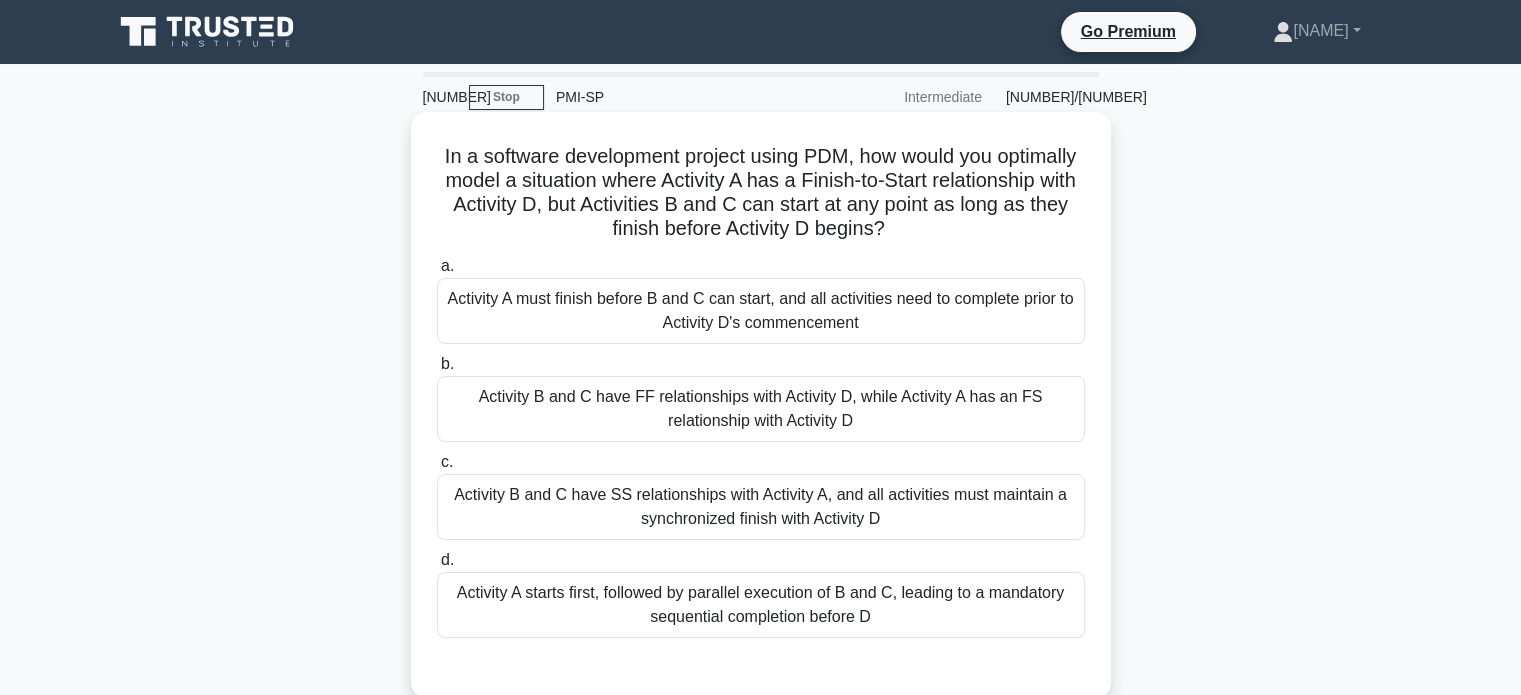 click on "Activity A must finish before B and C can start, and all activities need to complete prior to Activity D's commencement" at bounding box center [761, 311] 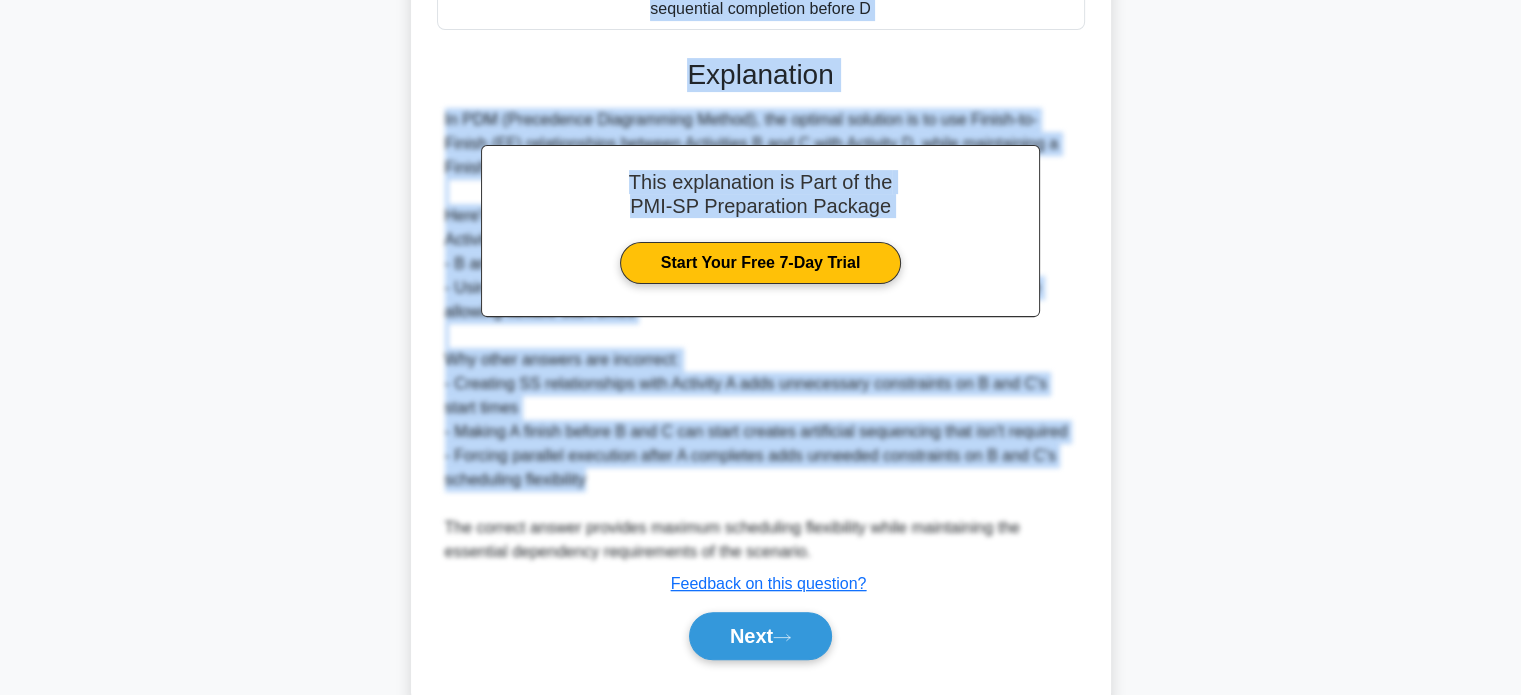 scroll, scrollTop: 658, scrollLeft: 0, axis: vertical 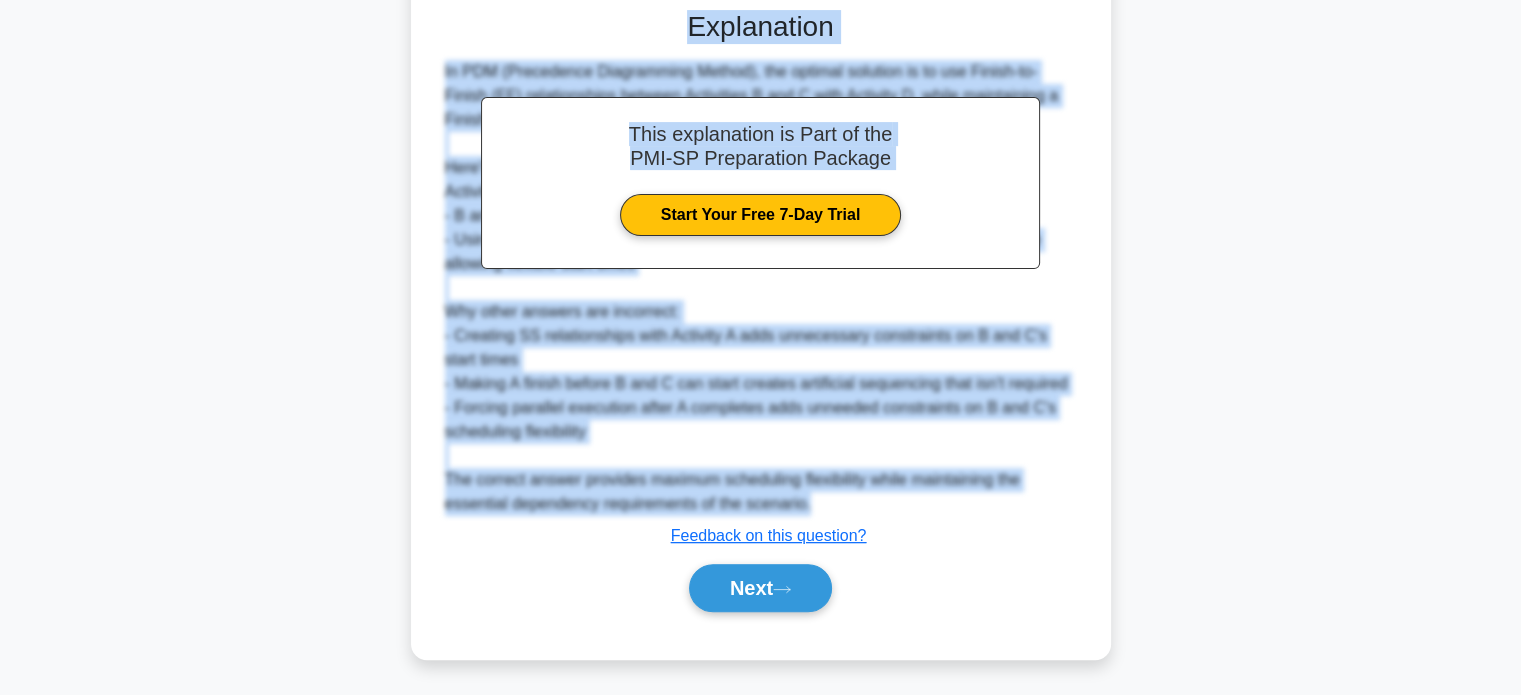drag, startPoint x: 471, startPoint y: 150, endPoint x: 995, endPoint y: 503, distance: 631.8109 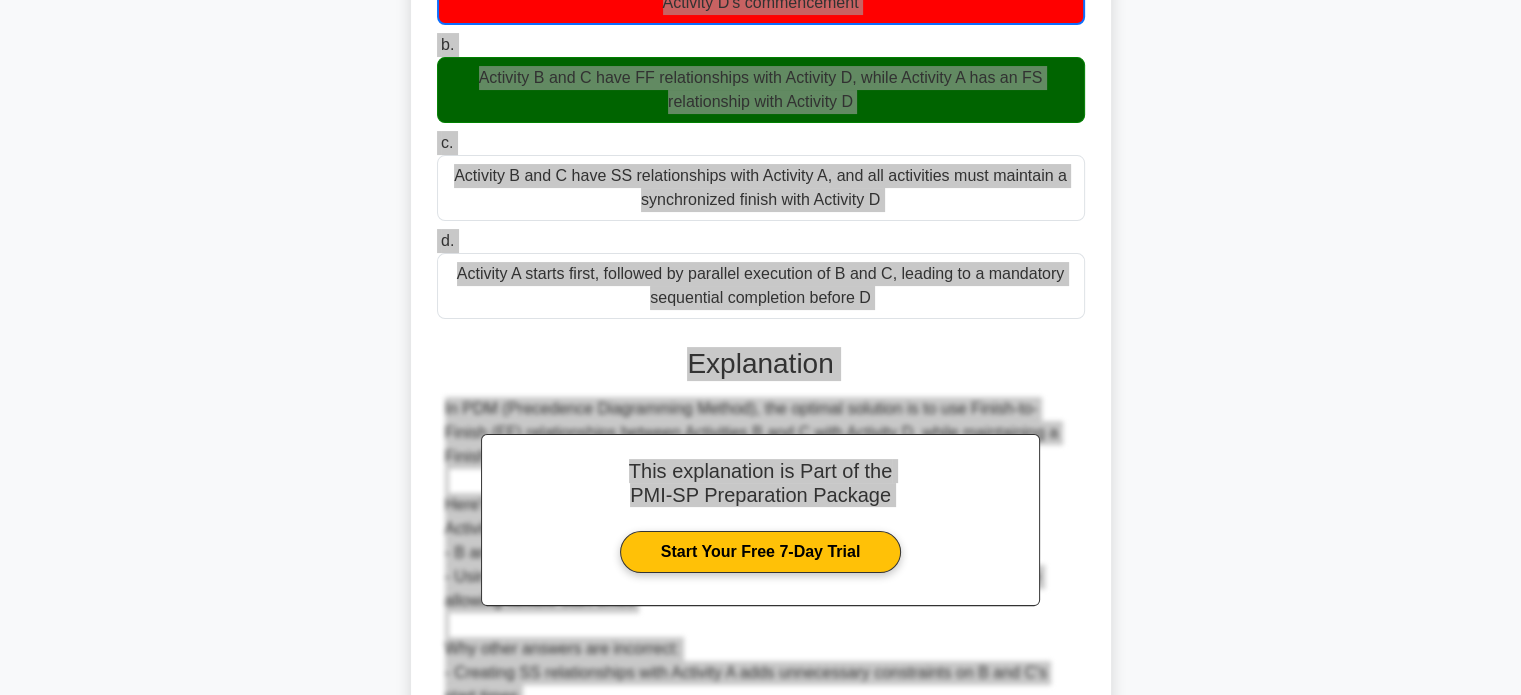 scroll, scrollTop: 558, scrollLeft: 0, axis: vertical 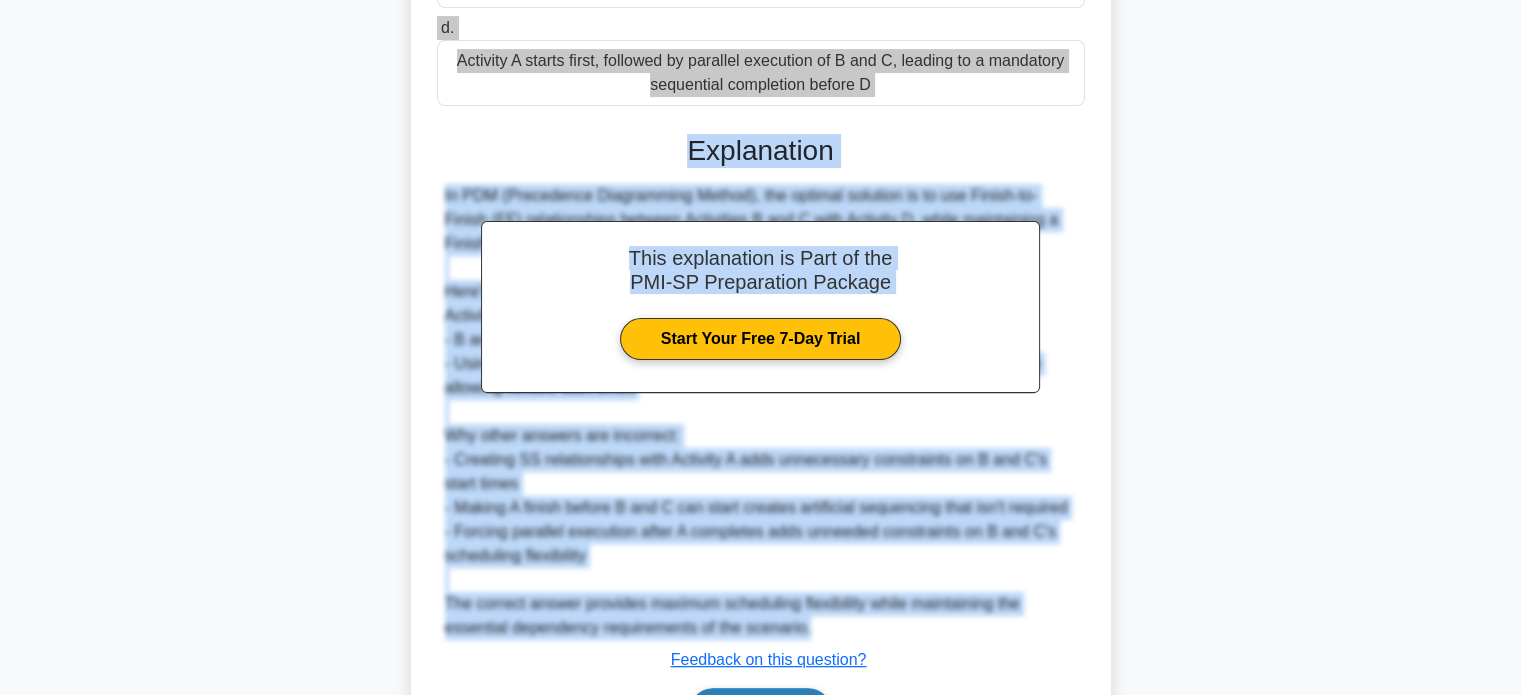 click on "Next" at bounding box center [760, 712] 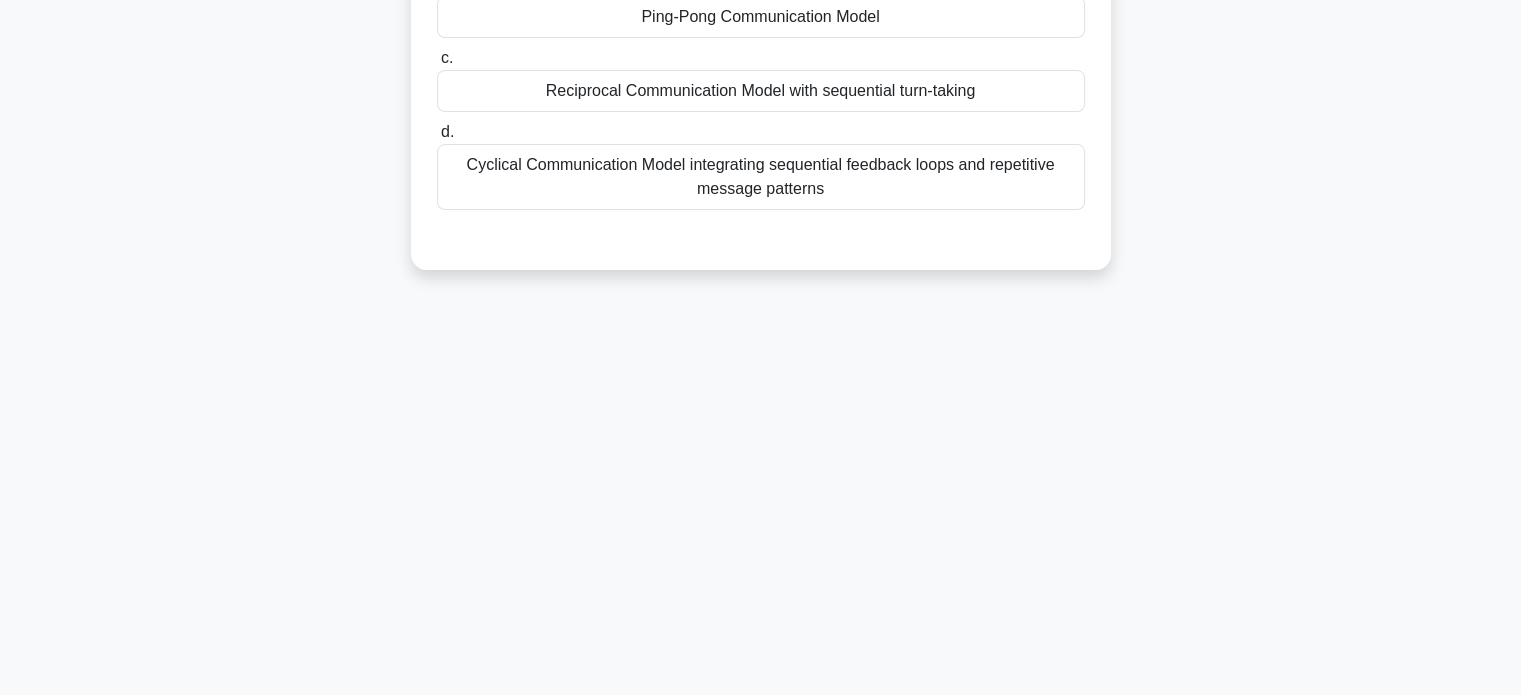 scroll, scrollTop: 385, scrollLeft: 0, axis: vertical 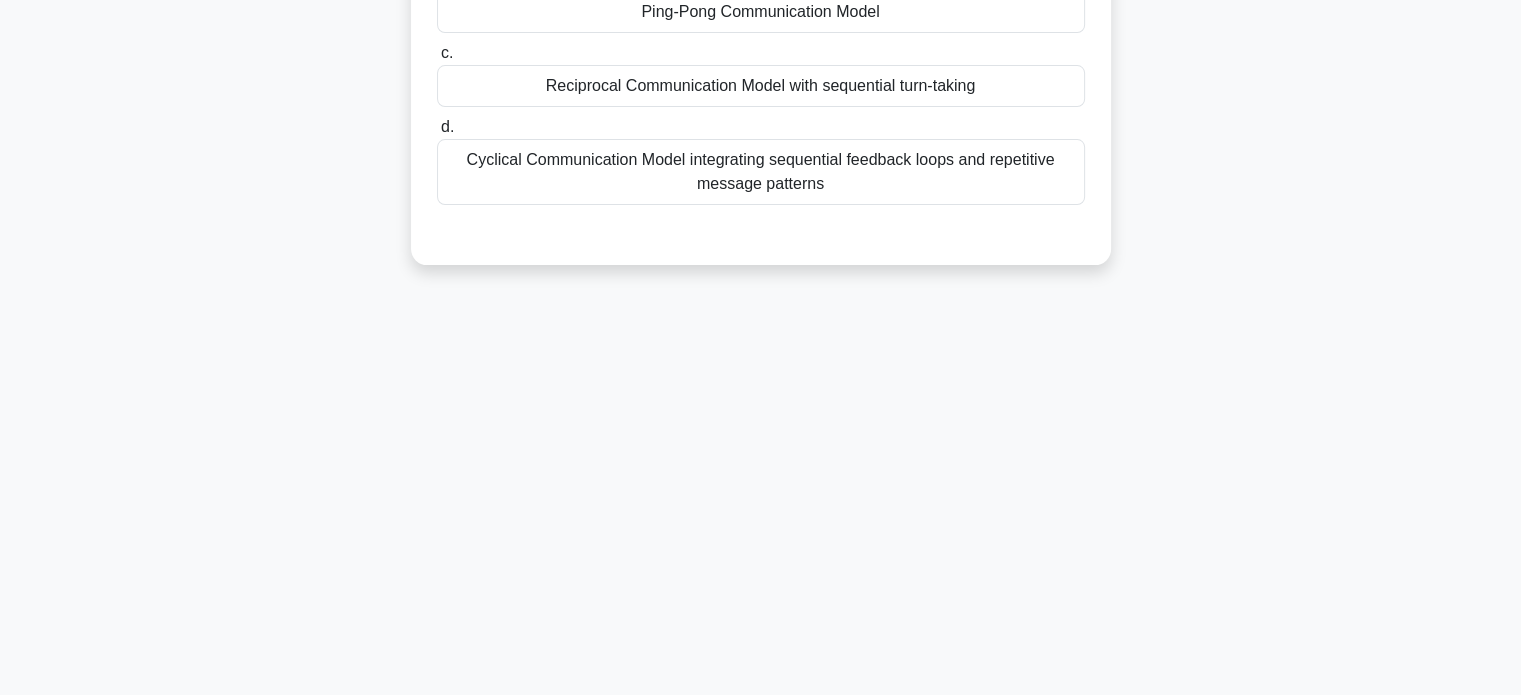 click on "Cyclical Communication Model integrating sequential feedback loops and repetitive message patterns" at bounding box center (761, 172) 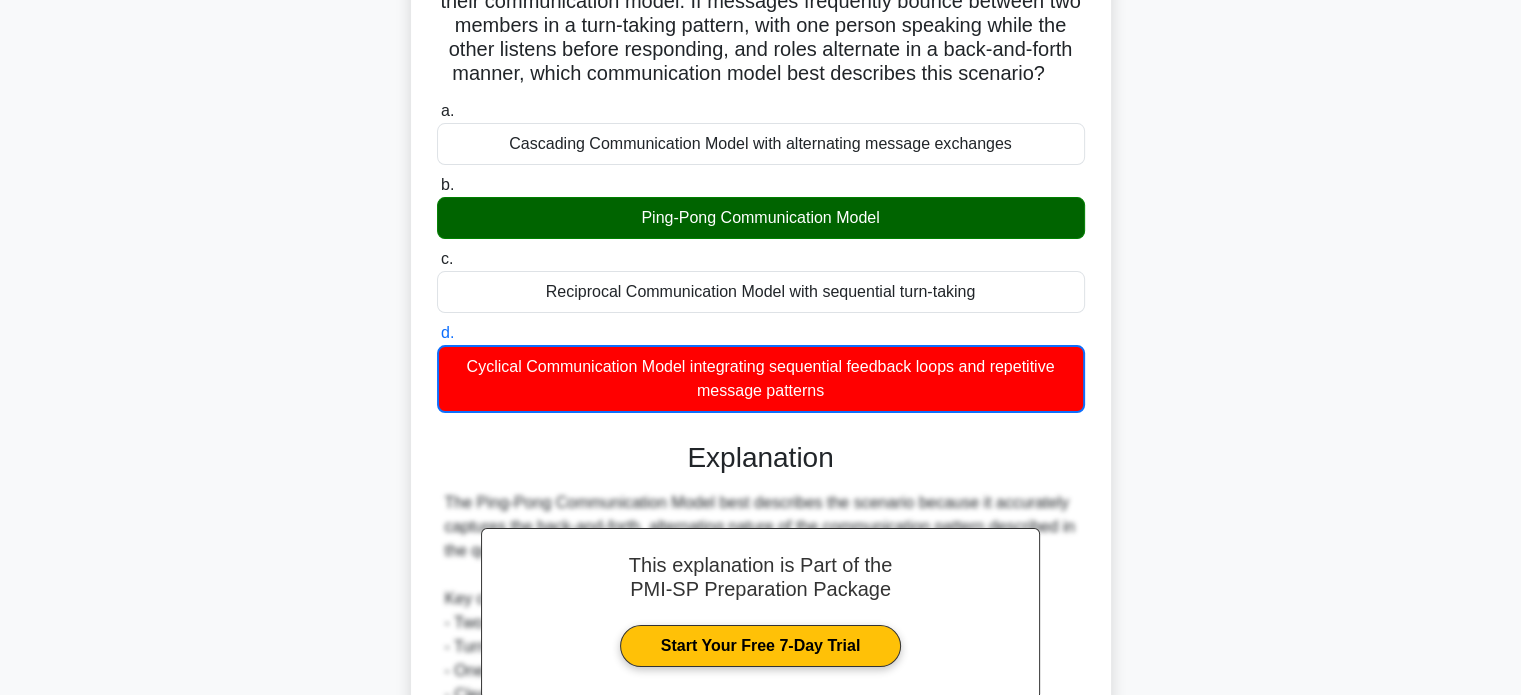 scroll, scrollTop: 0, scrollLeft: 0, axis: both 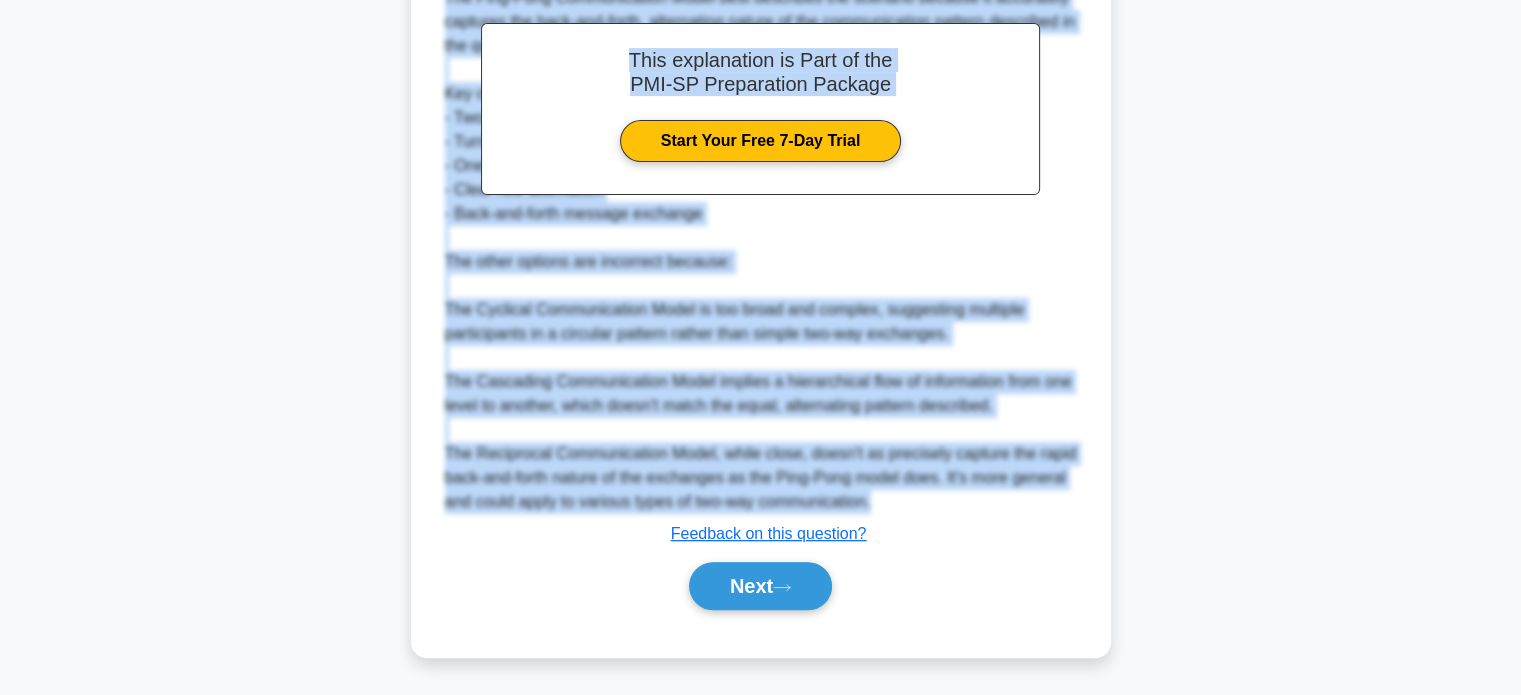 drag, startPoint x: 436, startPoint y: 154, endPoint x: 953, endPoint y: 503, distance: 623.7708 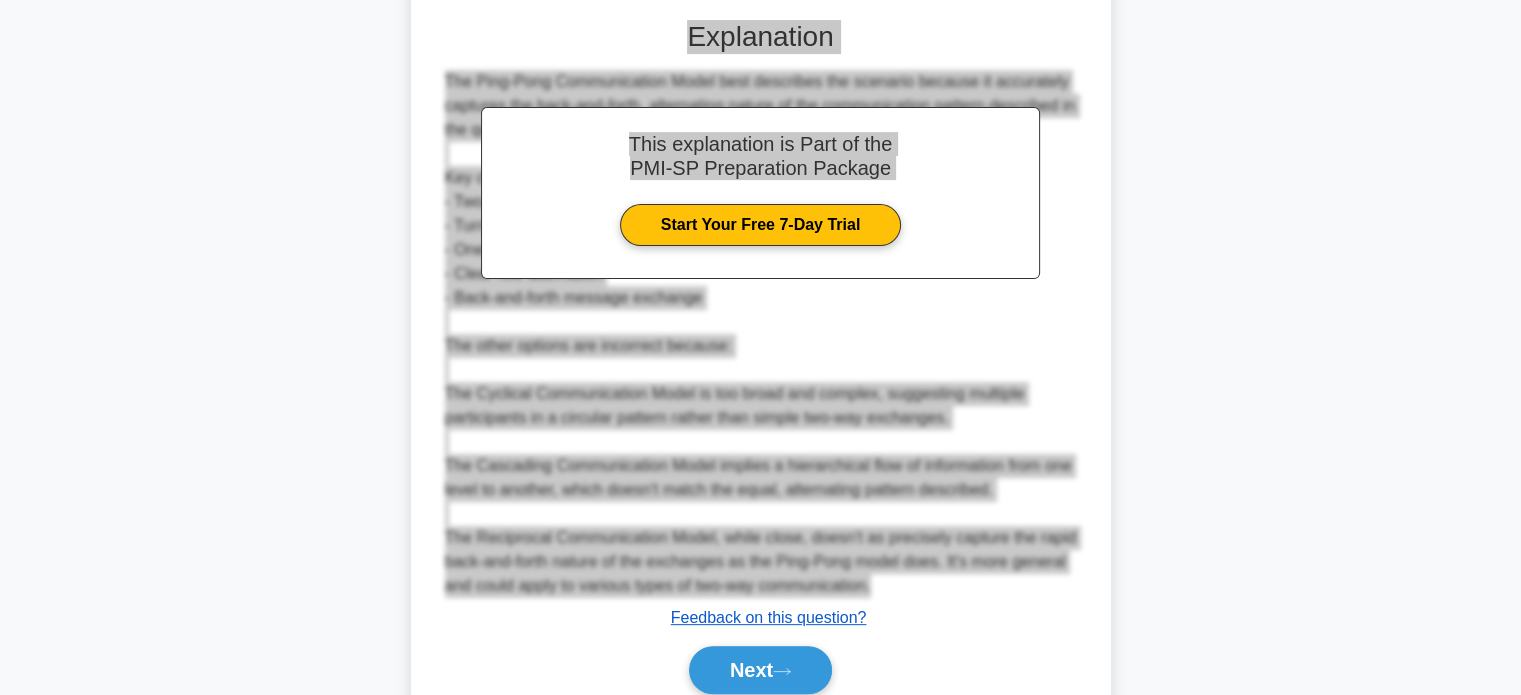 scroll, scrollTop: 706, scrollLeft: 0, axis: vertical 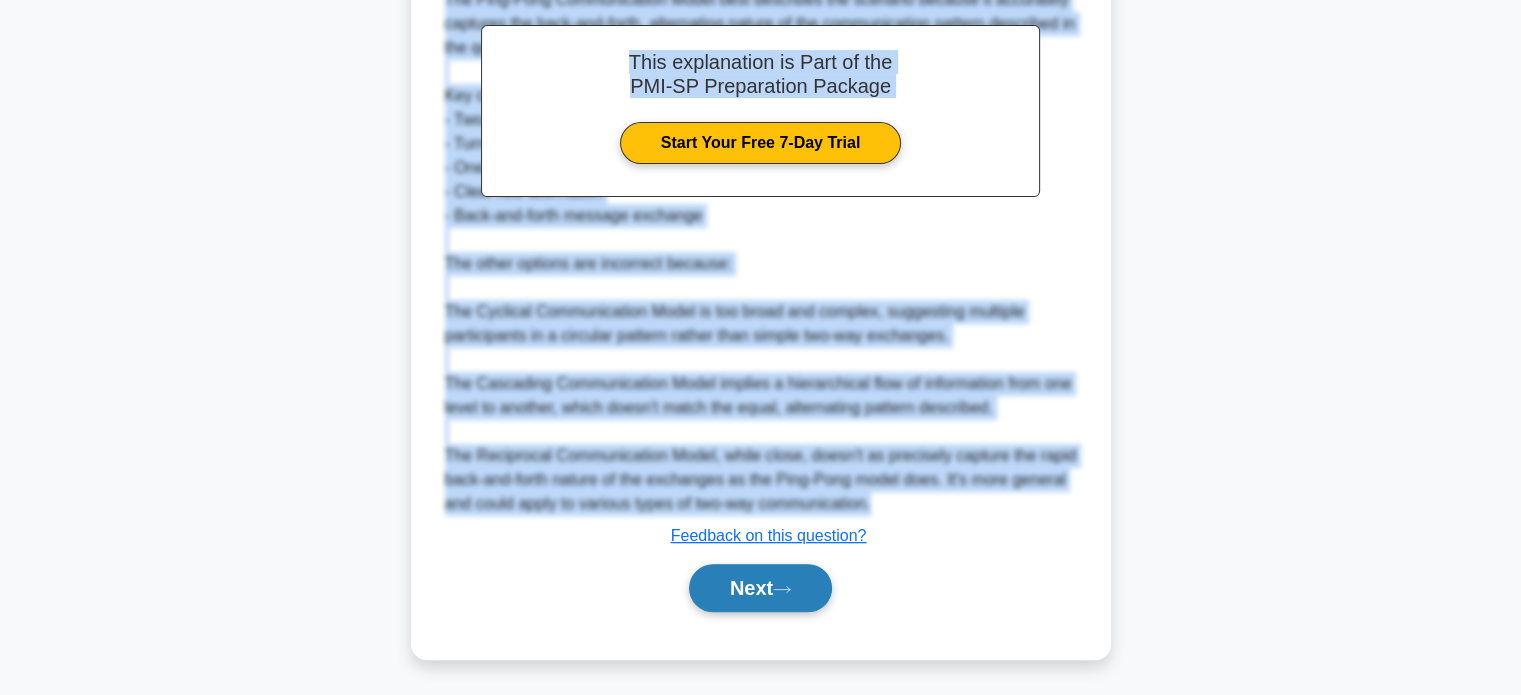 click on "Next" at bounding box center (760, 588) 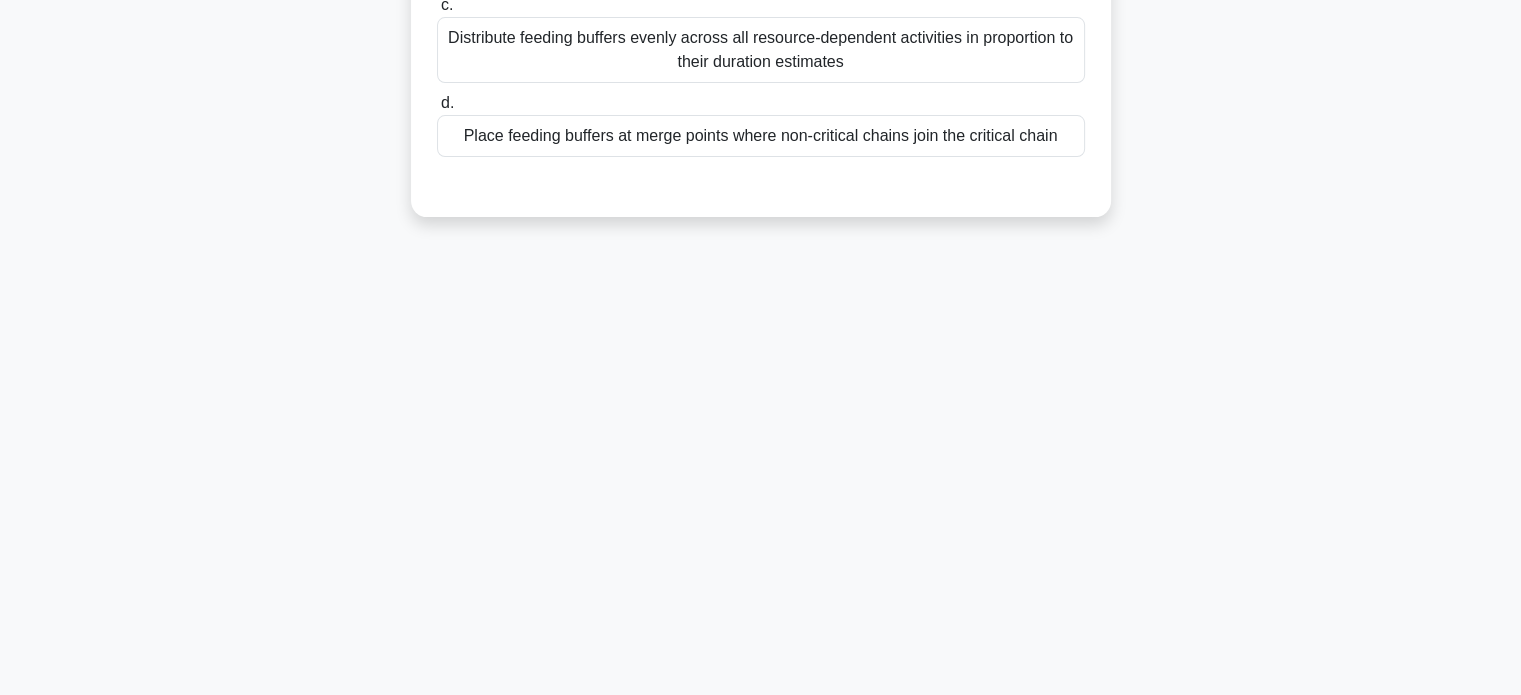 scroll, scrollTop: 0, scrollLeft: 0, axis: both 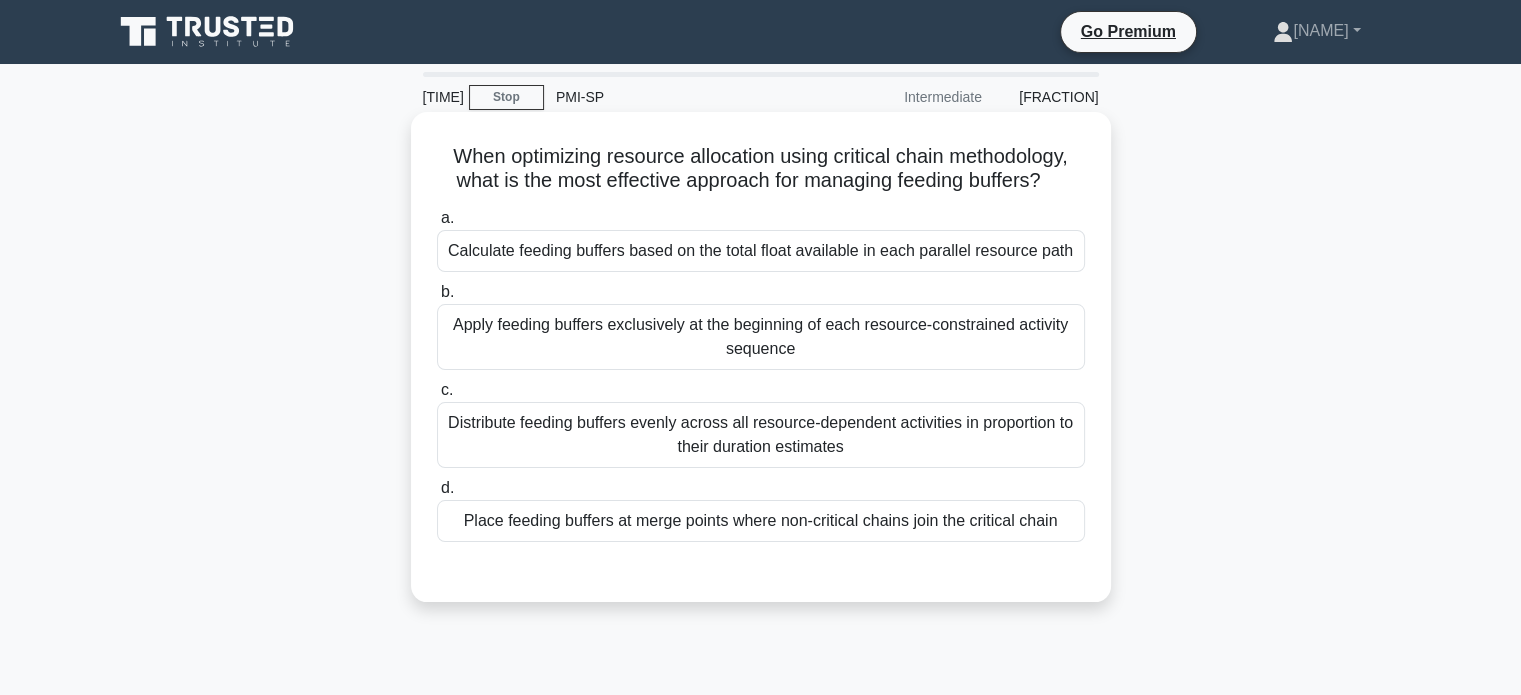 click on "Calculate feeding buffers based on the total float available in each parallel resource path" at bounding box center (761, 251) 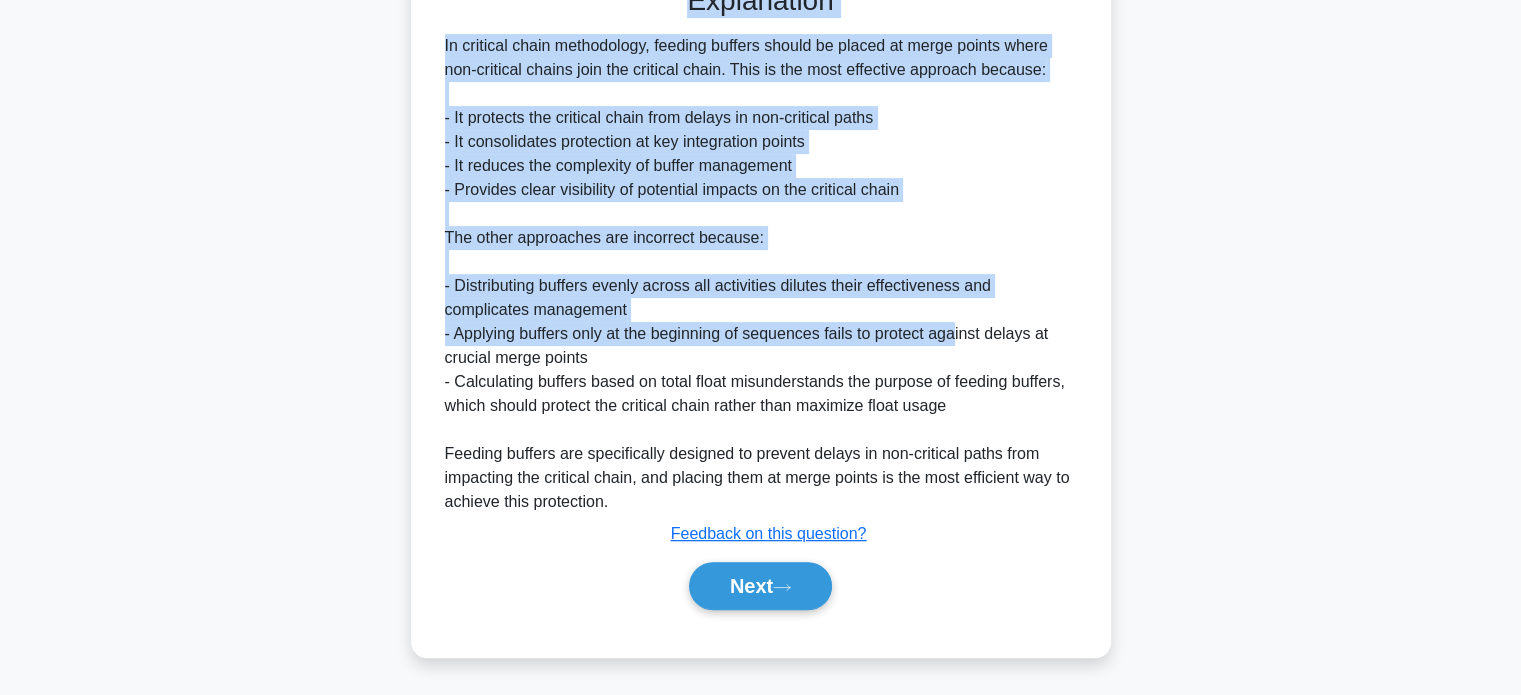 scroll, scrollTop: 610, scrollLeft: 0, axis: vertical 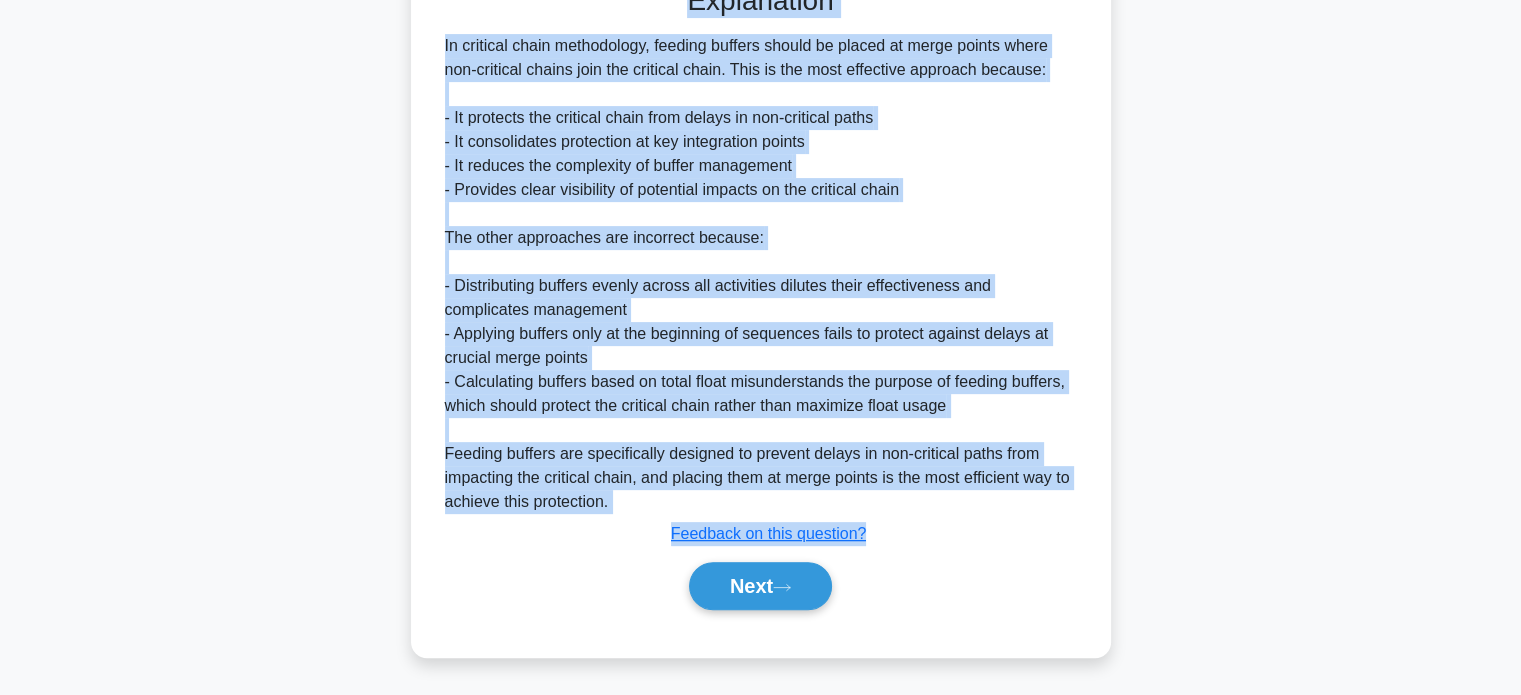 drag, startPoint x: 445, startPoint y: 147, endPoint x: 1012, endPoint y: 517, distance: 677.0443 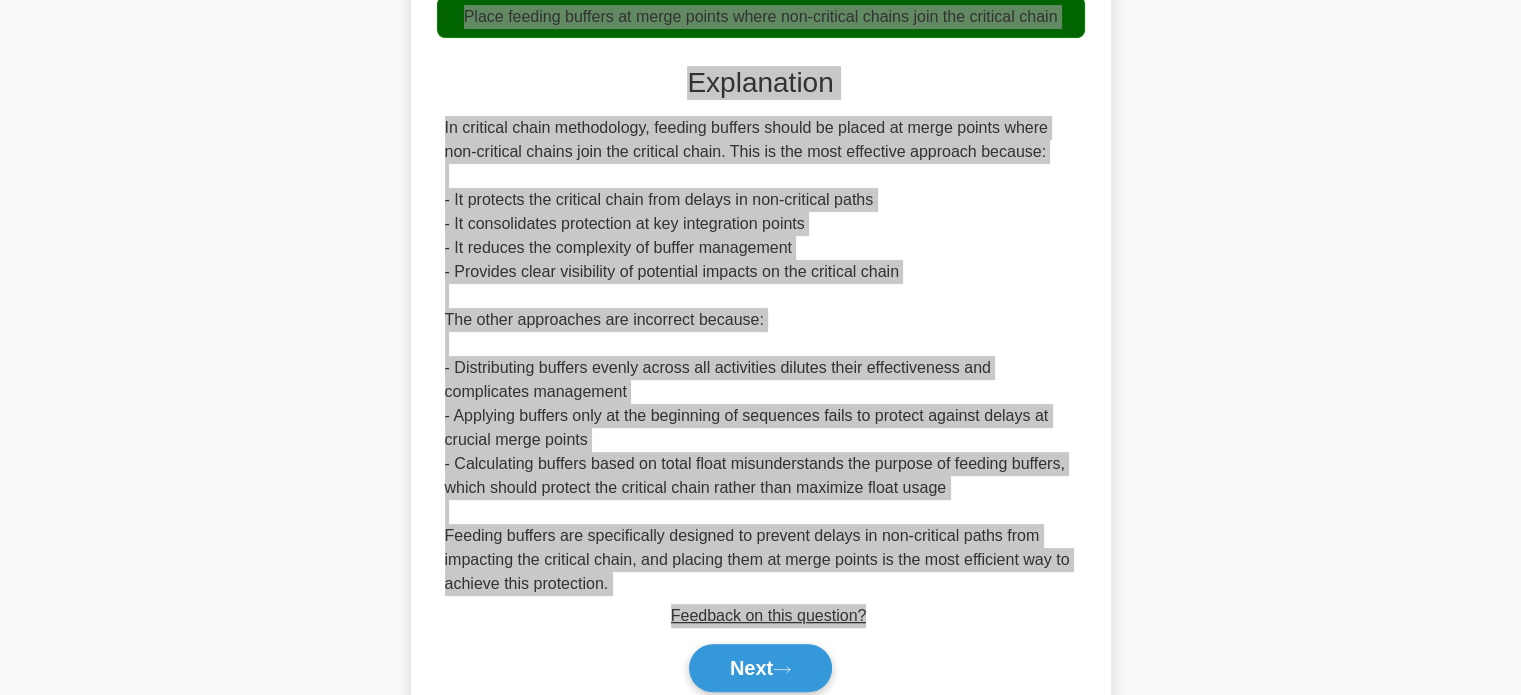 scroll, scrollTop: 610, scrollLeft: 0, axis: vertical 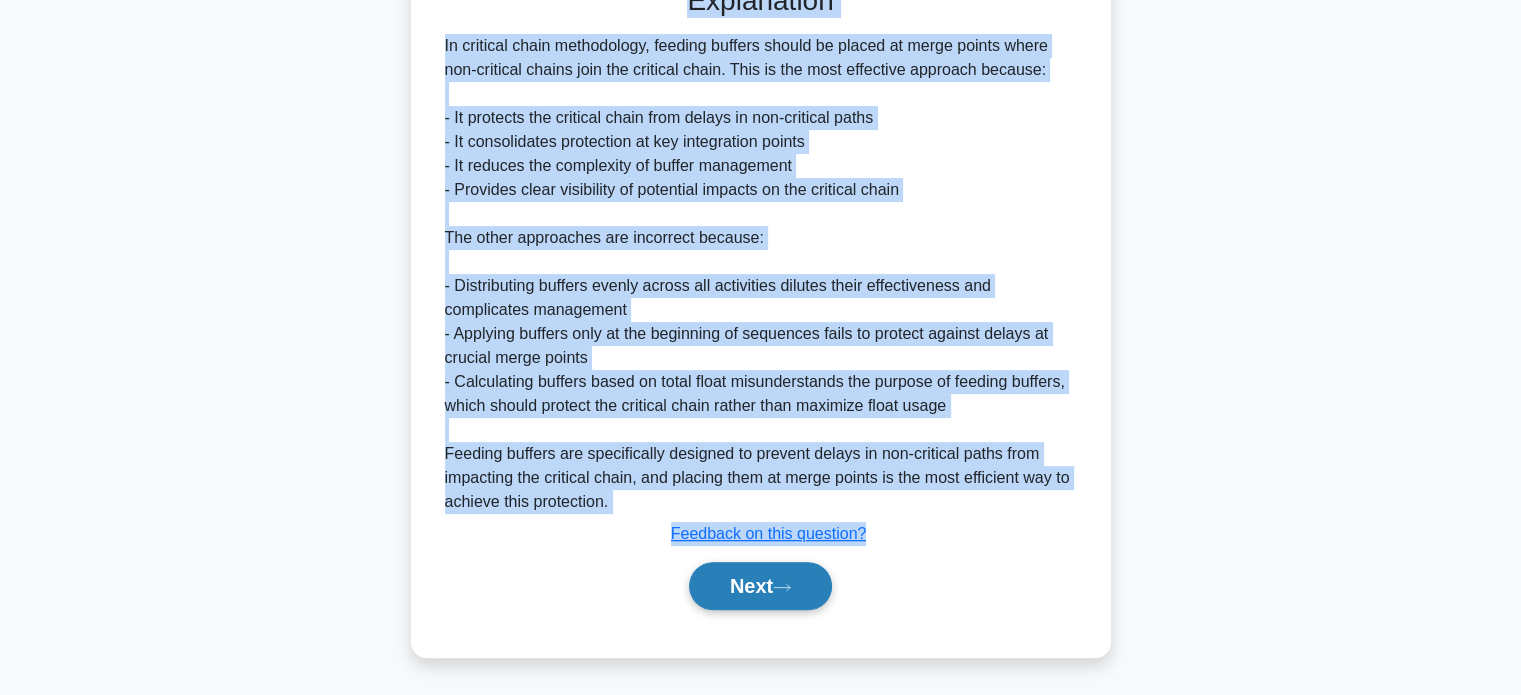 drag, startPoint x: 810, startPoint y: 575, endPoint x: 810, endPoint y: 587, distance: 12 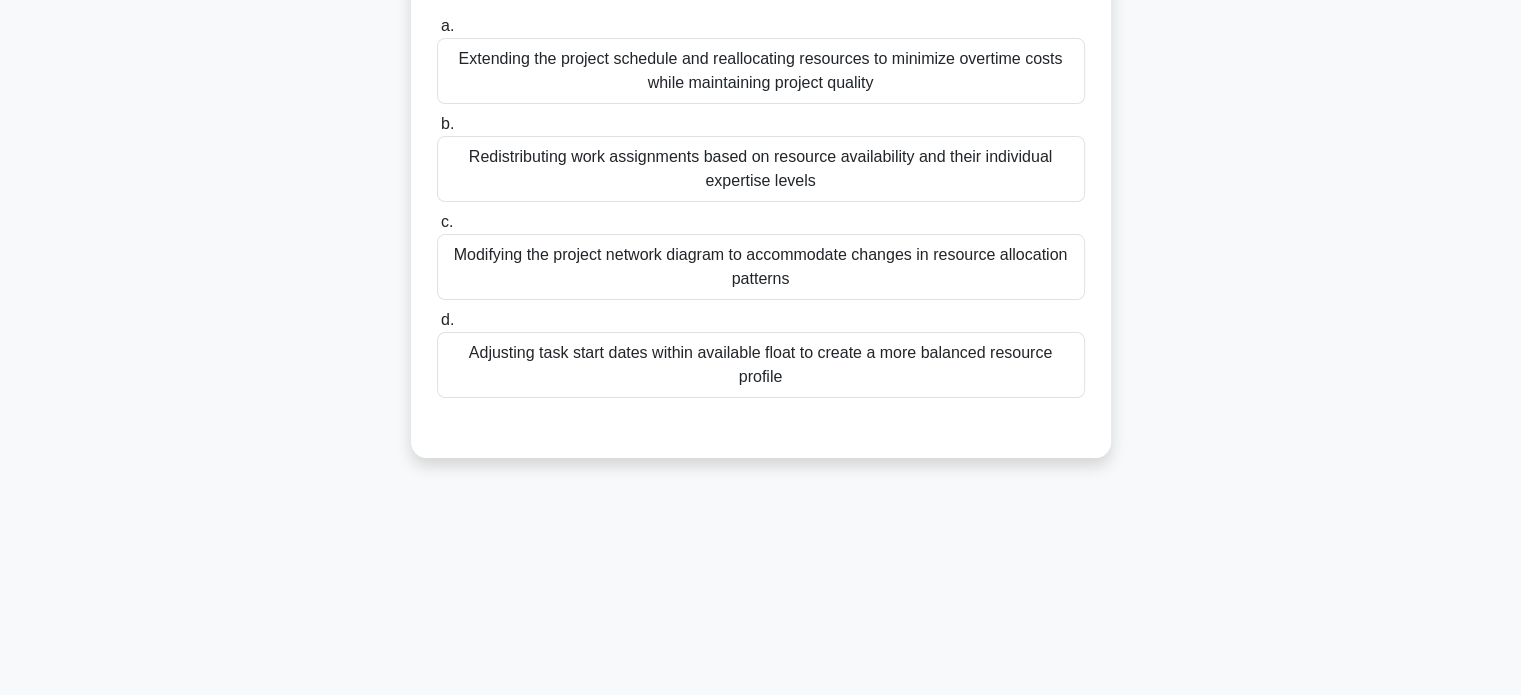 scroll, scrollTop: 0, scrollLeft: 0, axis: both 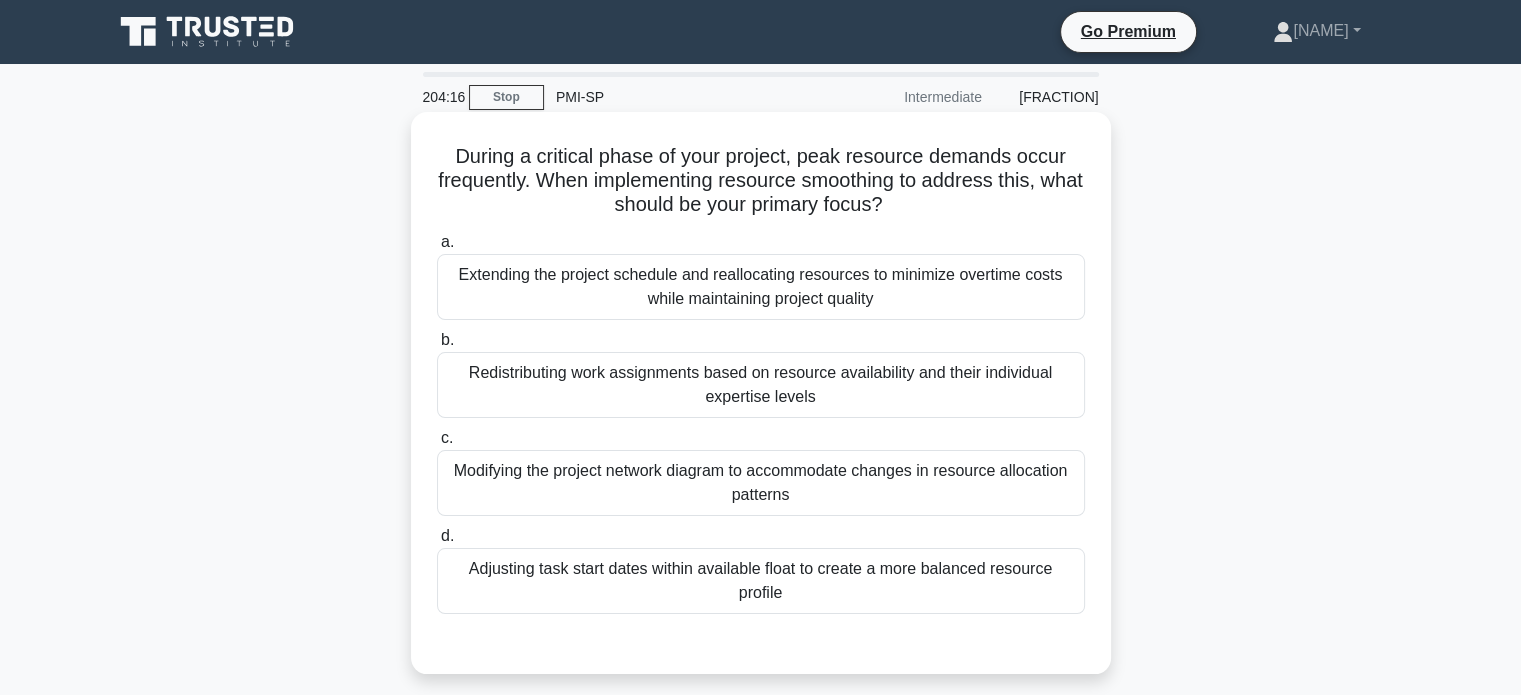 click on "Redistributing work assignments based on resource availability and their individual expertise levels" at bounding box center (761, 385) 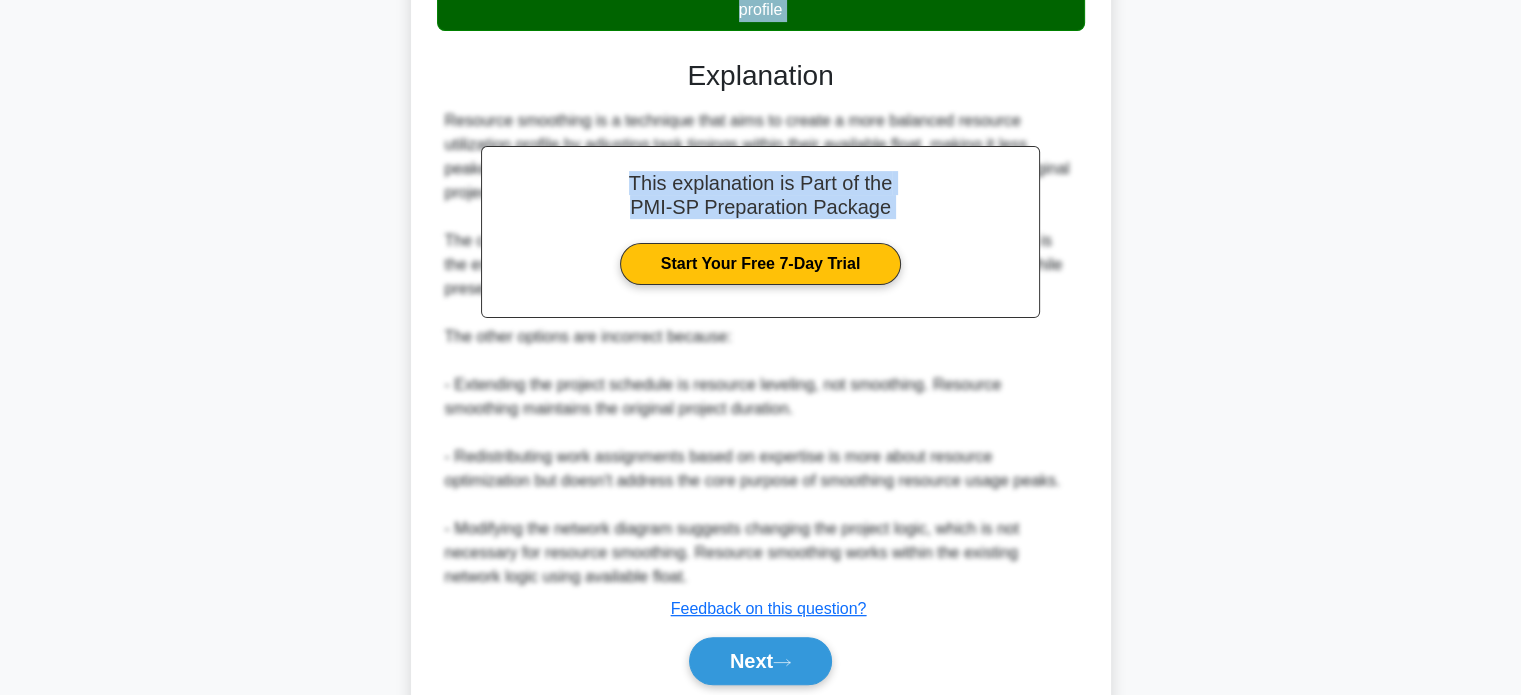 scroll, scrollTop: 658, scrollLeft: 0, axis: vertical 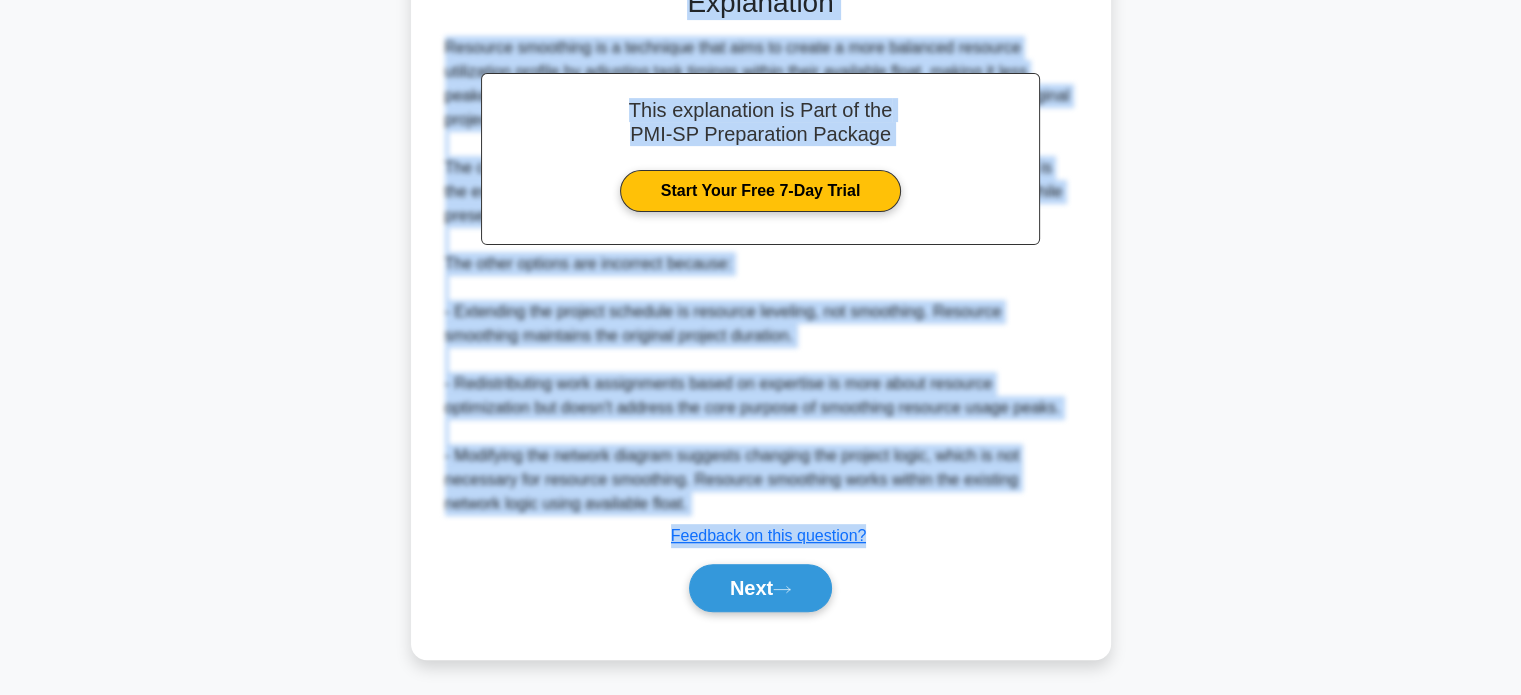 drag, startPoint x: 598, startPoint y: 242, endPoint x: 1031, endPoint y: 544, distance: 527.9138 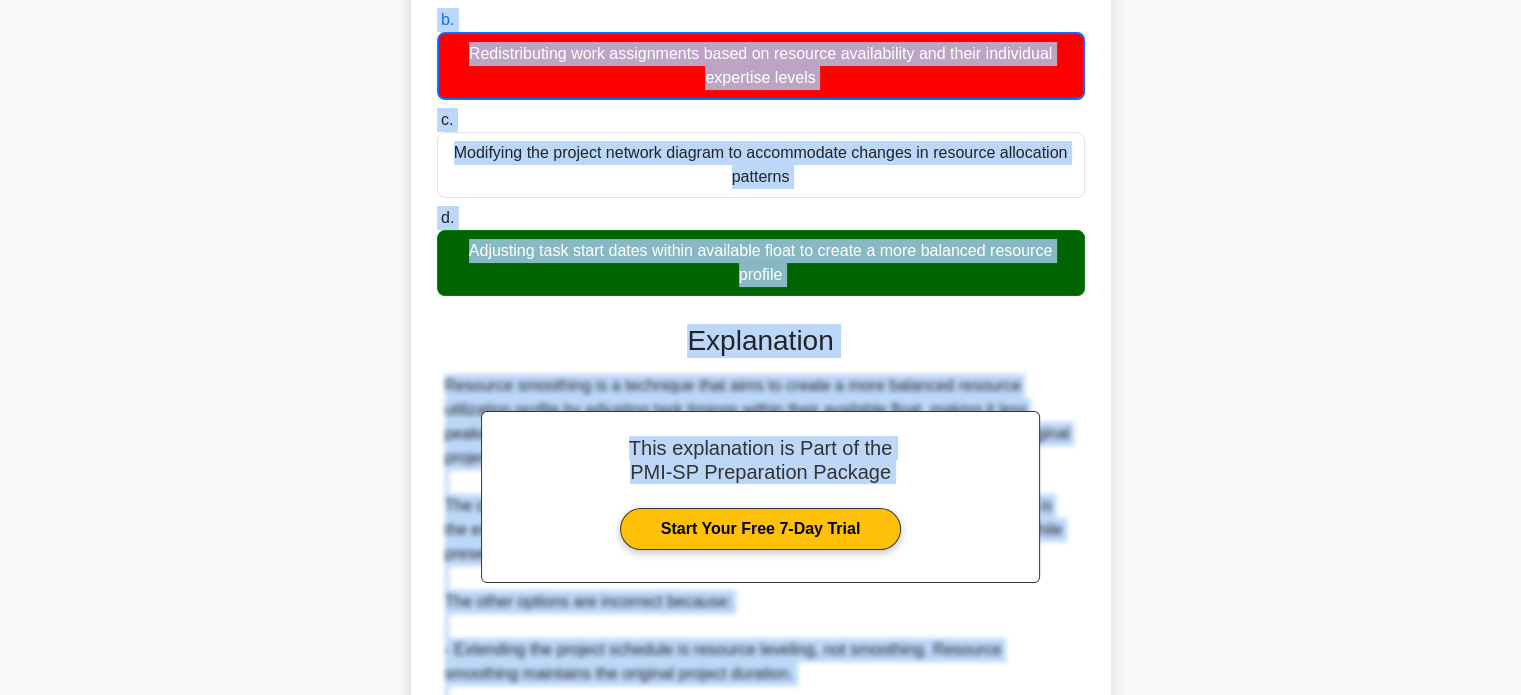 scroll, scrollTop: 58, scrollLeft: 0, axis: vertical 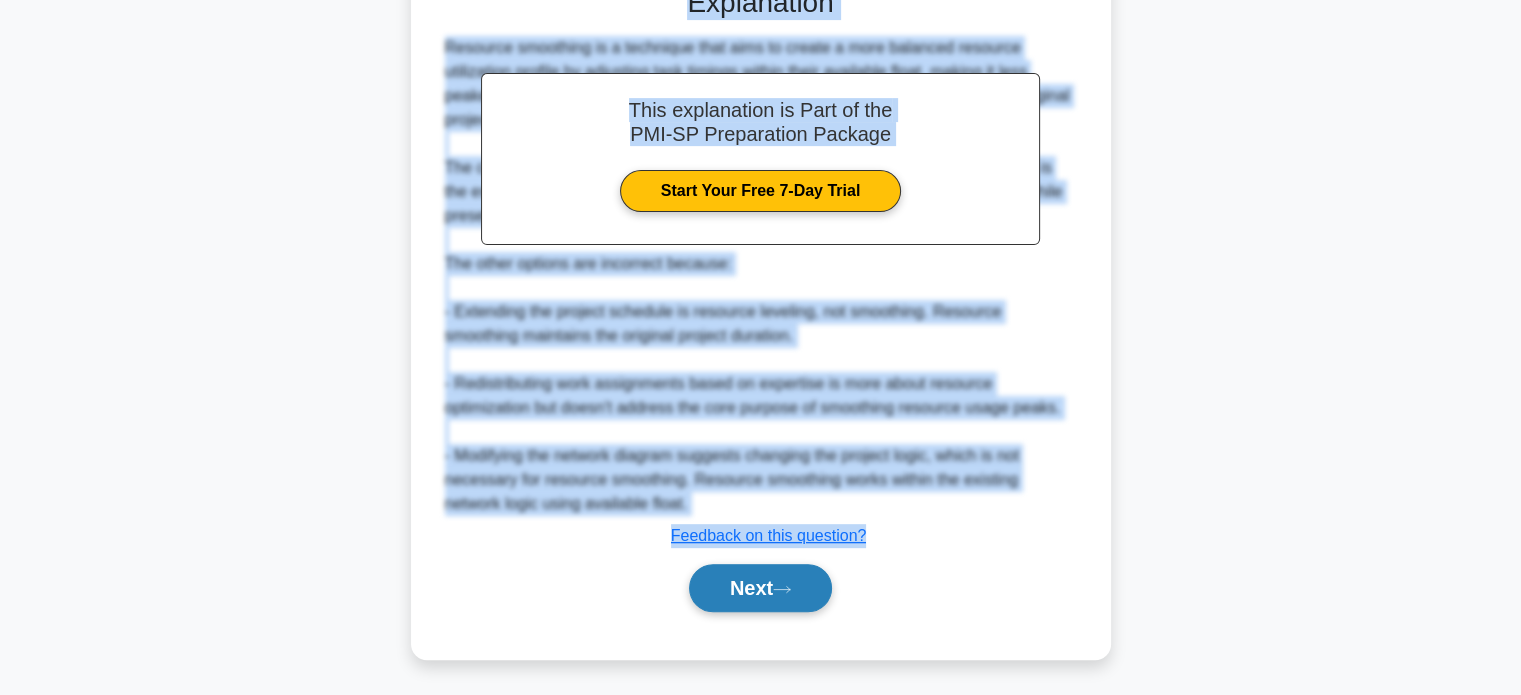 click on "Next" at bounding box center (760, 588) 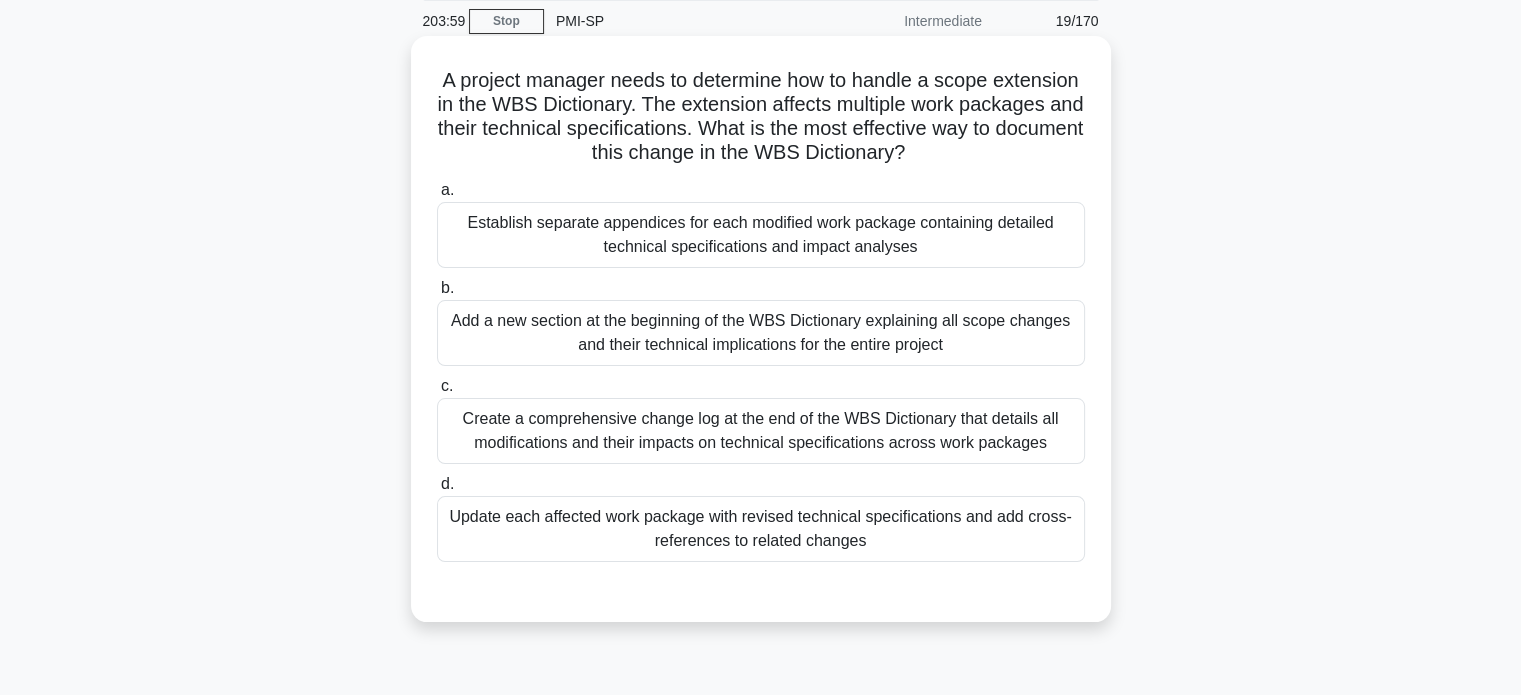 scroll, scrollTop: 0, scrollLeft: 0, axis: both 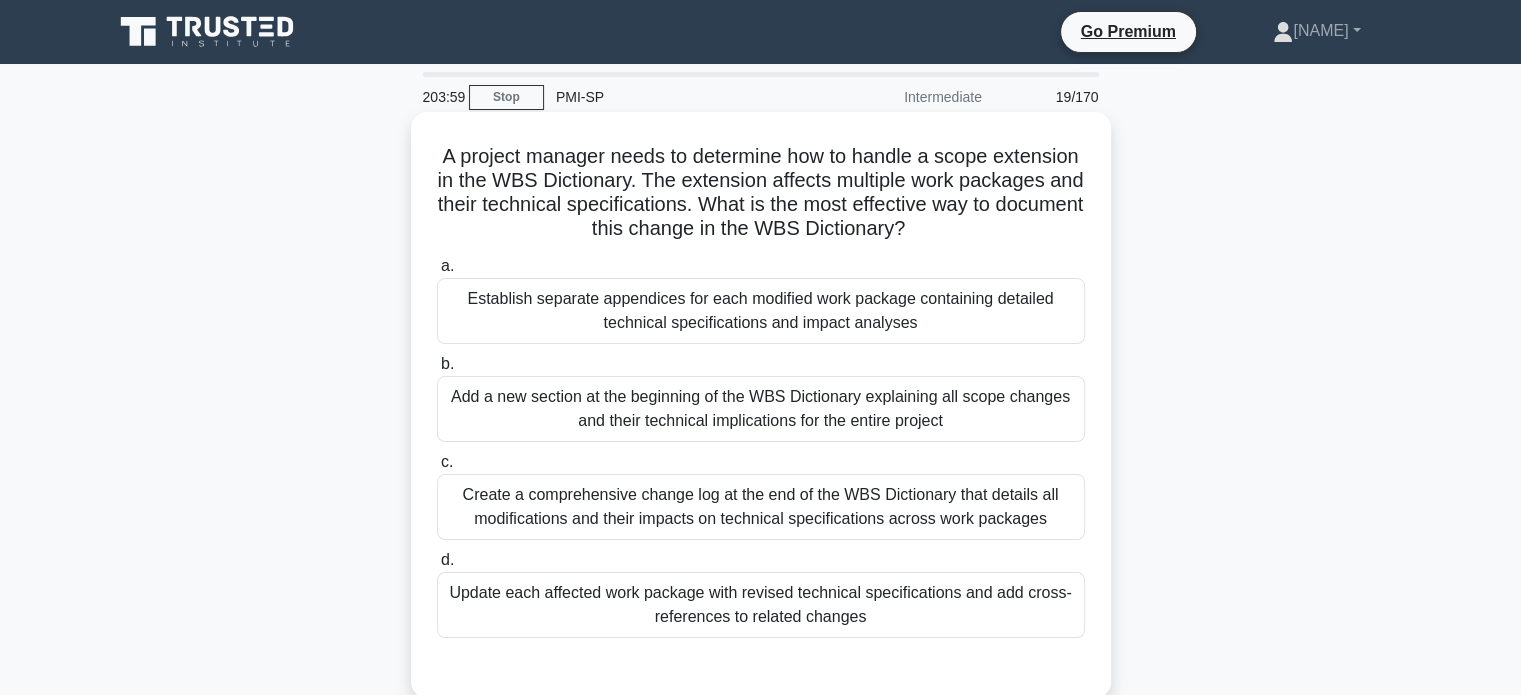 click on "Establish separate appendices for each modified work package containing detailed technical specifications and impact analyses" at bounding box center (761, 311) 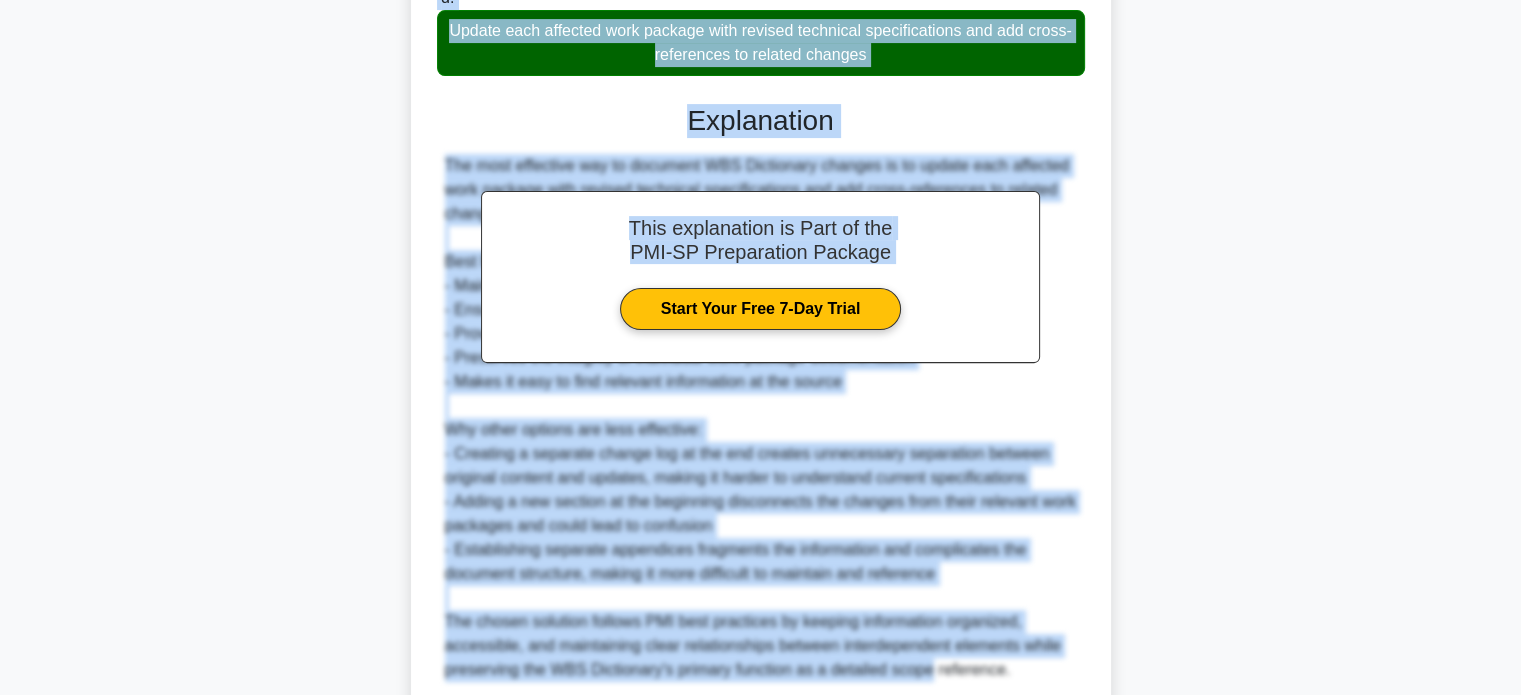 scroll, scrollTop: 730, scrollLeft: 0, axis: vertical 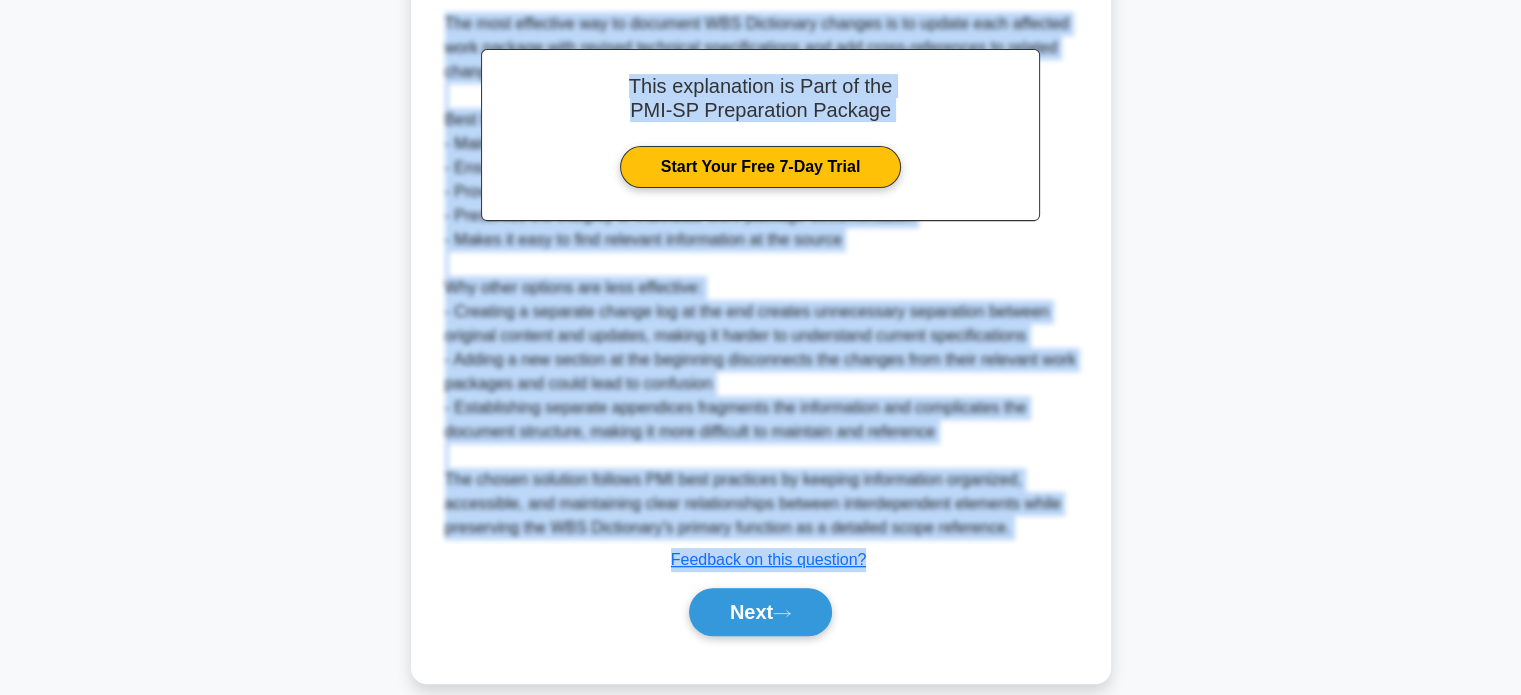 drag, startPoint x: 761, startPoint y: 274, endPoint x: 1028, endPoint y: 528, distance: 368.5173 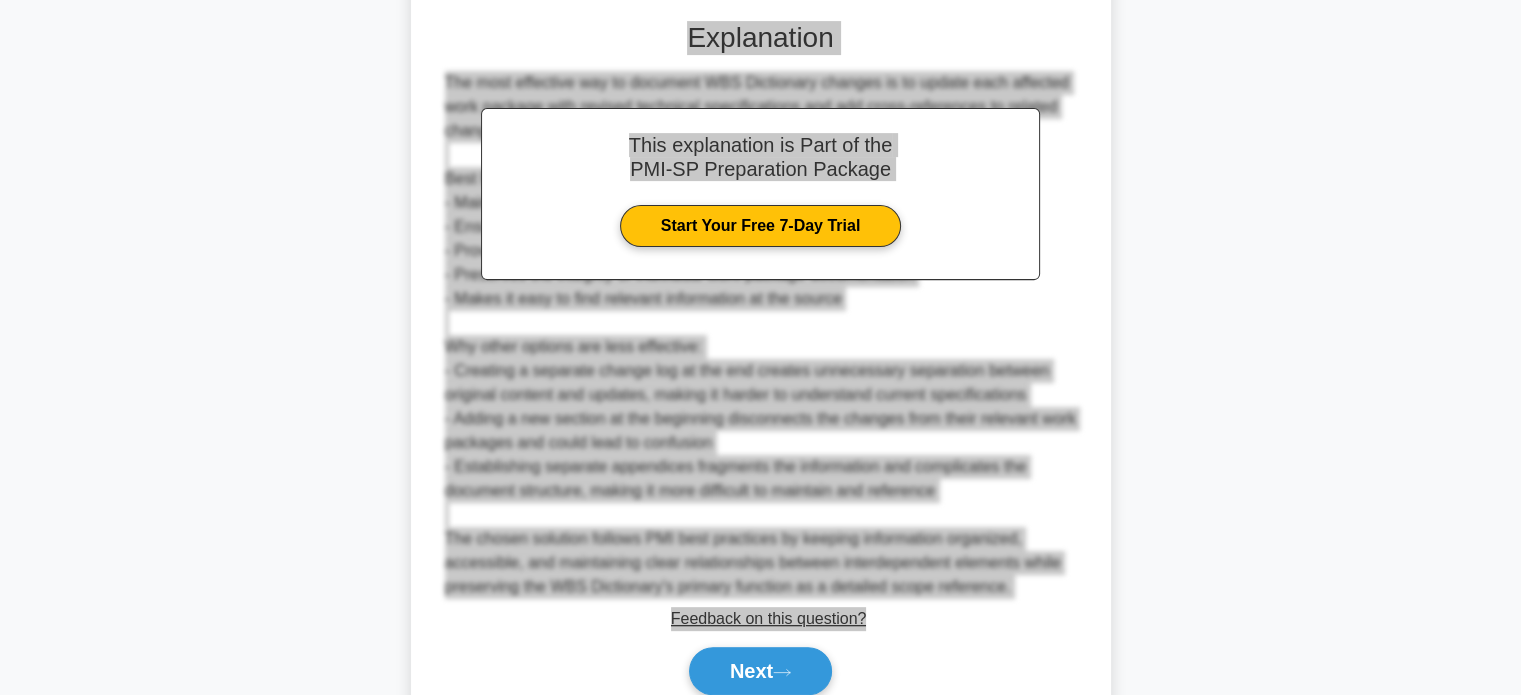 scroll, scrollTop: 730, scrollLeft: 0, axis: vertical 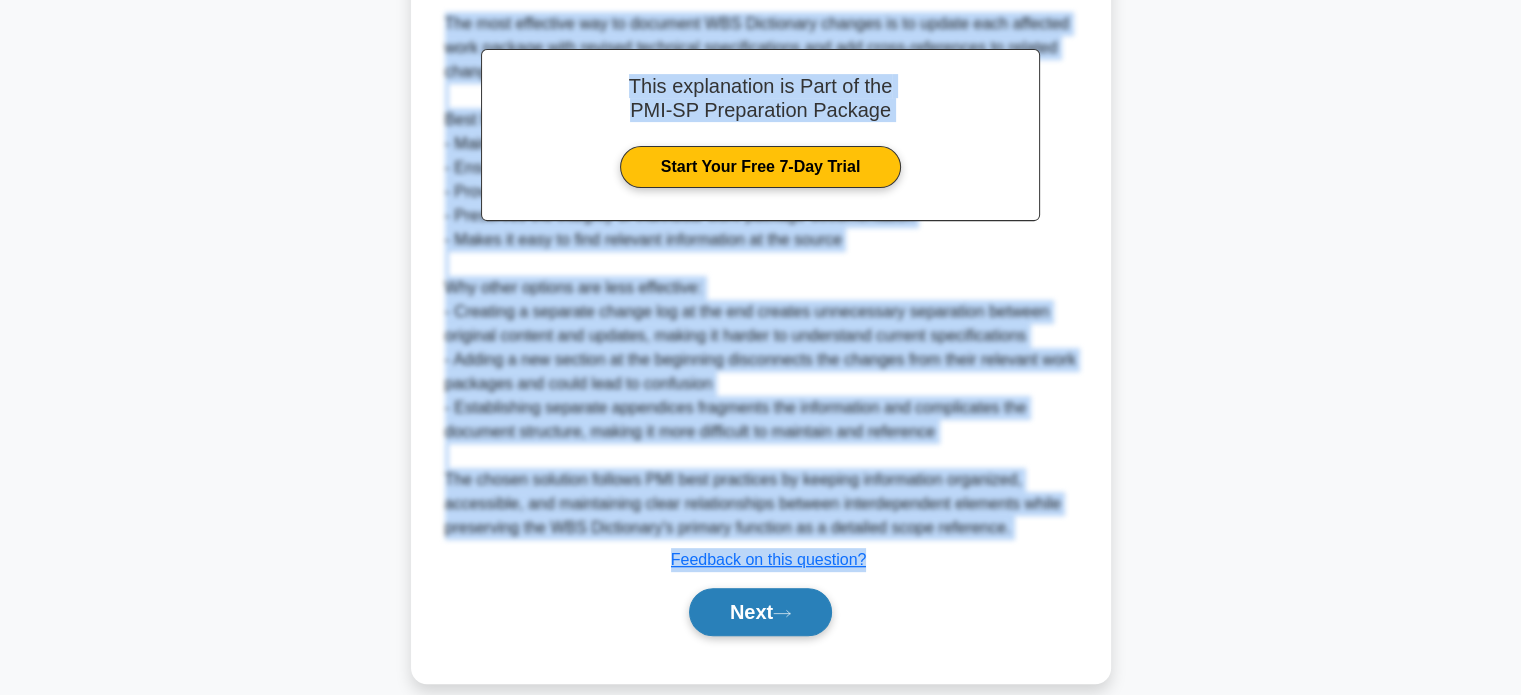 click on "Next" at bounding box center (760, 612) 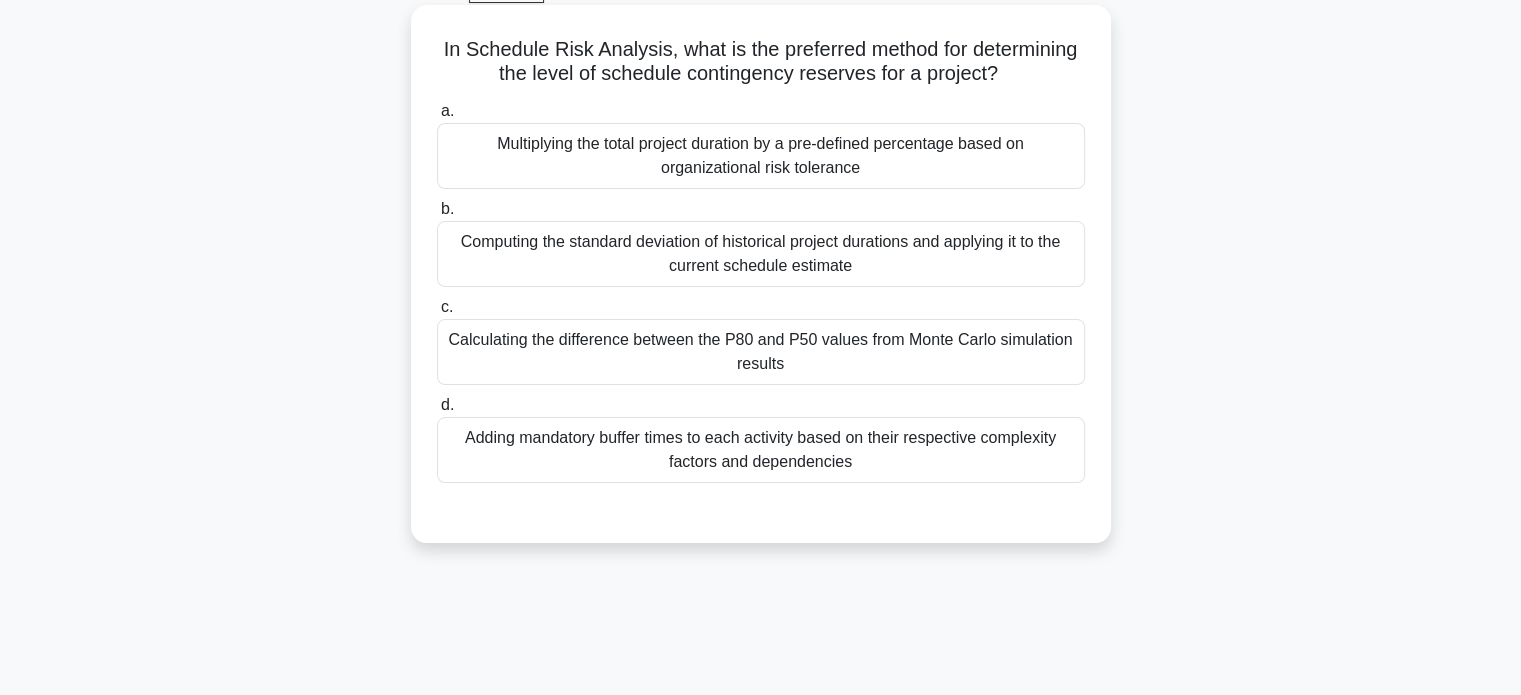 scroll, scrollTop: 0, scrollLeft: 0, axis: both 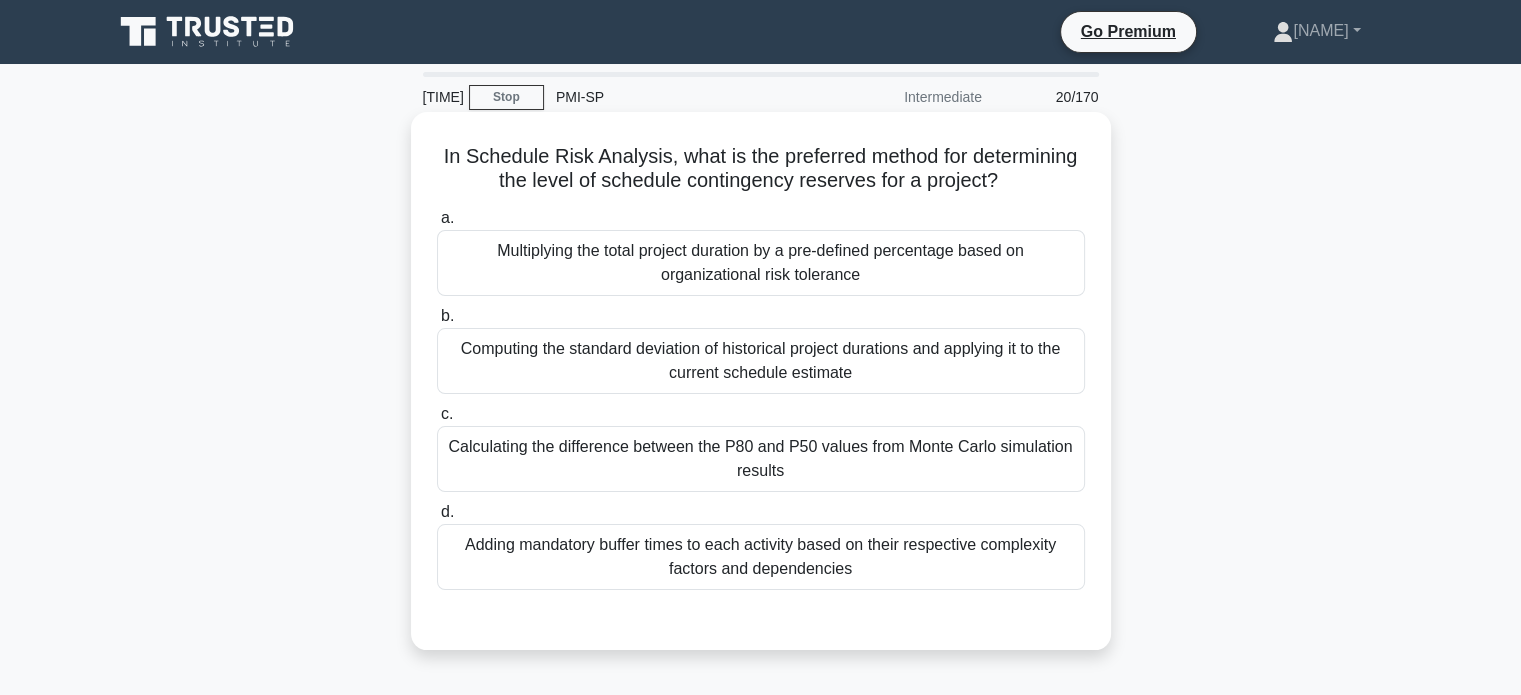 click on "Computing the standard deviation of historical project durations and applying it to the current schedule estimate" at bounding box center [761, 361] 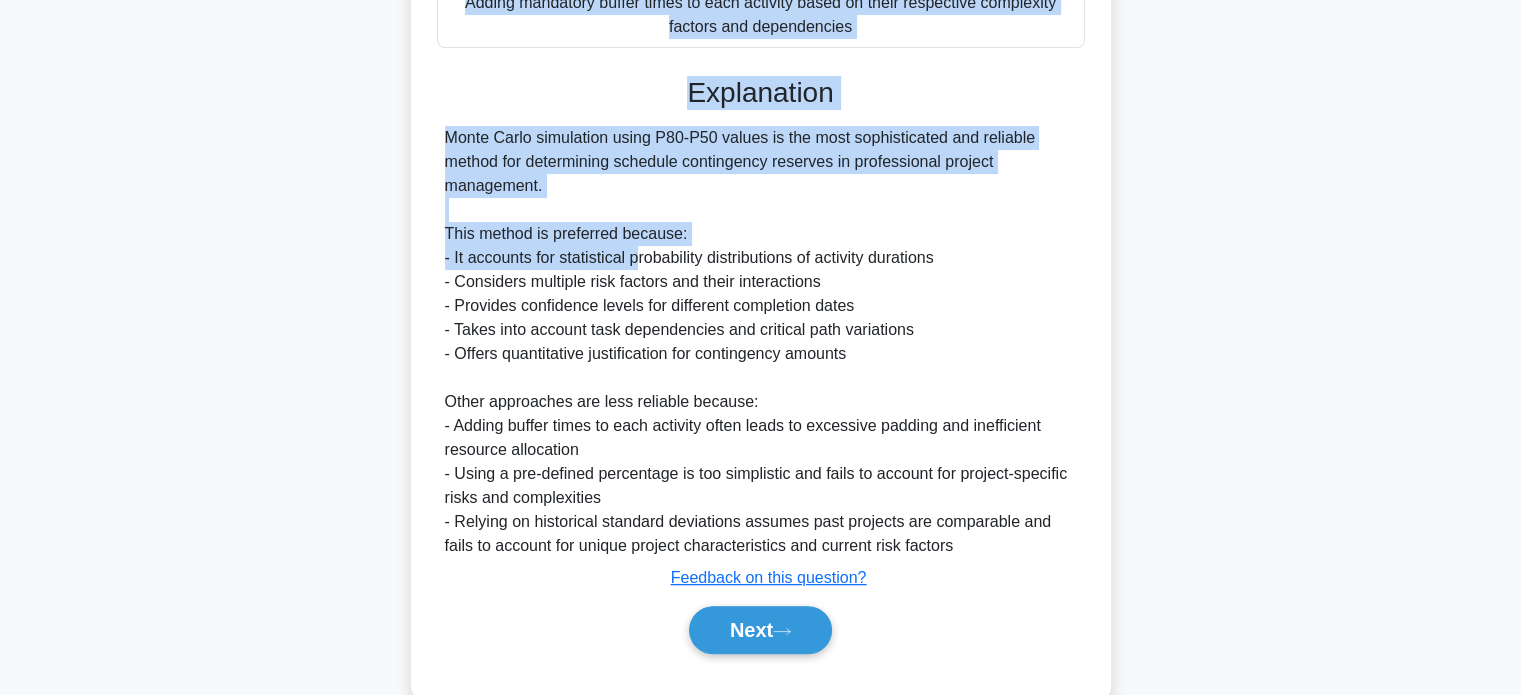 scroll, scrollTop: 586, scrollLeft: 0, axis: vertical 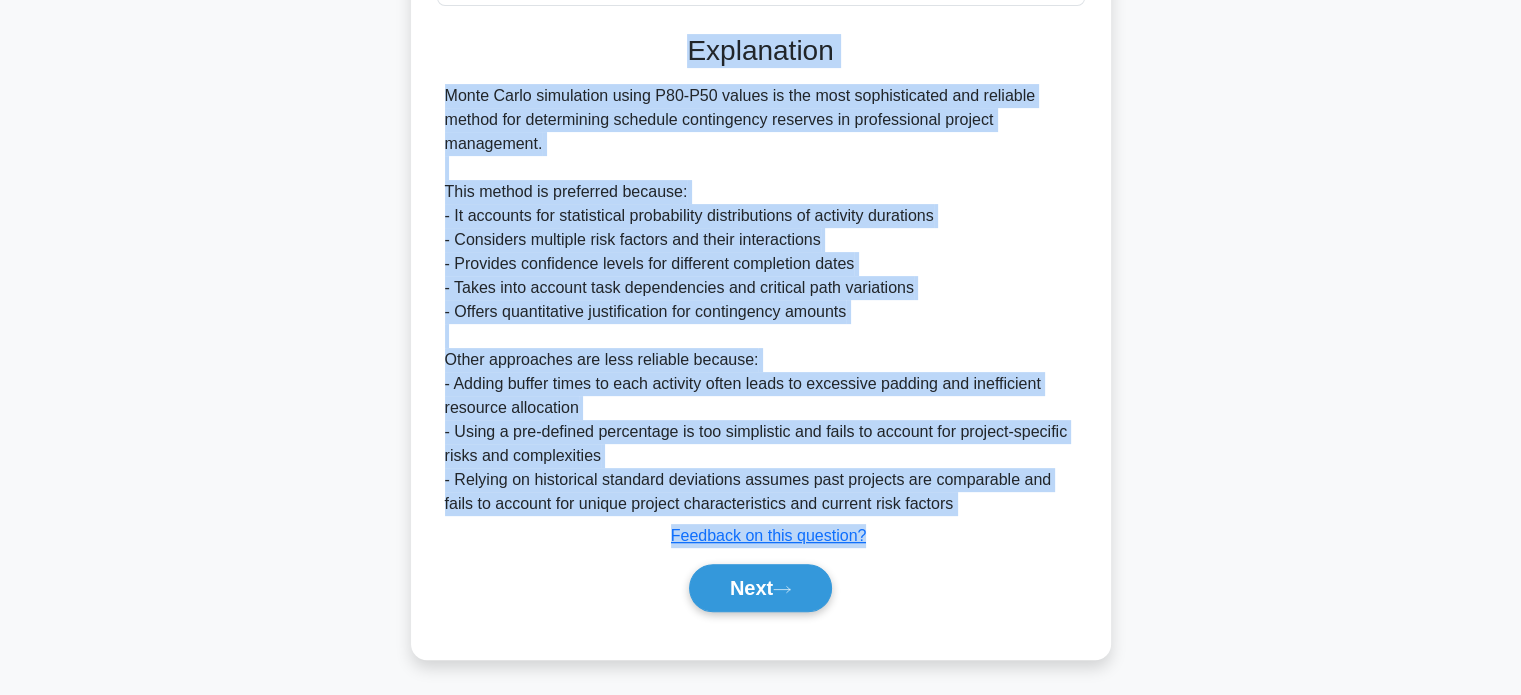 drag, startPoint x: 431, startPoint y: 153, endPoint x: 1003, endPoint y: 634, distance: 747.3587 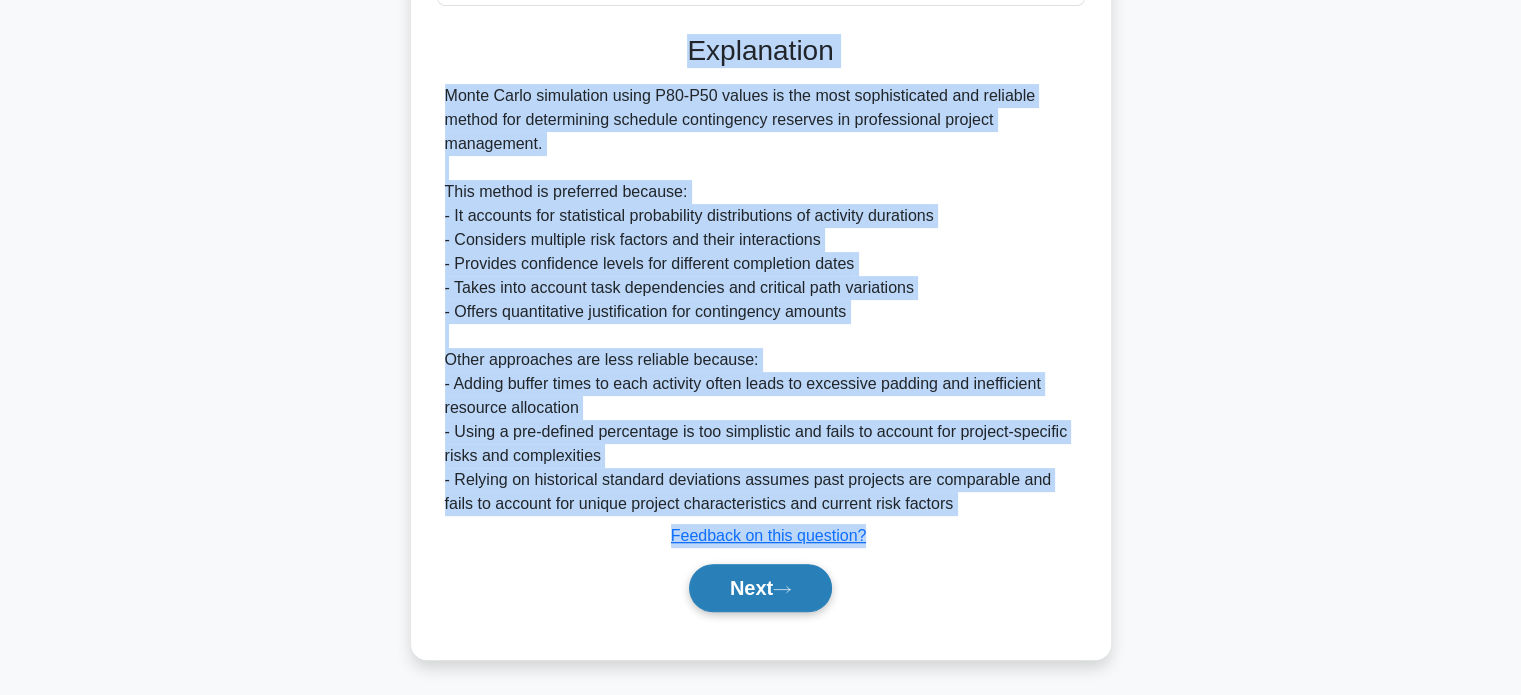 click on "Next" at bounding box center [760, 588] 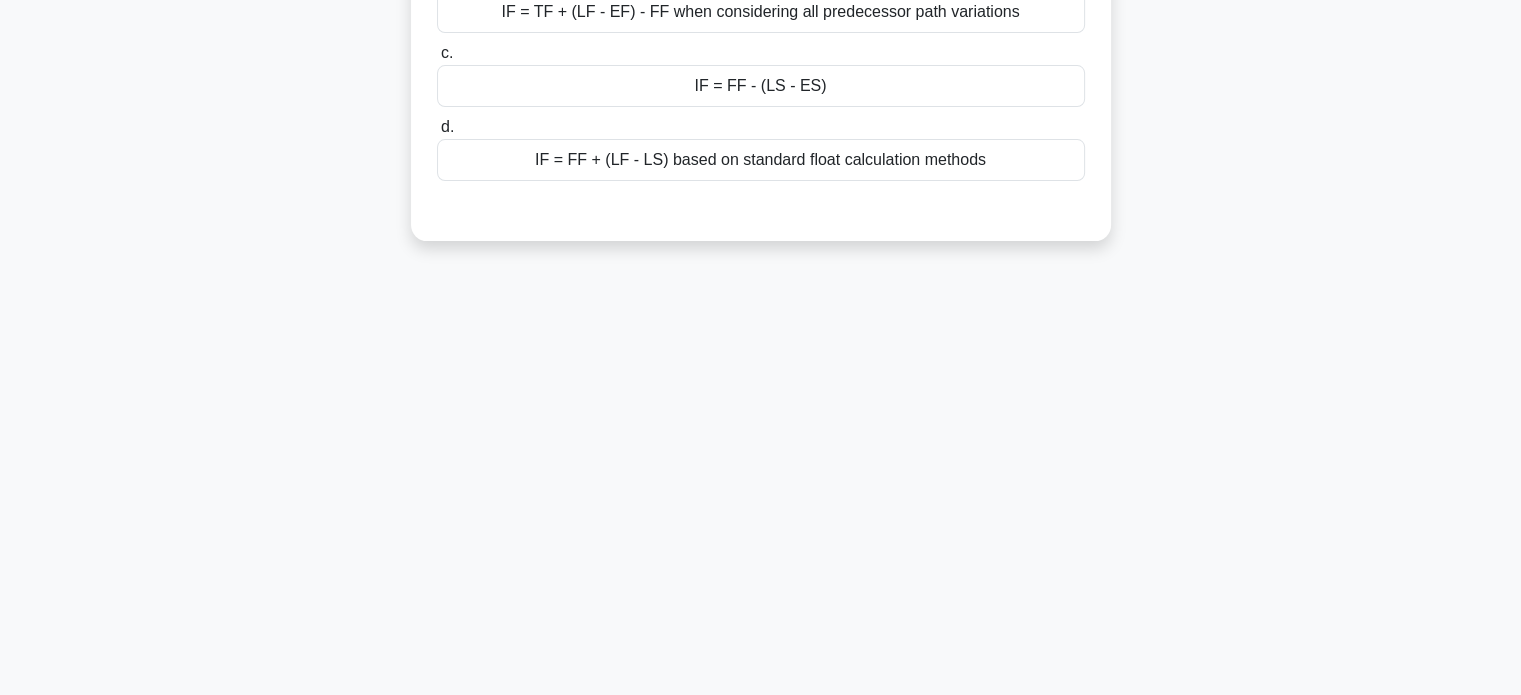 click on "IF = FF + (LF - LS) based on standard float calculation methods" at bounding box center [761, 160] 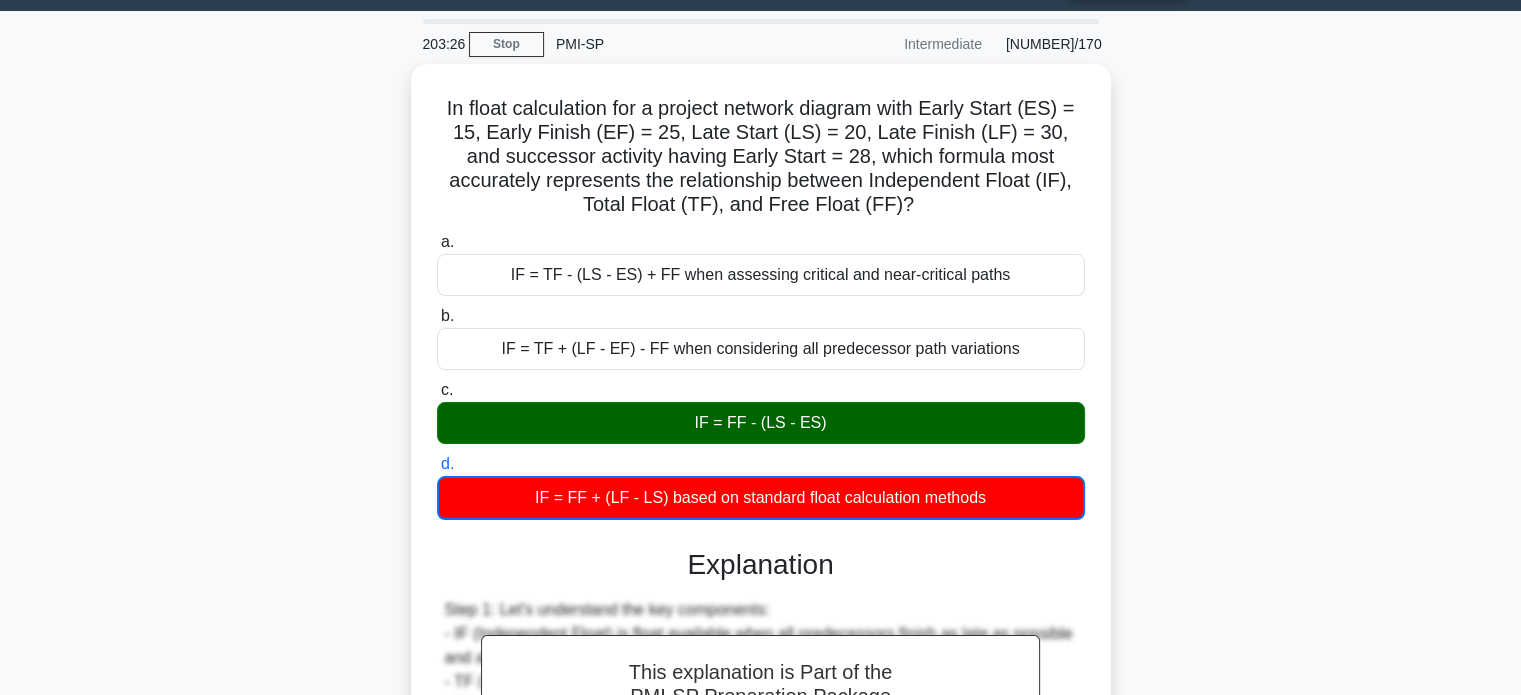 scroll, scrollTop: 0, scrollLeft: 0, axis: both 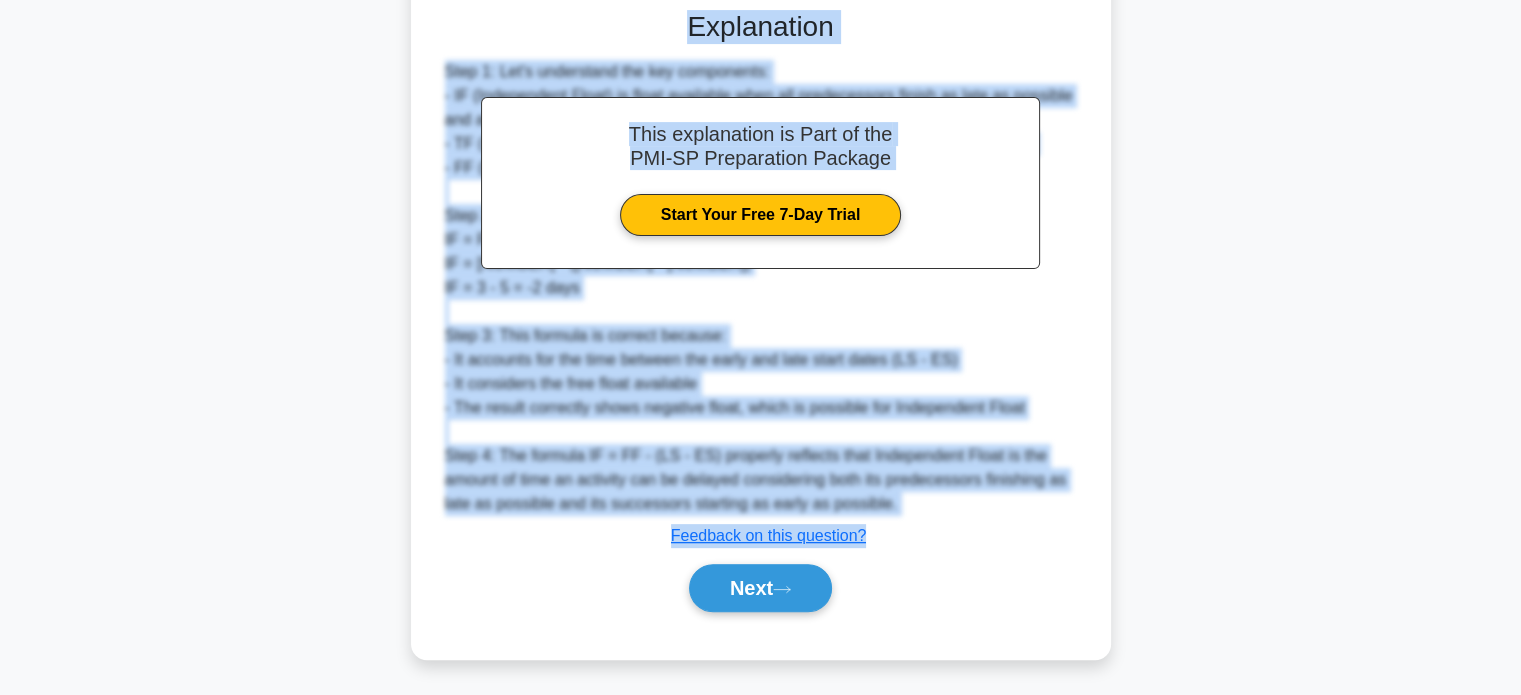 drag, startPoint x: 524, startPoint y: 198, endPoint x: 1044, endPoint y: 521, distance: 612.1511 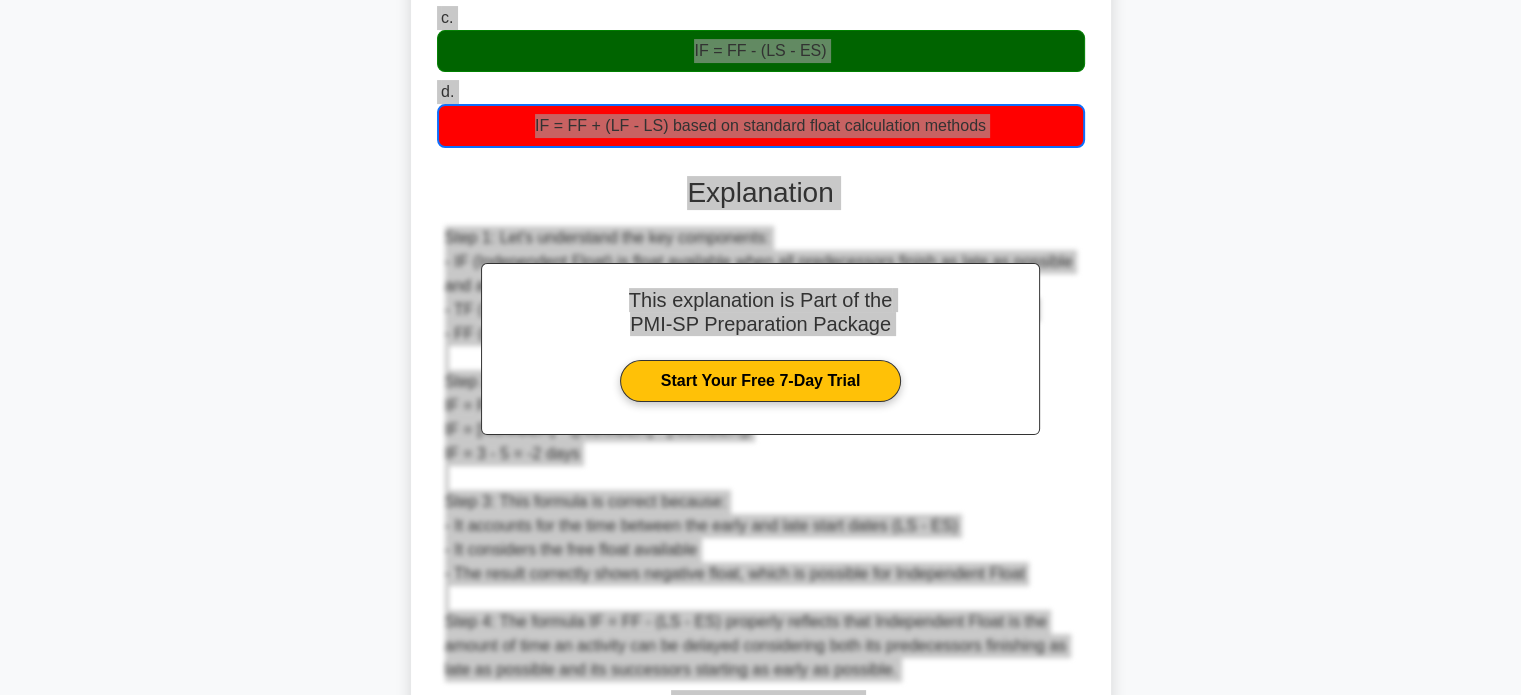 scroll, scrollTop: 586, scrollLeft: 0, axis: vertical 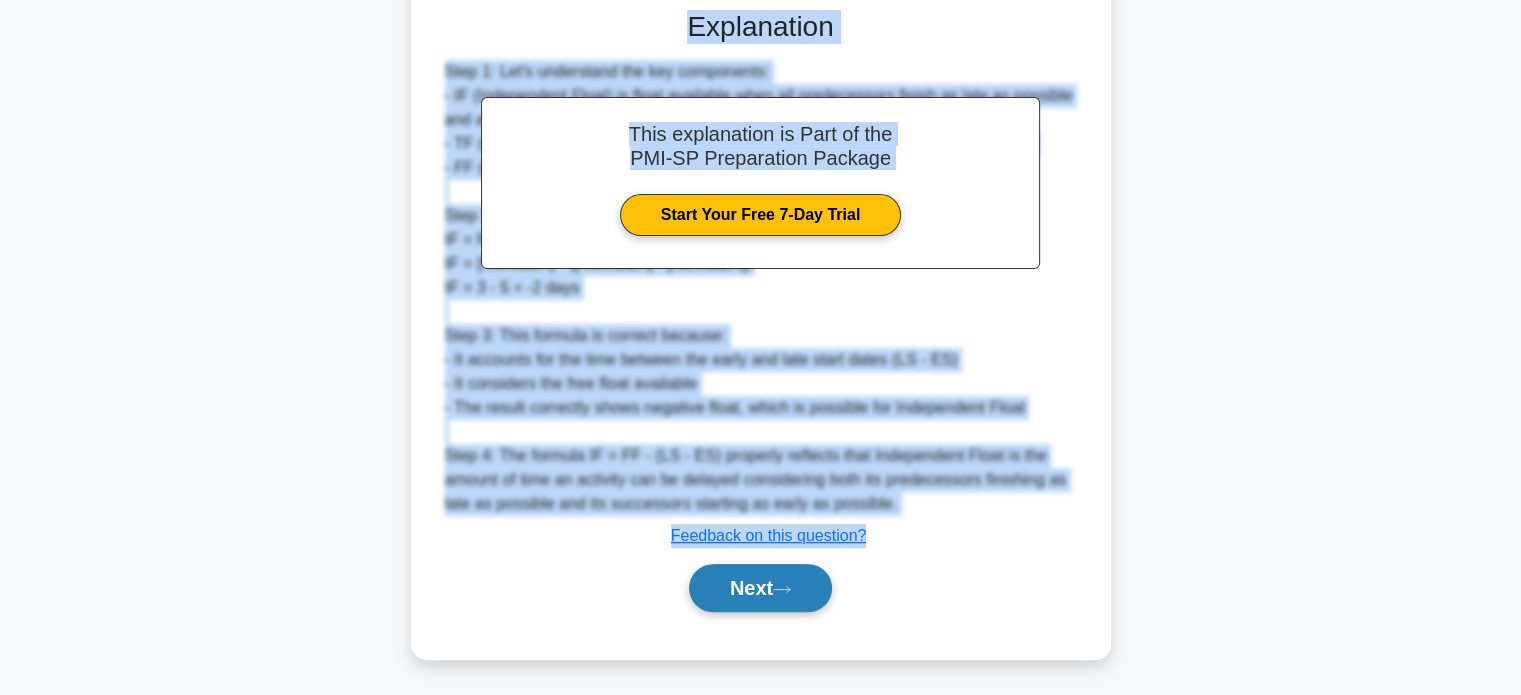 click on "Next" at bounding box center [760, 588] 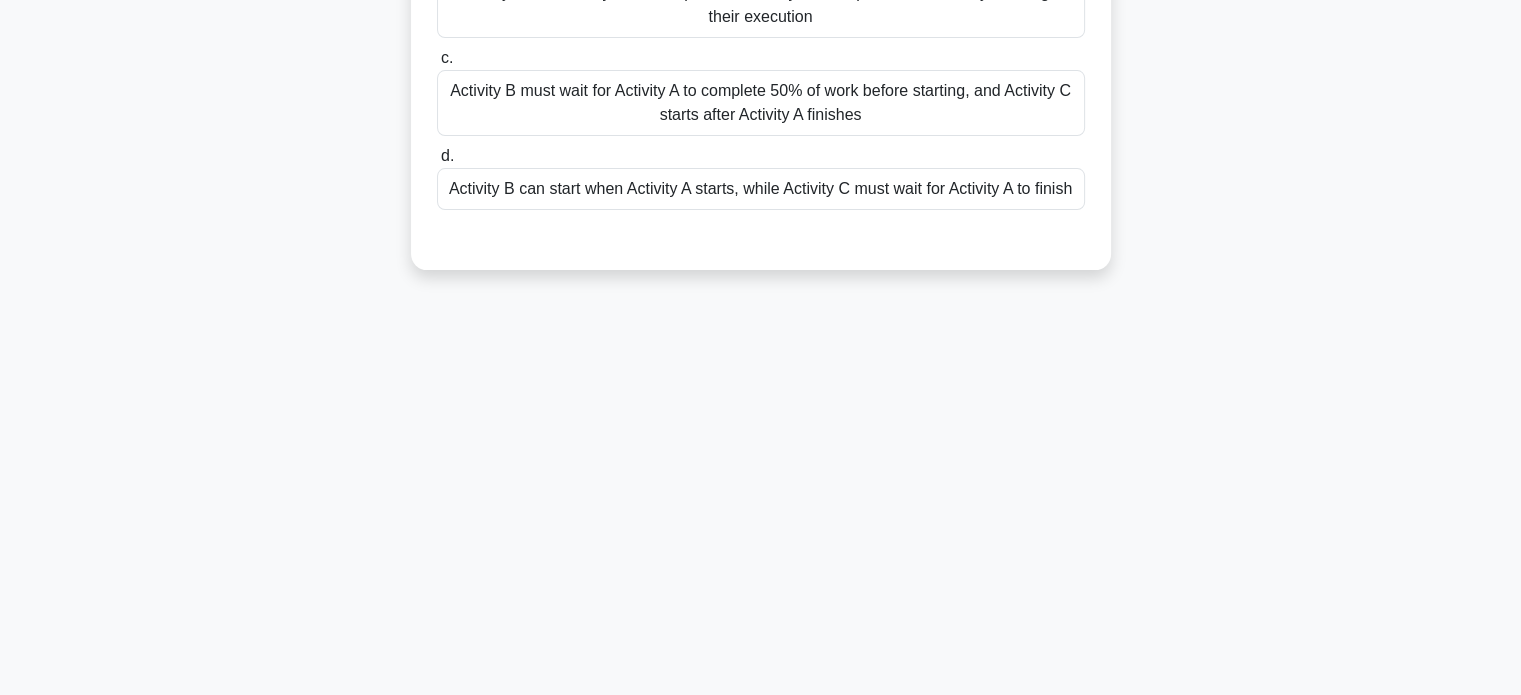 scroll, scrollTop: 385, scrollLeft: 0, axis: vertical 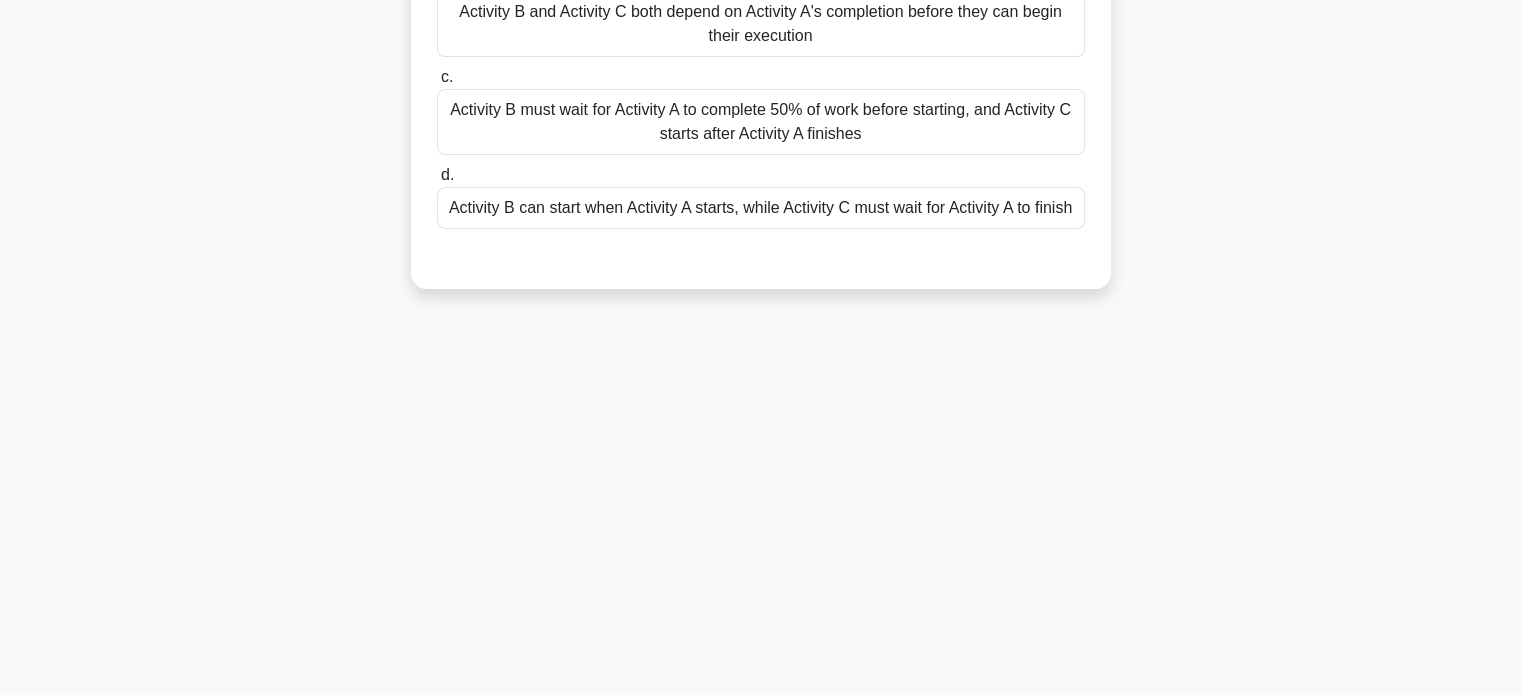 click on "Activity B can start when Activity A starts, while Activity C must wait for Activity A to finish" at bounding box center [761, 208] 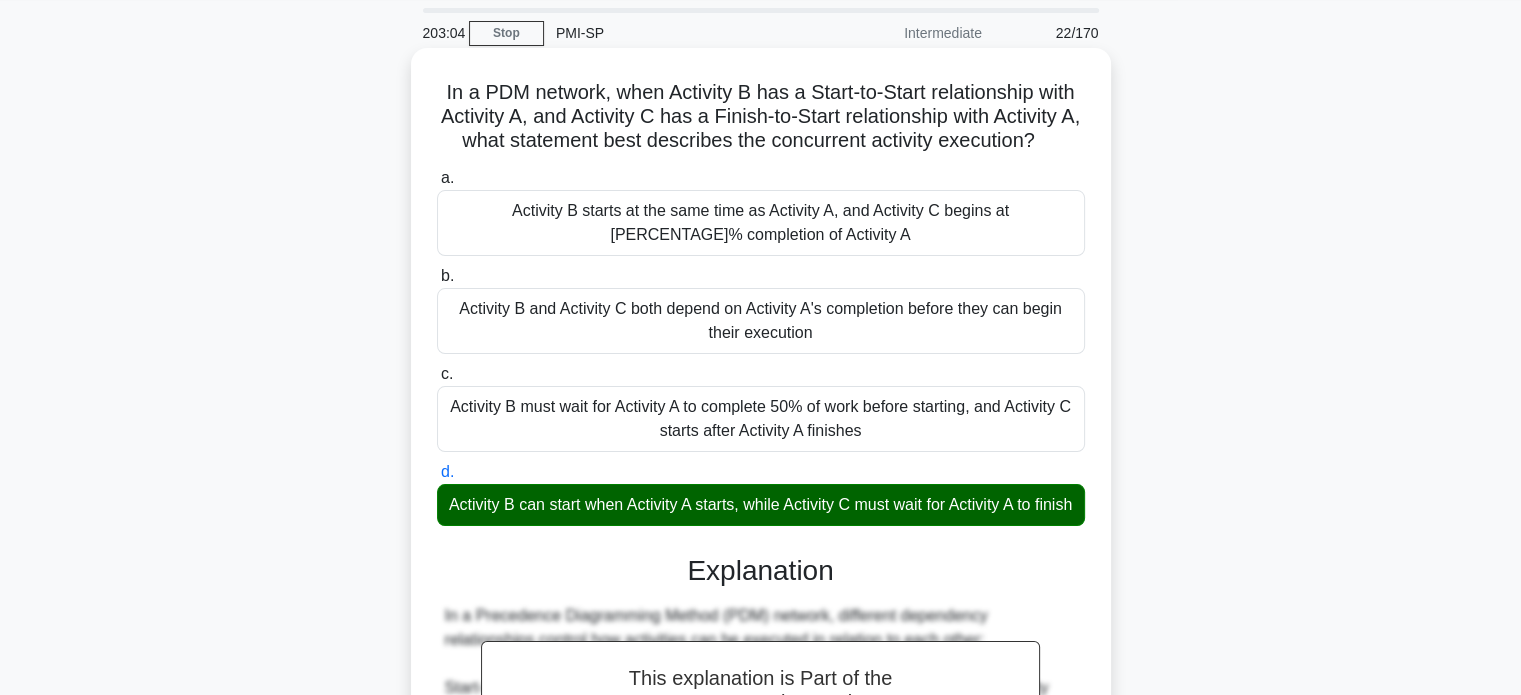 scroll, scrollTop: 0, scrollLeft: 0, axis: both 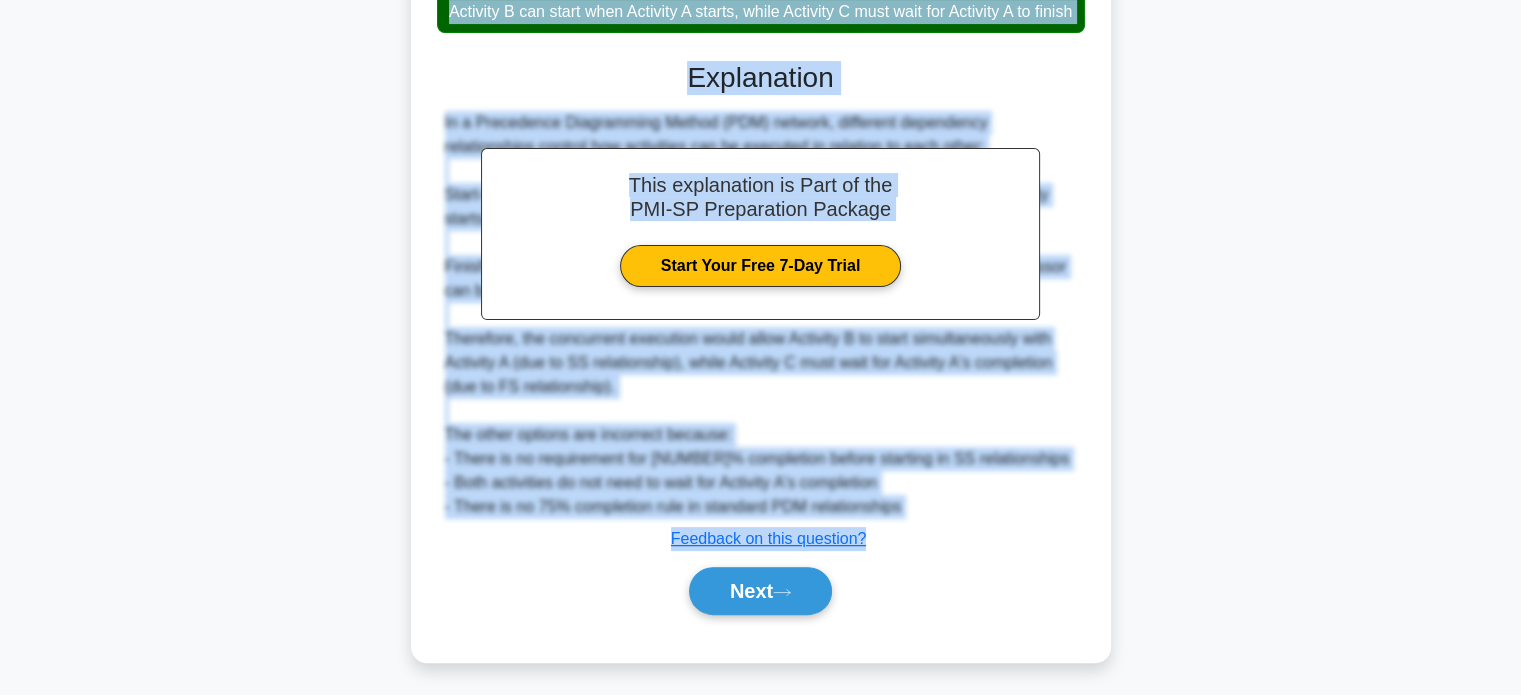 drag, startPoint x: 549, startPoint y: 194, endPoint x: 1146, endPoint y: 587, distance: 714.7433 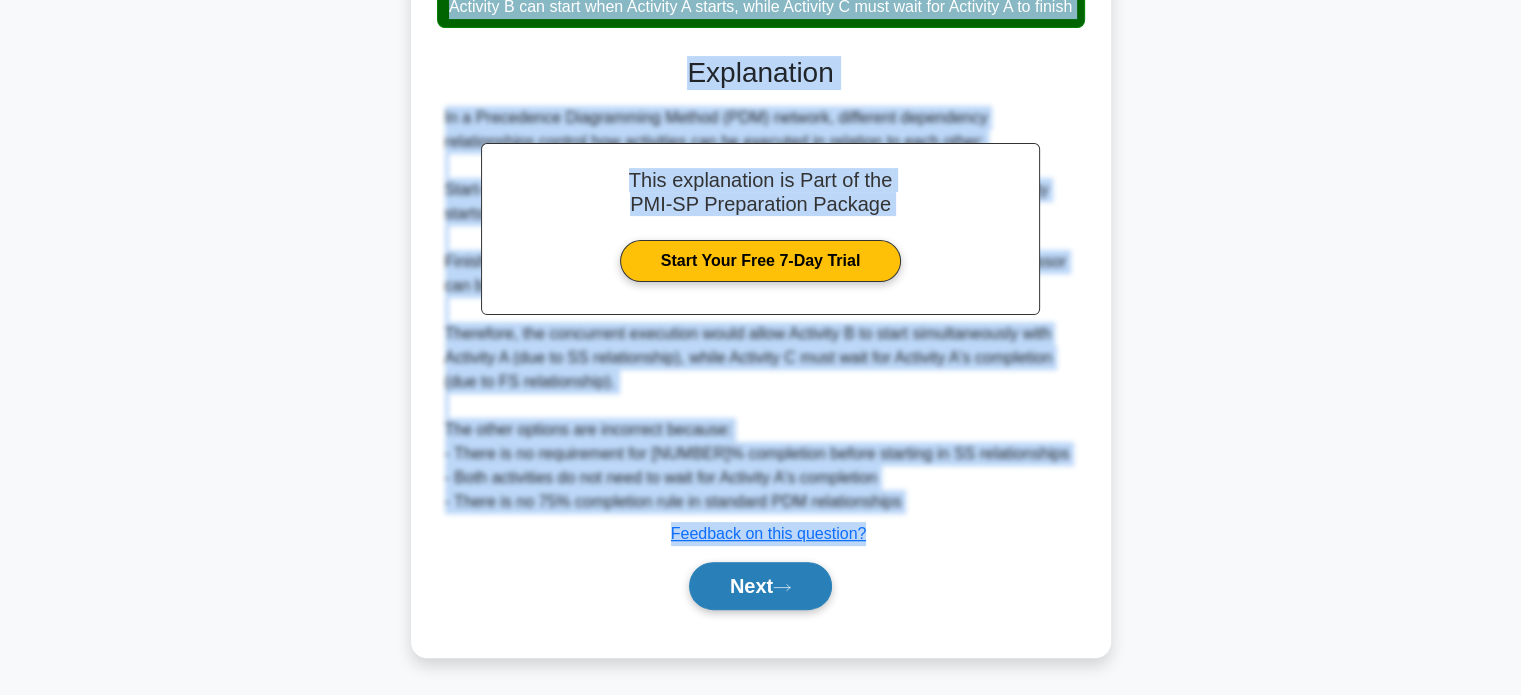click at bounding box center (782, 587) 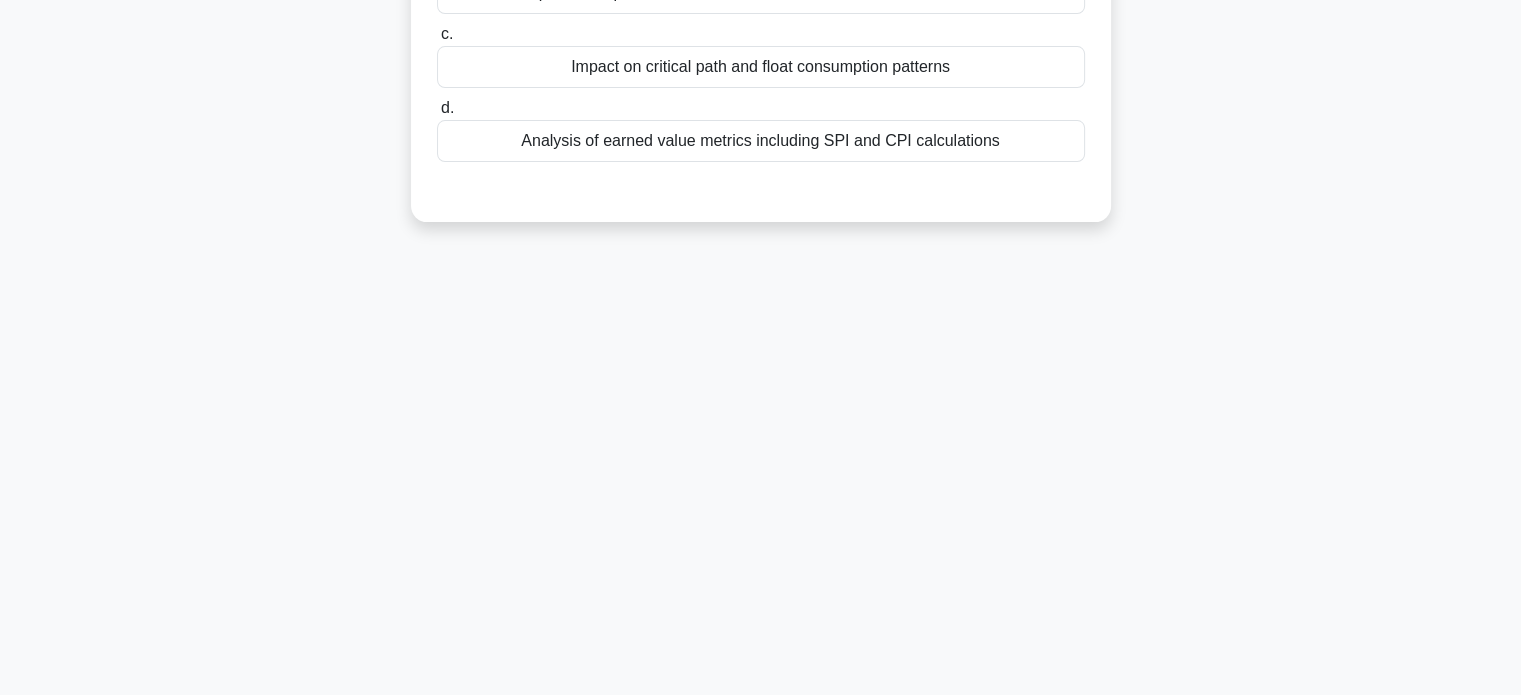 scroll, scrollTop: 385, scrollLeft: 0, axis: vertical 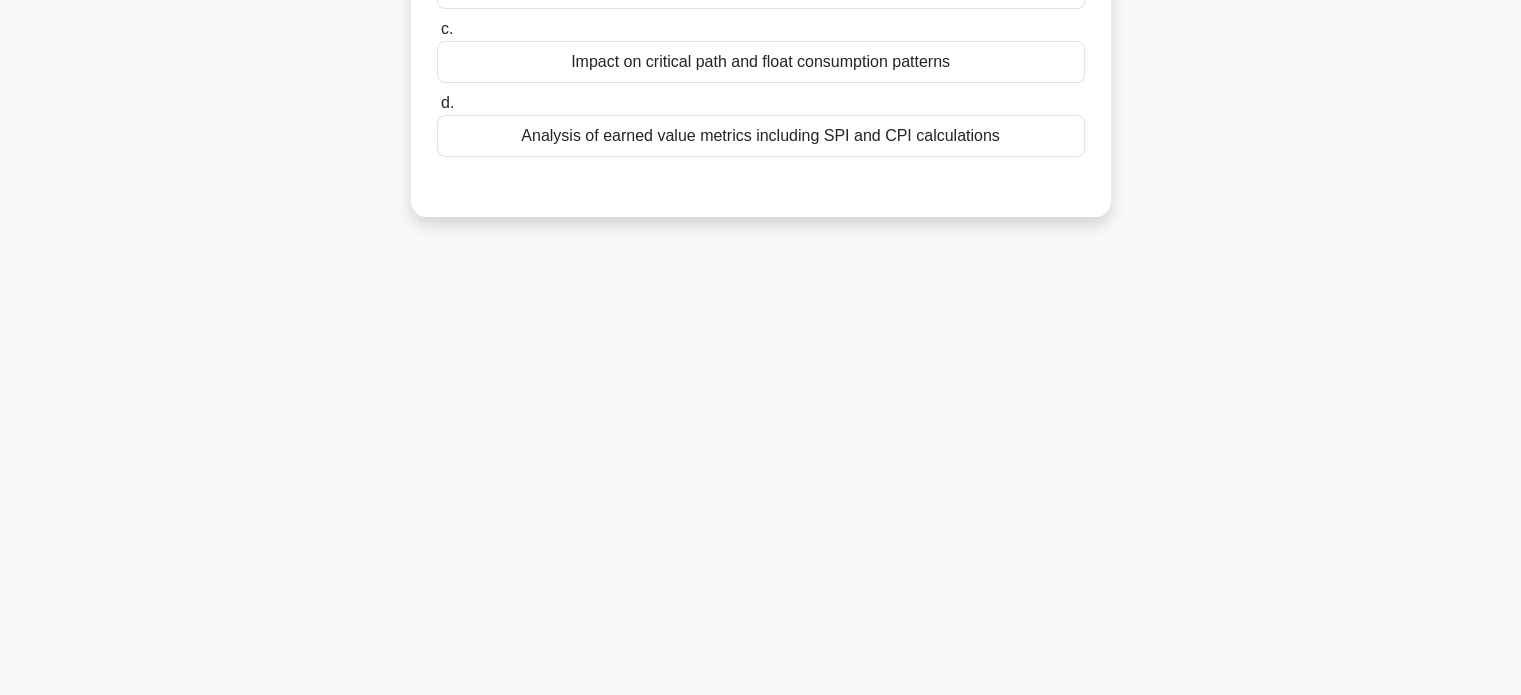 click on "Analysis of earned value metrics including SPI and CPI calculations" at bounding box center [761, 136] 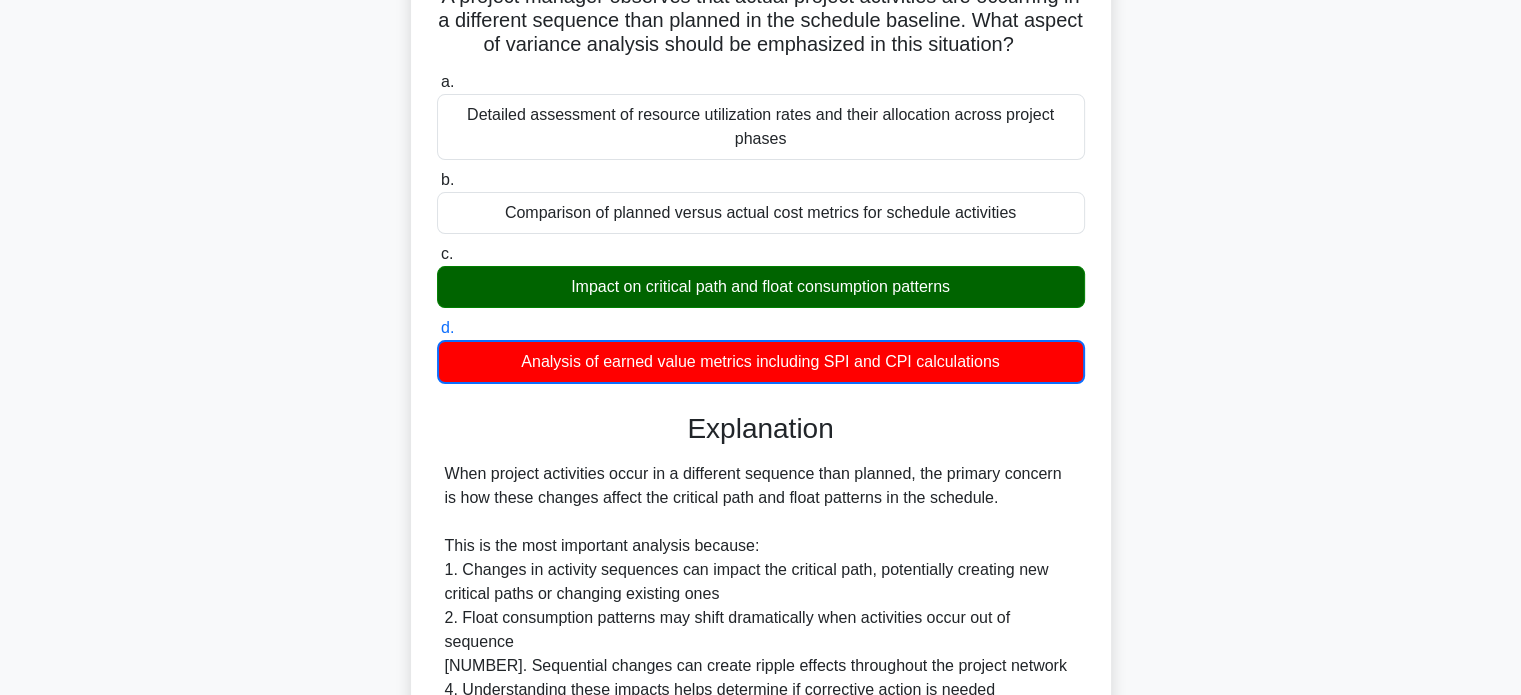 scroll, scrollTop: 0, scrollLeft: 0, axis: both 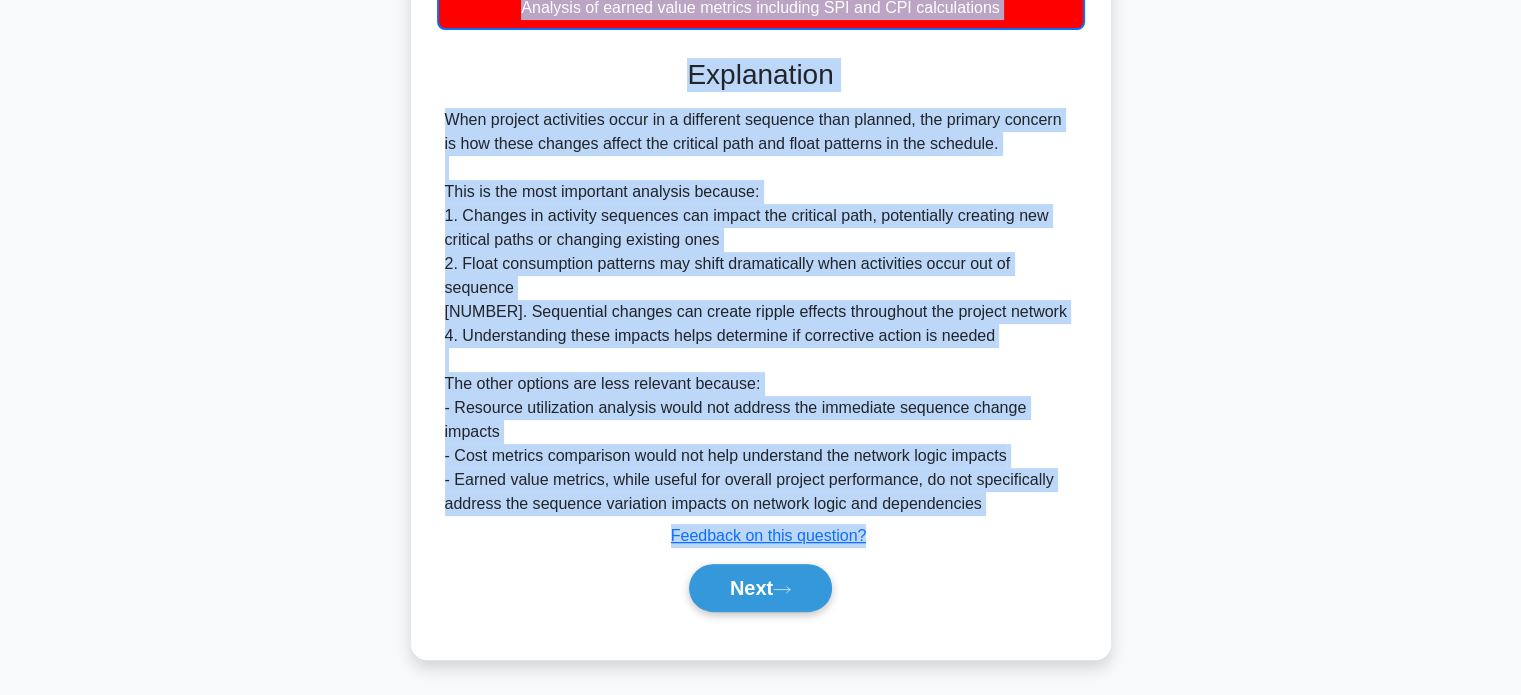 drag, startPoint x: 423, startPoint y: 155, endPoint x: 988, endPoint y: 591, distance: 713.6673 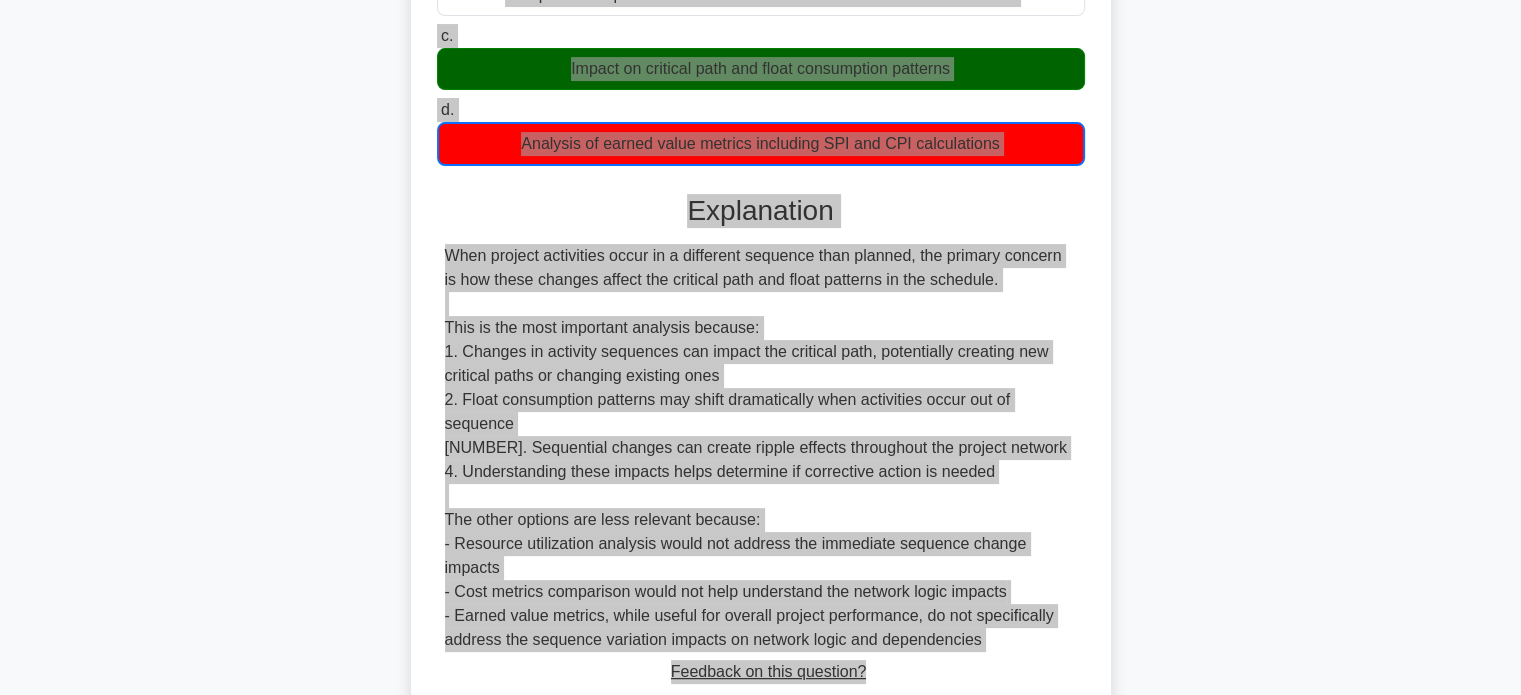 scroll, scrollTop: 500, scrollLeft: 0, axis: vertical 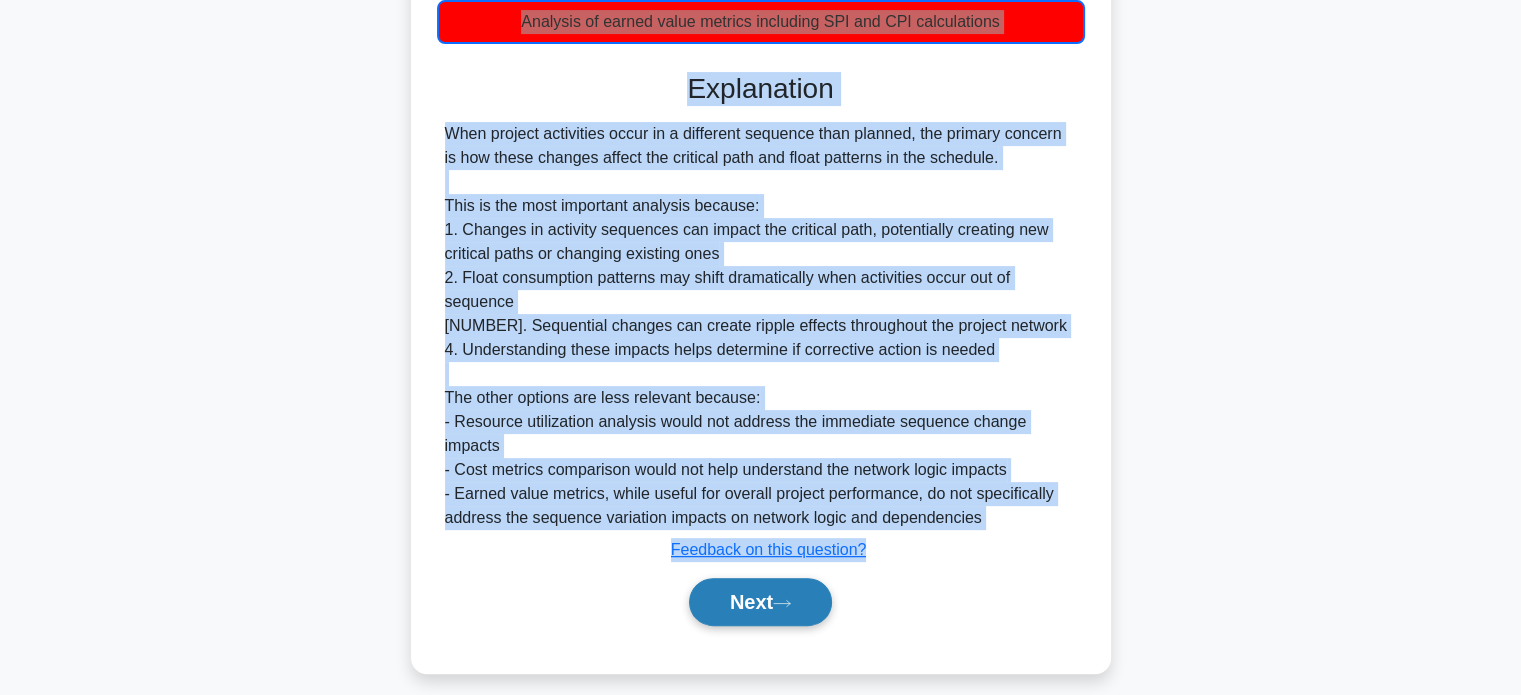 click on "Next" at bounding box center [760, 602] 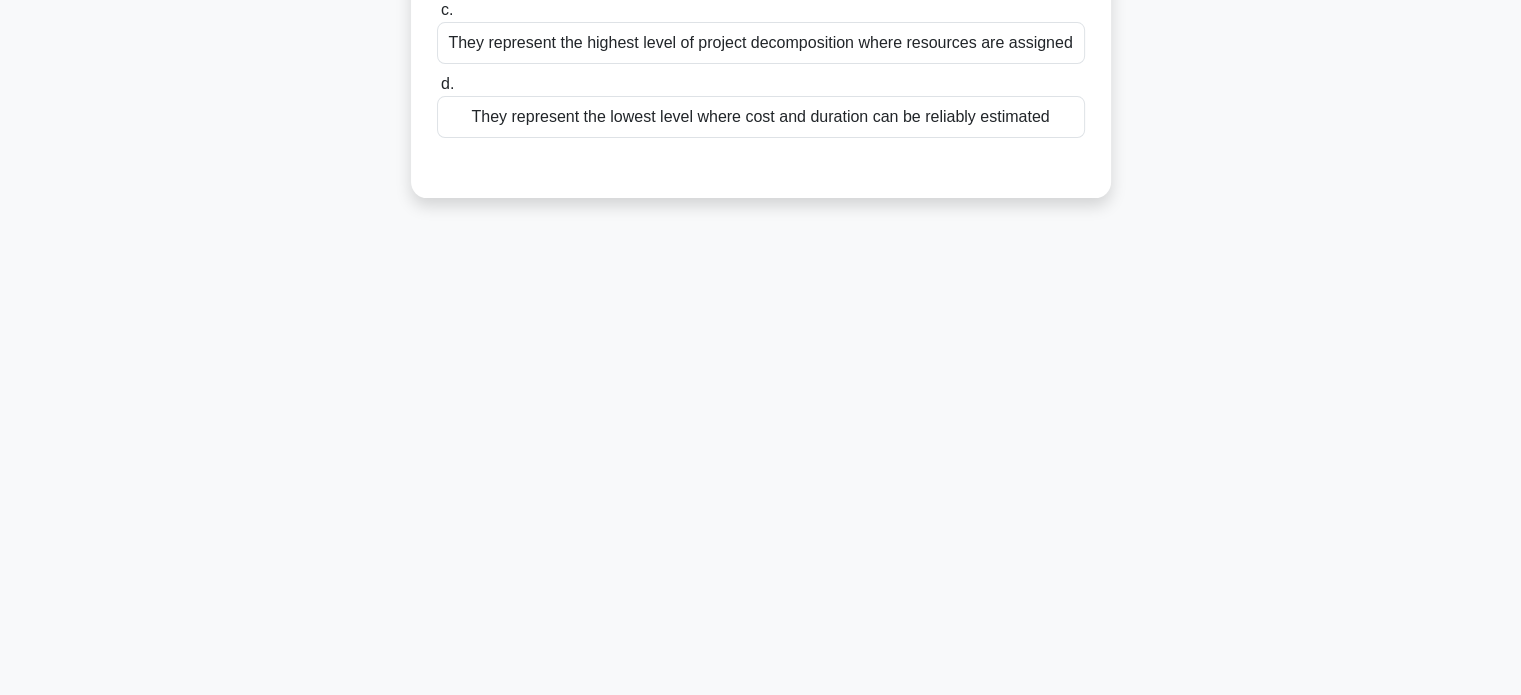 scroll, scrollTop: 385, scrollLeft: 0, axis: vertical 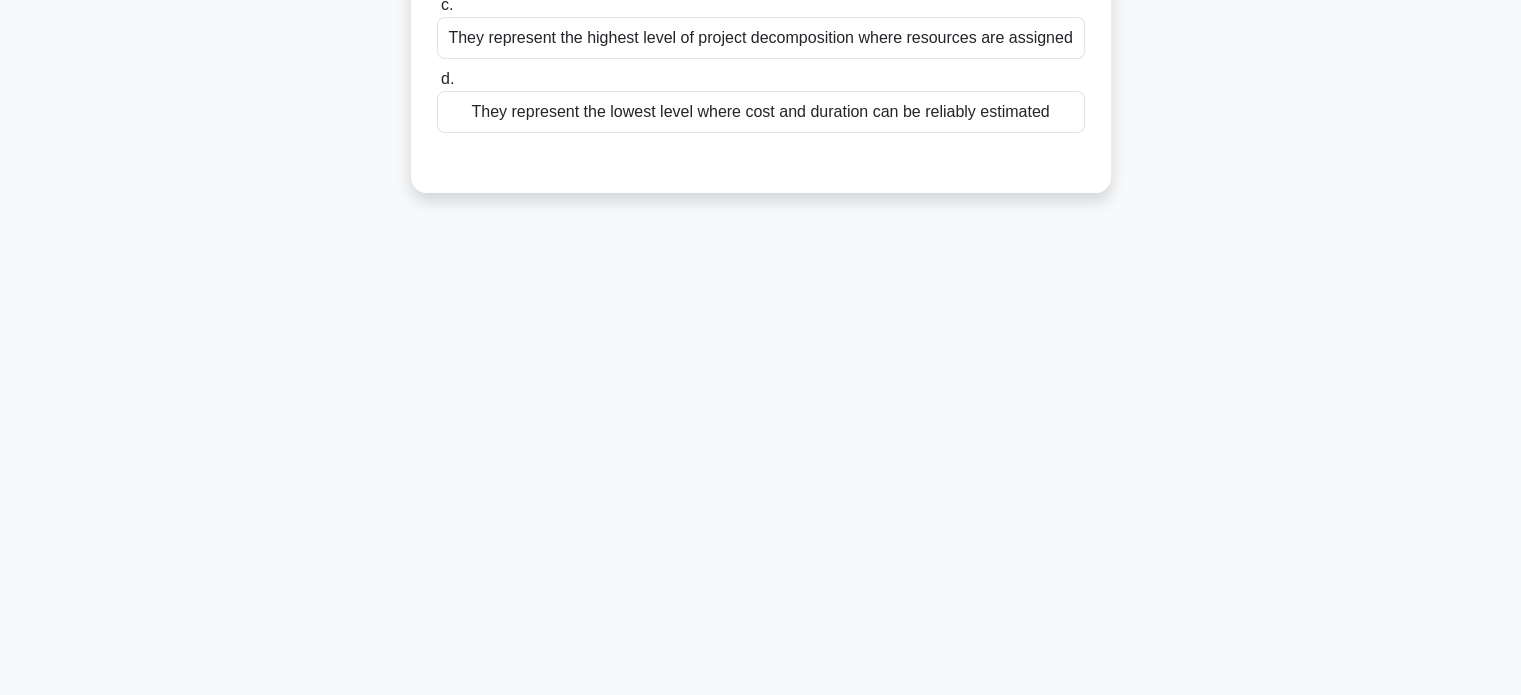 click on "They represent the lowest level where cost and duration can be reliably estimated" at bounding box center [761, 112] 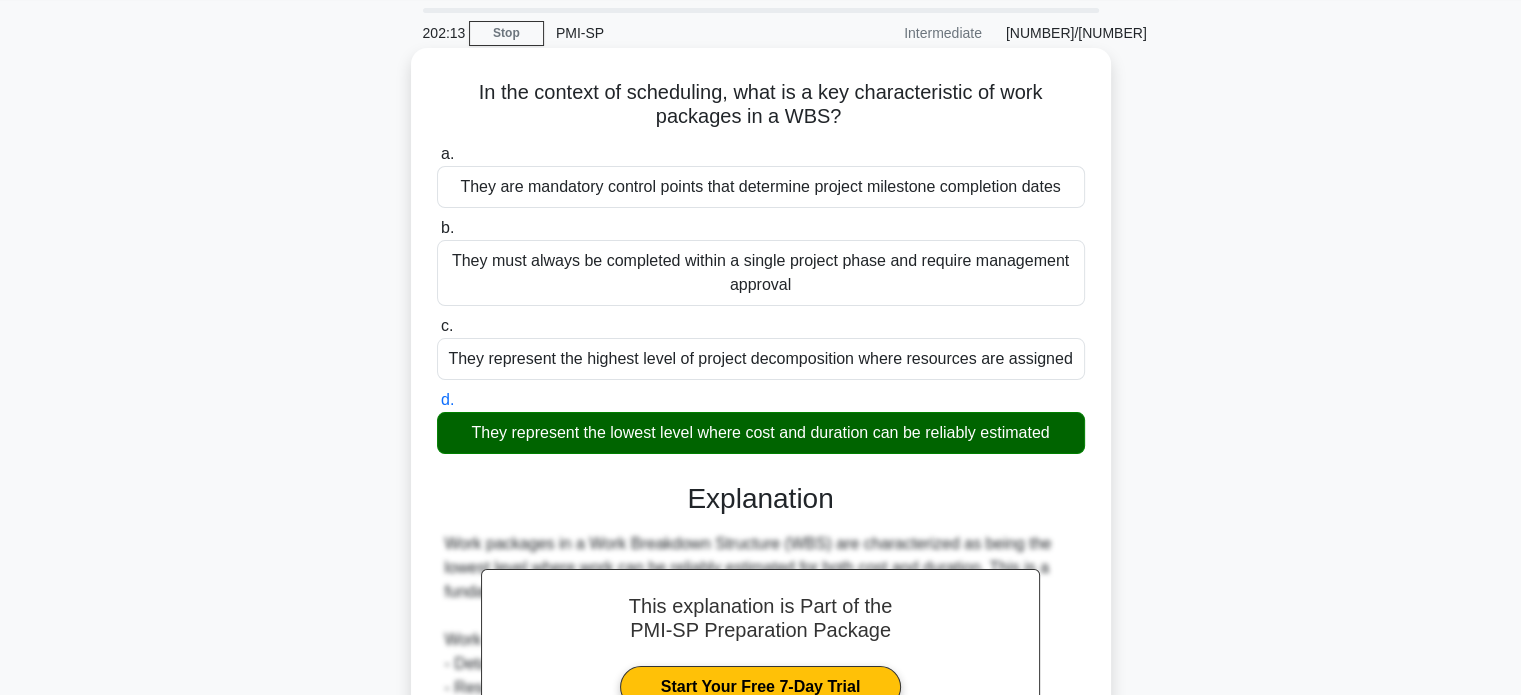 scroll, scrollTop: 0, scrollLeft: 0, axis: both 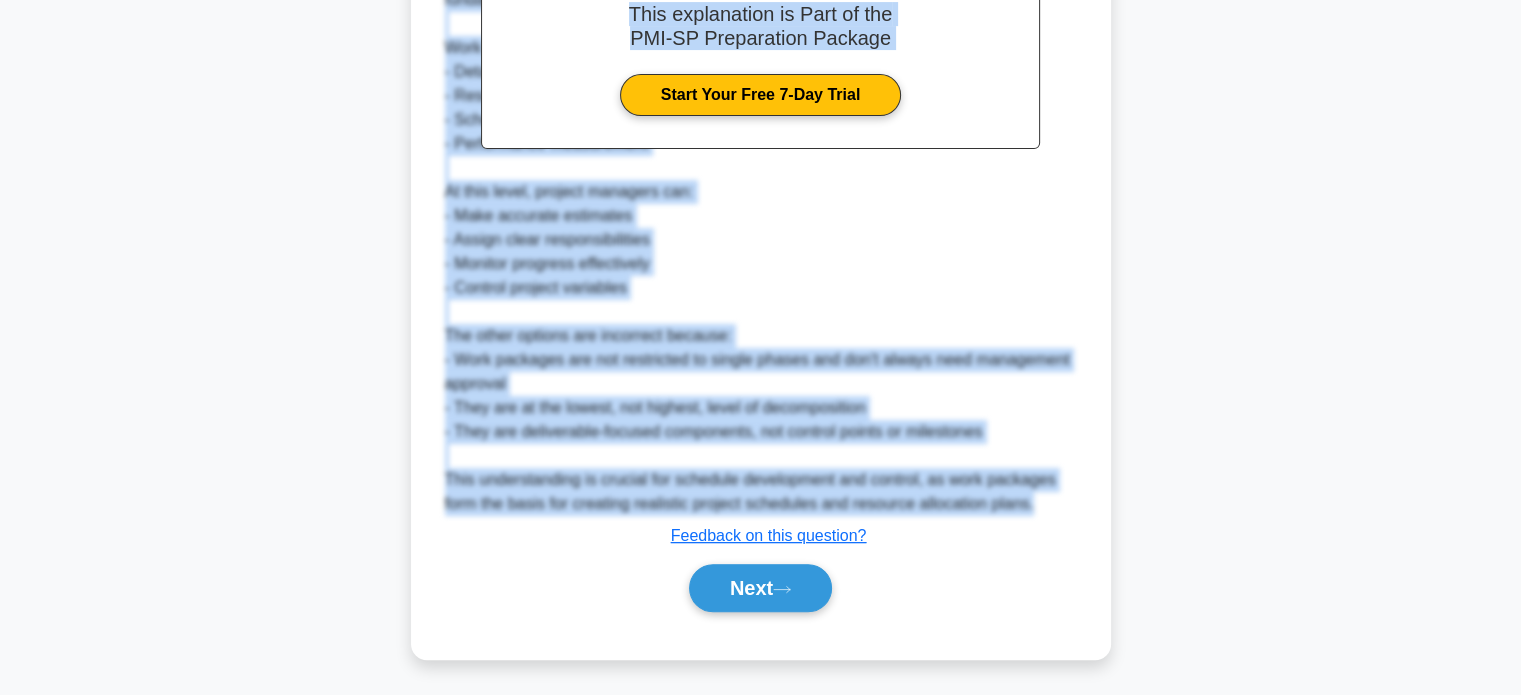 drag, startPoint x: 548, startPoint y: 188, endPoint x: 1061, endPoint y: 507, distance: 604.09436 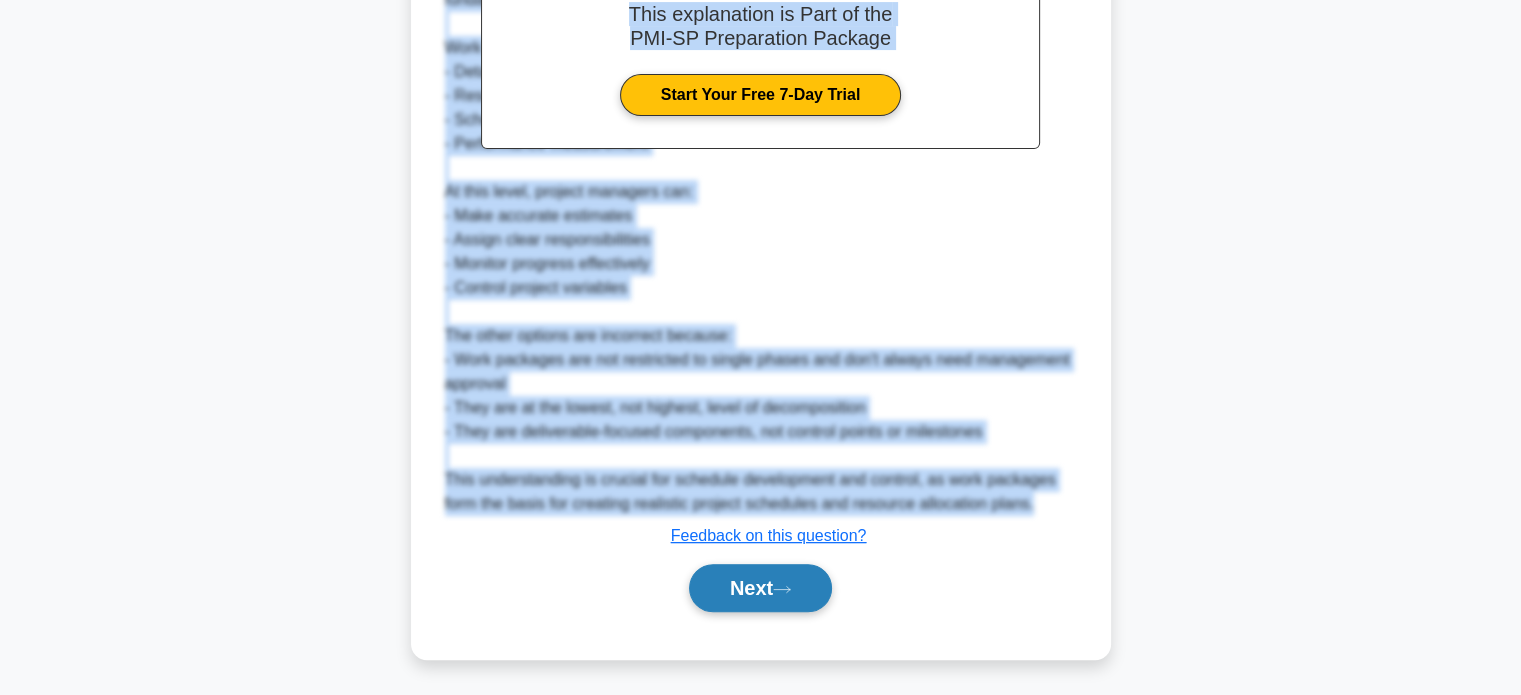 click on "Next" at bounding box center [760, 588] 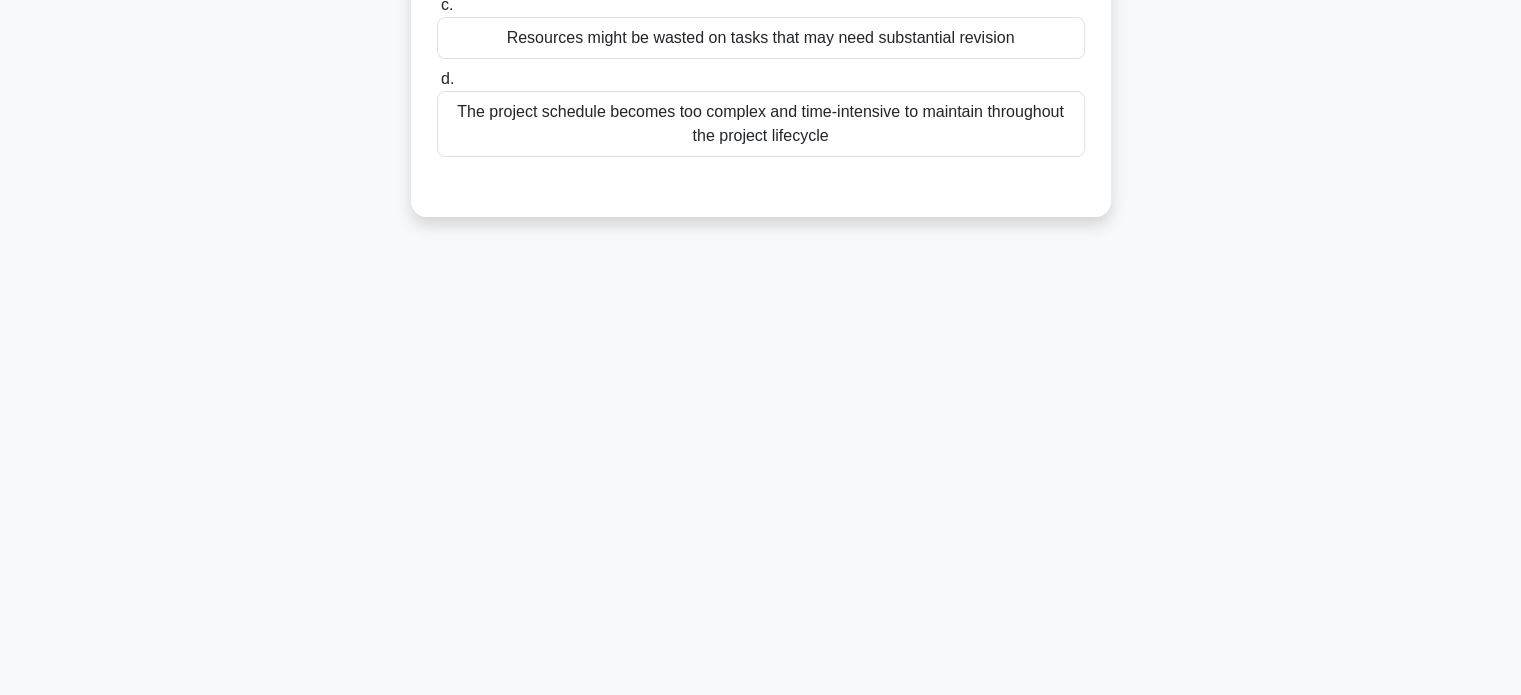 scroll, scrollTop: 0, scrollLeft: 0, axis: both 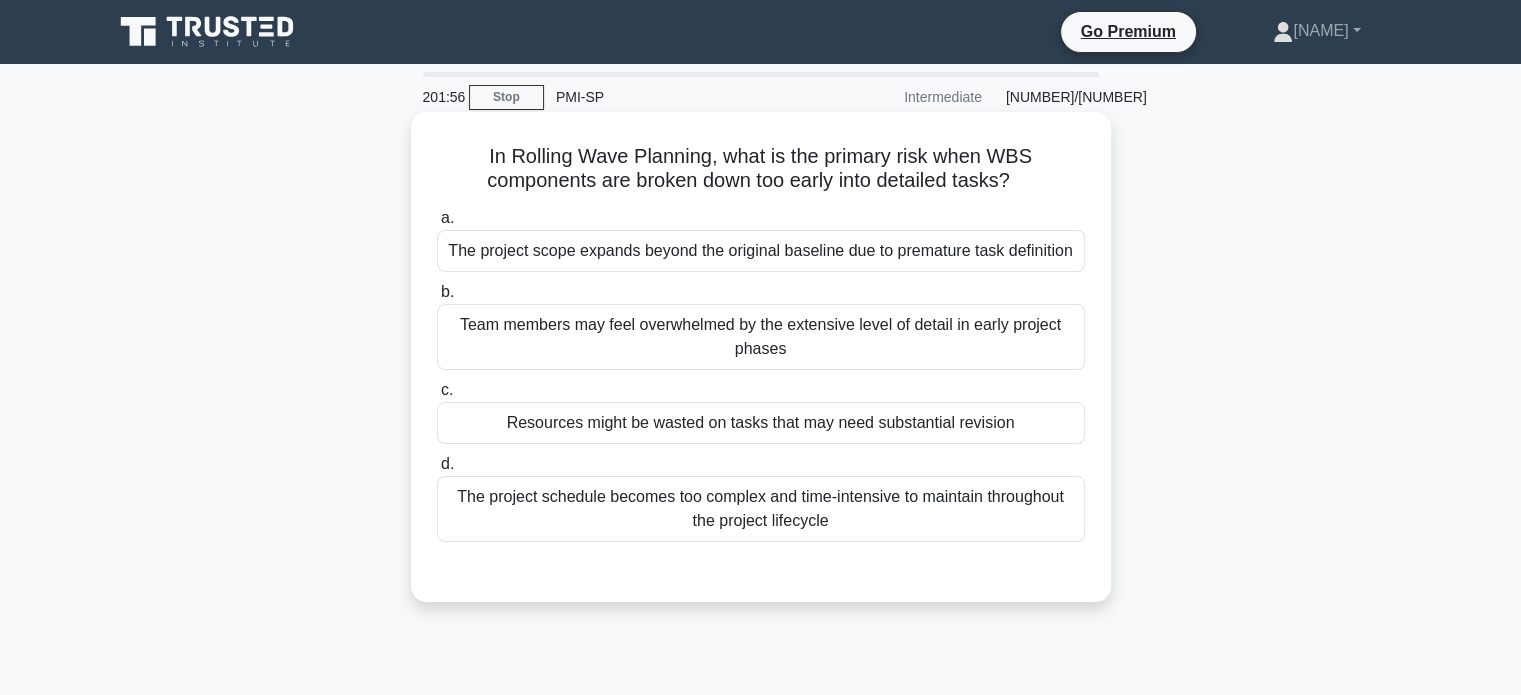 click on "The project scope expands beyond the original baseline due to premature task definition" at bounding box center (761, 251) 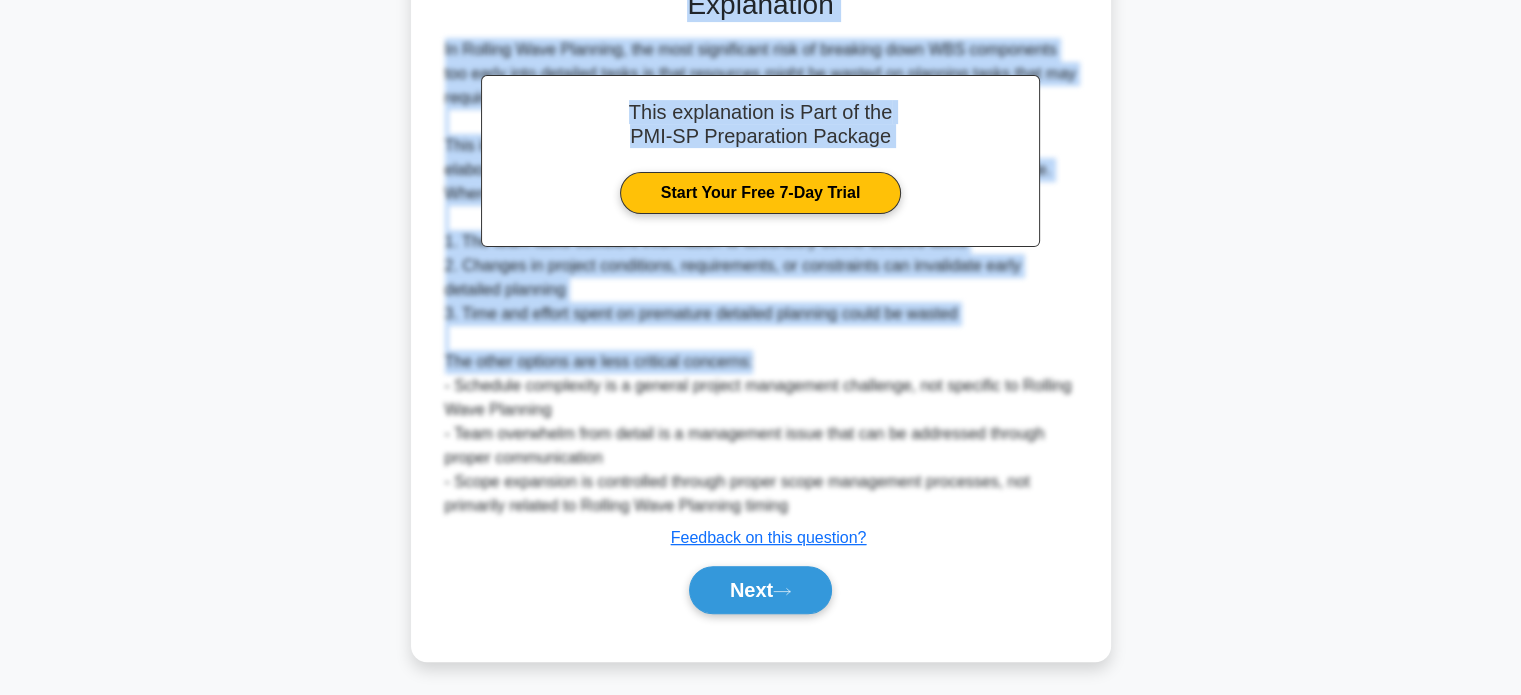 scroll, scrollTop: 610, scrollLeft: 0, axis: vertical 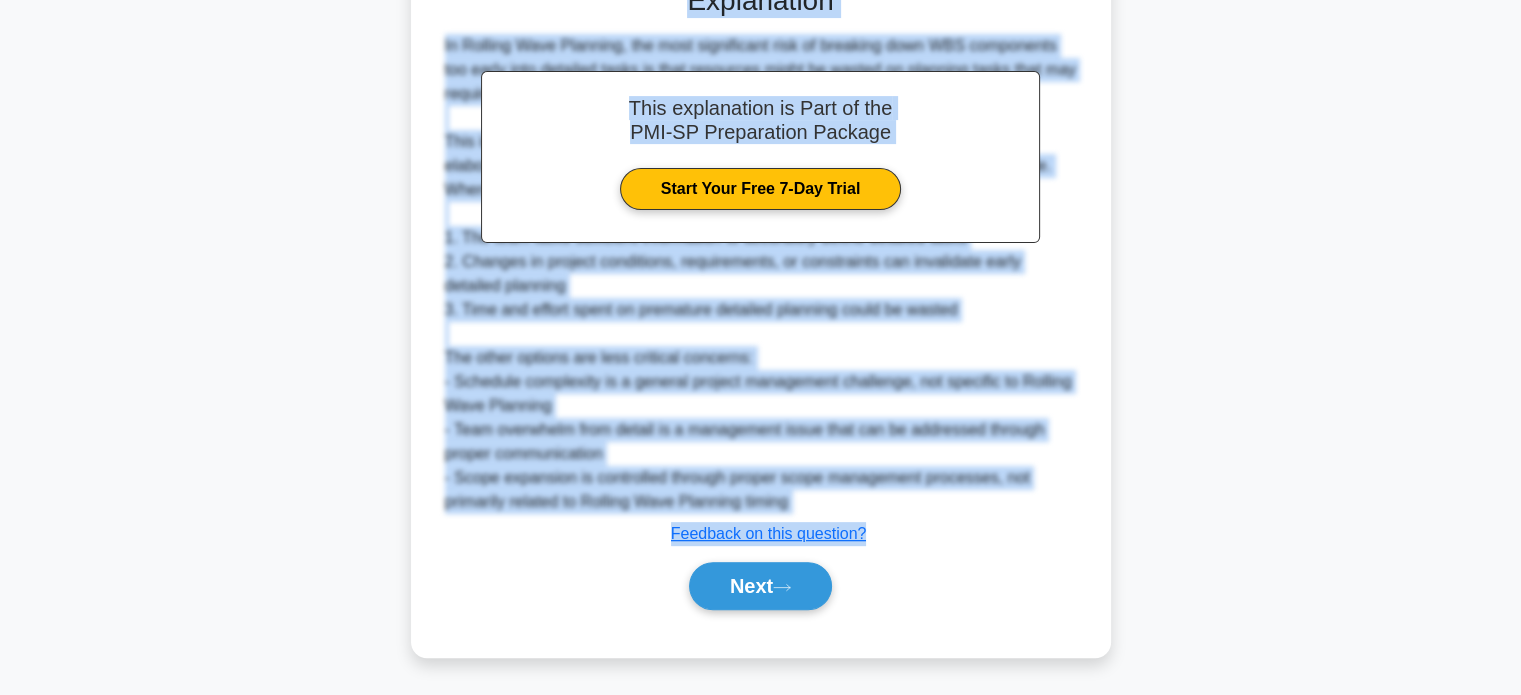 drag, startPoint x: 546, startPoint y: 171, endPoint x: 1005, endPoint y: 539, distance: 588.3069 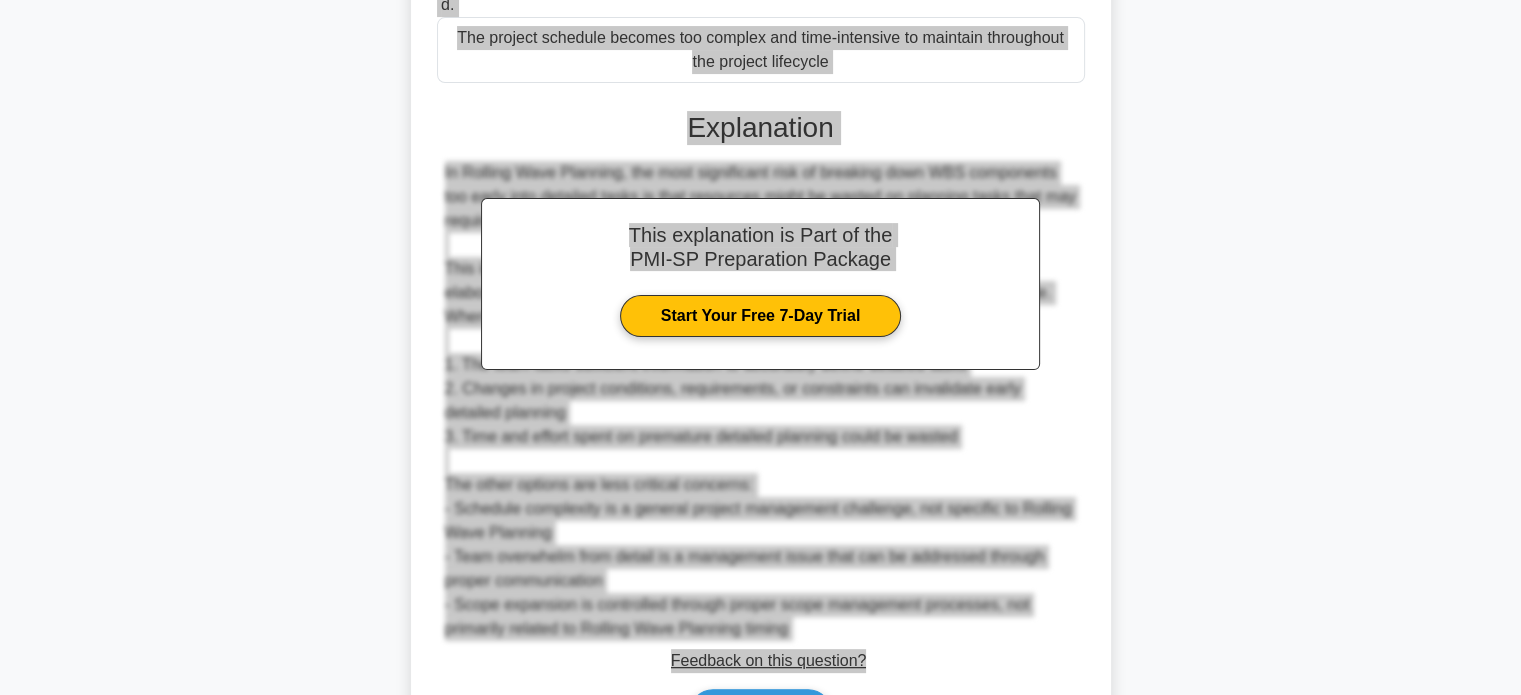 scroll, scrollTop: 610, scrollLeft: 0, axis: vertical 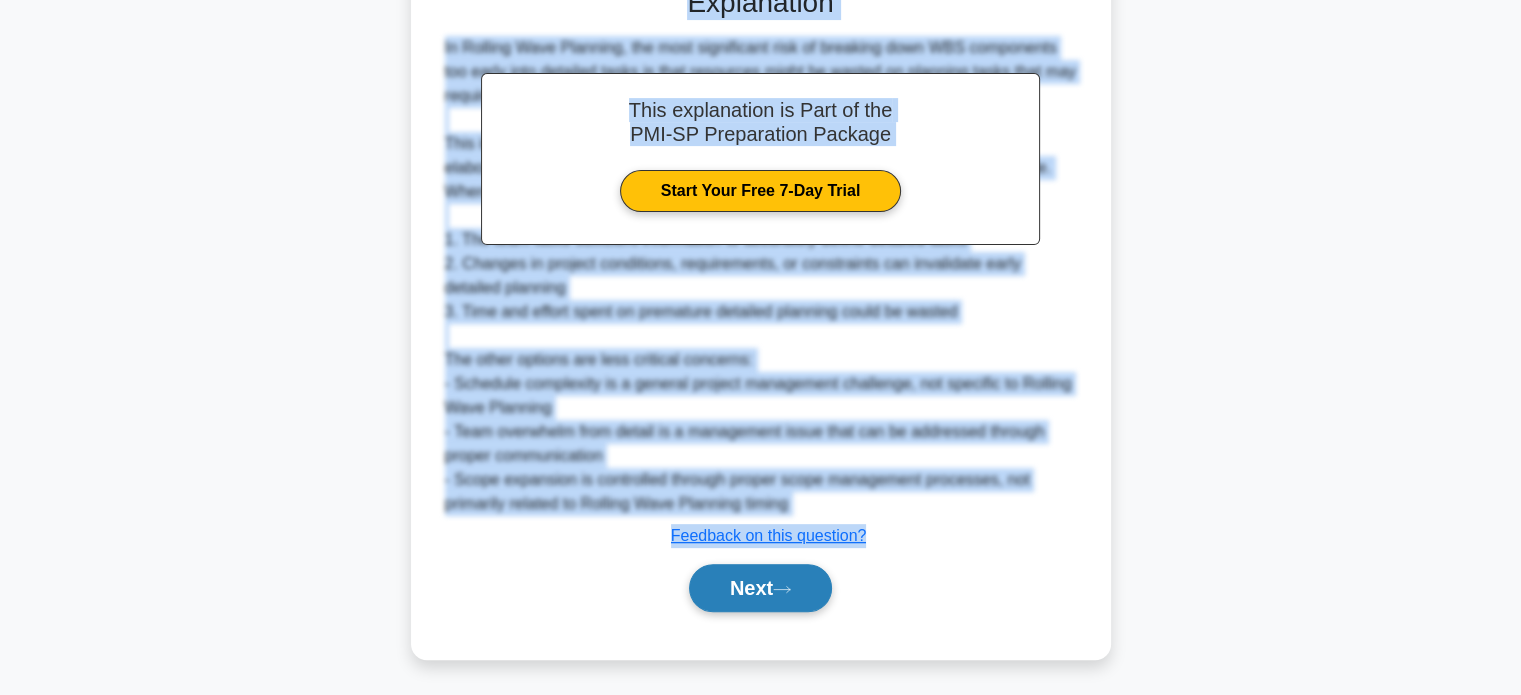 click on "Next" at bounding box center [760, 588] 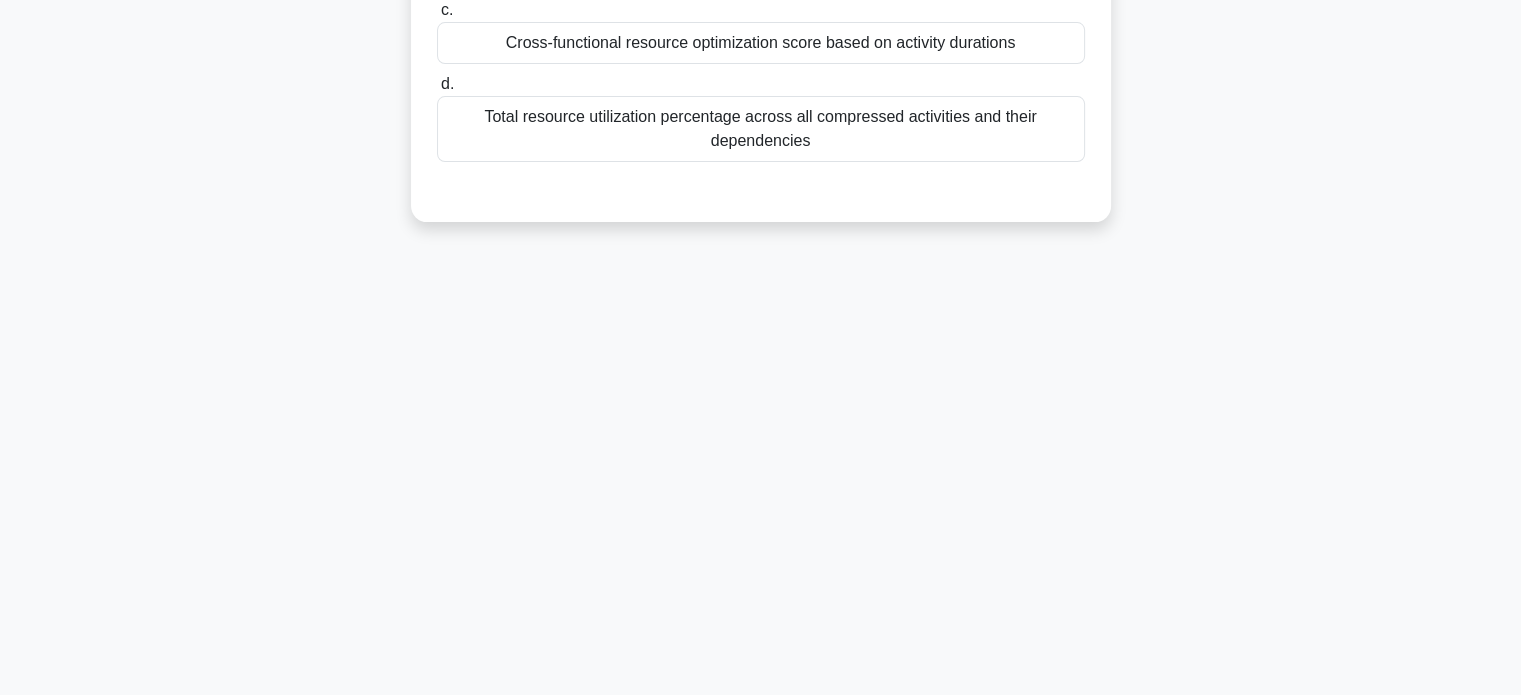 scroll, scrollTop: 385, scrollLeft: 0, axis: vertical 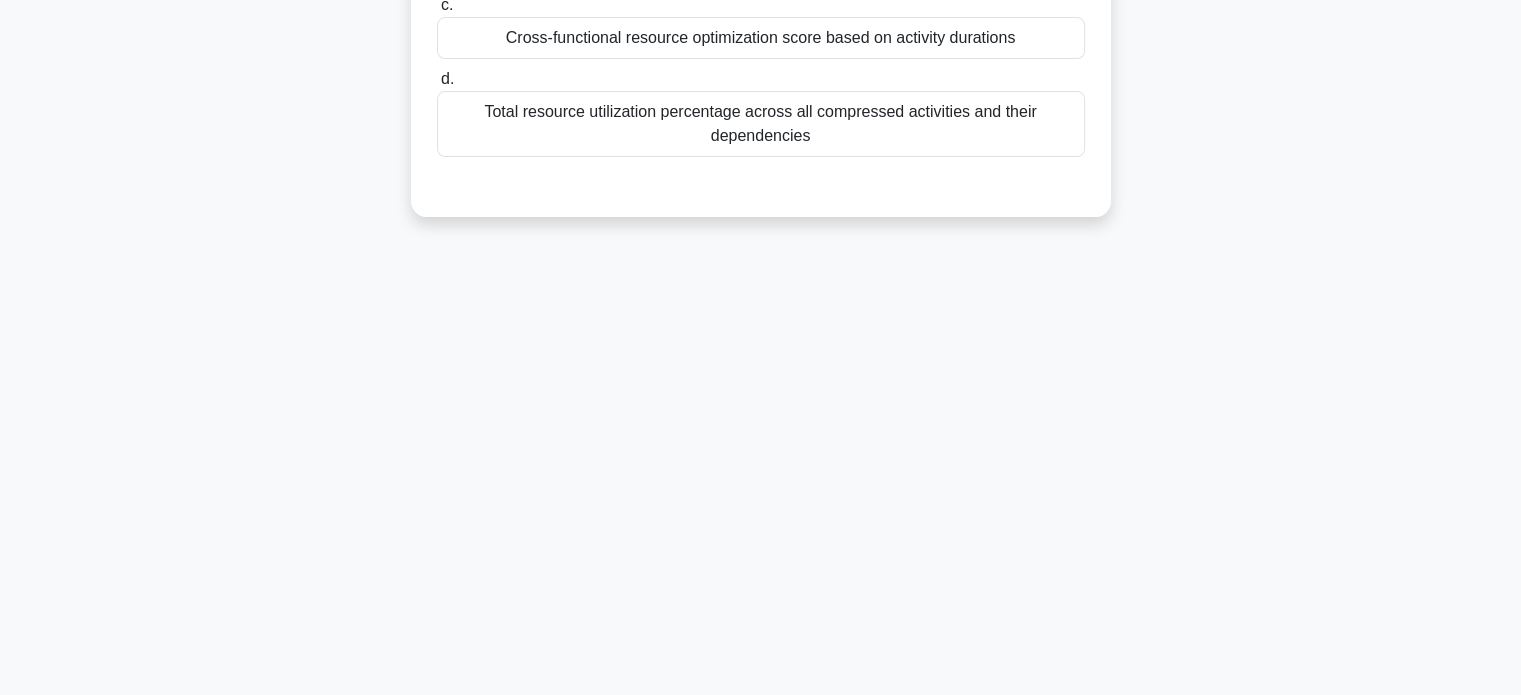 click on "Total resource utilization percentage across all compressed activities and their dependencies" at bounding box center (761, 124) 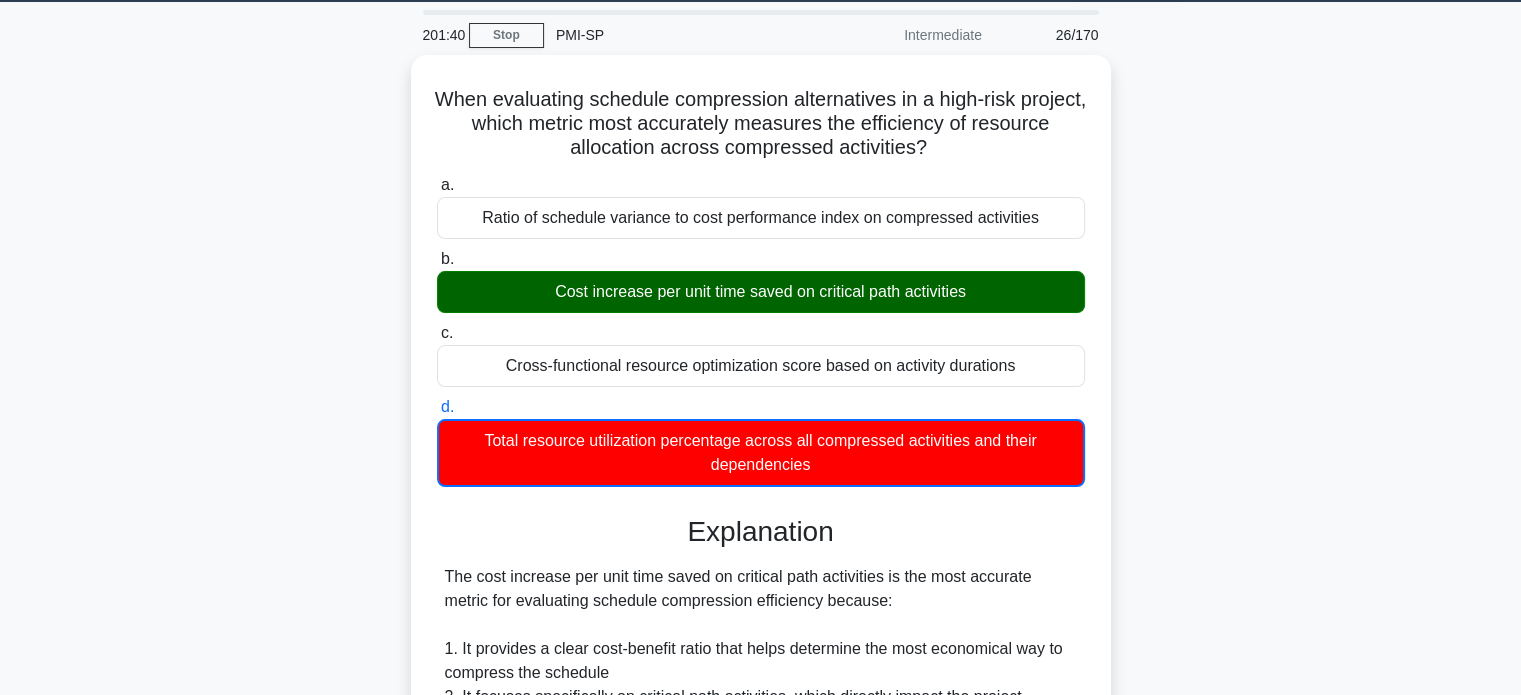 scroll, scrollTop: 0, scrollLeft: 0, axis: both 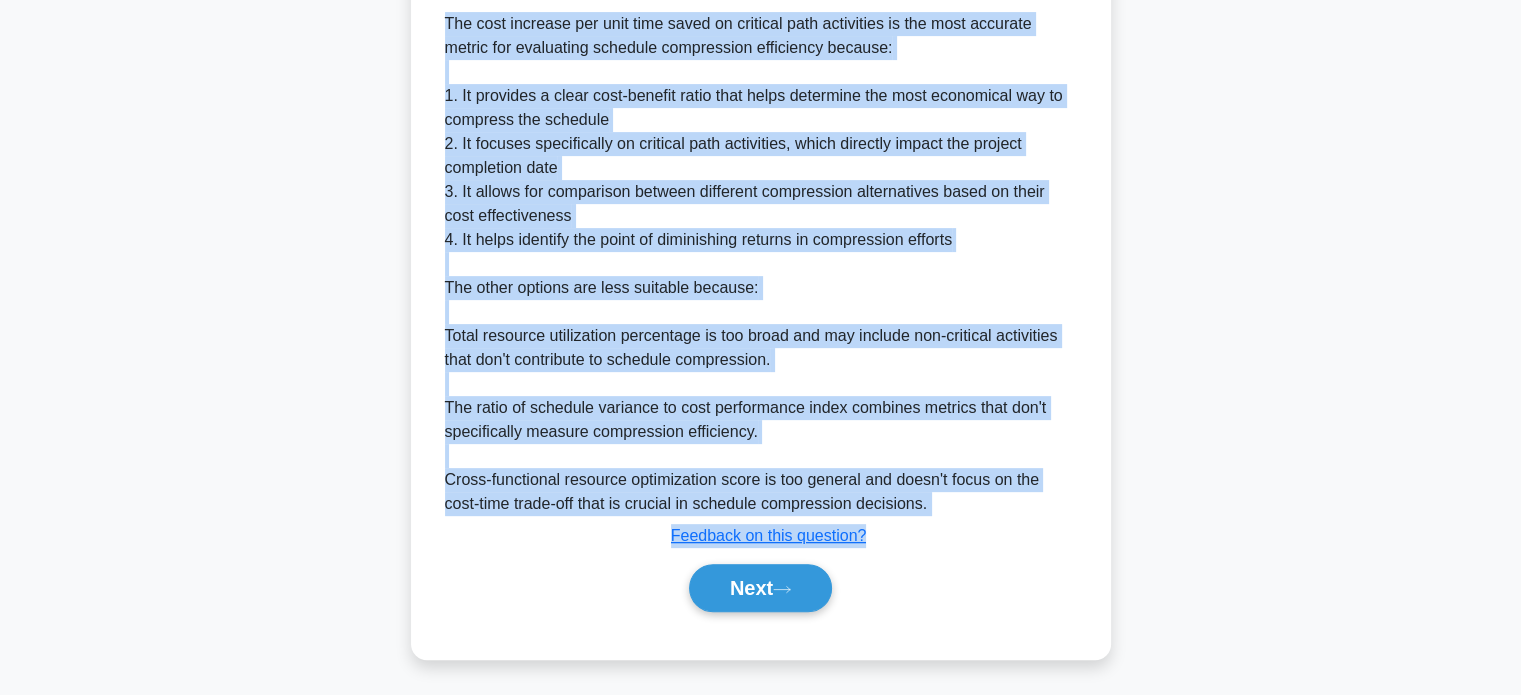 drag, startPoint x: 463, startPoint y: 155, endPoint x: 964, endPoint y: 591, distance: 664.15137 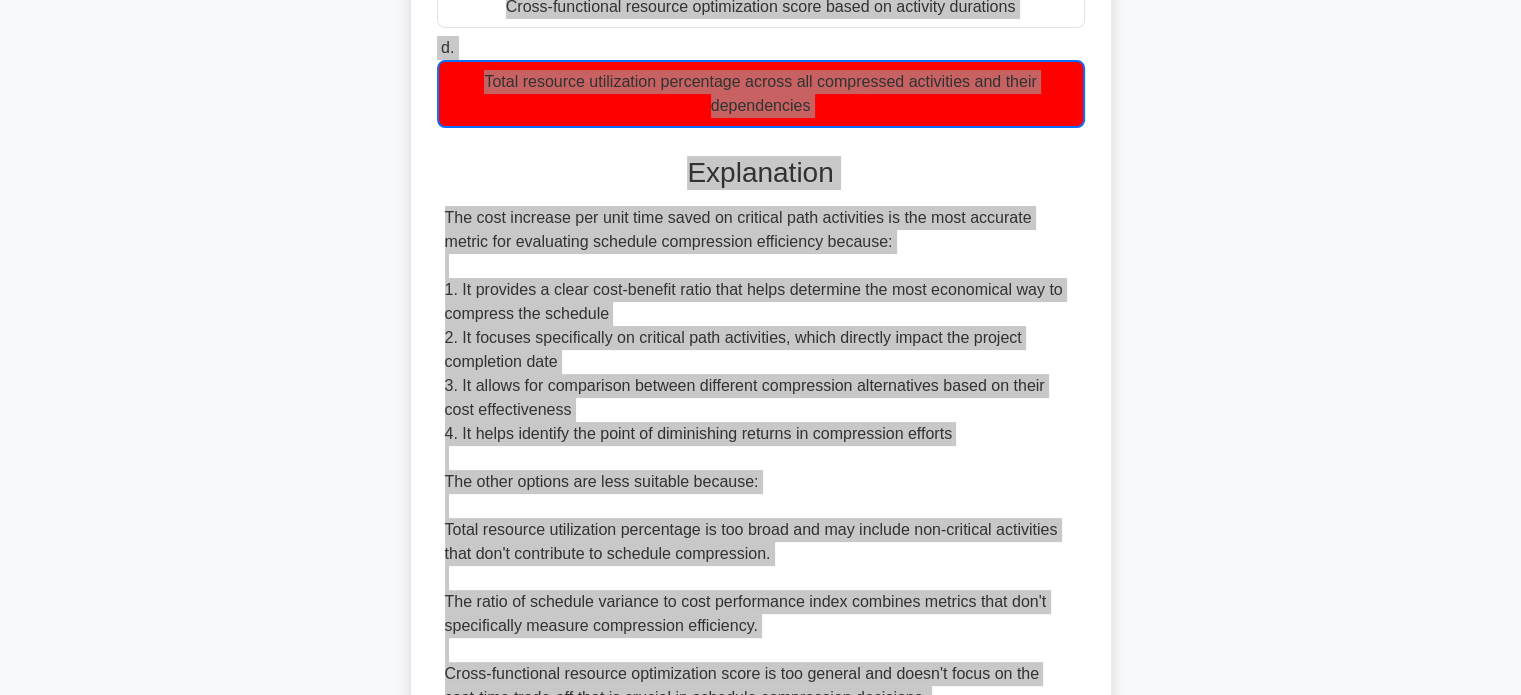 scroll, scrollTop: 610, scrollLeft: 0, axis: vertical 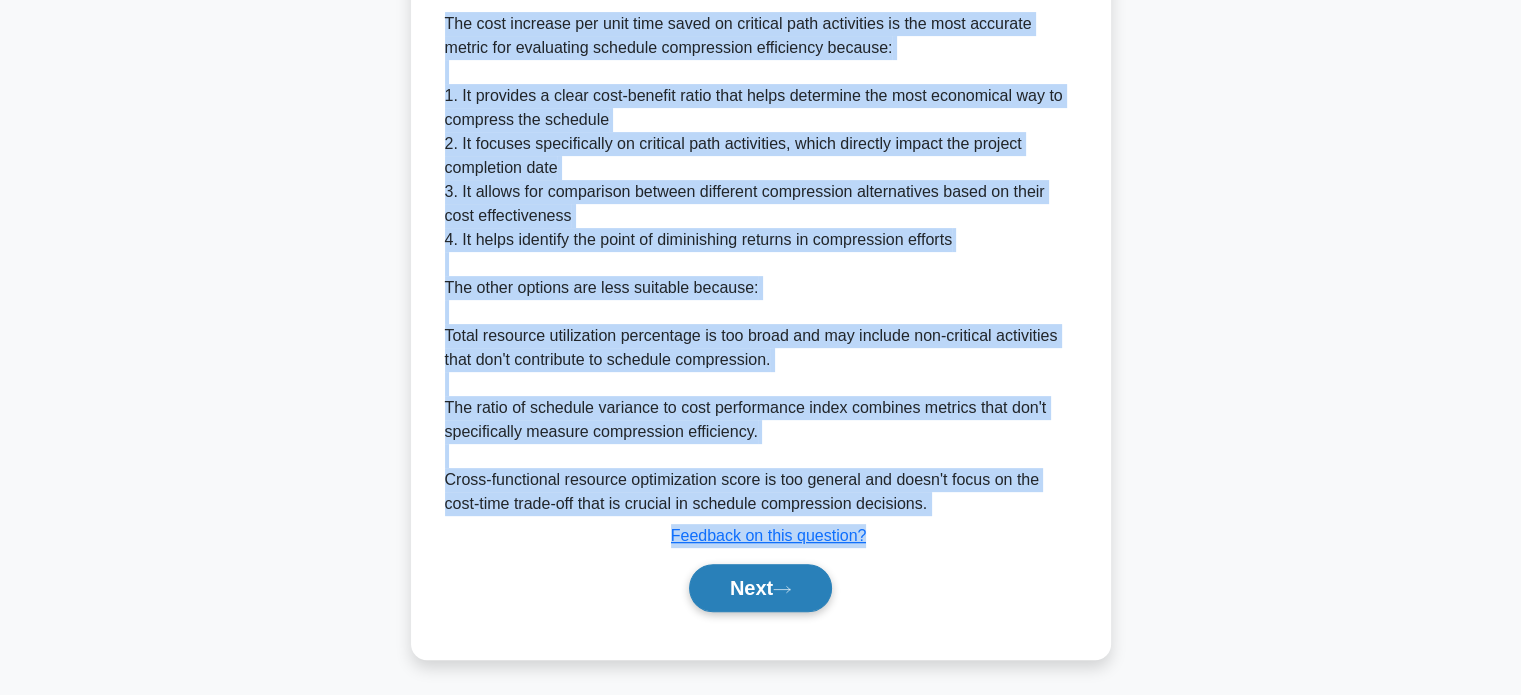 click on "Next" at bounding box center [760, 588] 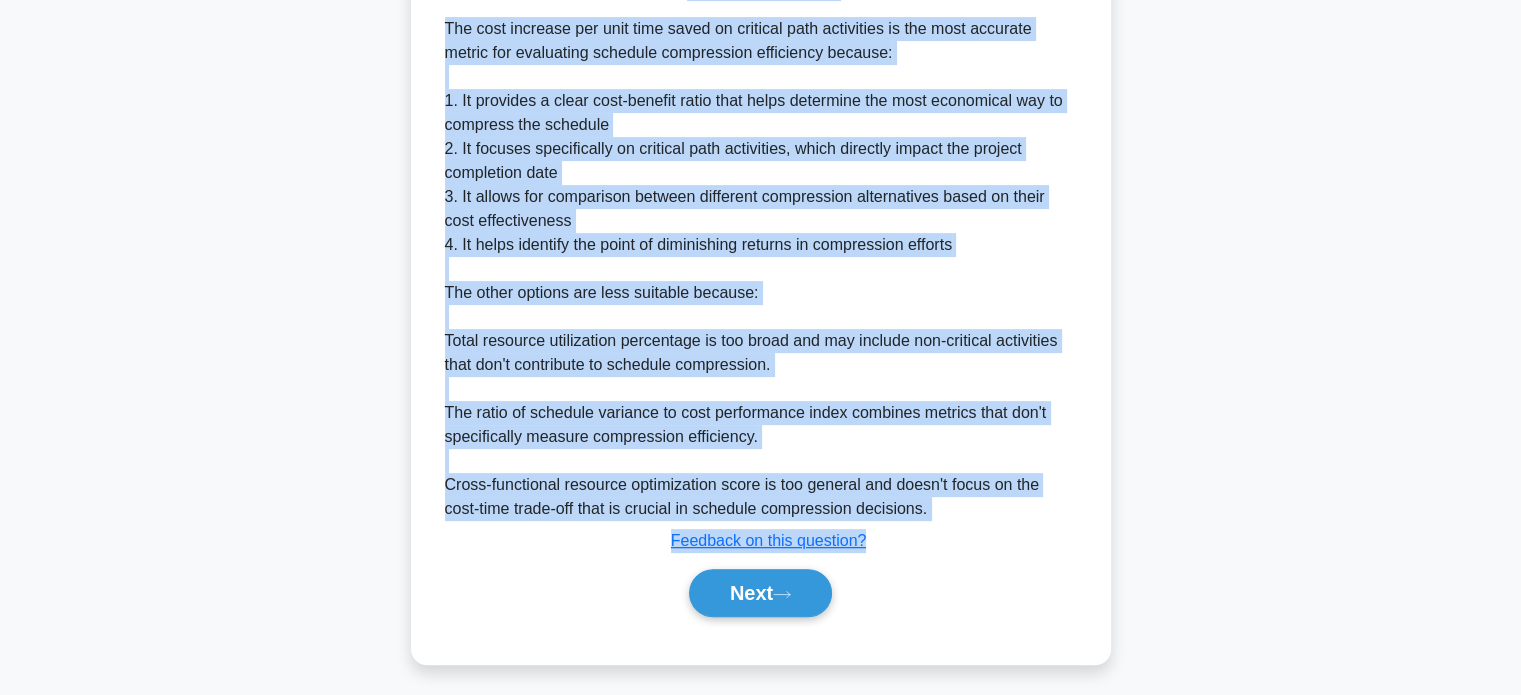 scroll, scrollTop: 385, scrollLeft: 0, axis: vertical 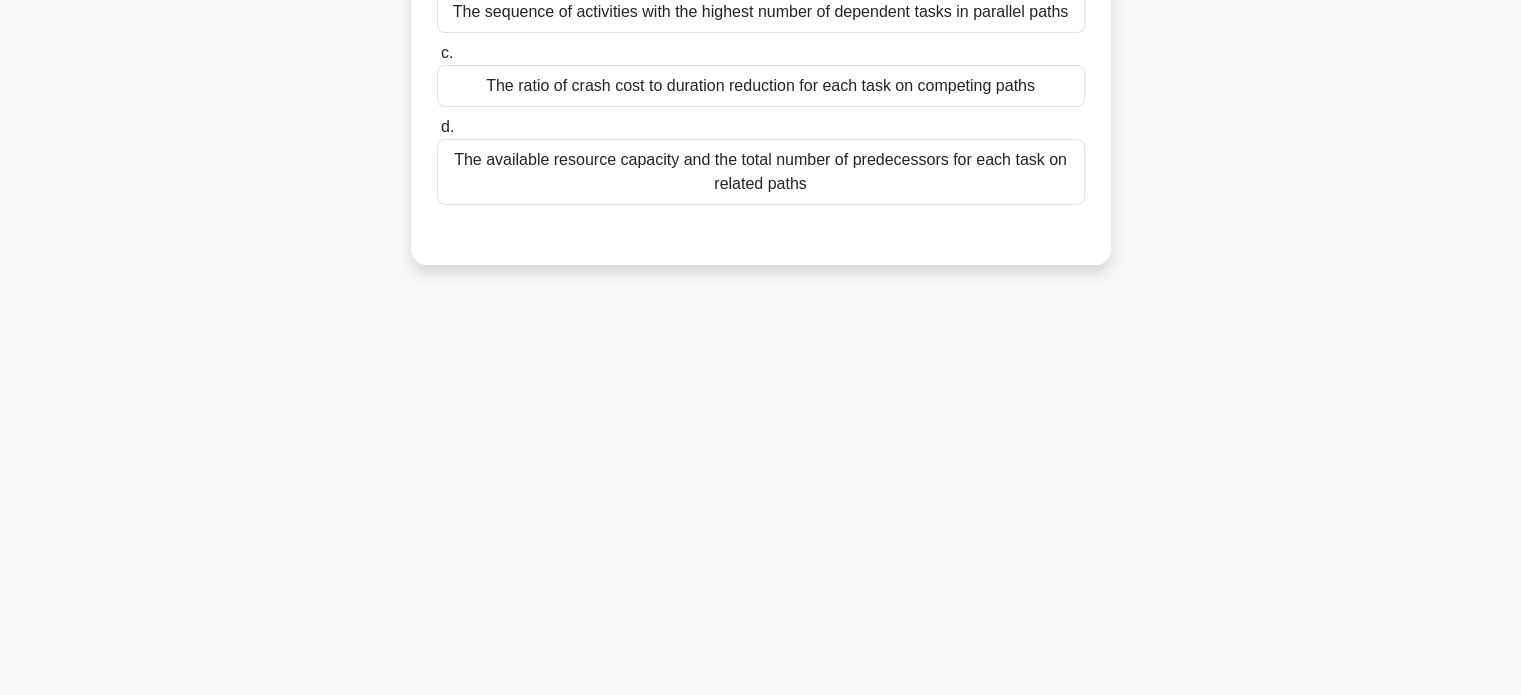 click on "The available resource capacity and the total number of predecessors for each task on related paths" at bounding box center (761, 172) 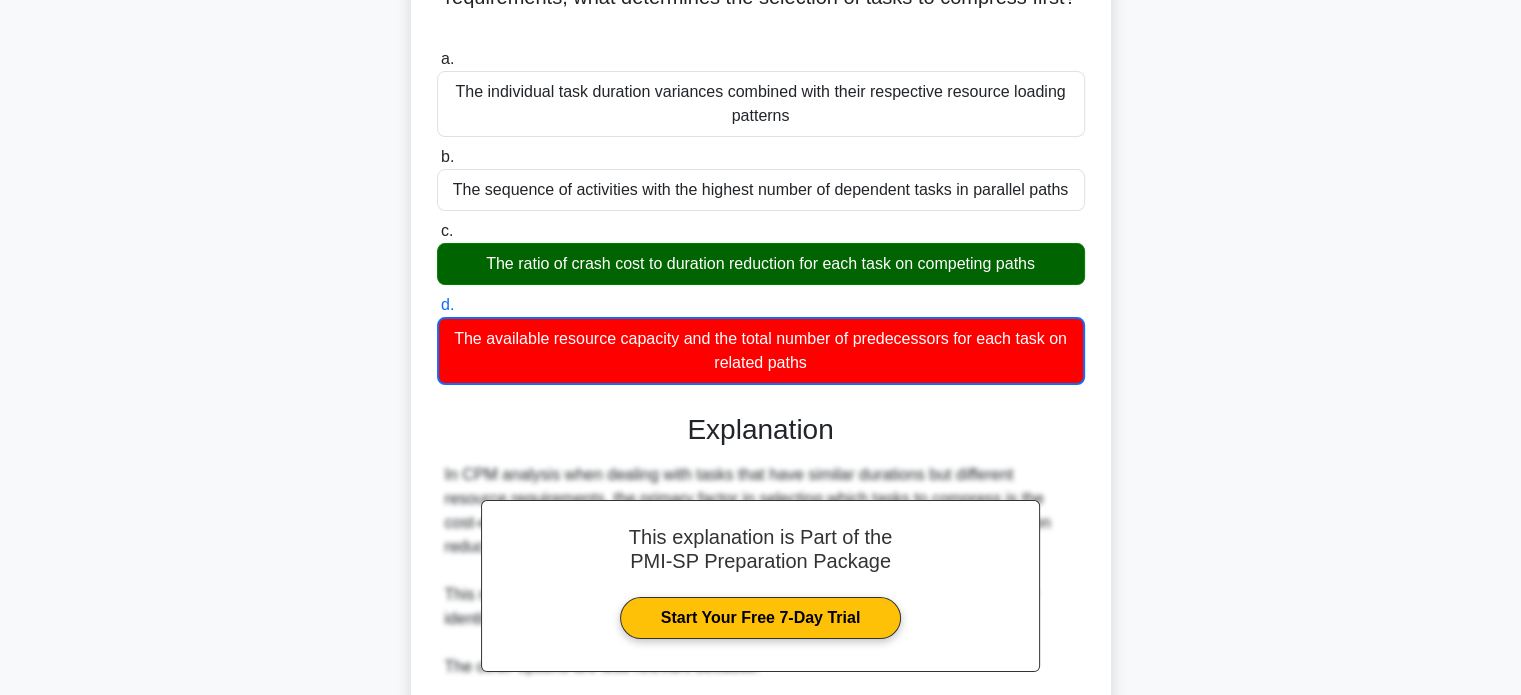 scroll, scrollTop: 0, scrollLeft: 0, axis: both 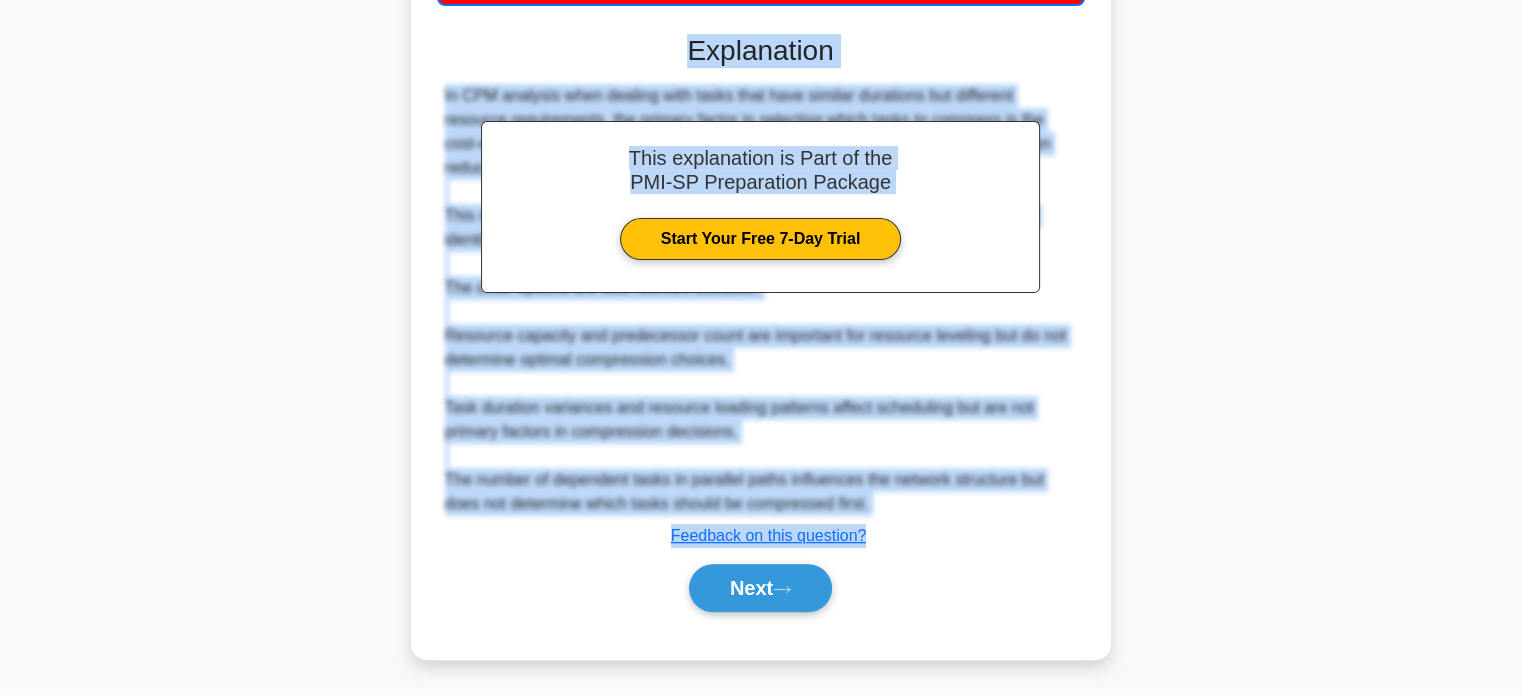 drag, startPoint x: 428, startPoint y: 148, endPoint x: 996, endPoint y: 527, distance: 682.836 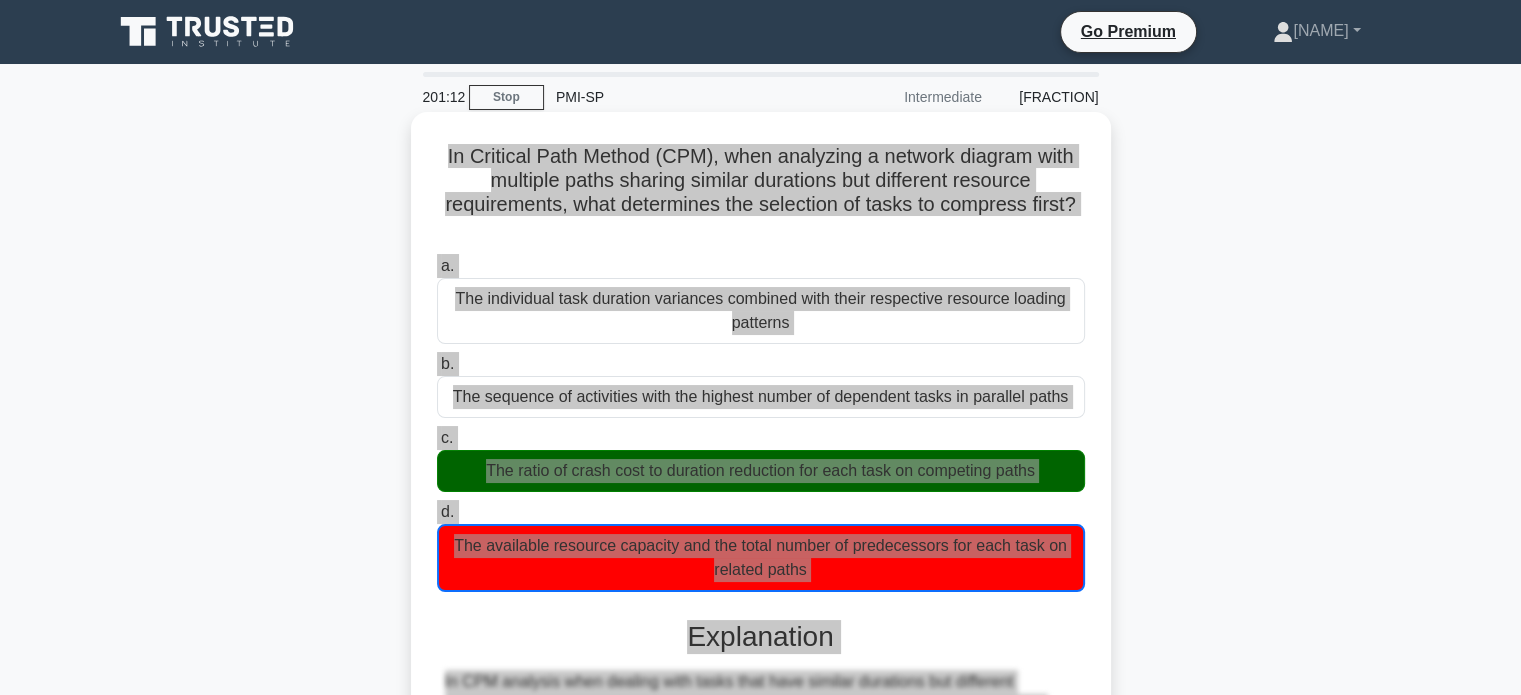 scroll, scrollTop: 500, scrollLeft: 0, axis: vertical 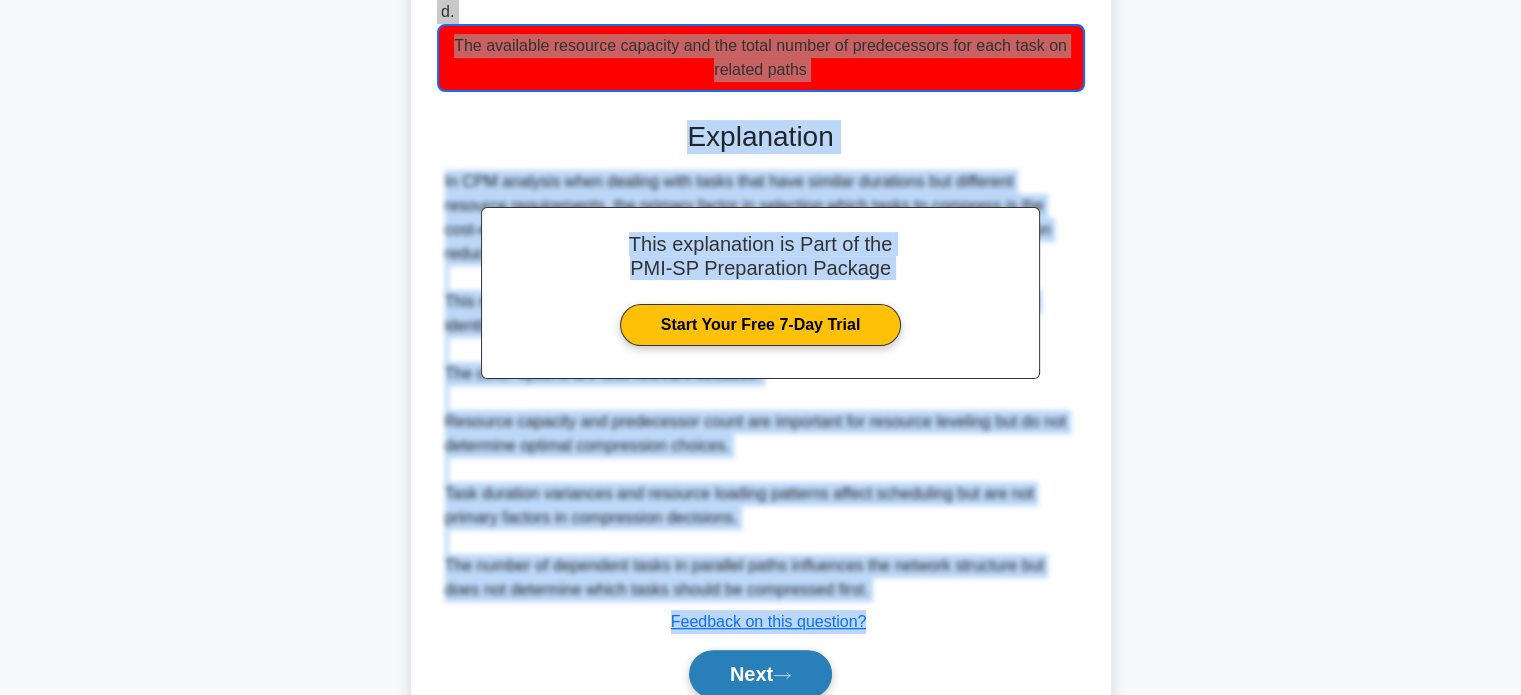 click on "Next" at bounding box center (760, 674) 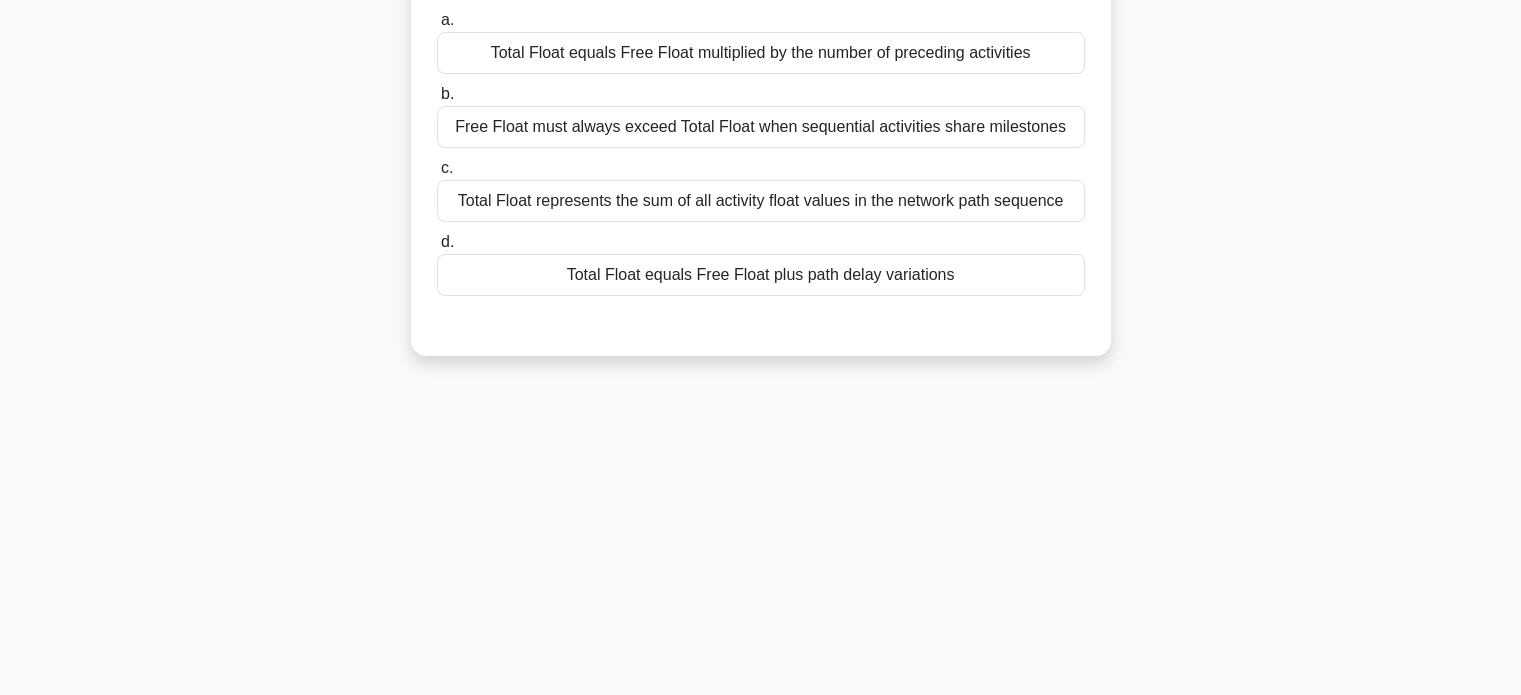 scroll, scrollTop: 185, scrollLeft: 0, axis: vertical 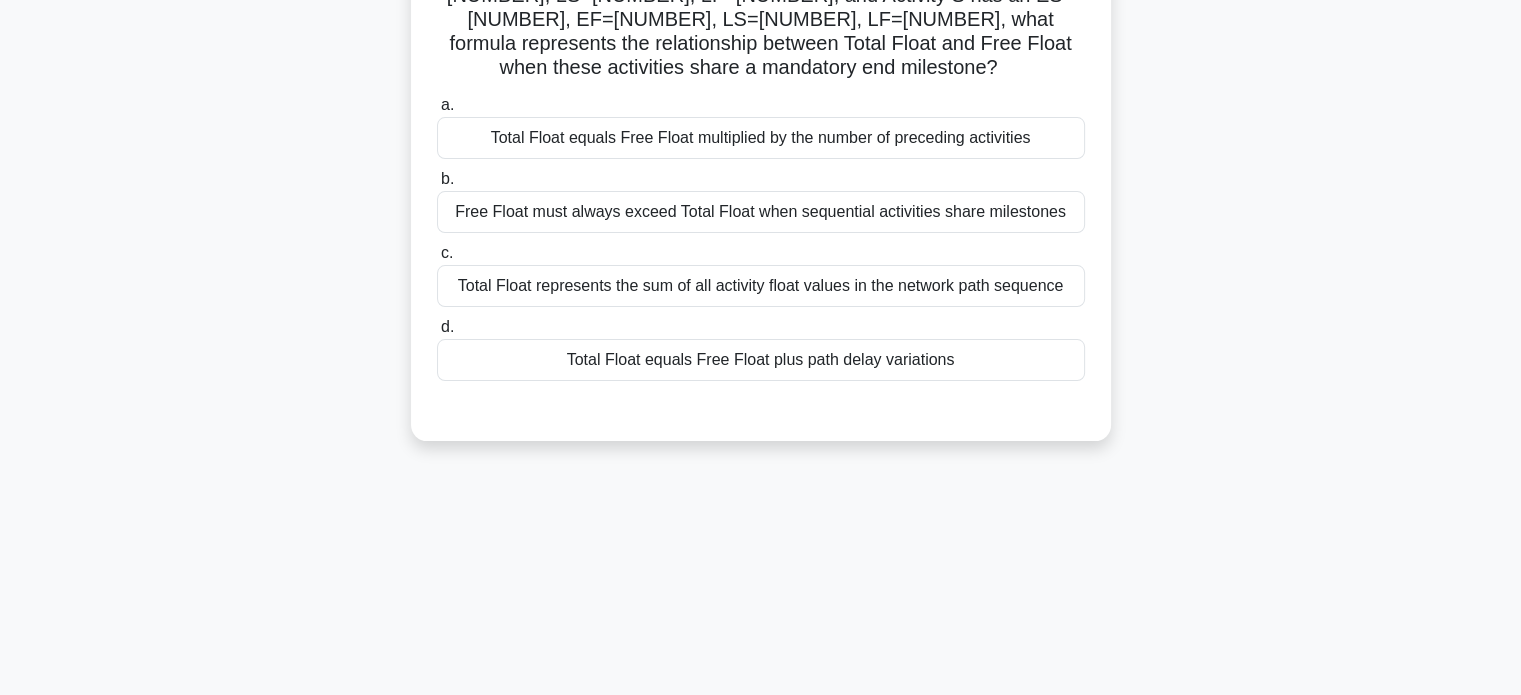 click on "Total Float represents the sum of all activity float values in the network path sequence" at bounding box center (761, 286) 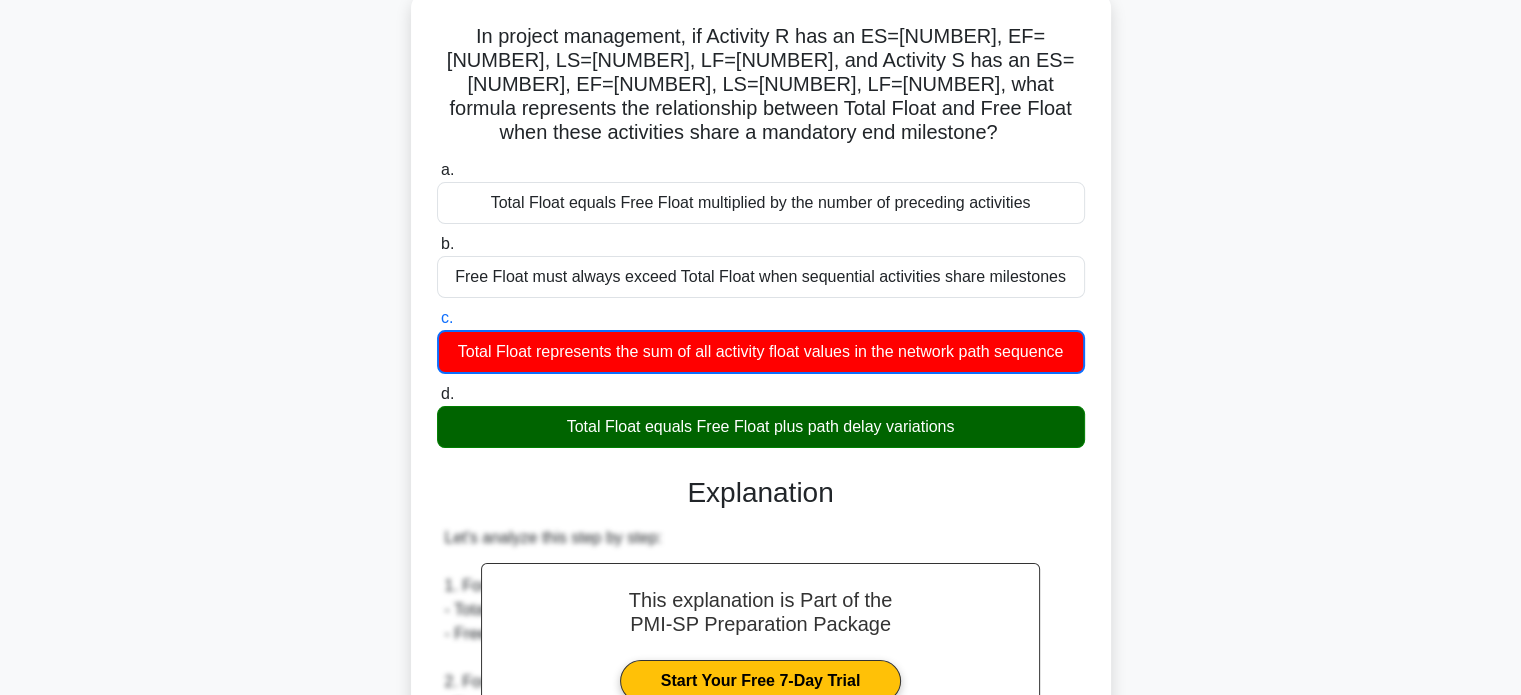 scroll, scrollTop: 85, scrollLeft: 0, axis: vertical 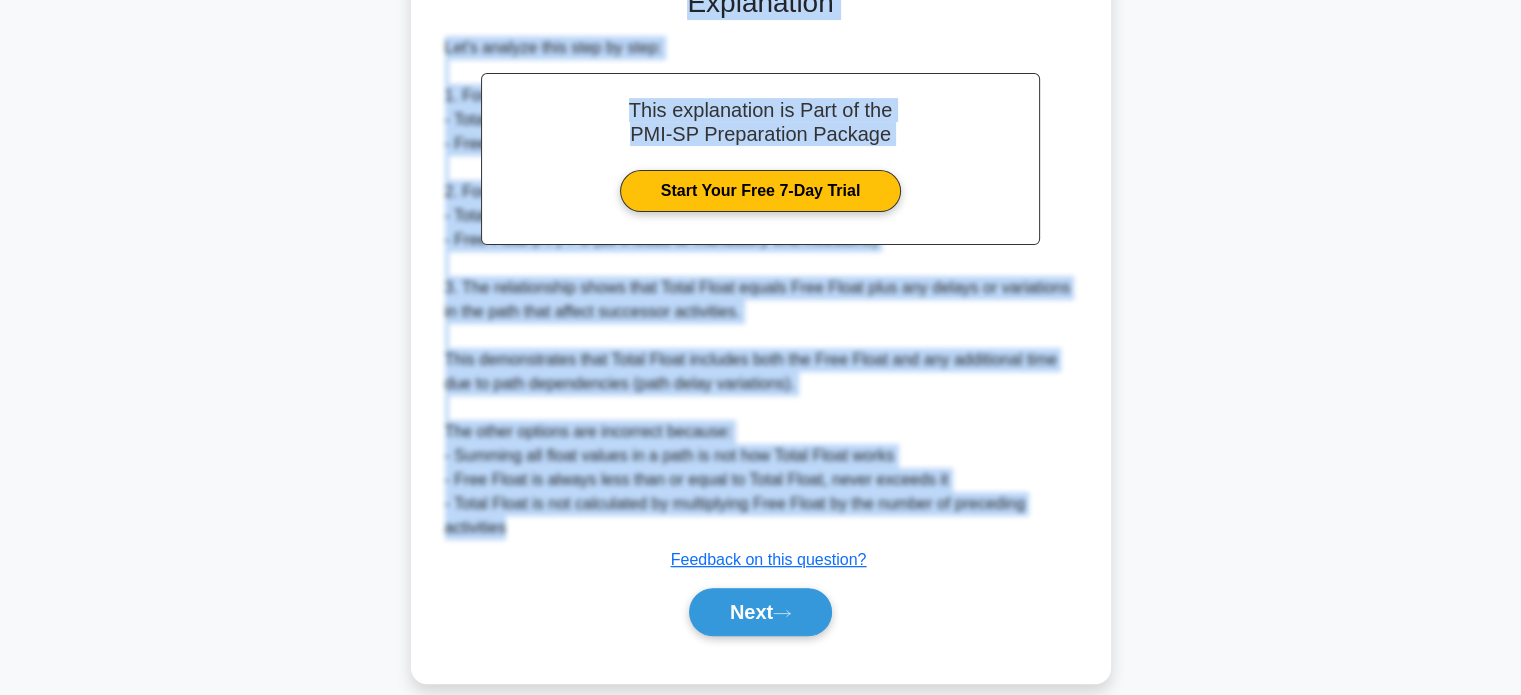 drag, startPoint x: 437, startPoint y: 69, endPoint x: 988, endPoint y: 514, distance: 708.2556 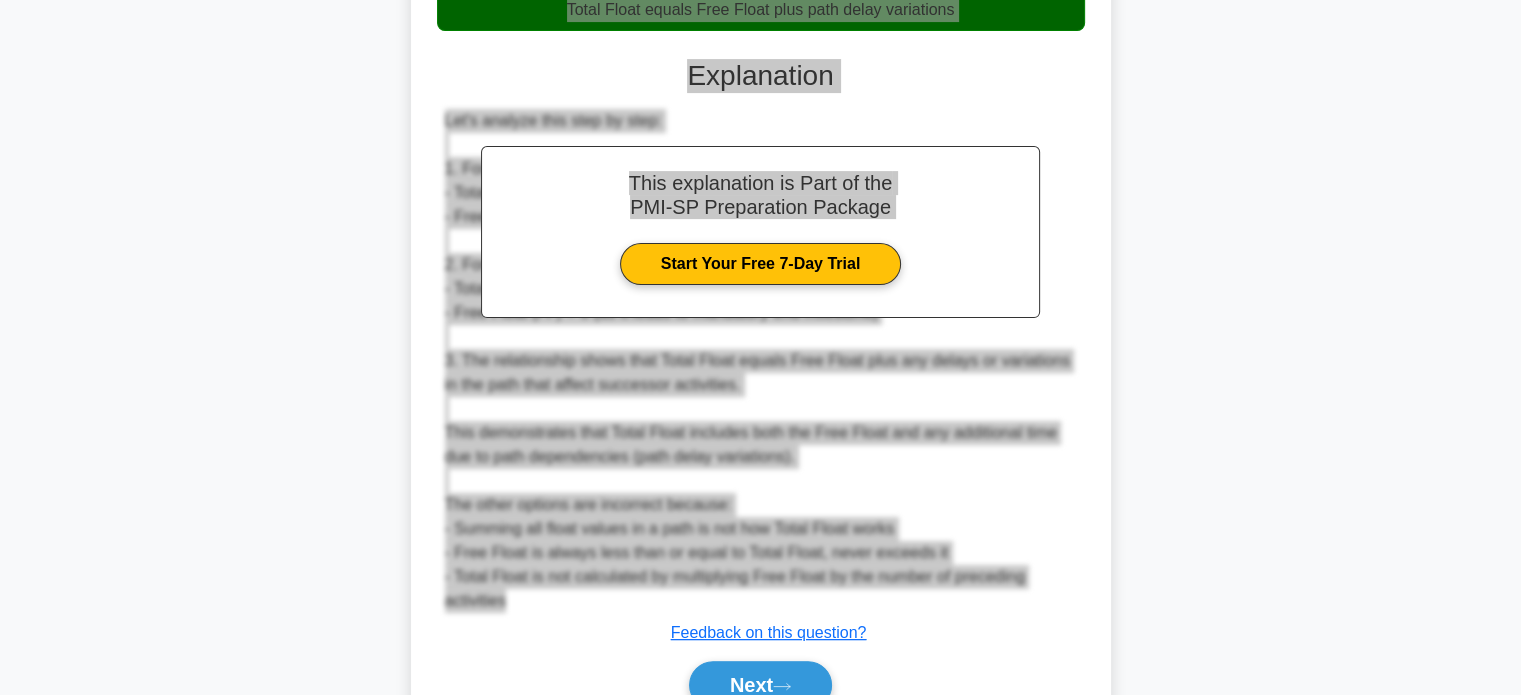 scroll, scrollTop: 610, scrollLeft: 0, axis: vertical 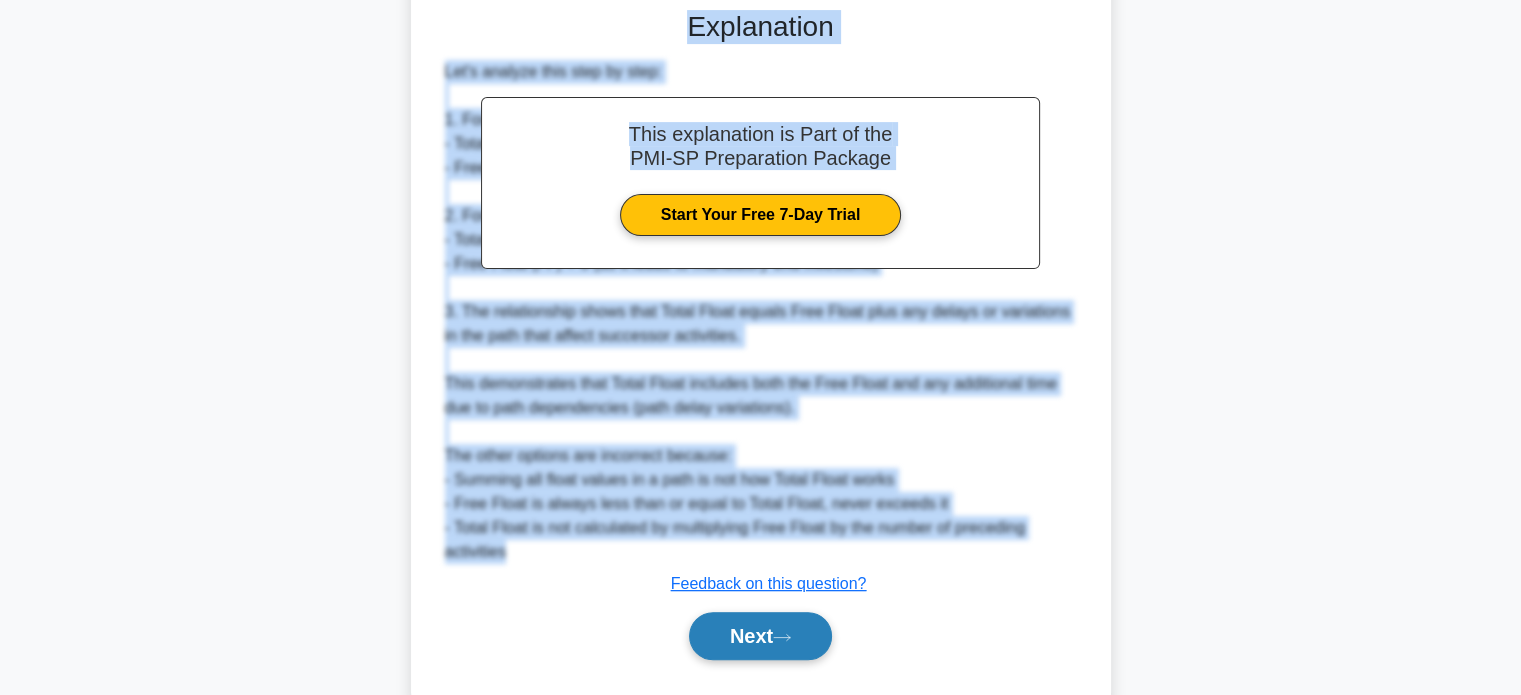 click at bounding box center (782, 637) 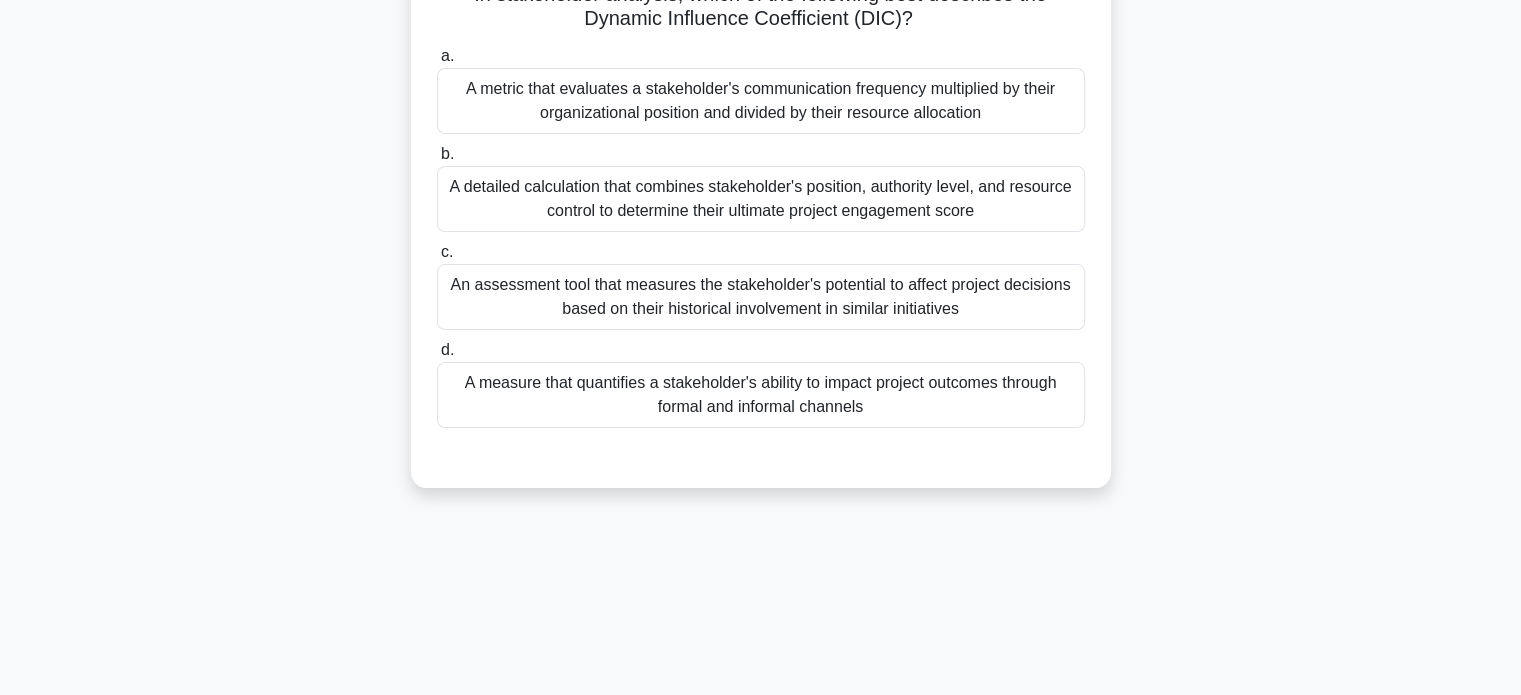 scroll, scrollTop: 0, scrollLeft: 0, axis: both 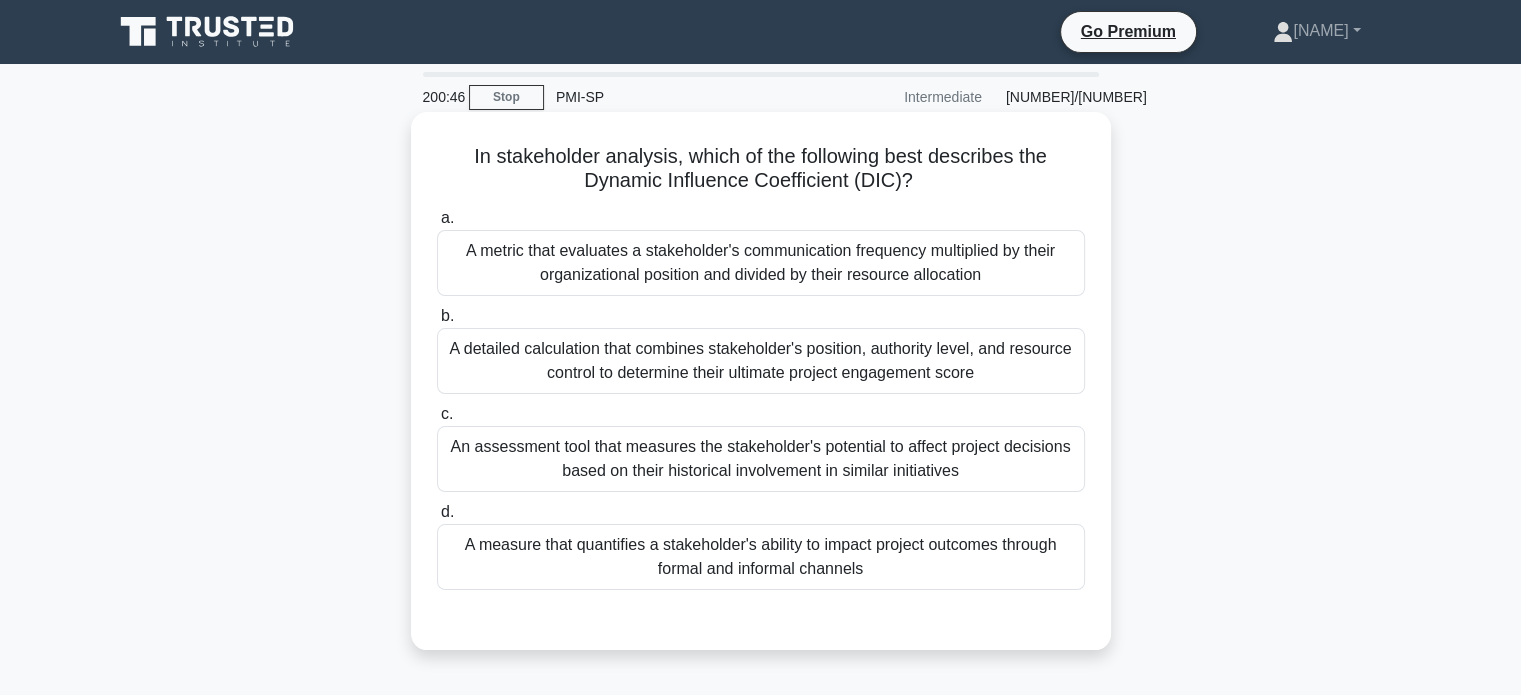 click on "A detailed calculation that combines stakeholder's position, authority level, and resource control to determine their ultimate project engagement score" at bounding box center (761, 361) 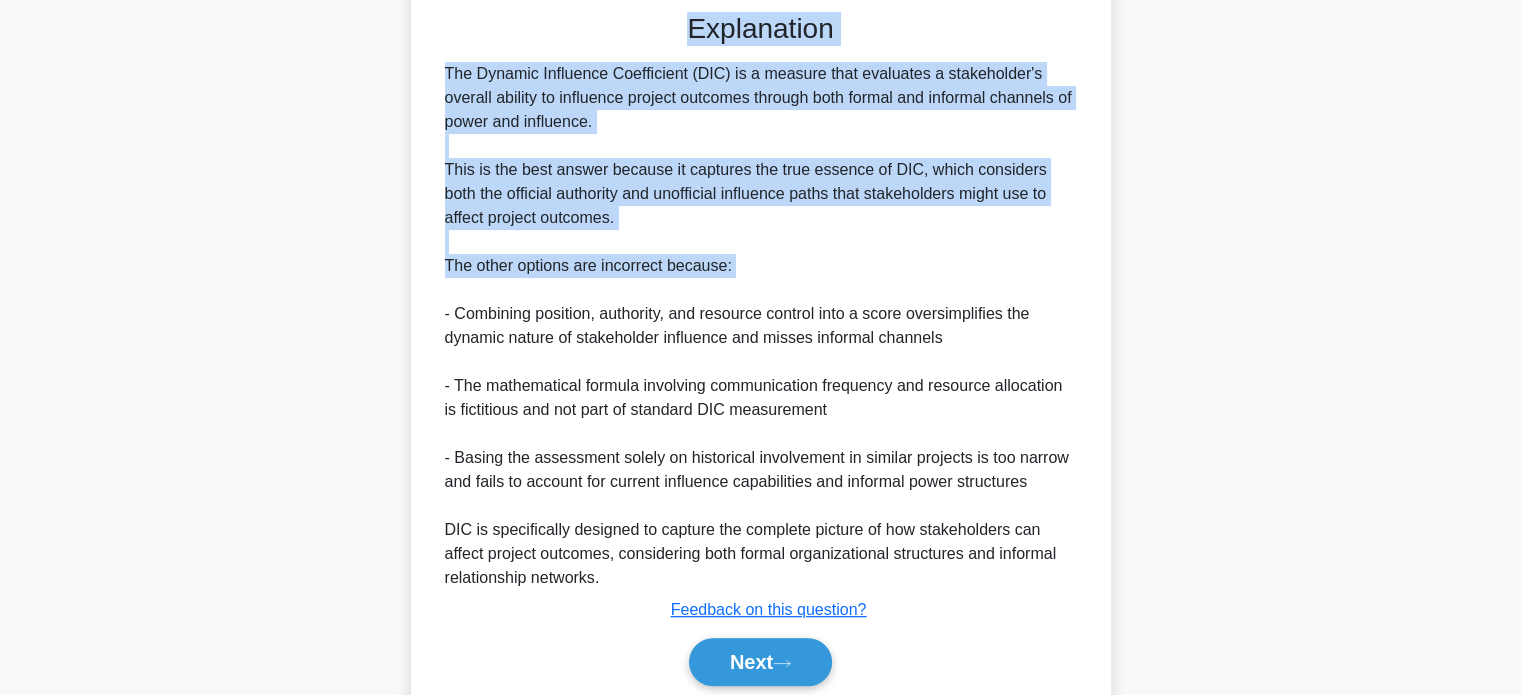 scroll, scrollTop: 682, scrollLeft: 0, axis: vertical 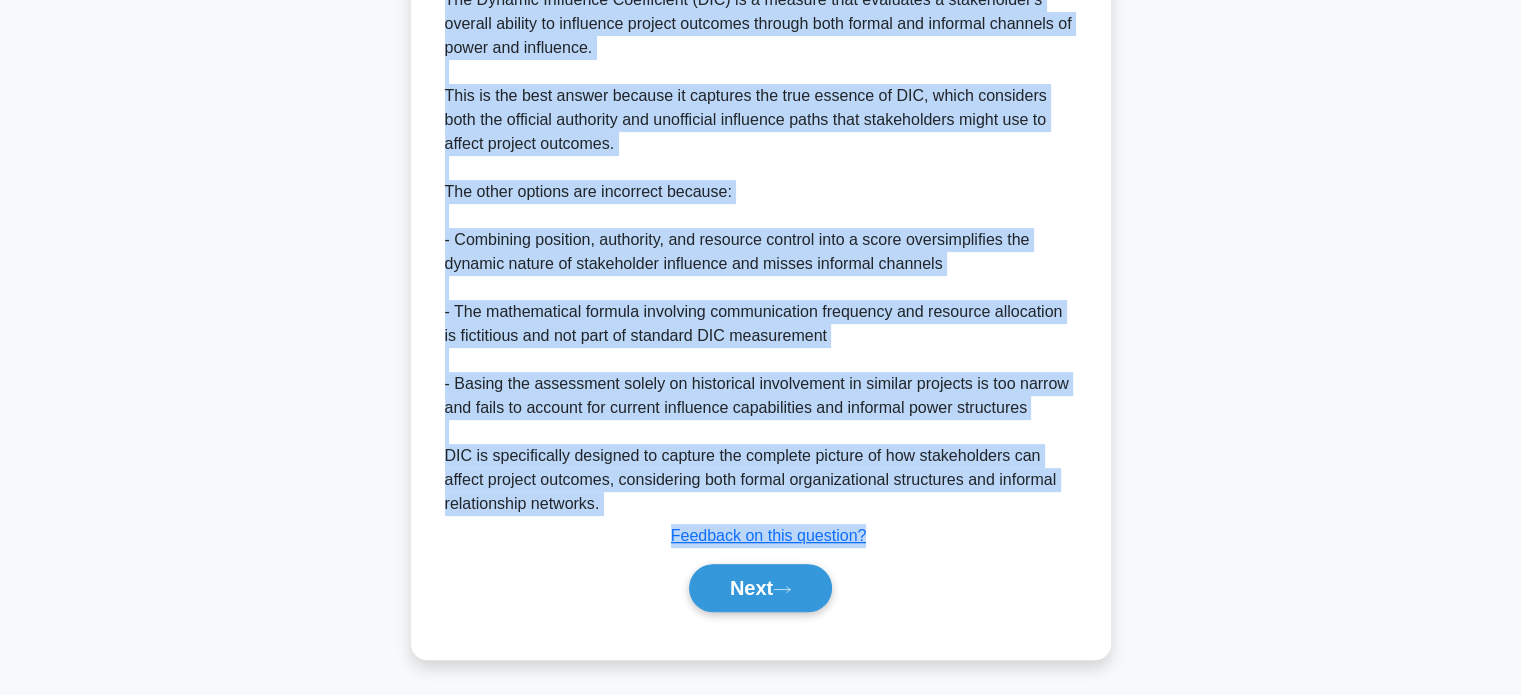 drag, startPoint x: 457, startPoint y: 151, endPoint x: 942, endPoint y: 539, distance: 621.103 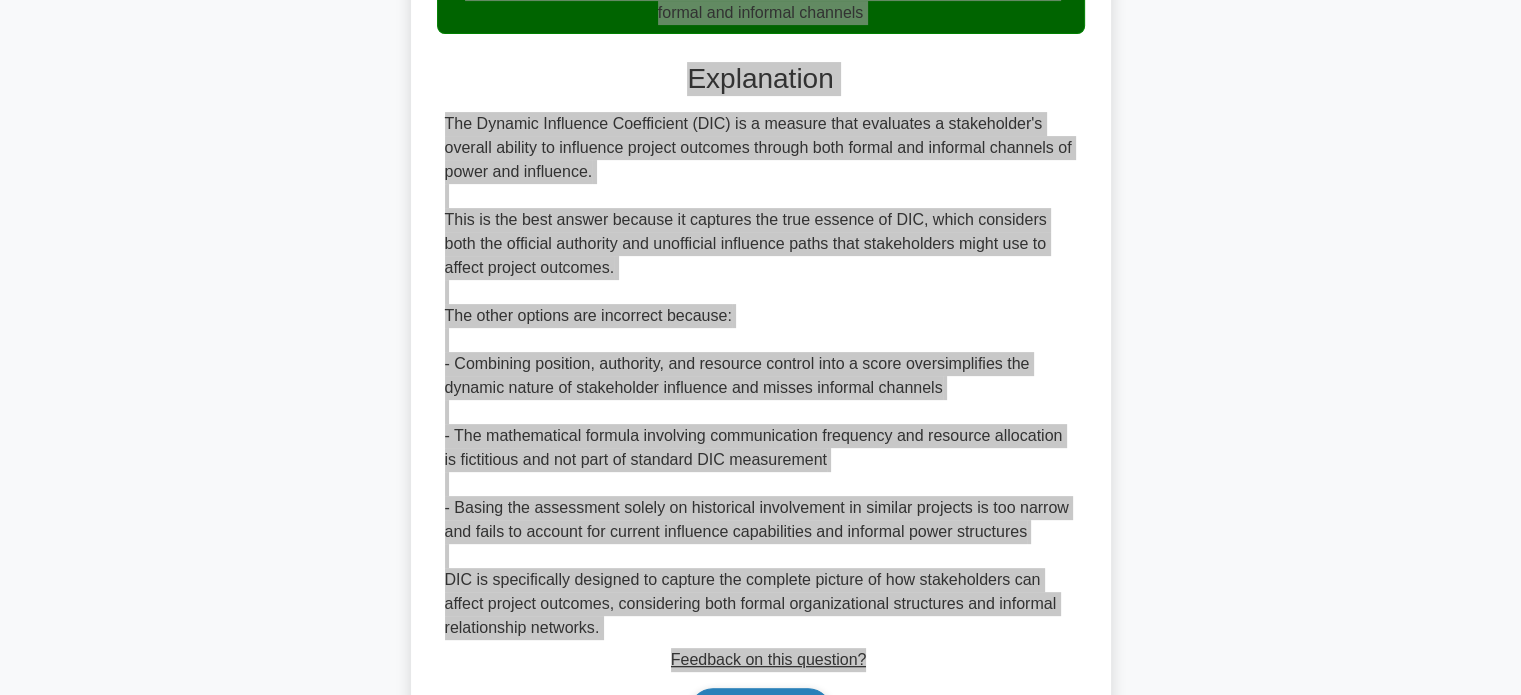 scroll, scrollTop: 682, scrollLeft: 0, axis: vertical 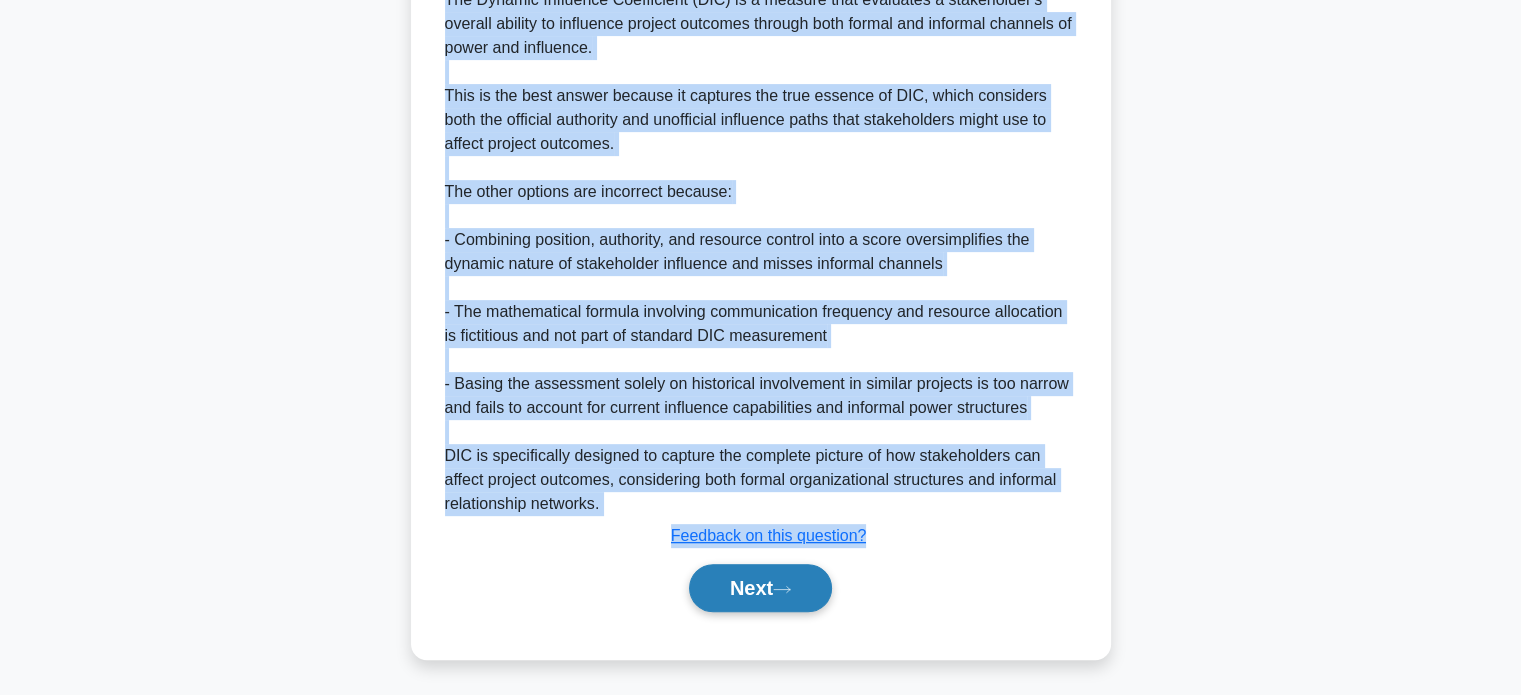 click on "Next" at bounding box center (760, 588) 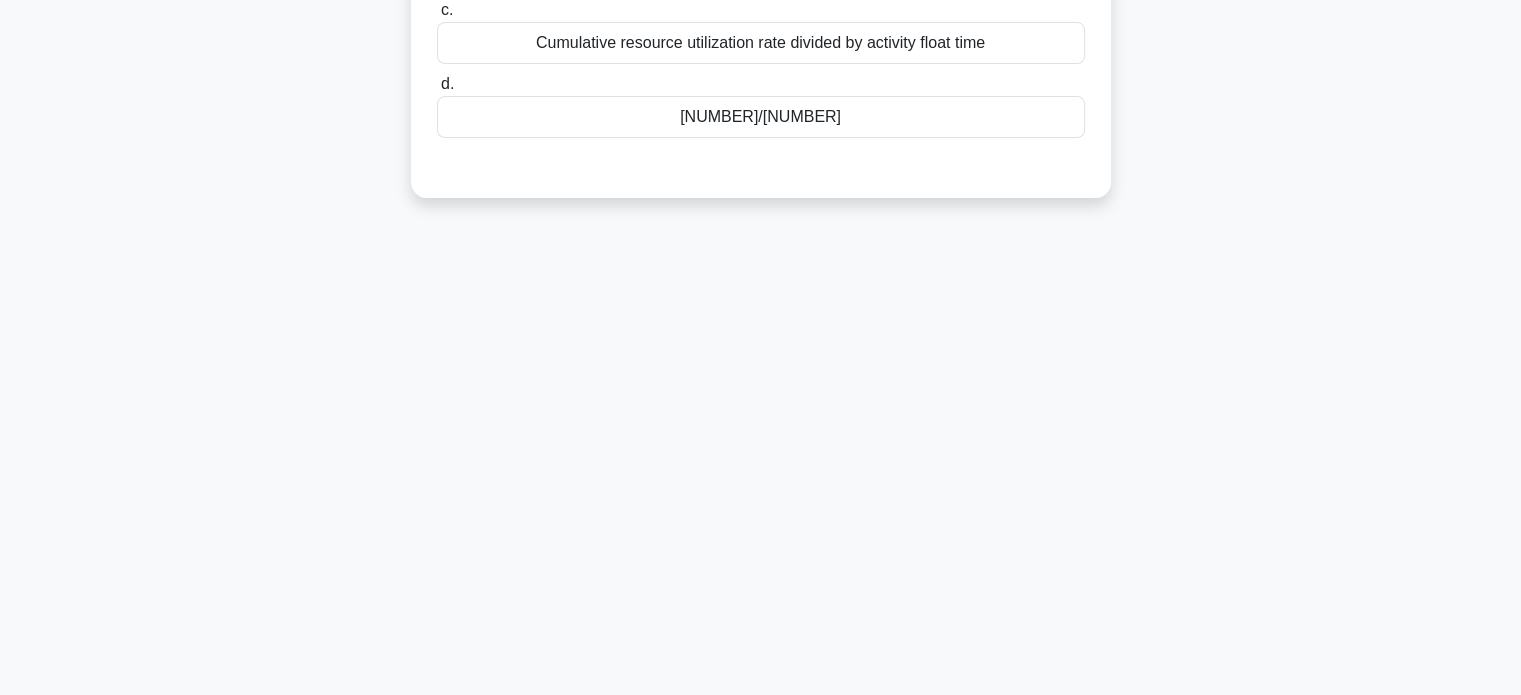 scroll, scrollTop: 385, scrollLeft: 0, axis: vertical 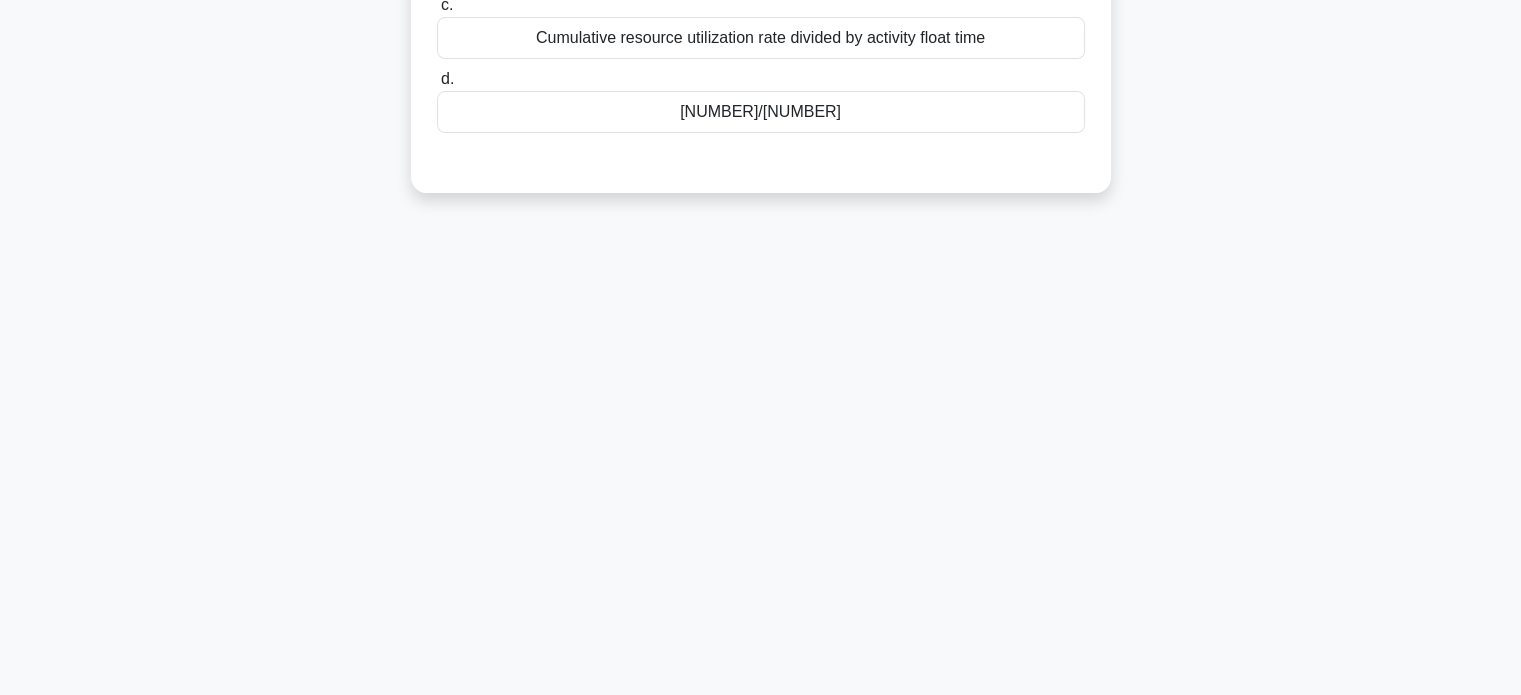 click on "Cost per time unit saved divided by resource unit cost" at bounding box center (761, 112) 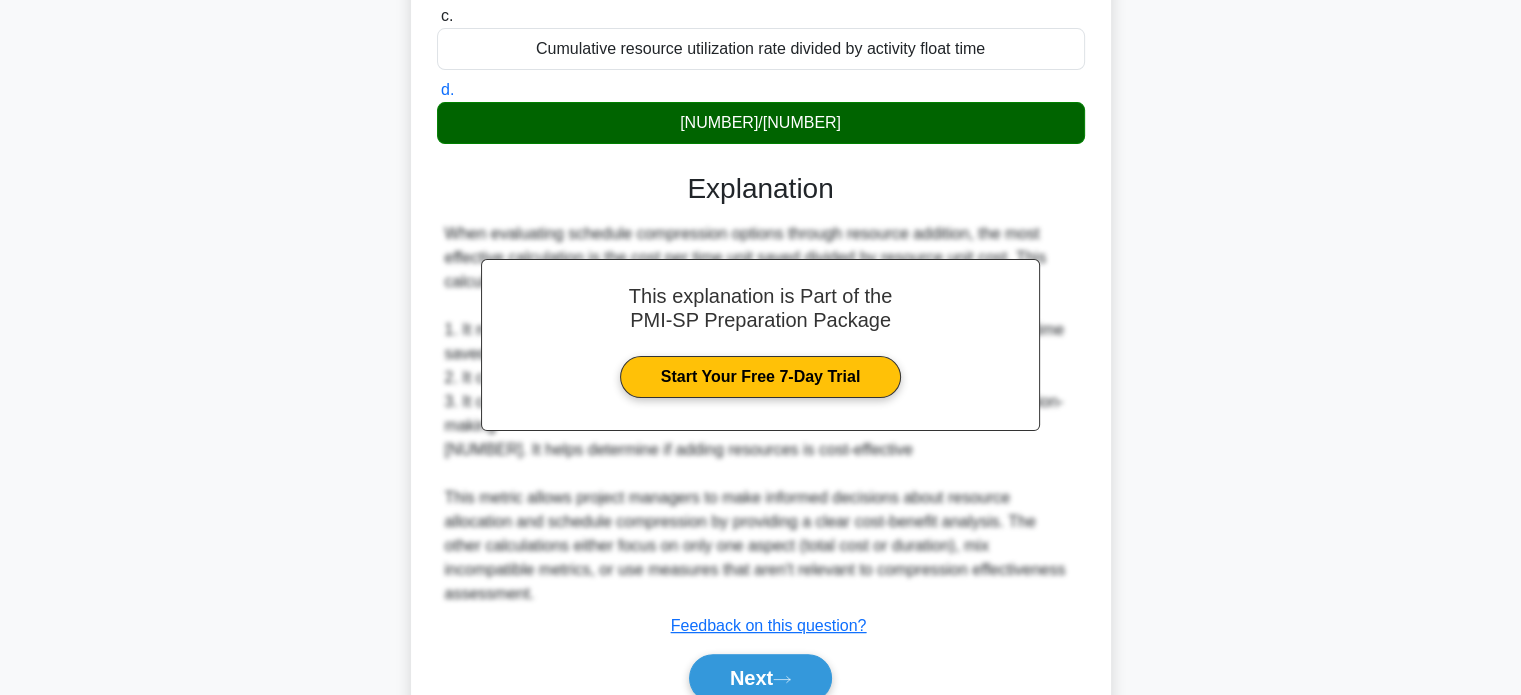 scroll, scrollTop: 0, scrollLeft: 0, axis: both 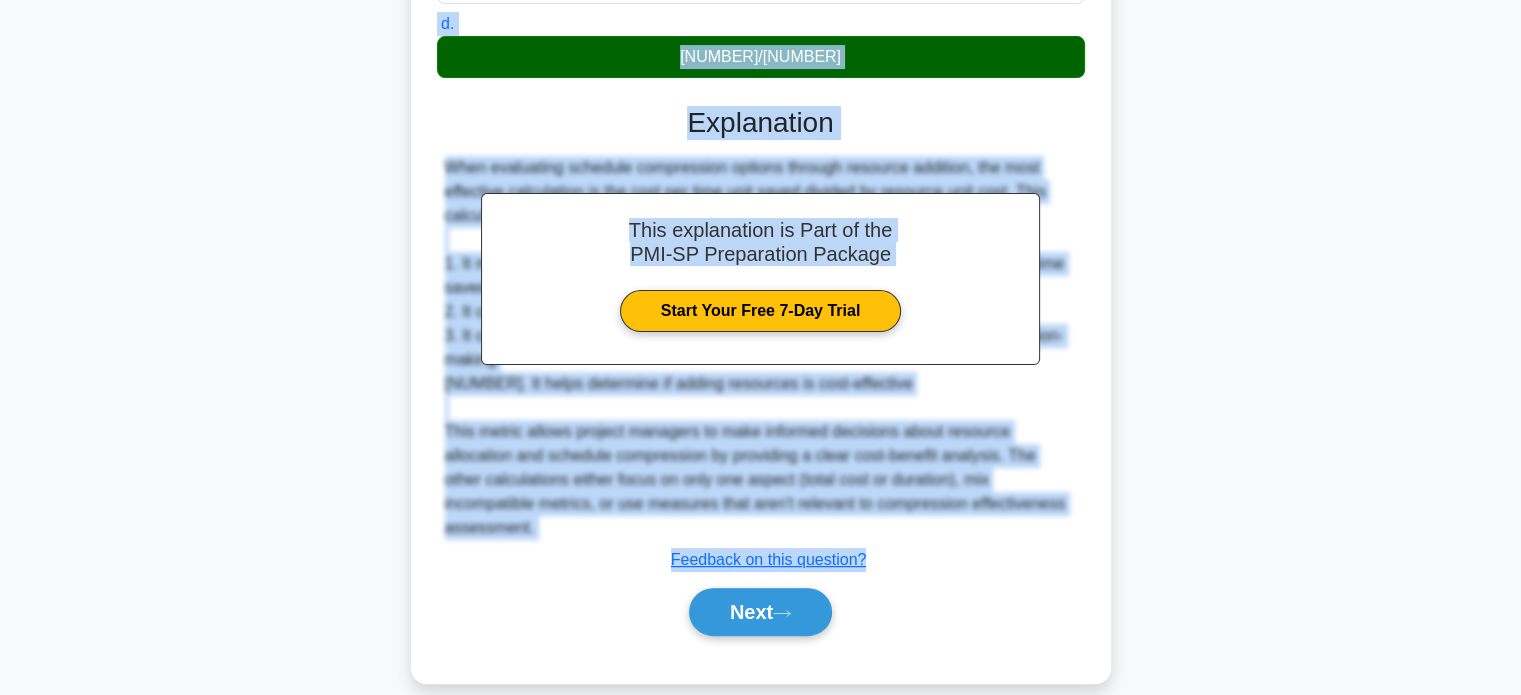 drag, startPoint x: 464, startPoint y: 147, endPoint x: 989, endPoint y: 599, distance: 692.7691 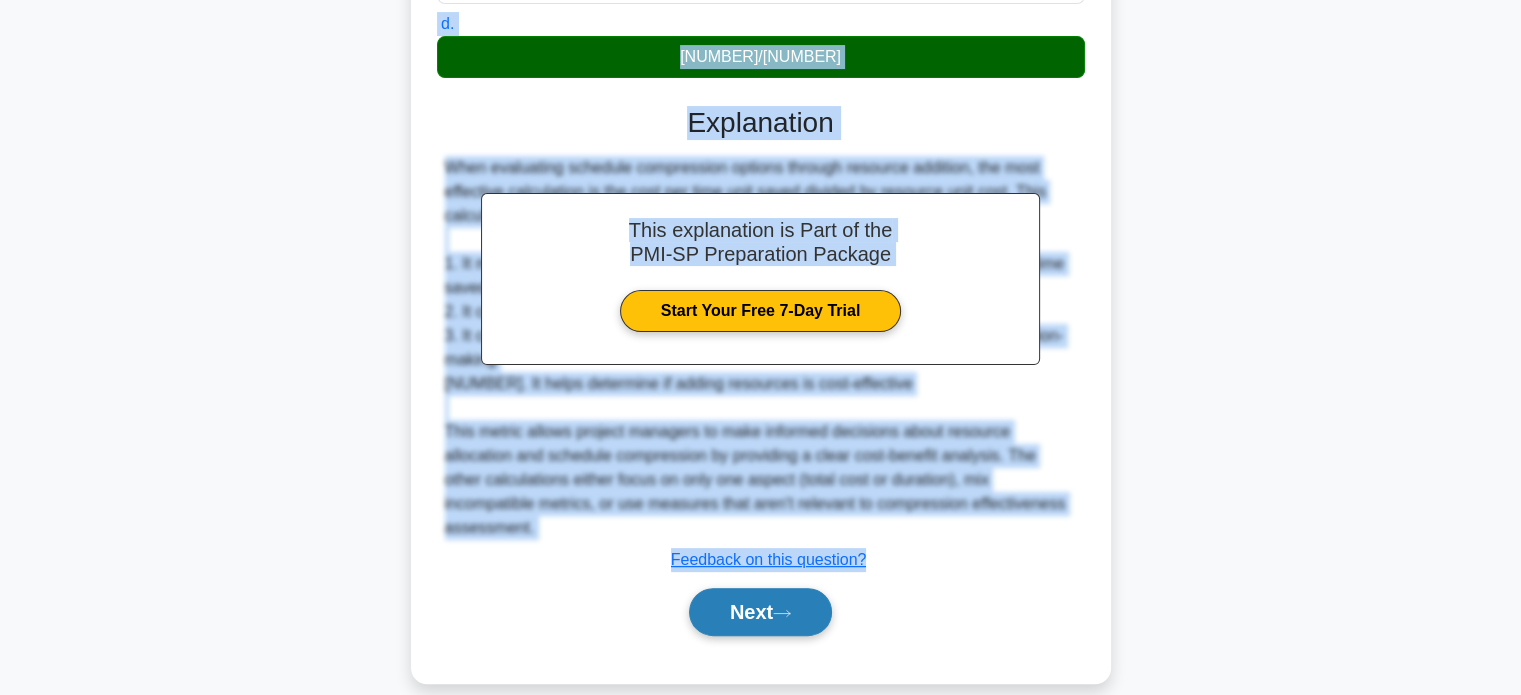 drag, startPoint x: 768, startPoint y: 599, endPoint x: 780, endPoint y: 598, distance: 12.0415945 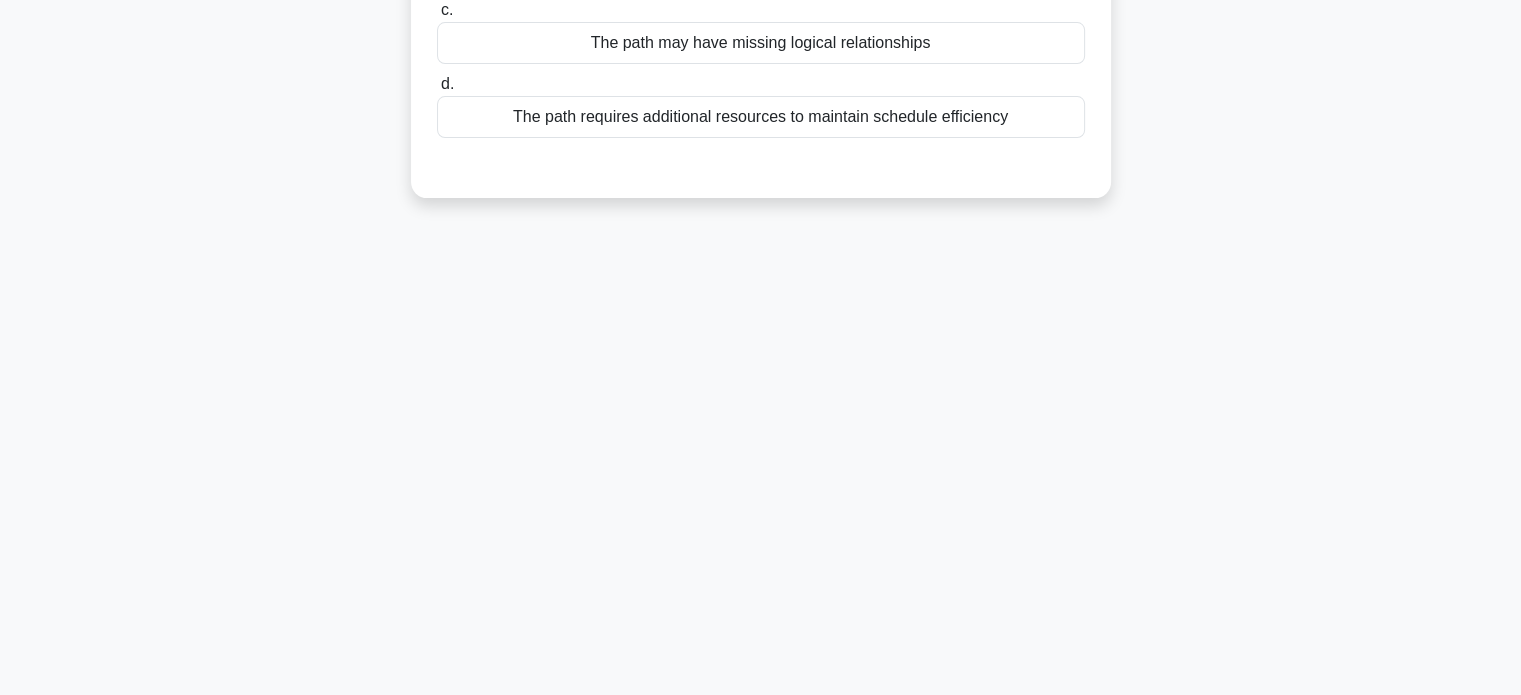 scroll, scrollTop: 385, scrollLeft: 0, axis: vertical 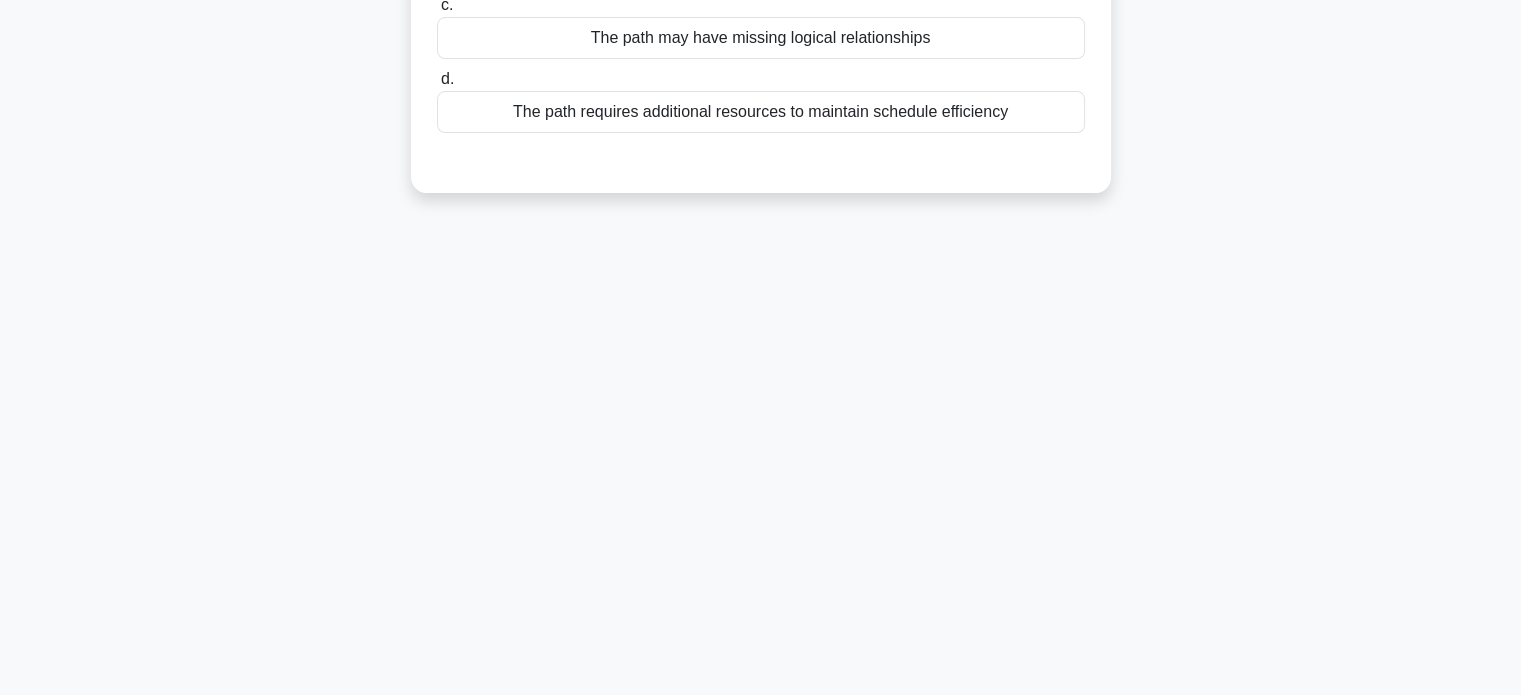 click on "The path requires additional resources to maintain schedule efficiency" at bounding box center (761, 112) 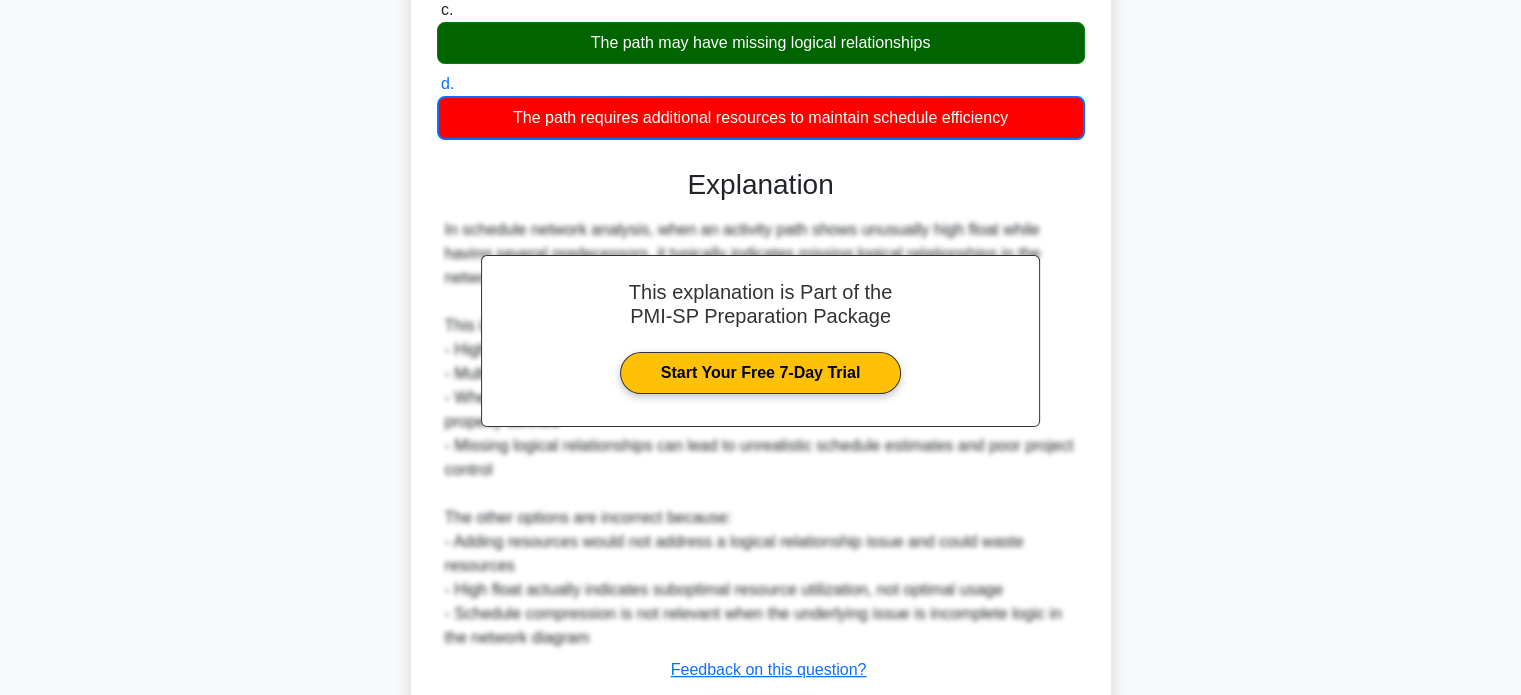 scroll, scrollTop: 0, scrollLeft: 0, axis: both 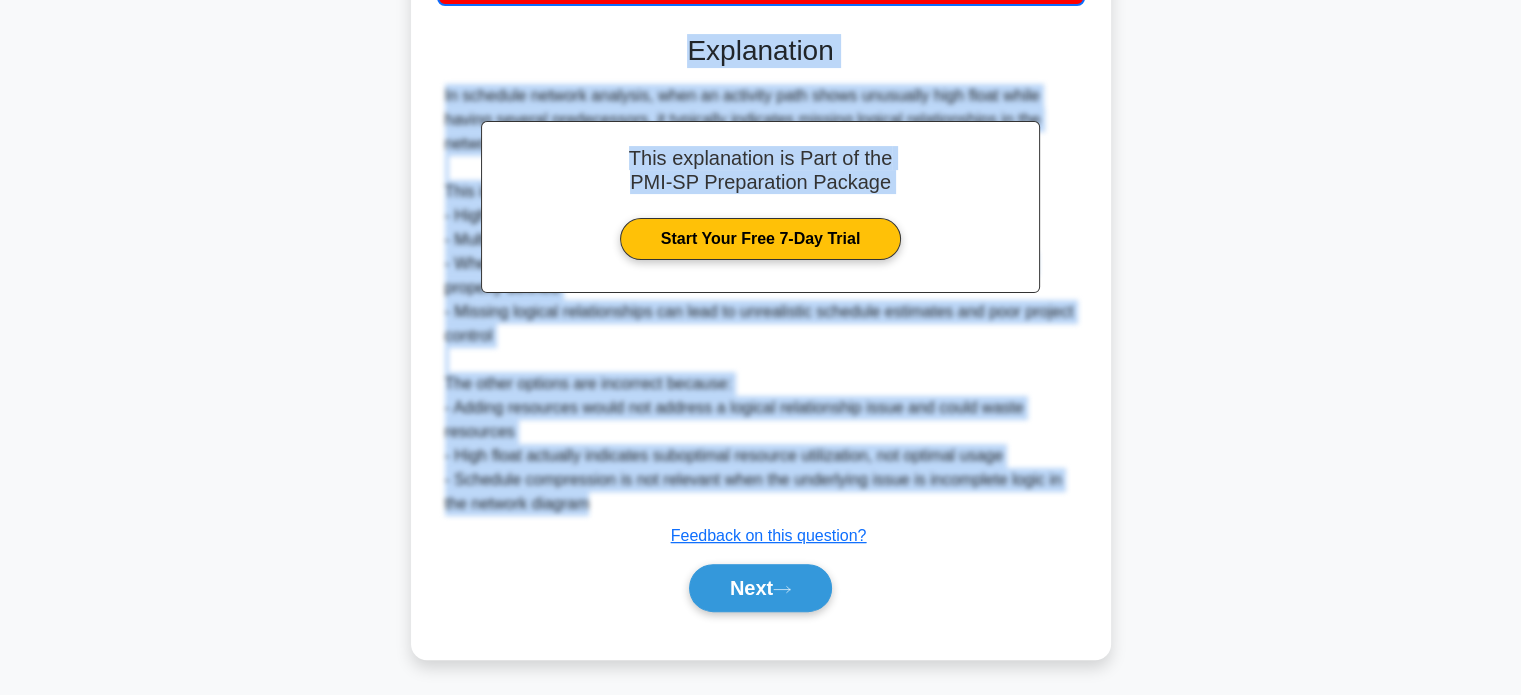 drag, startPoint x: 429, startPoint y: 154, endPoint x: 968, endPoint y: 507, distance: 644.30585 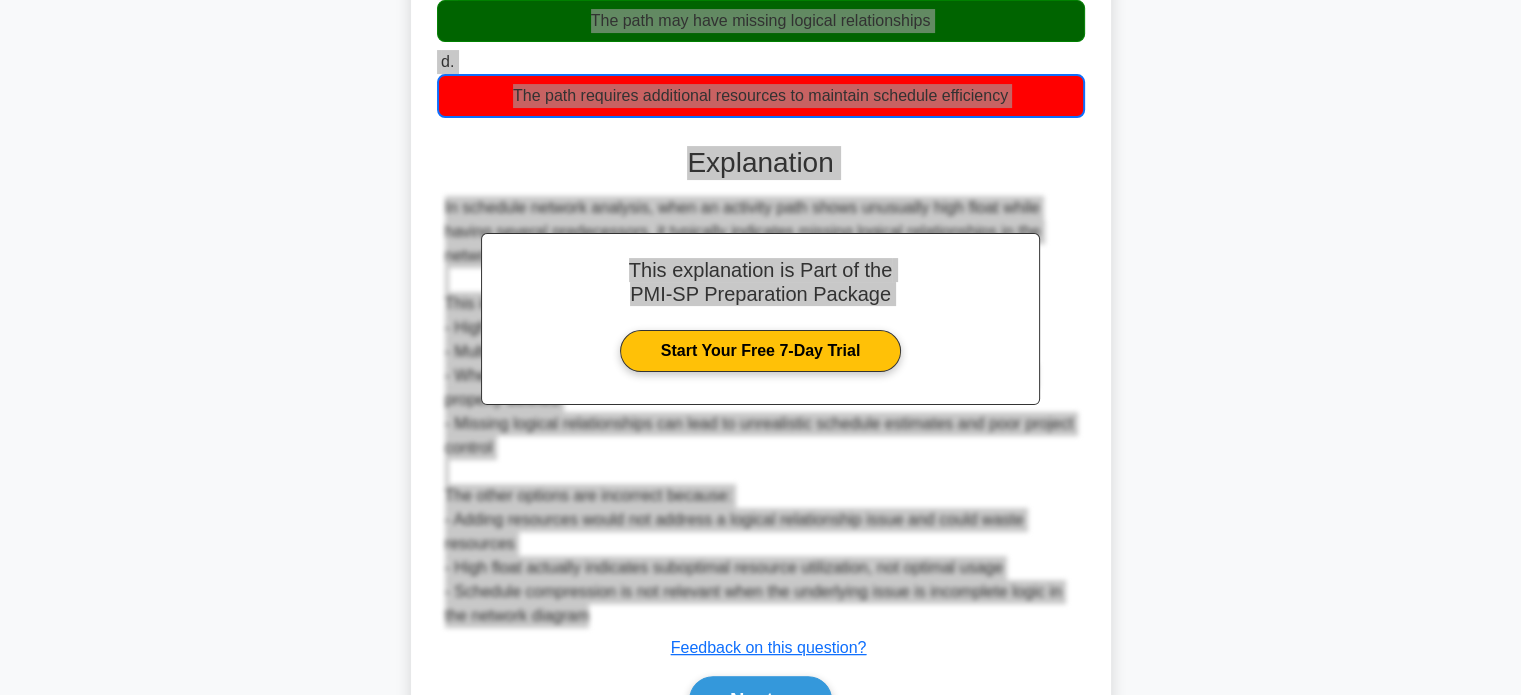 scroll, scrollTop: 514, scrollLeft: 0, axis: vertical 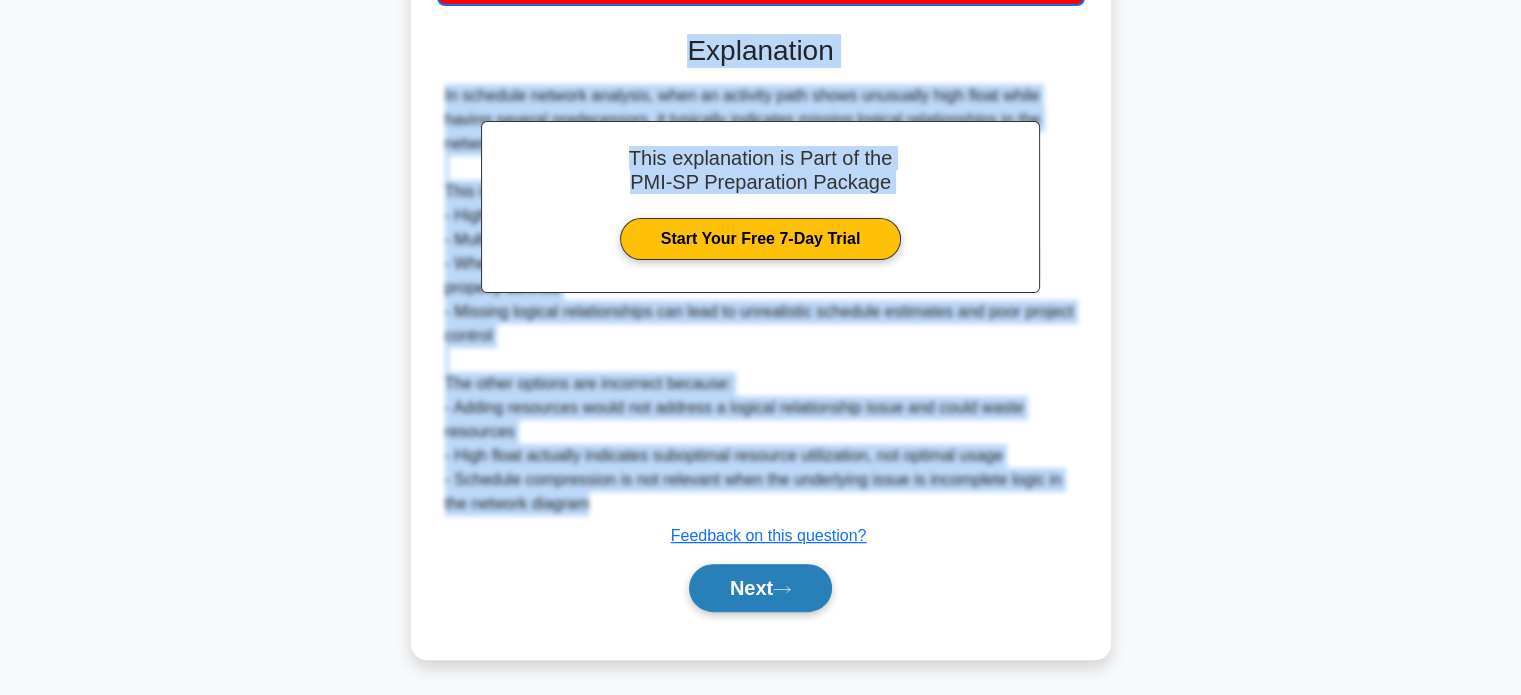 drag, startPoint x: 788, startPoint y: 571, endPoint x: 799, endPoint y: 585, distance: 17.804493 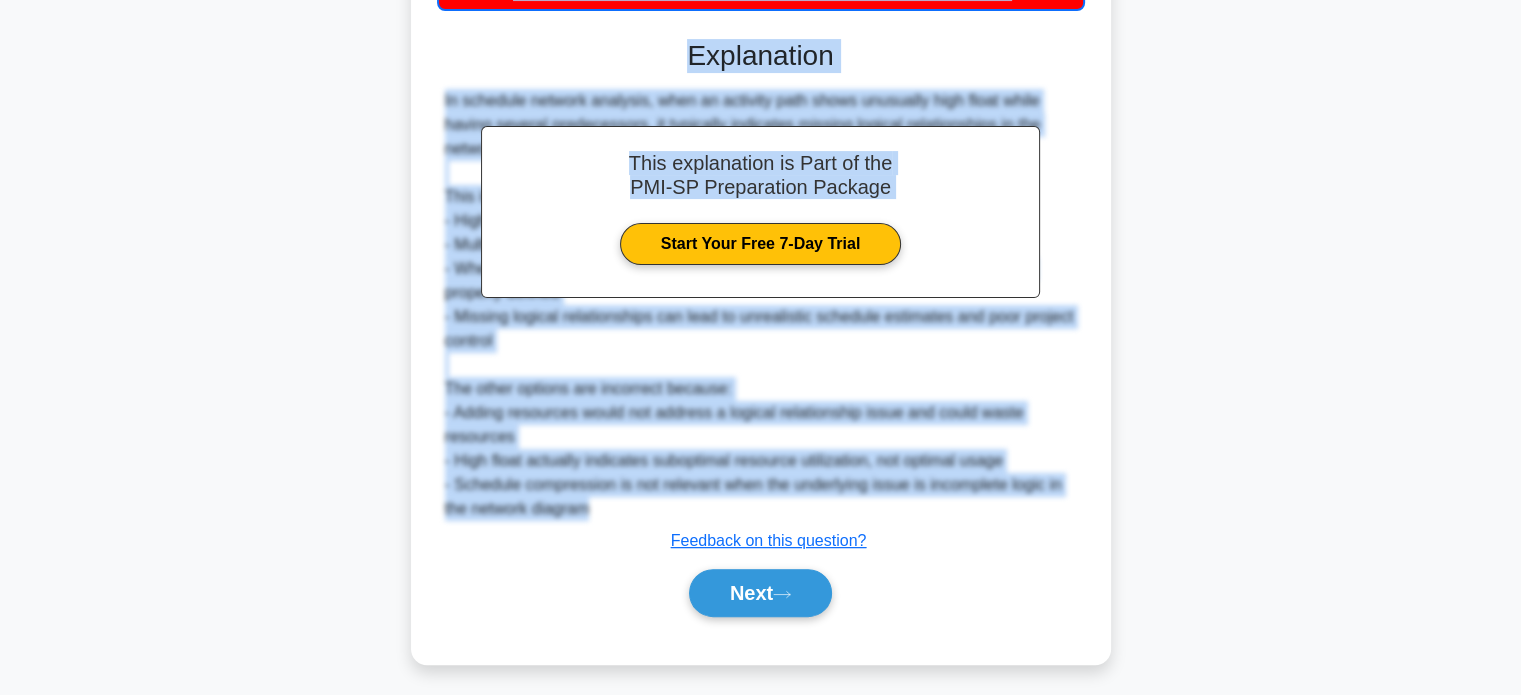scroll, scrollTop: 385, scrollLeft: 0, axis: vertical 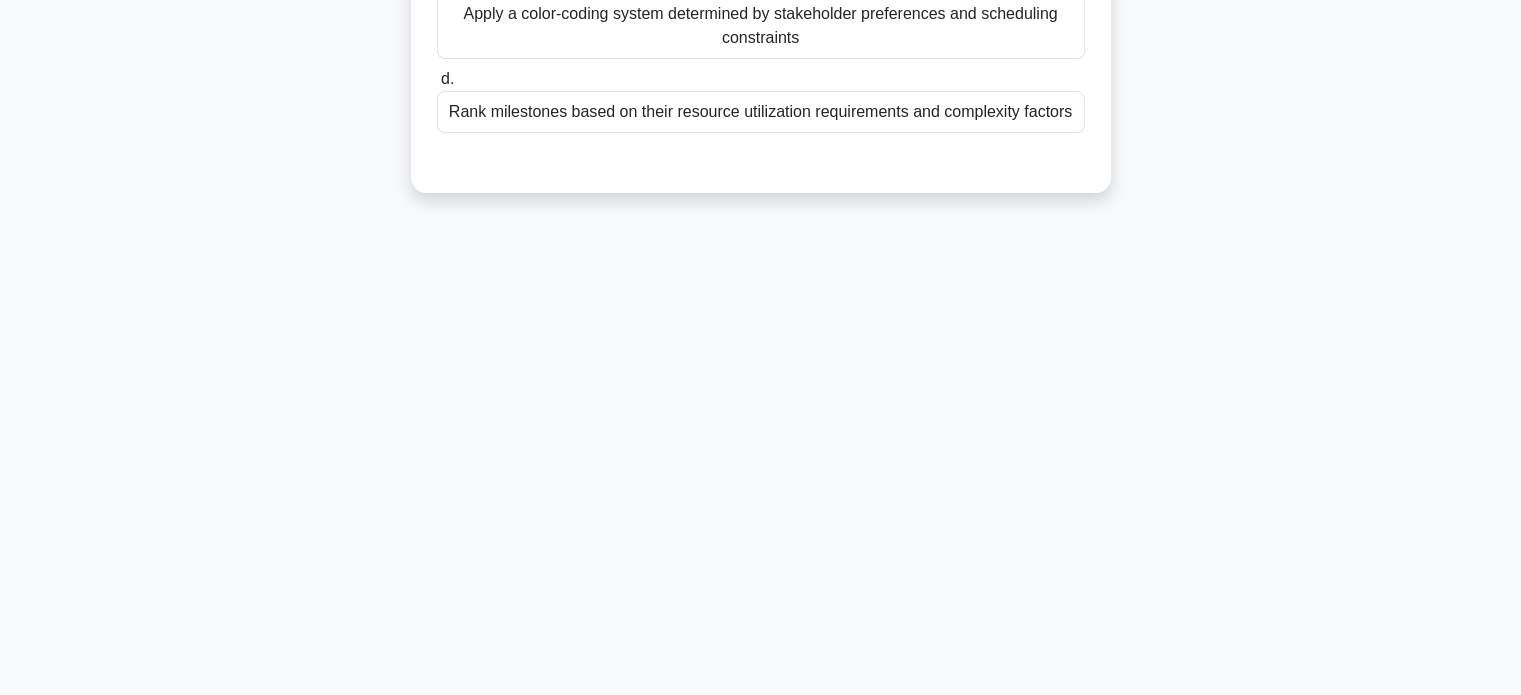 click on "Rank milestones based on their resource utilization requirements and complexity factors" at bounding box center (761, 112) 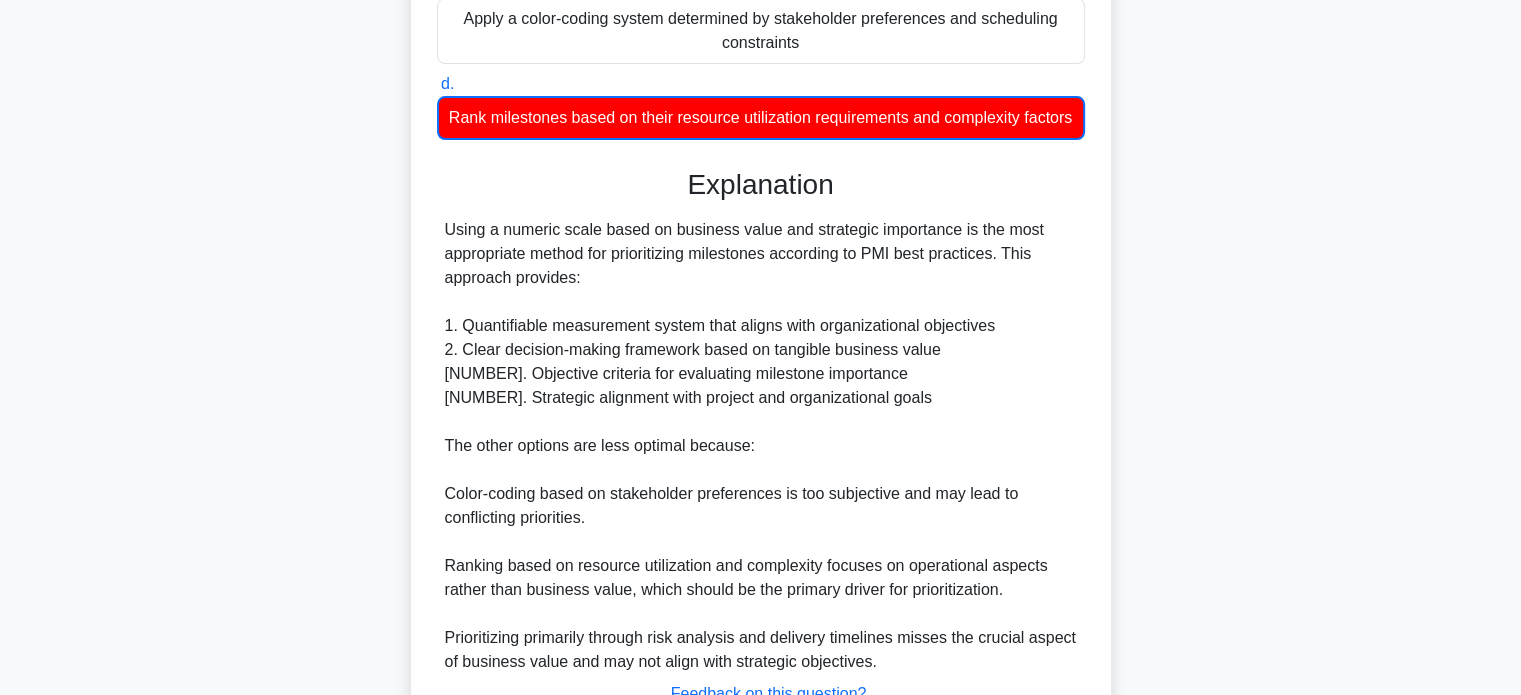 scroll, scrollTop: 0, scrollLeft: 0, axis: both 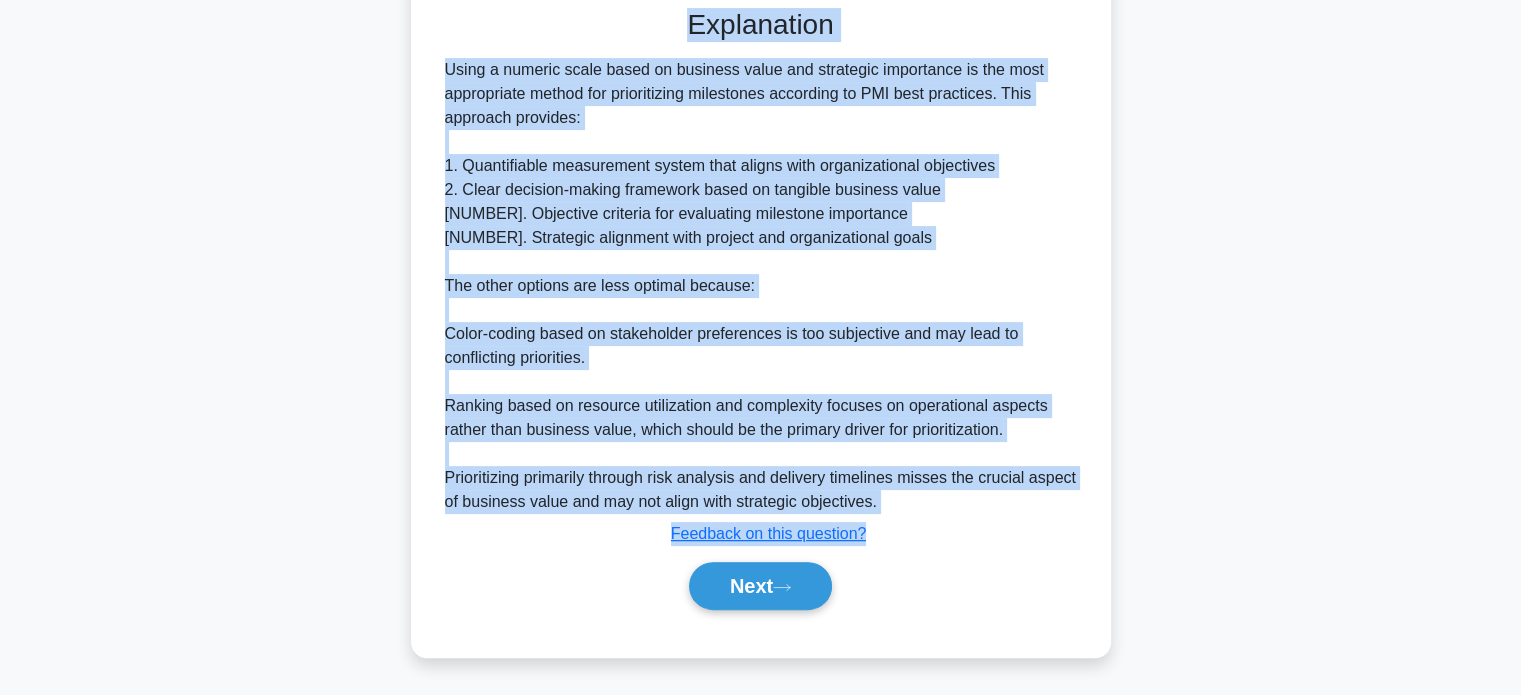 drag, startPoint x: 447, startPoint y: 149, endPoint x: 1028, endPoint y: 561, distance: 712.2535 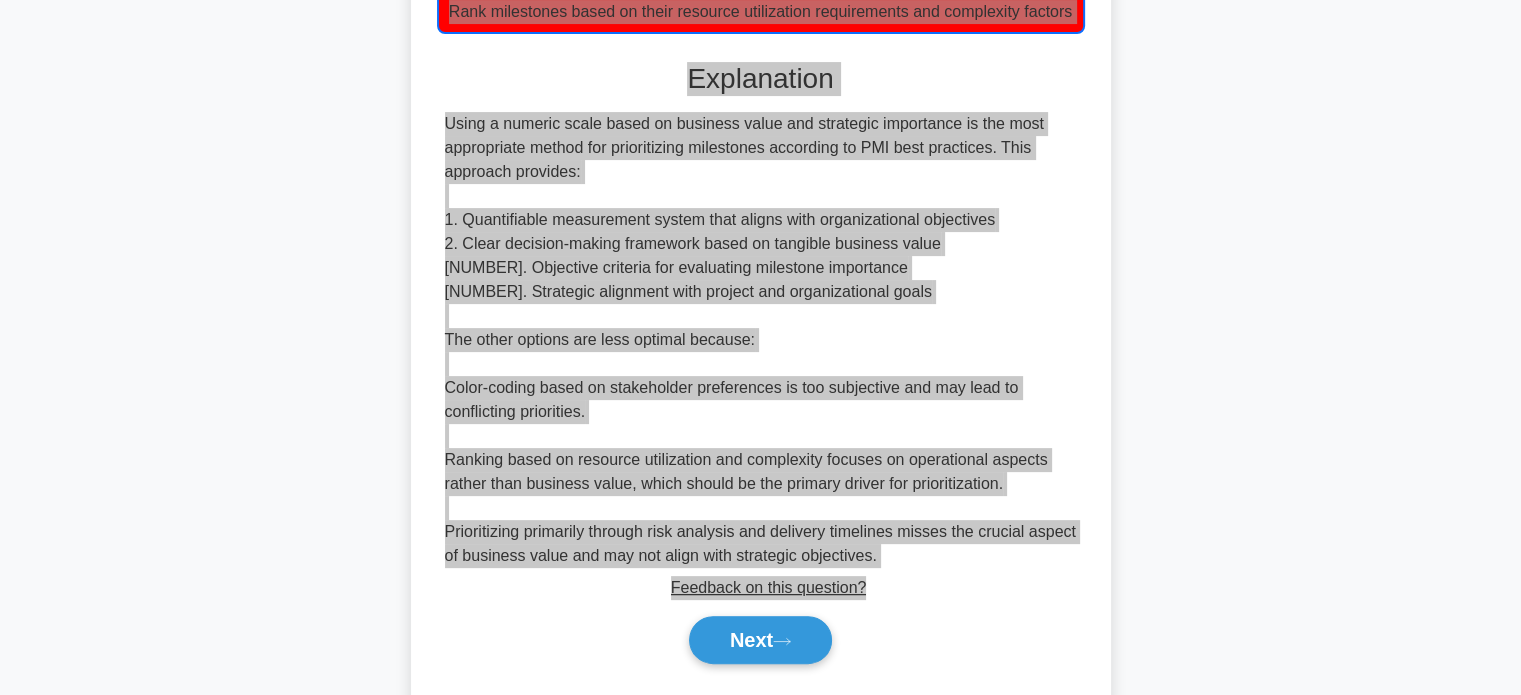 scroll, scrollTop: 562, scrollLeft: 0, axis: vertical 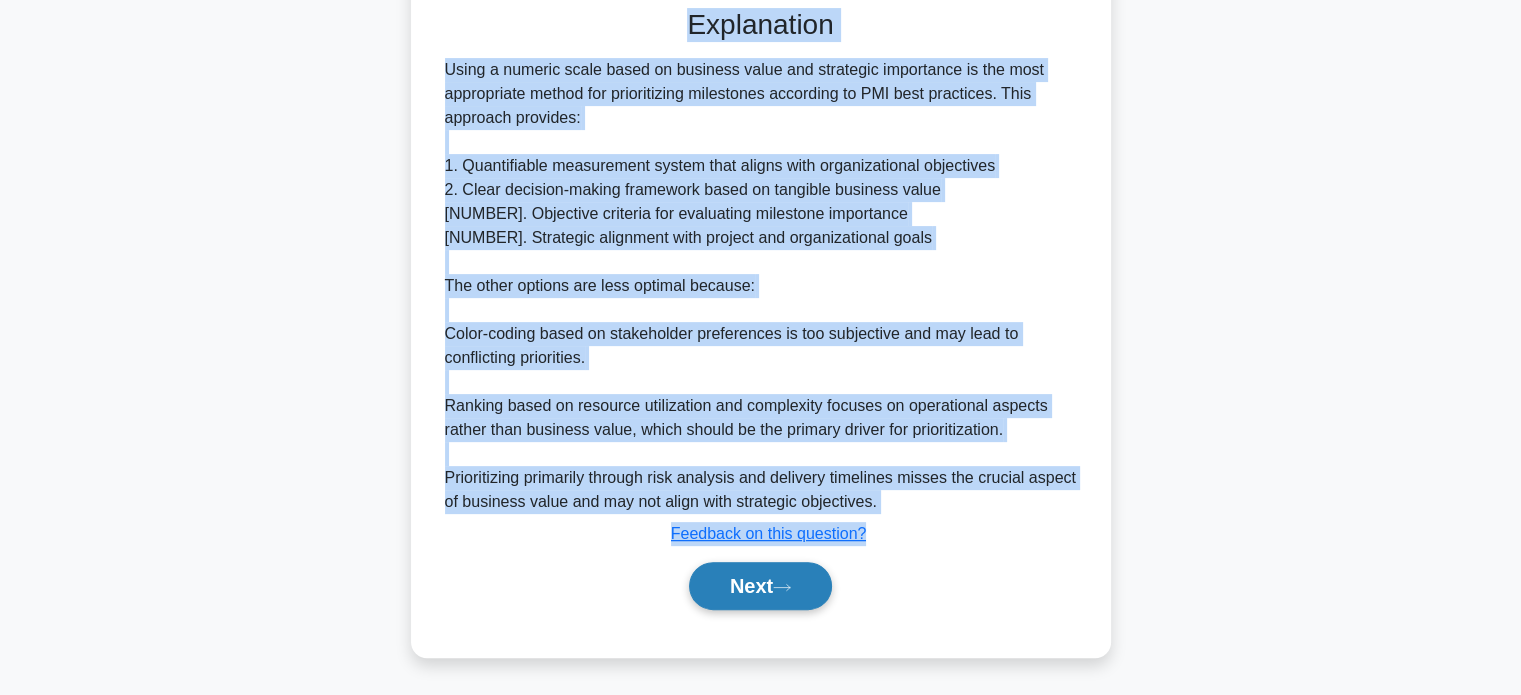 click on "Next" at bounding box center (760, 586) 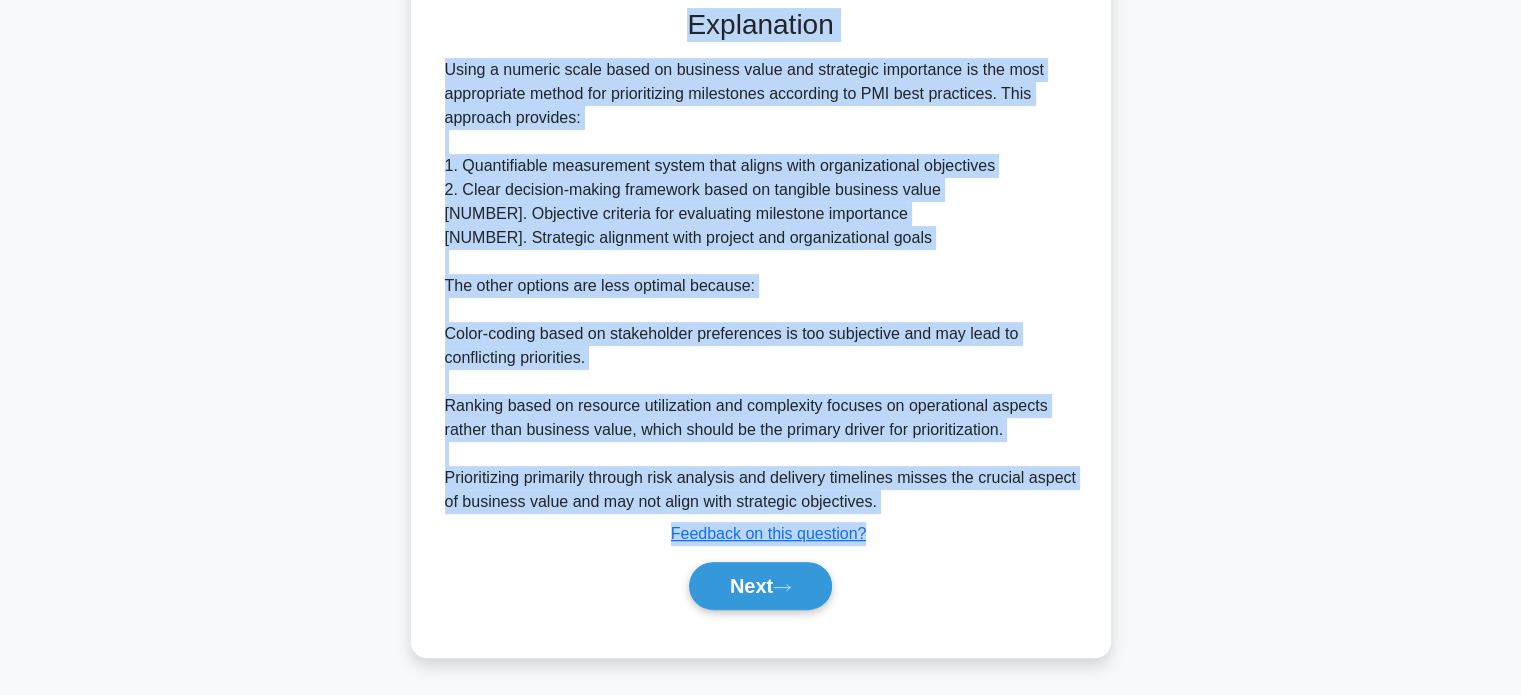 scroll, scrollTop: 385, scrollLeft: 0, axis: vertical 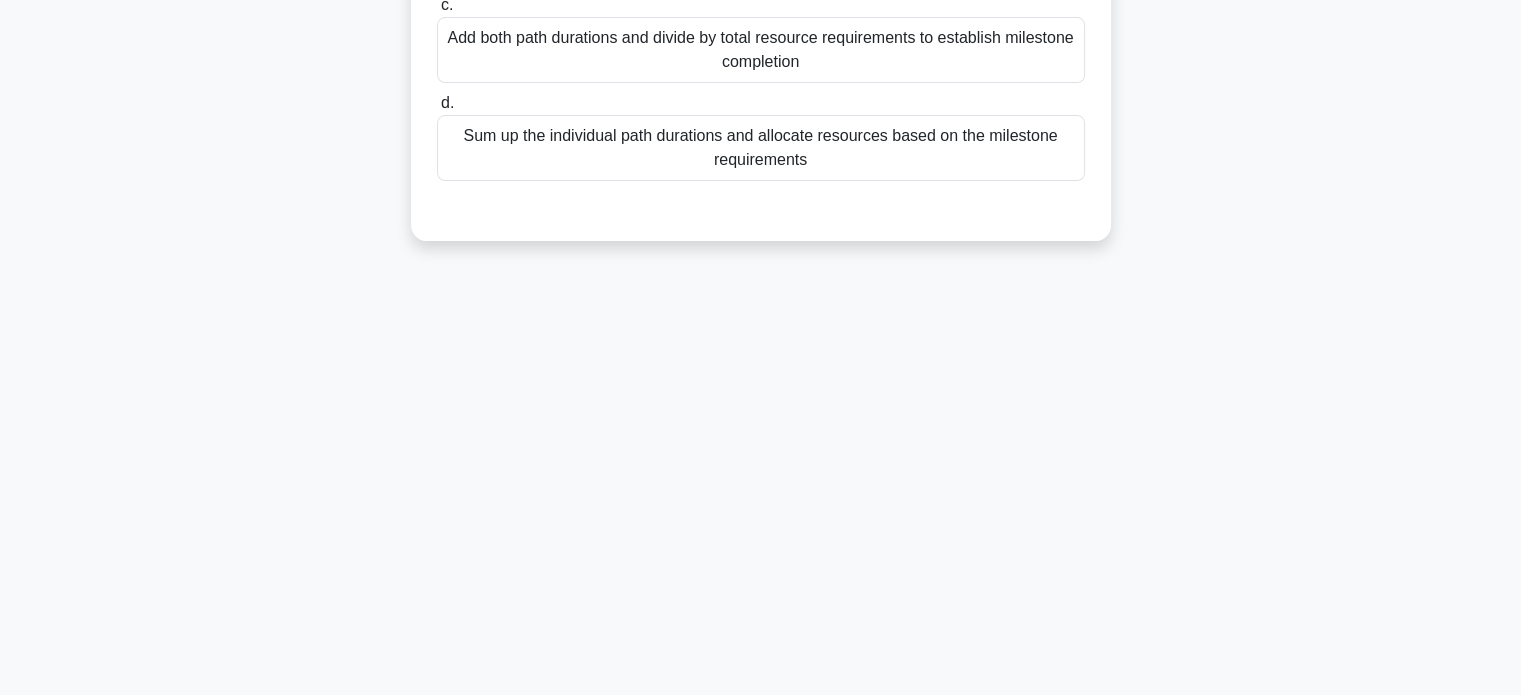 click on "Sum up the individual path durations and allocate resources based on the milestone requirements" at bounding box center (761, 148) 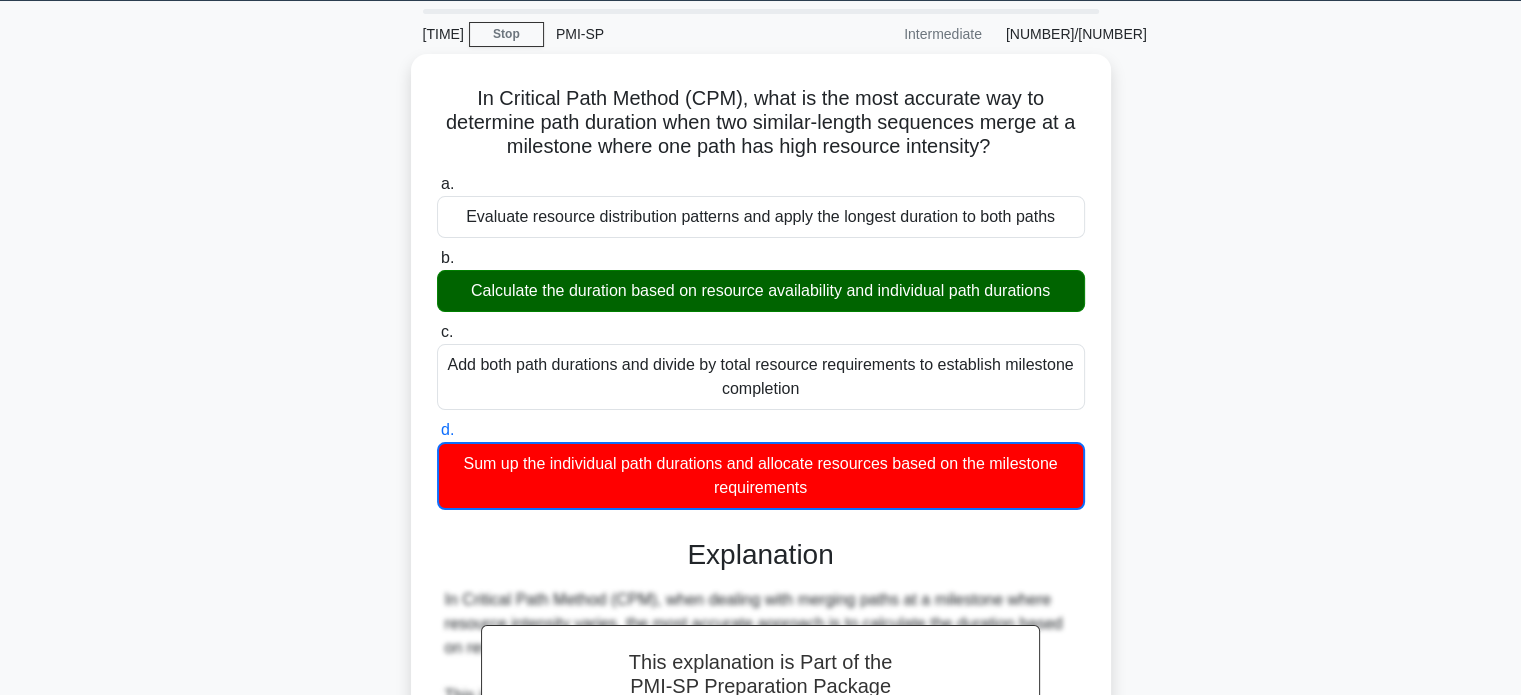 scroll, scrollTop: 0, scrollLeft: 0, axis: both 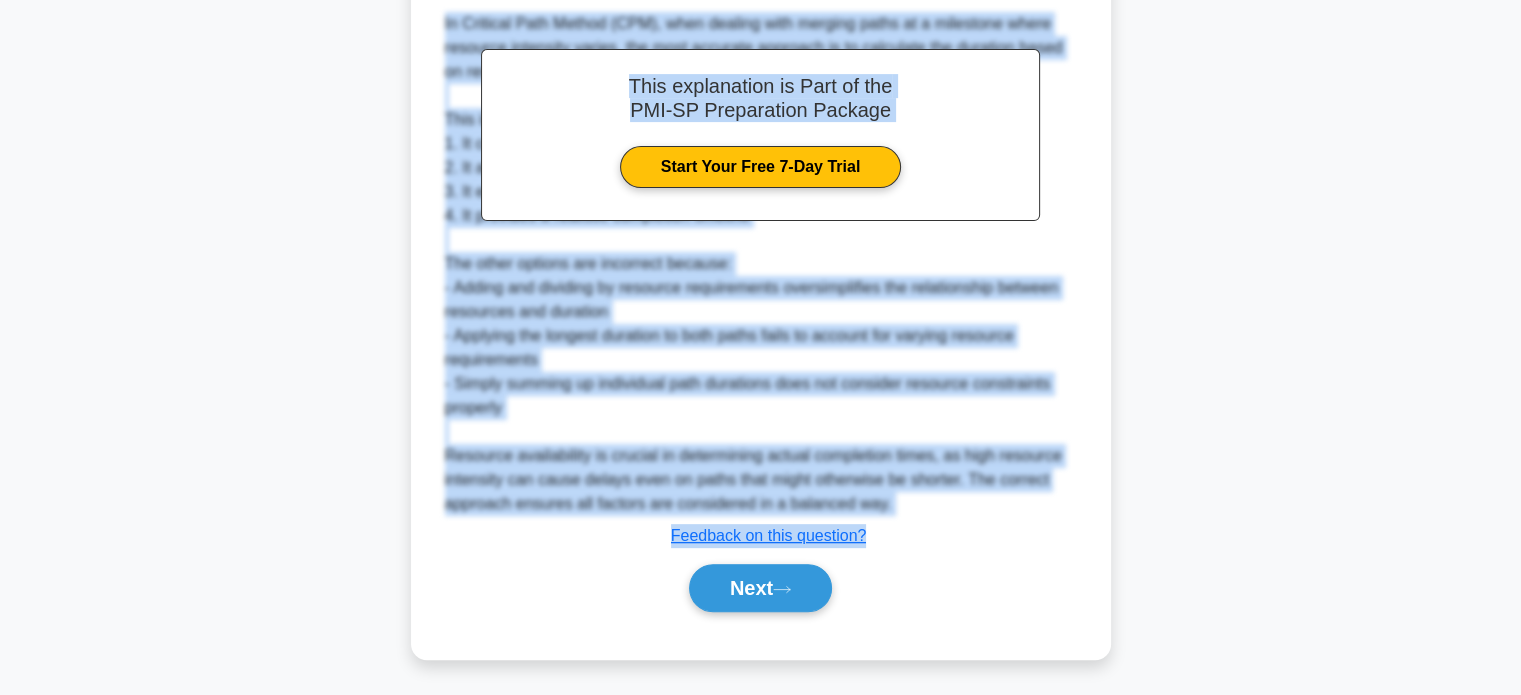 drag, startPoint x: 540, startPoint y: 195, endPoint x: 984, endPoint y: 554, distance: 570.979 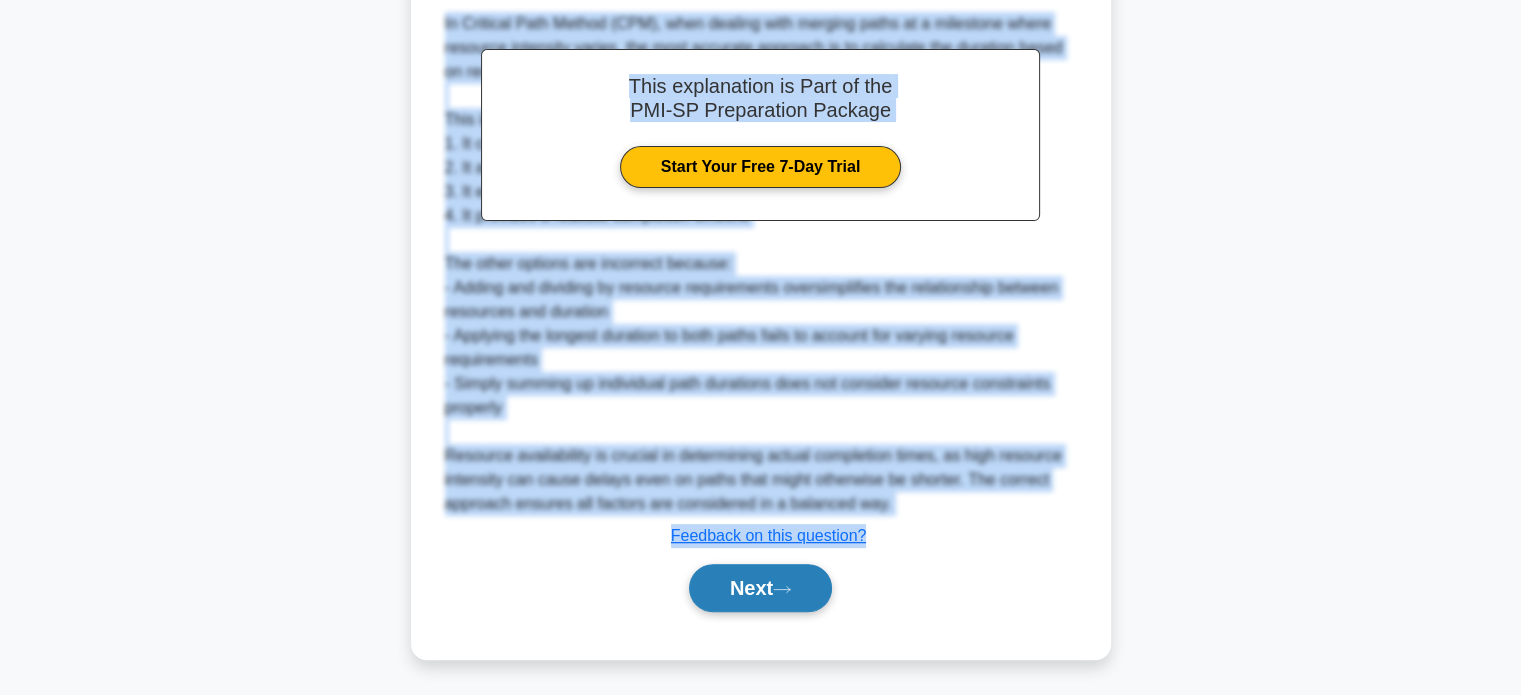 click on "Next" at bounding box center (760, 588) 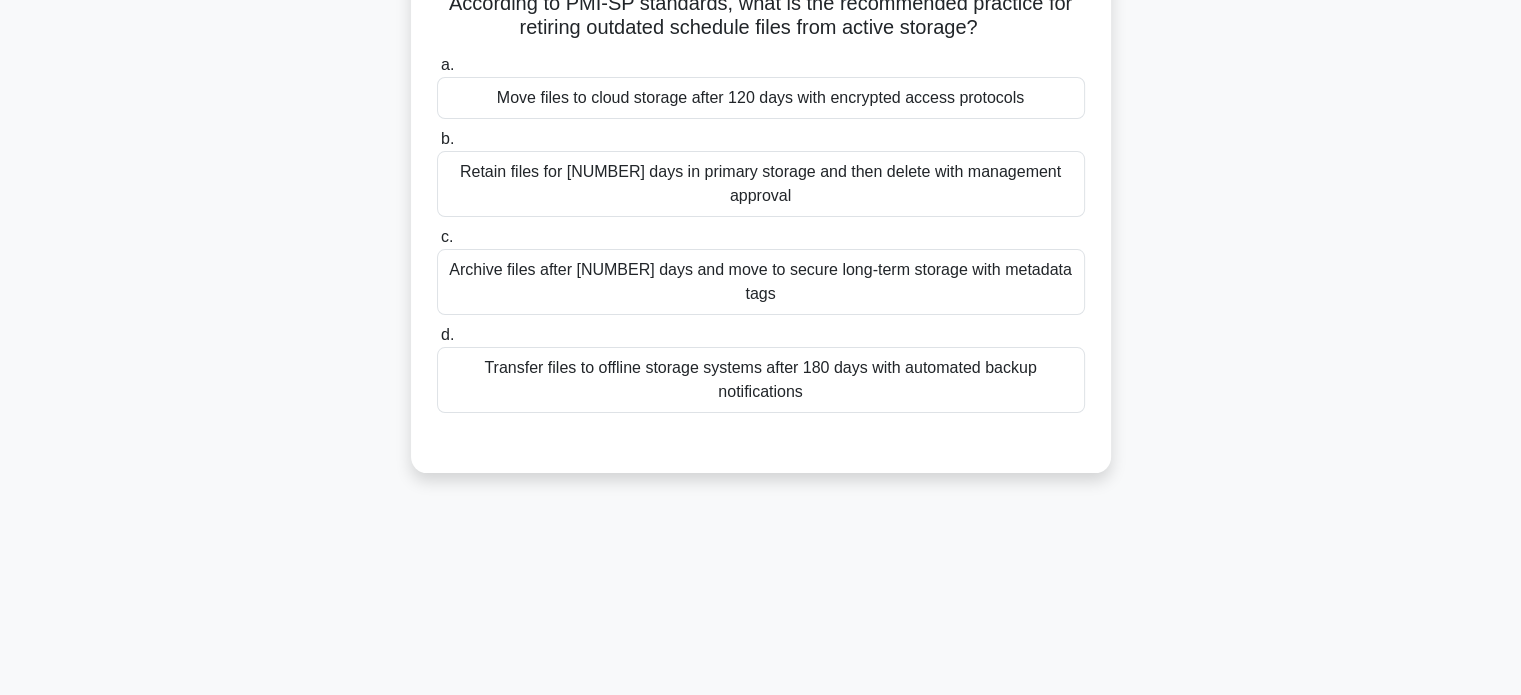 scroll, scrollTop: 0, scrollLeft: 0, axis: both 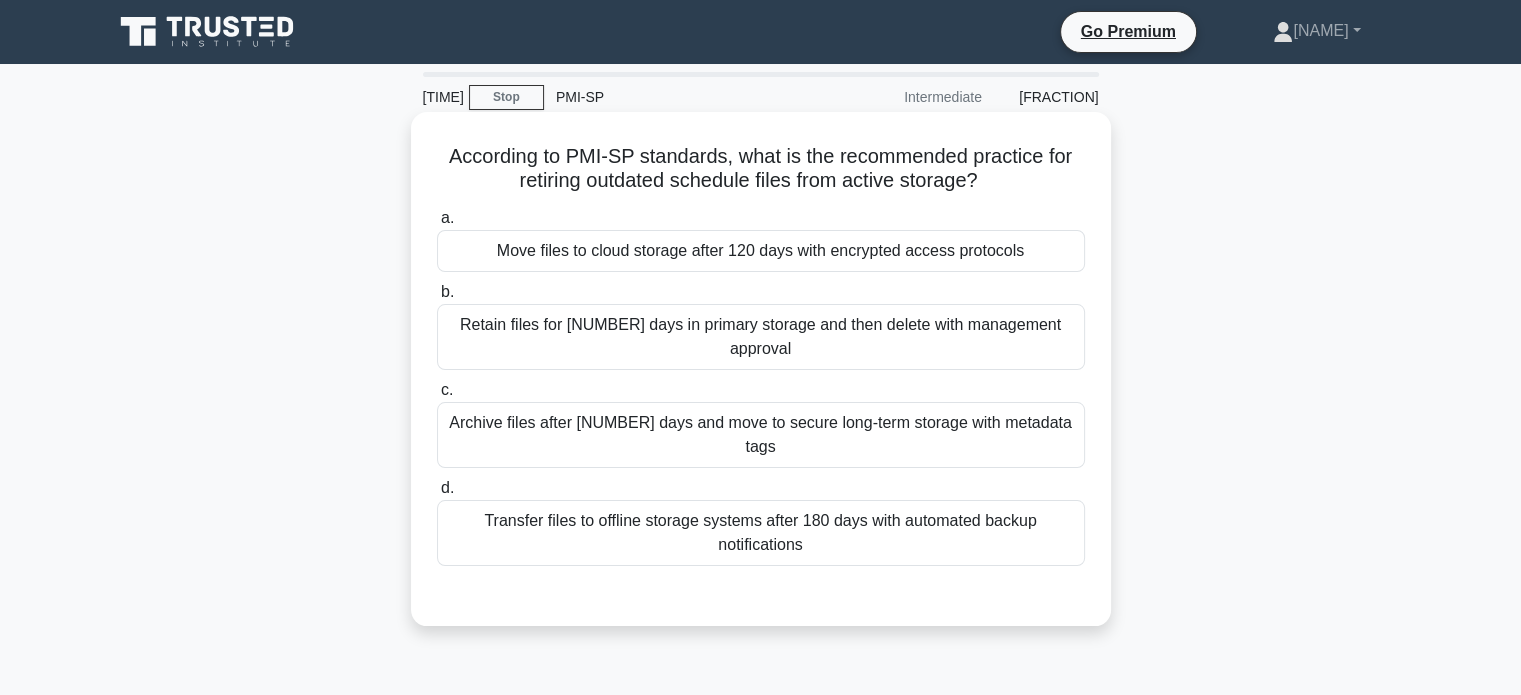 click on "Move files to cloud storage after 120 days with encrypted access protocols" at bounding box center (761, 251) 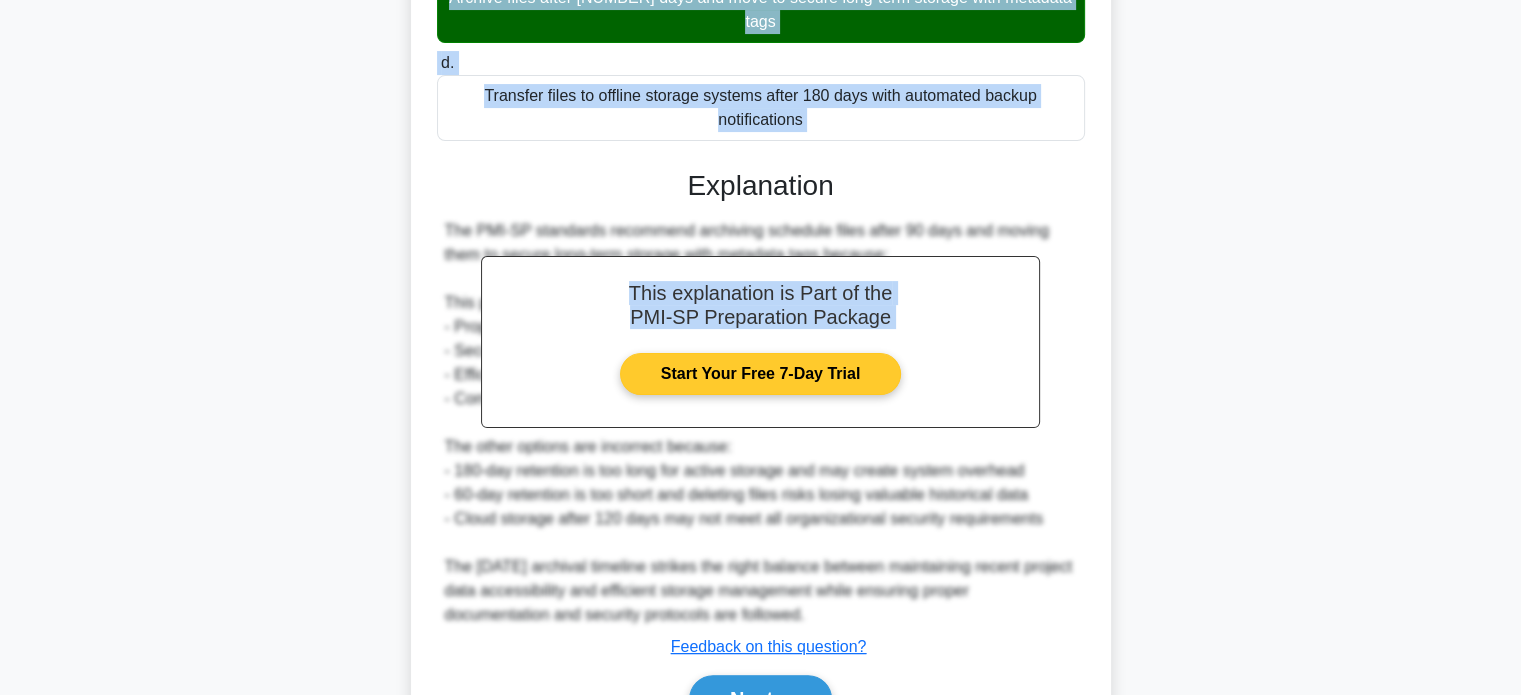 scroll, scrollTop: 490, scrollLeft: 0, axis: vertical 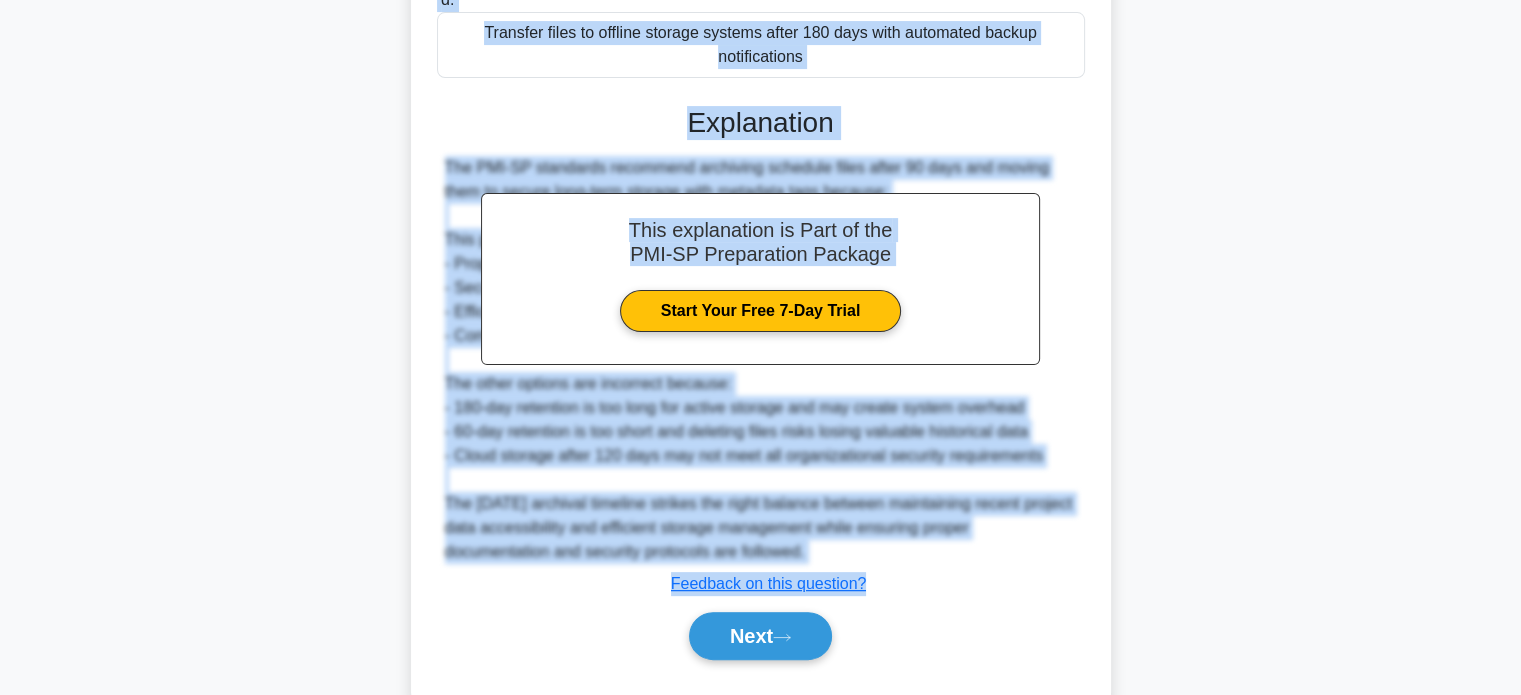 drag, startPoint x: 435, startPoint y: 151, endPoint x: 923, endPoint y: 523, distance: 613.6188 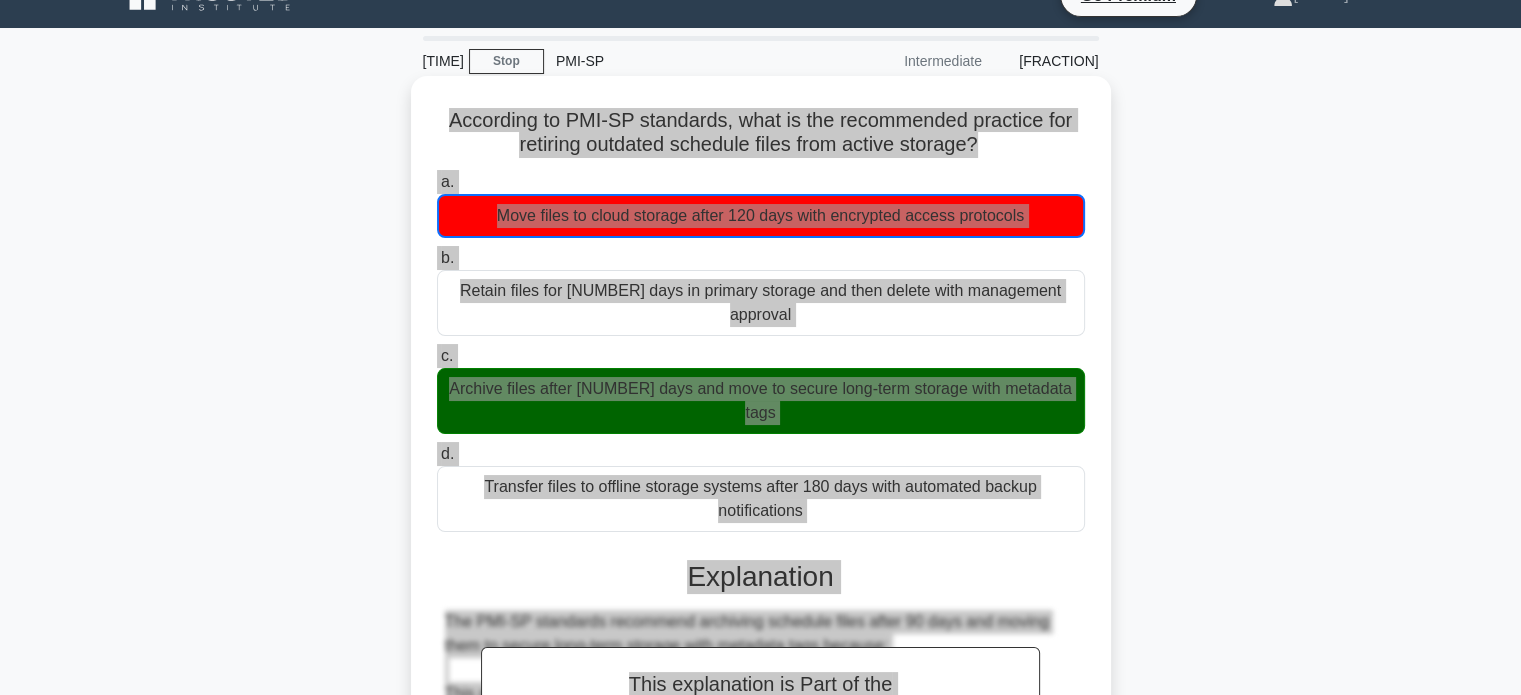 scroll, scrollTop: 490, scrollLeft: 0, axis: vertical 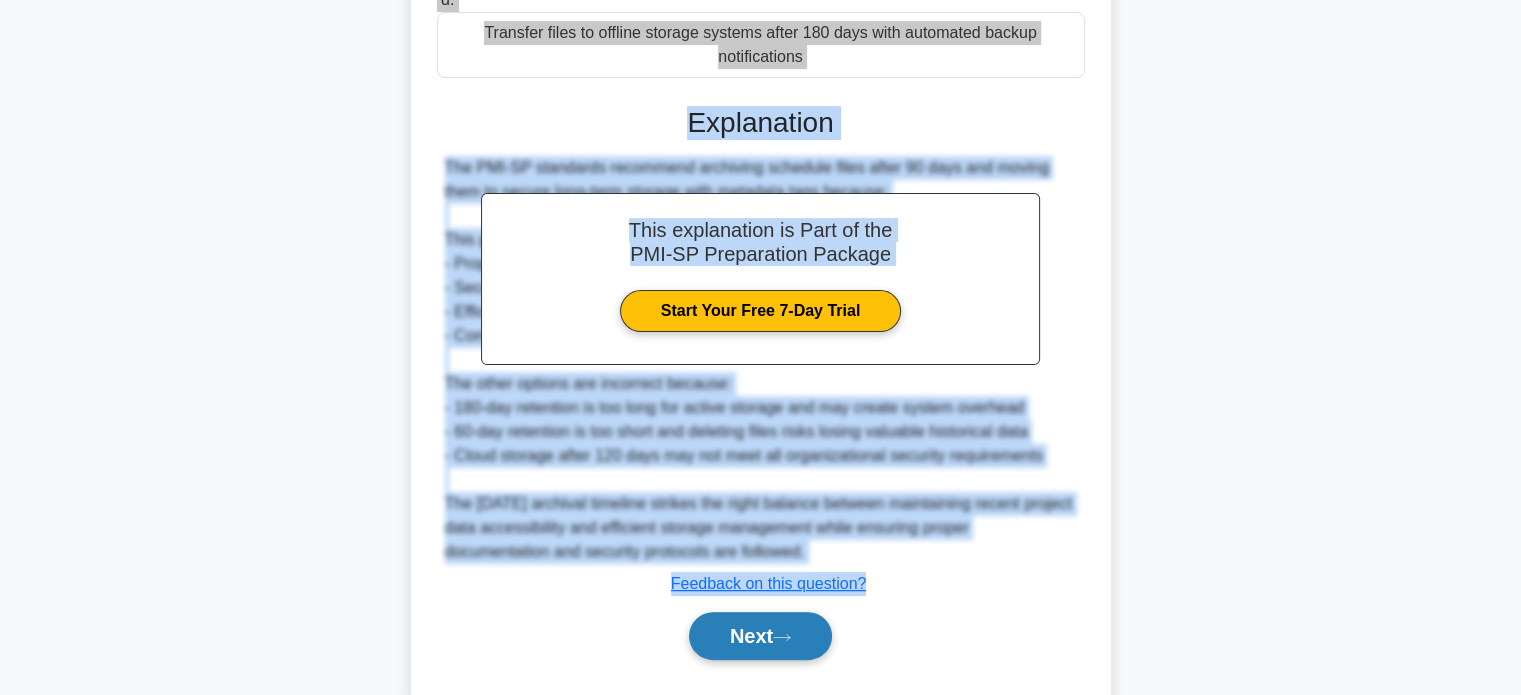 click on "Next" at bounding box center [760, 636] 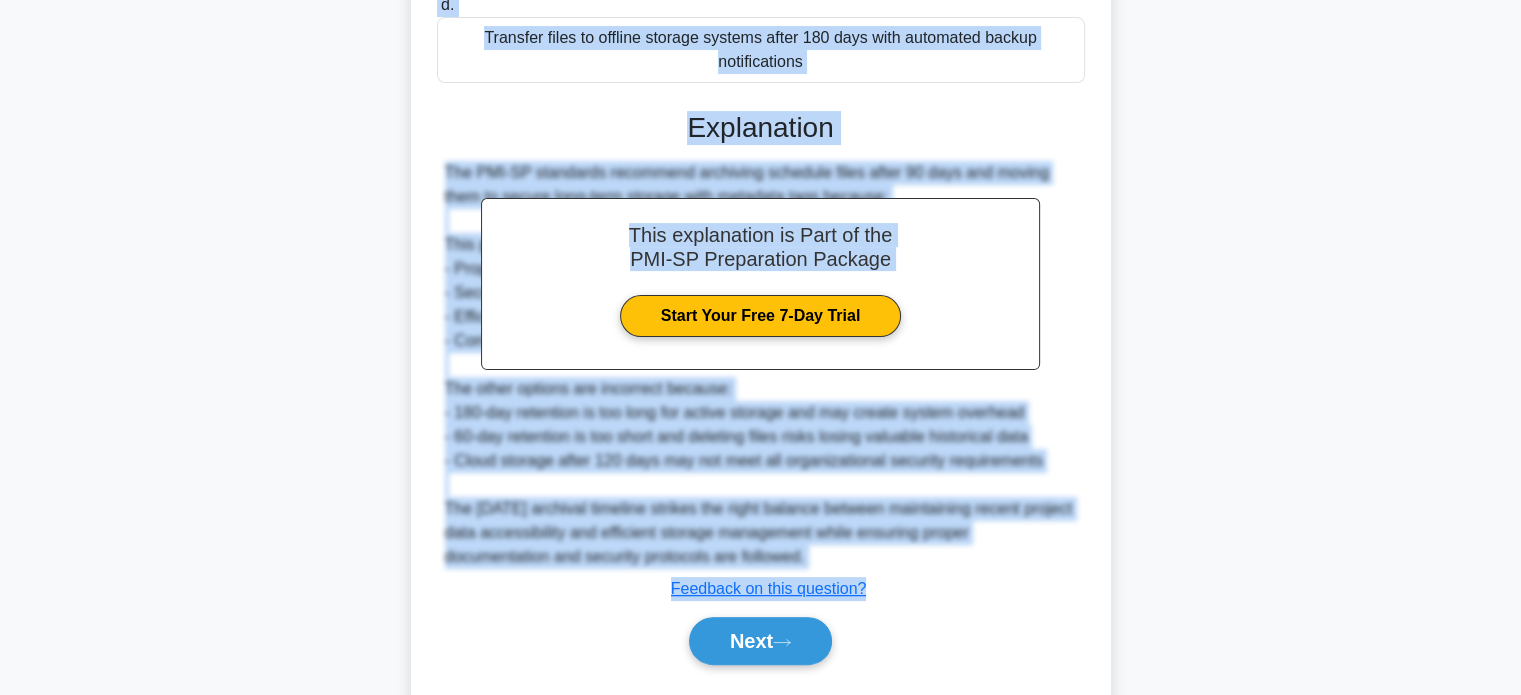 scroll, scrollTop: 385, scrollLeft: 0, axis: vertical 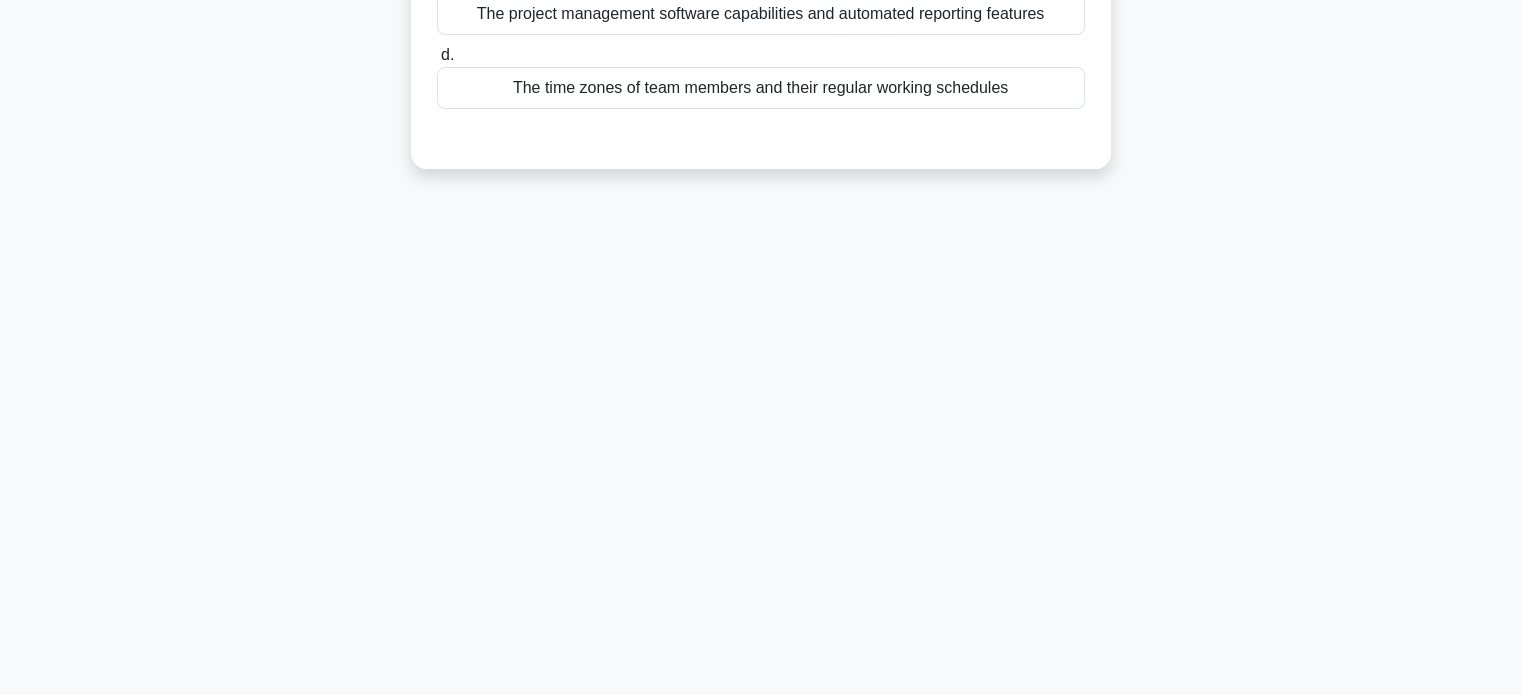 click on "The time zones of team members and their regular working schedules" at bounding box center (761, 88) 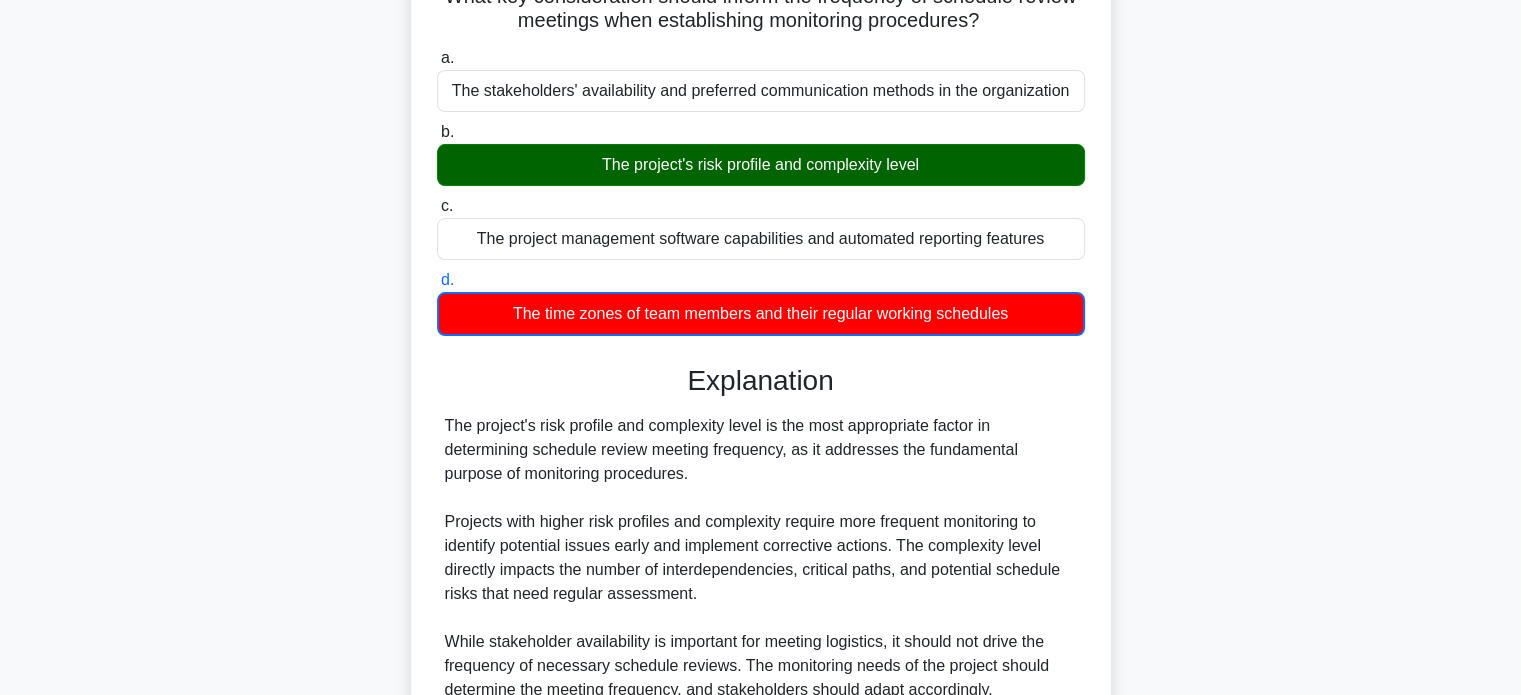 scroll, scrollTop: 0, scrollLeft: 0, axis: both 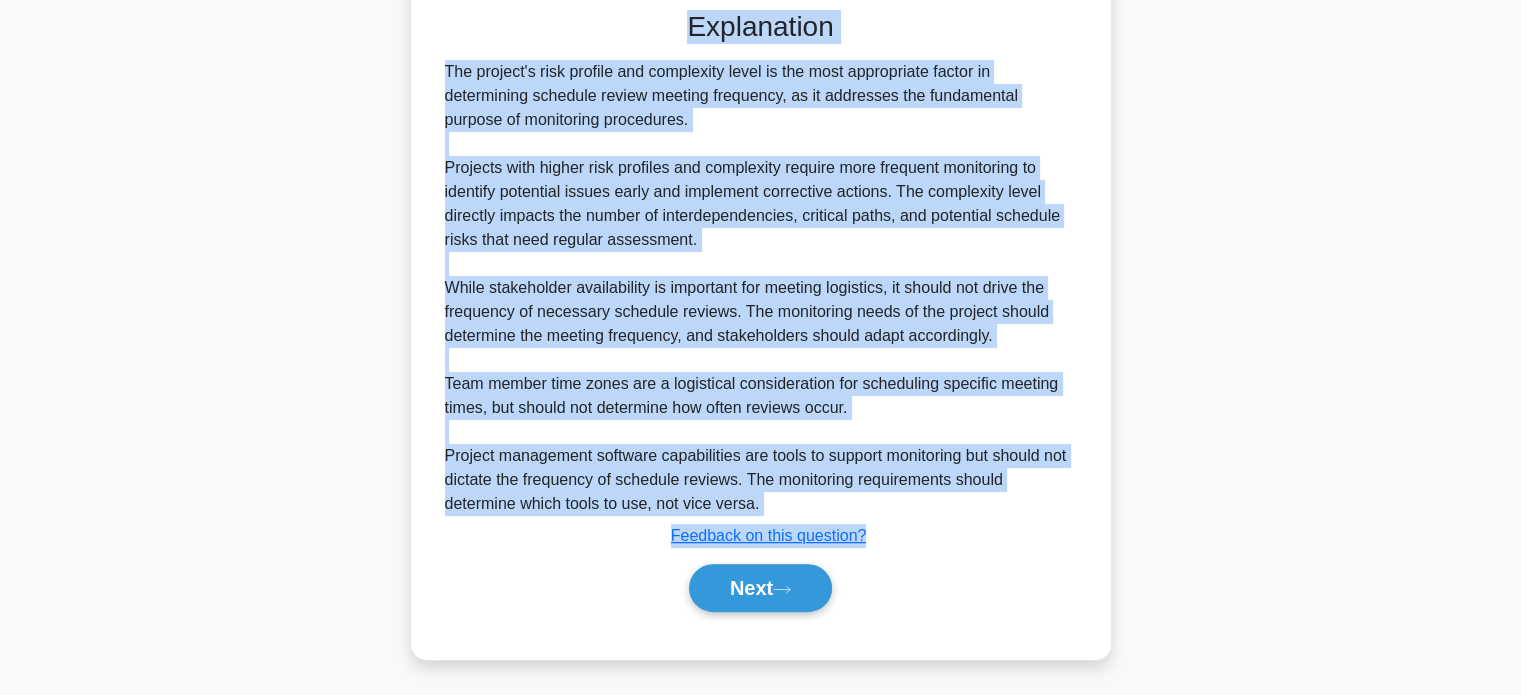 drag, startPoint x: 473, startPoint y: 170, endPoint x: 1065, endPoint y: 539, distance: 697.58514 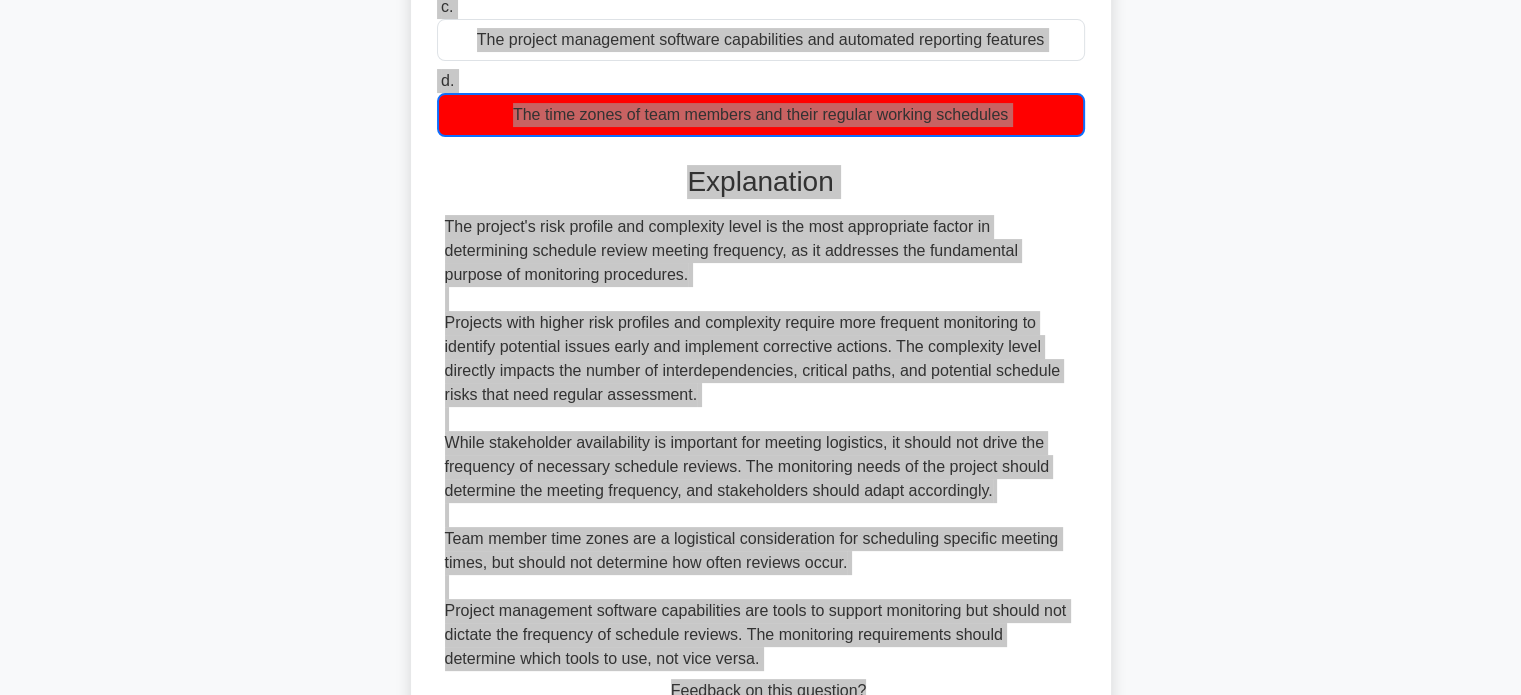 scroll, scrollTop: 514, scrollLeft: 0, axis: vertical 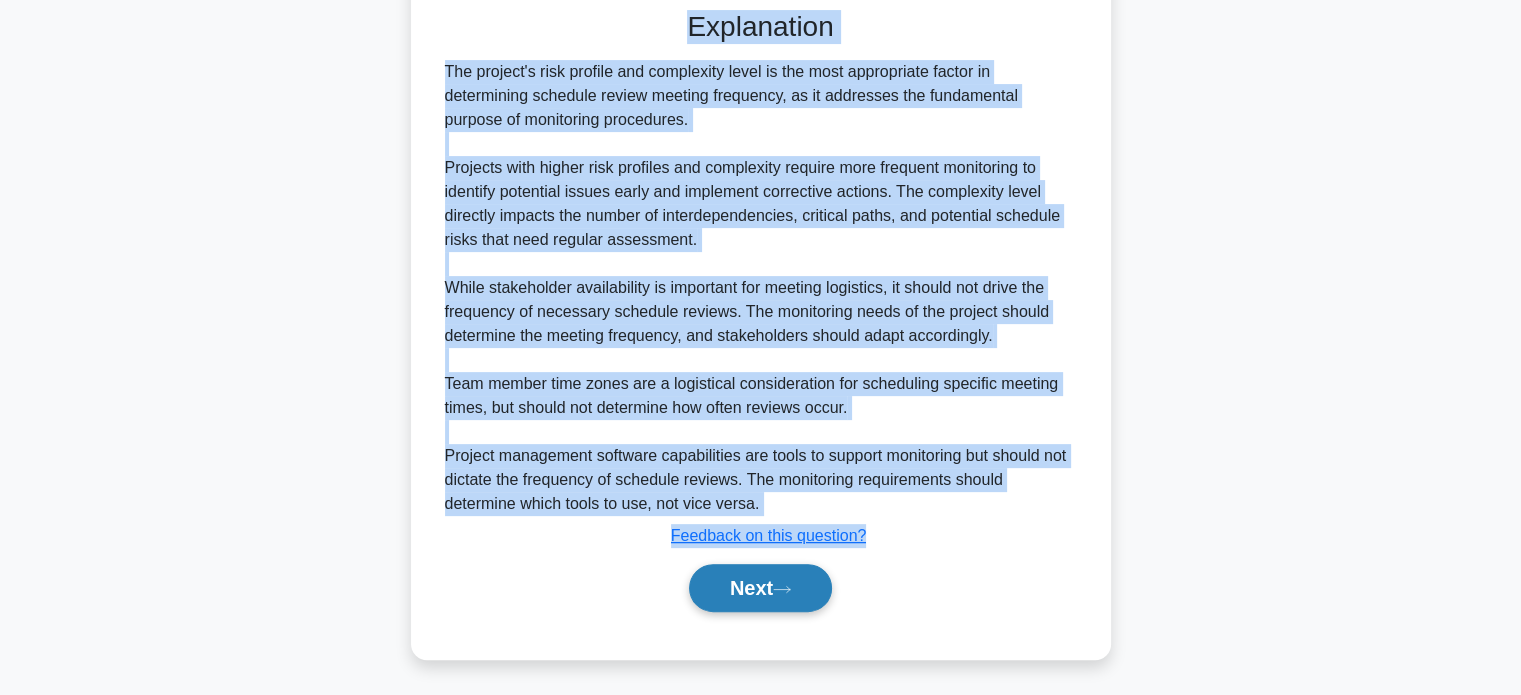drag, startPoint x: 772, startPoint y: 583, endPoint x: 824, endPoint y: 588, distance: 52.23983 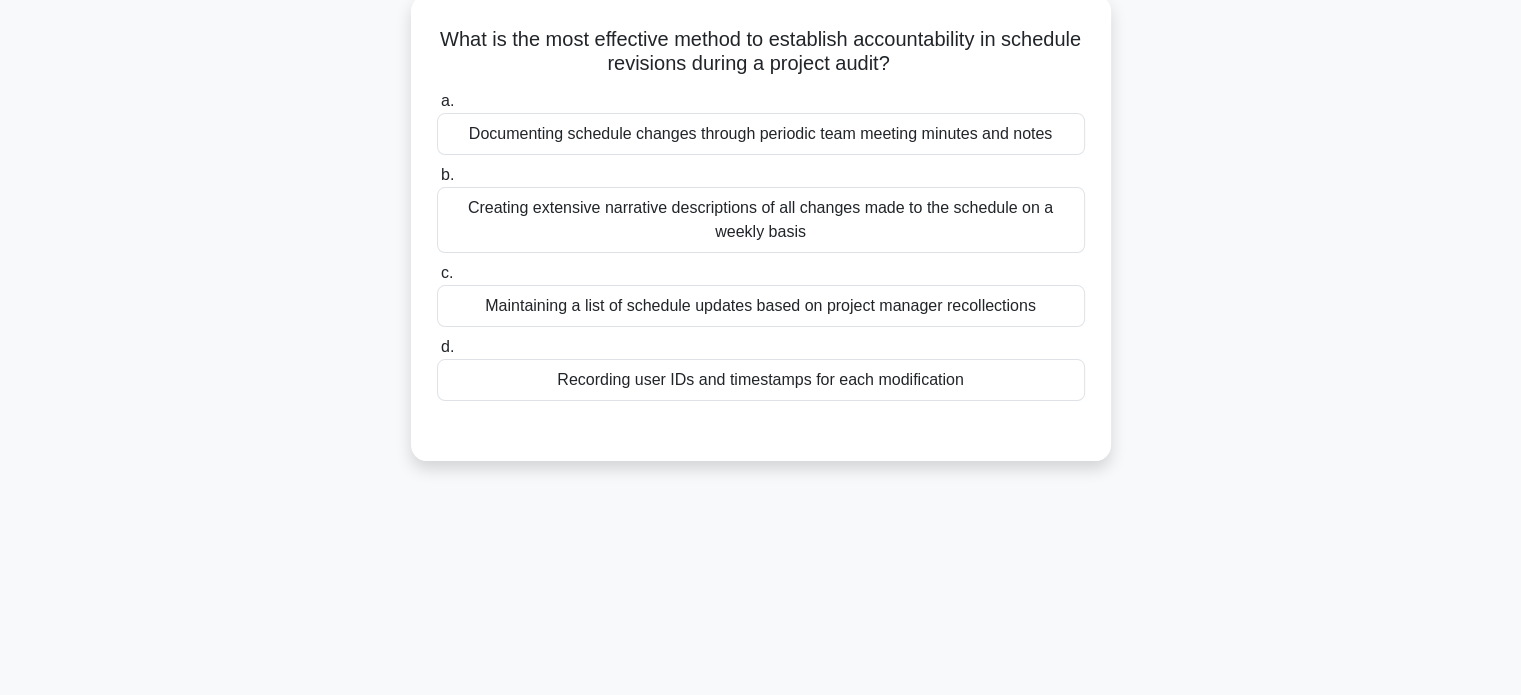 scroll, scrollTop: 0, scrollLeft: 0, axis: both 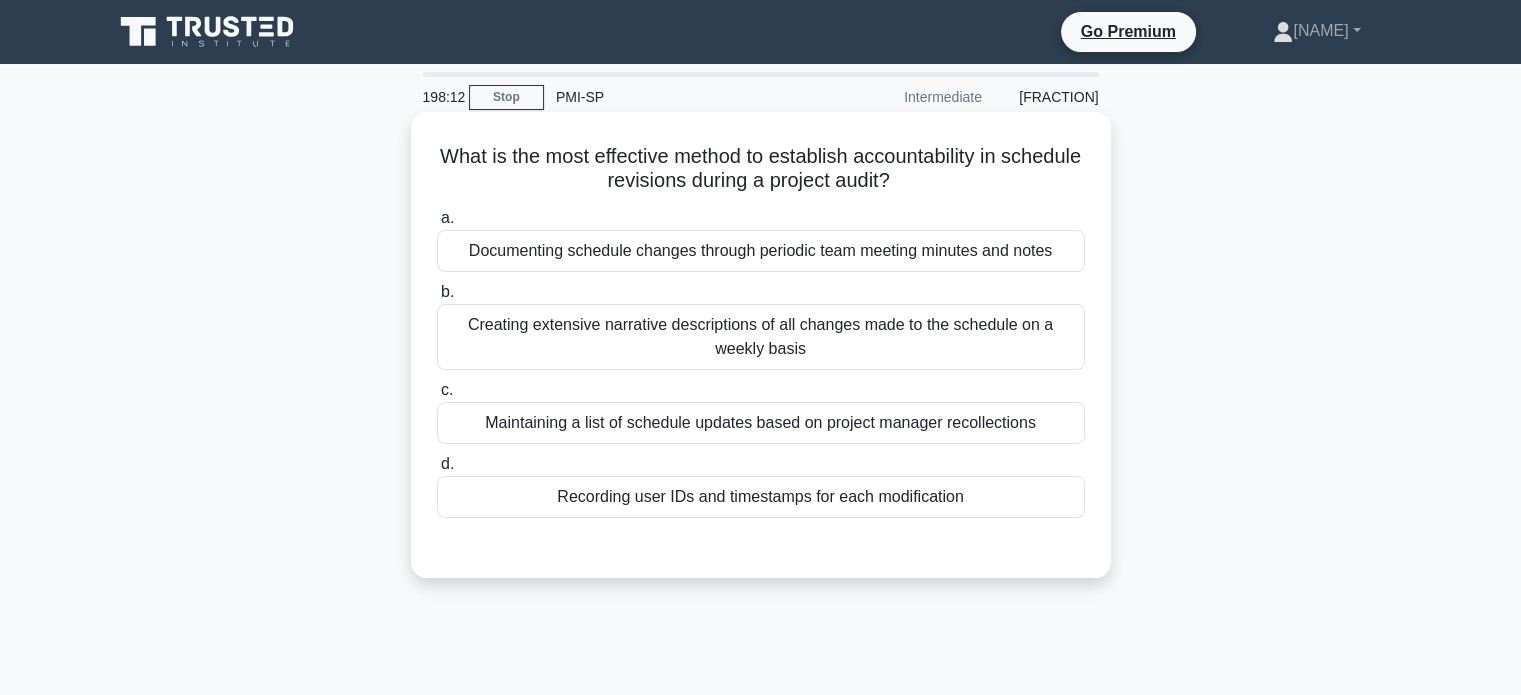 click on "Creating extensive narrative descriptions of all changes made to the schedule on a weekly basis" at bounding box center (761, 337) 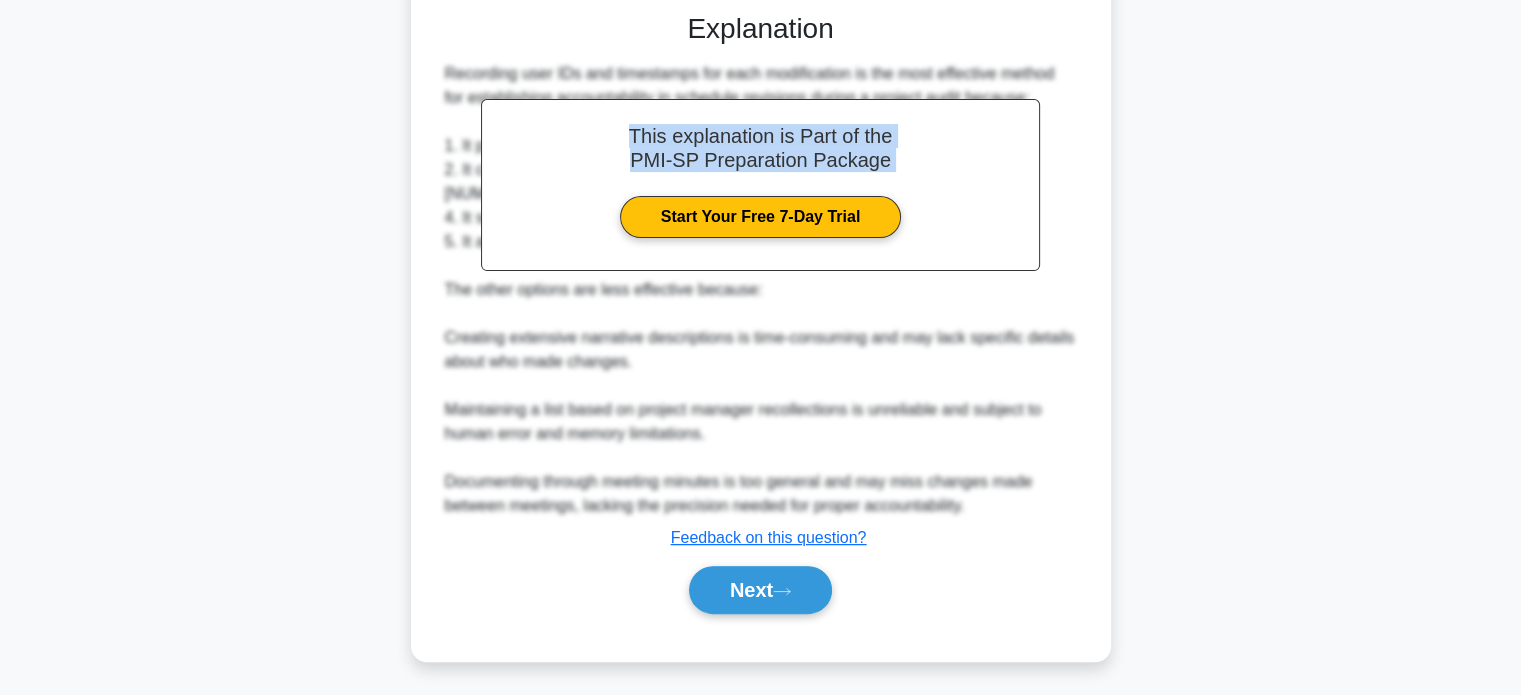 scroll, scrollTop: 538, scrollLeft: 0, axis: vertical 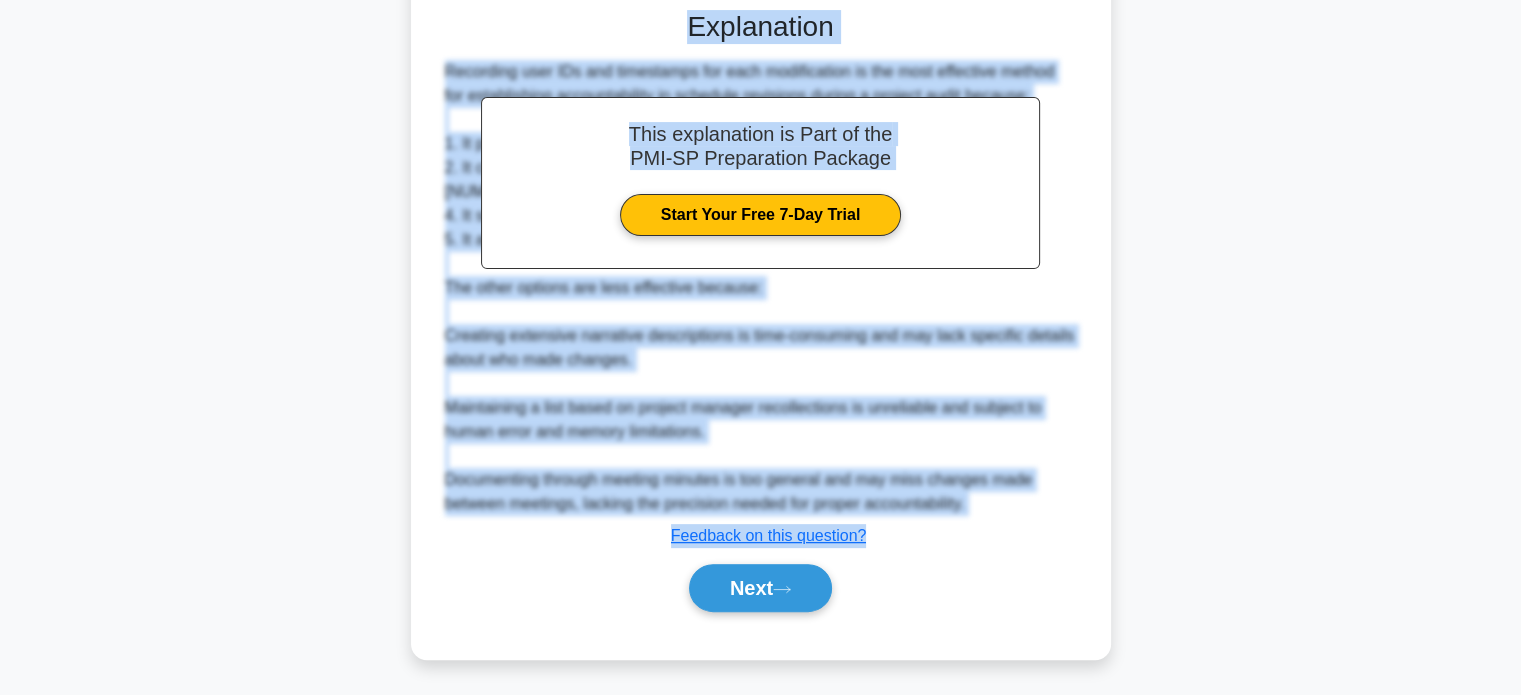 drag, startPoint x: 468, startPoint y: 146, endPoint x: 1020, endPoint y: 588, distance: 707.15485 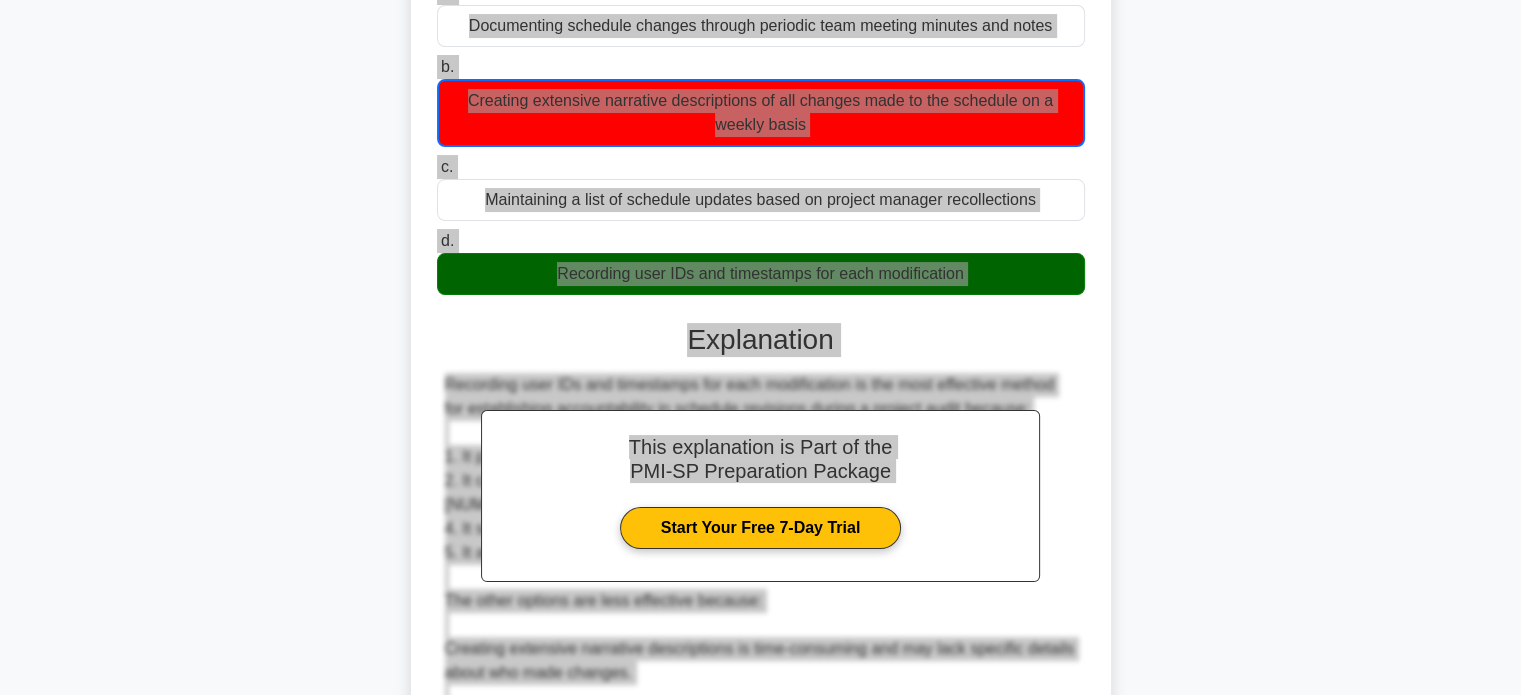 scroll, scrollTop: 538, scrollLeft: 0, axis: vertical 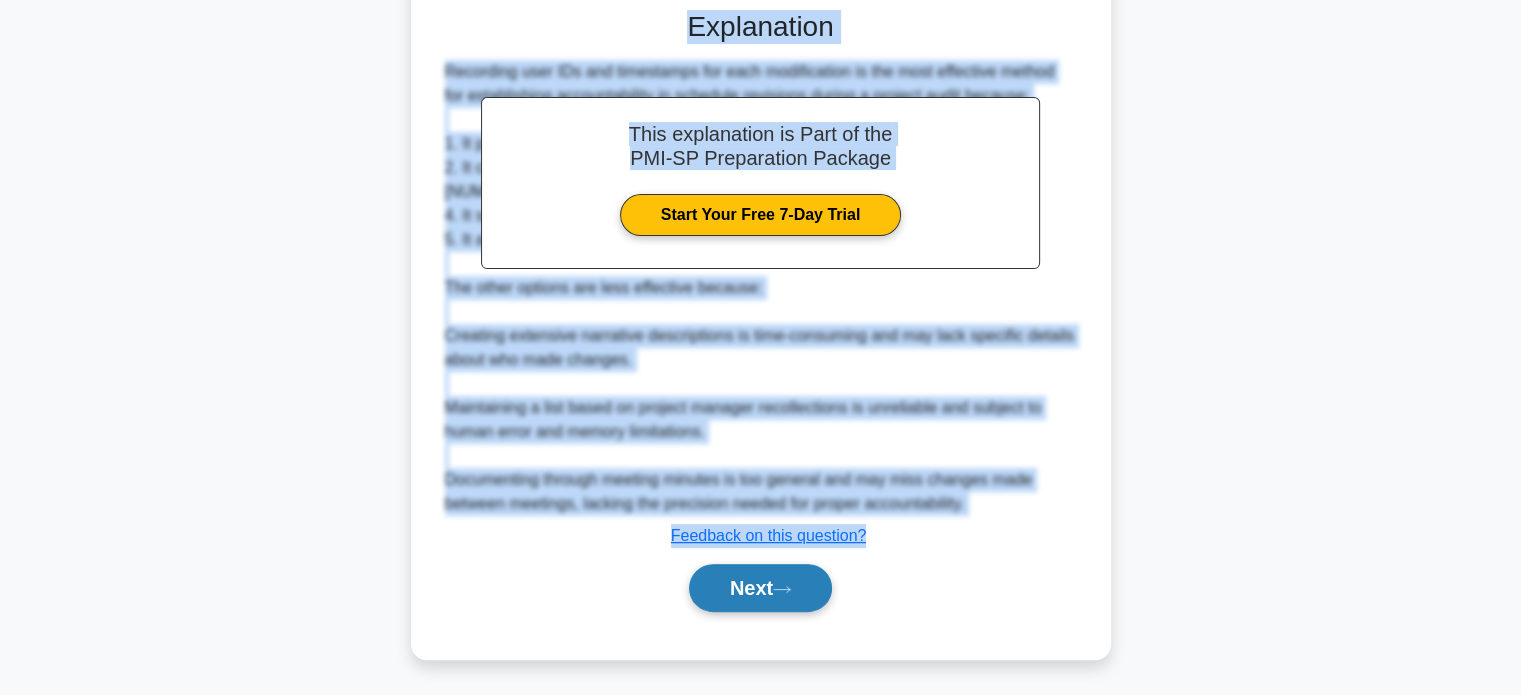 click on "Next" at bounding box center [760, 588] 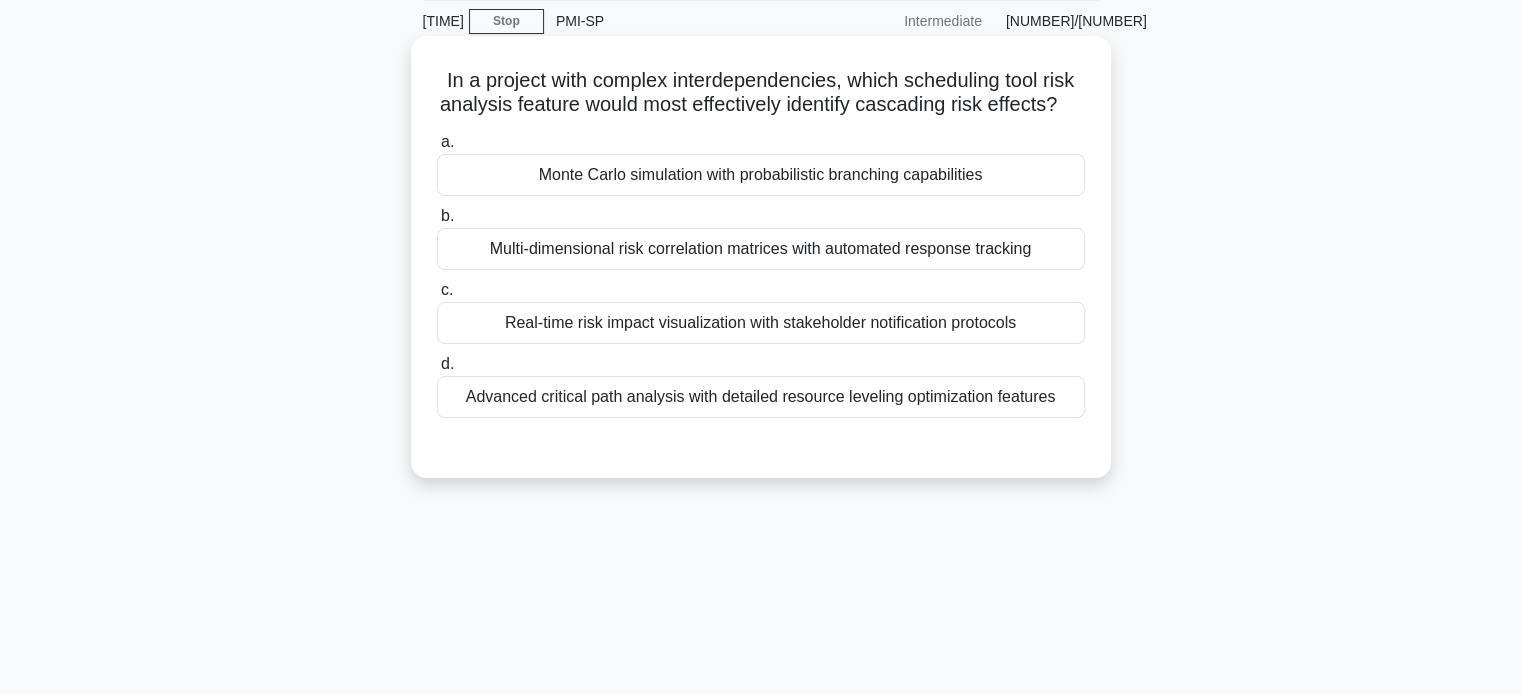 scroll, scrollTop: 0, scrollLeft: 0, axis: both 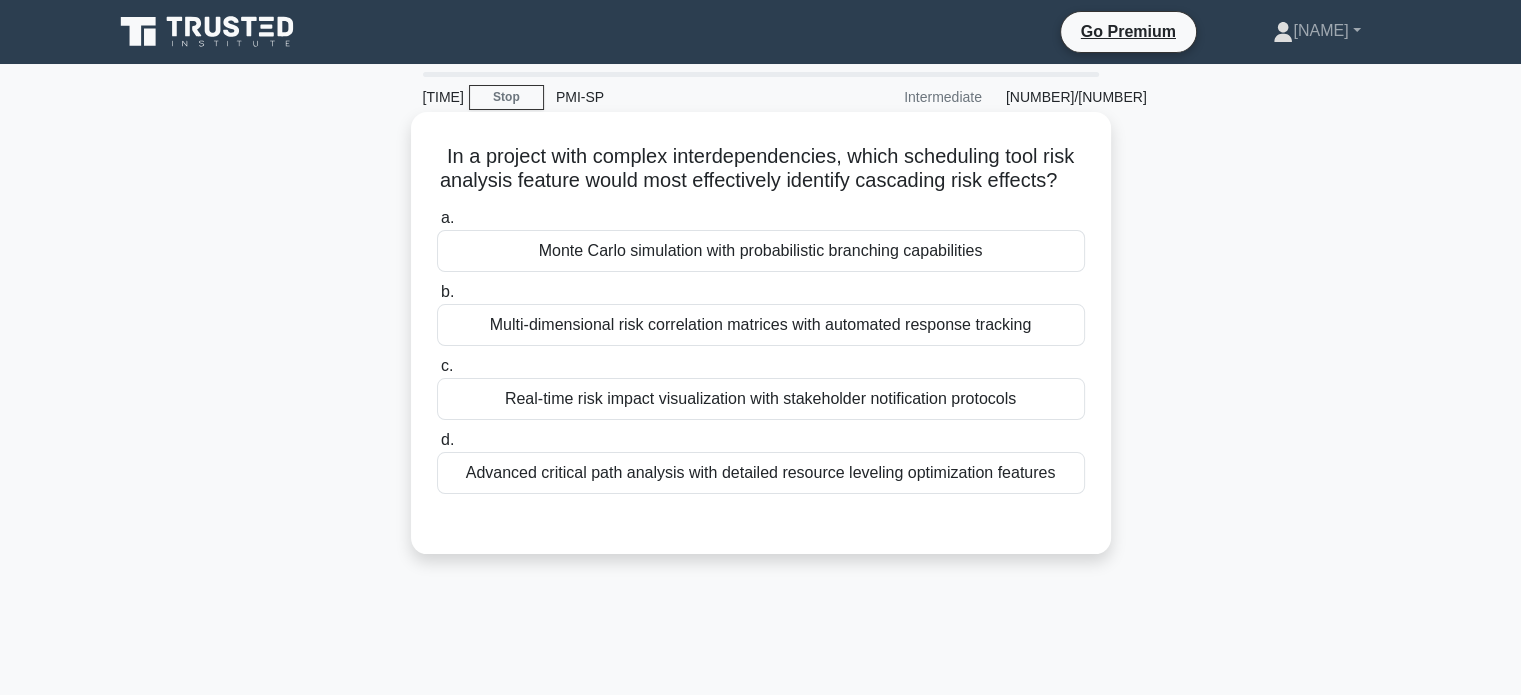 click on "Monte Carlo simulation with probabilistic branching capabilities" at bounding box center [761, 251] 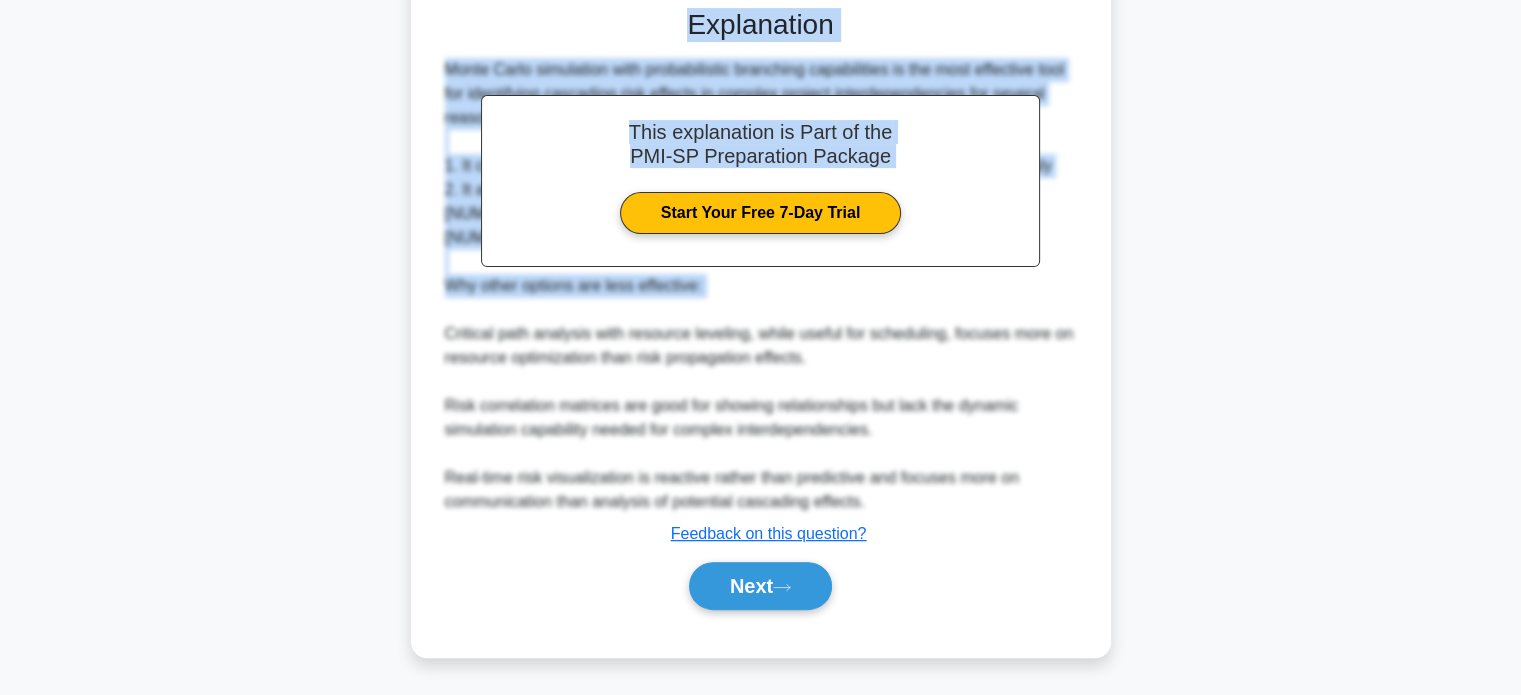 scroll, scrollTop: 536, scrollLeft: 0, axis: vertical 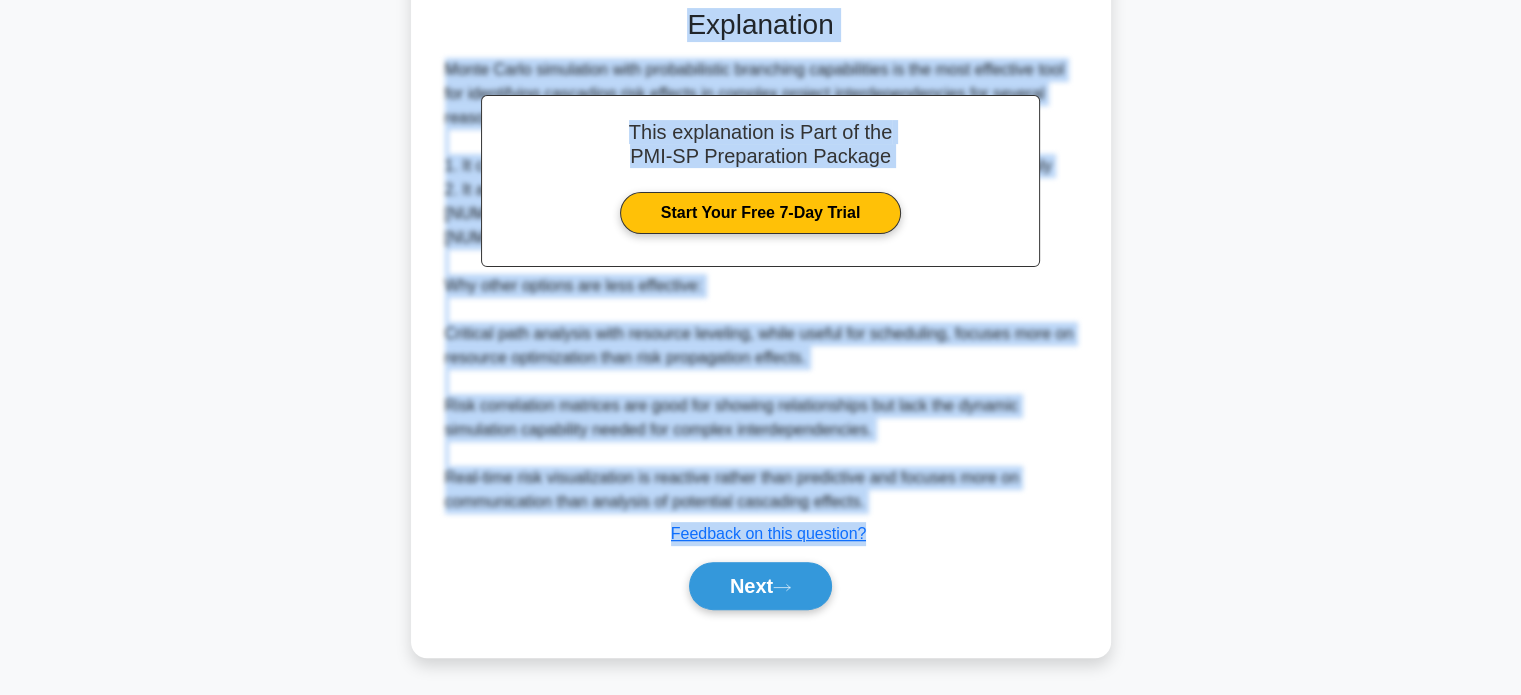 drag, startPoint x: 447, startPoint y: 163, endPoint x: 1022, endPoint y: 544, distance: 689.7724 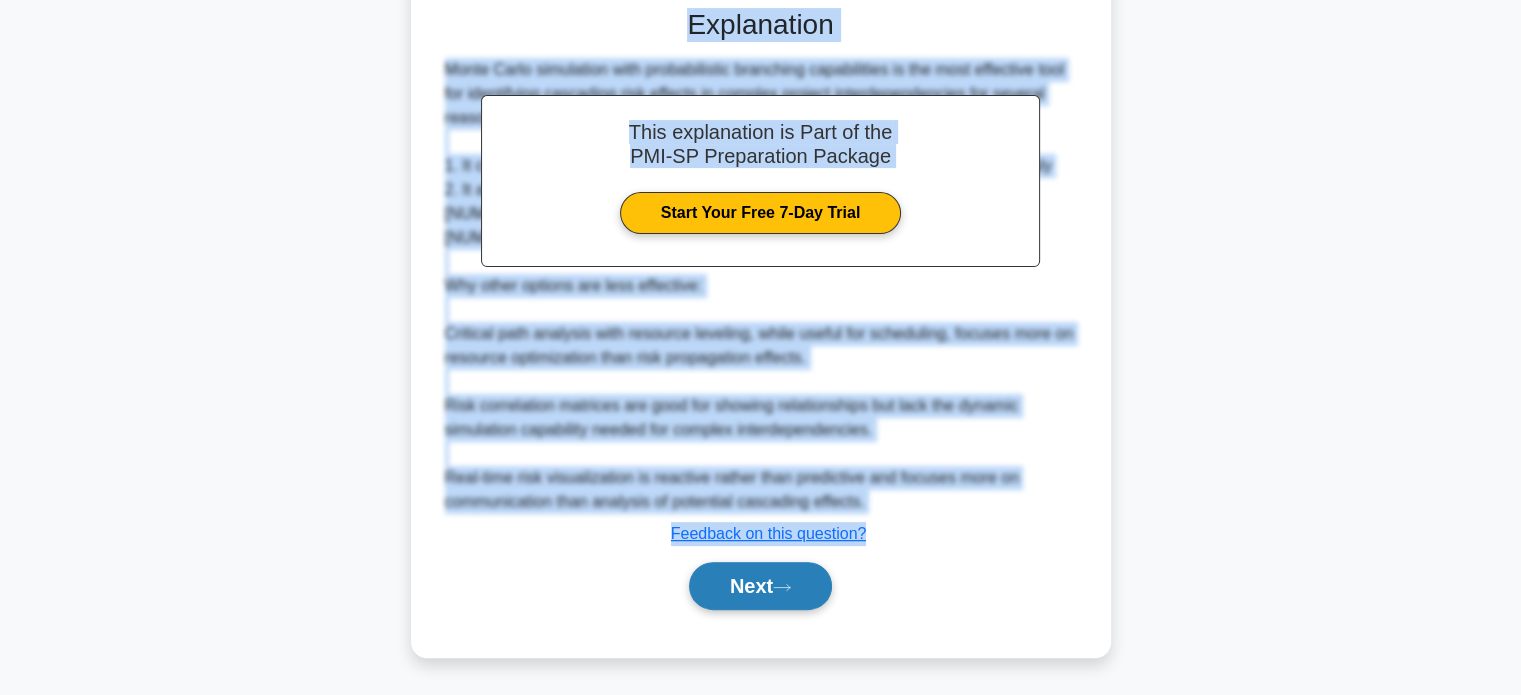 click on "Next" at bounding box center [760, 586] 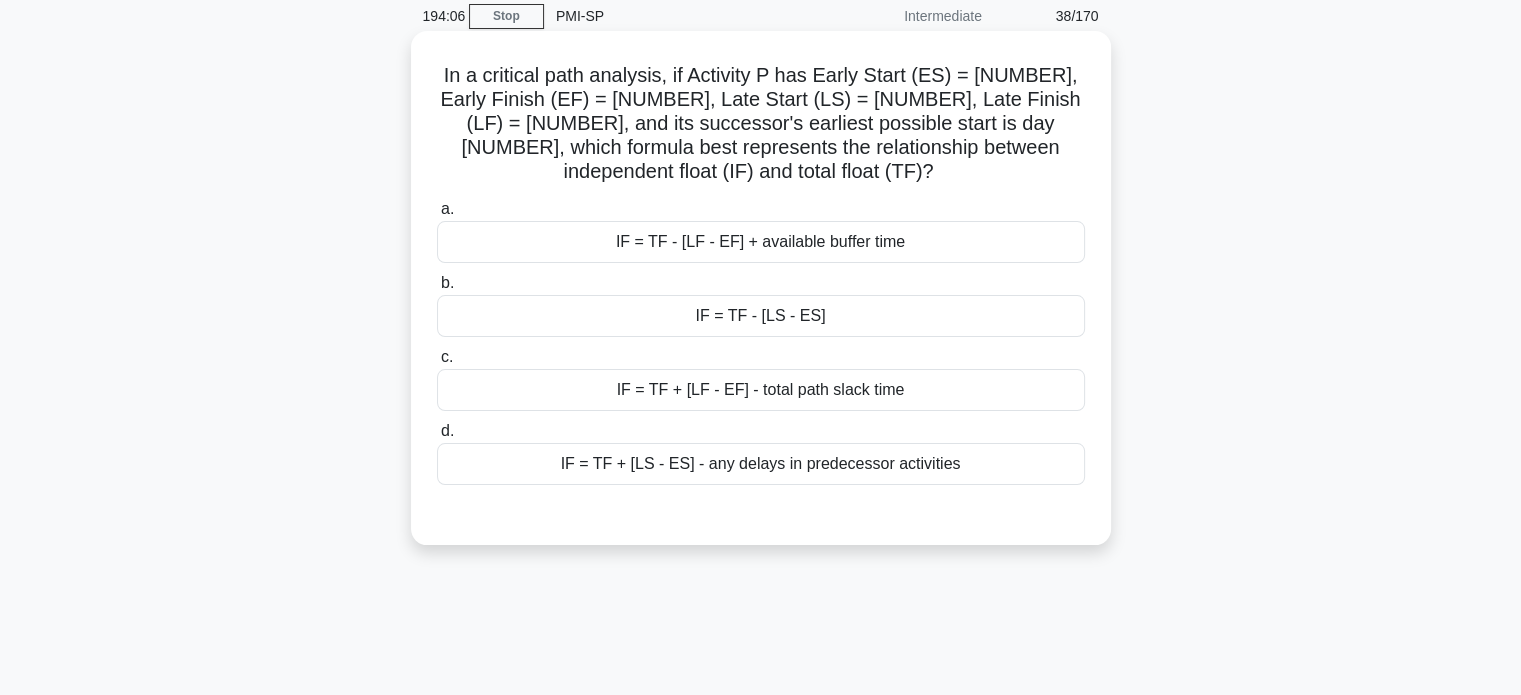 scroll, scrollTop: 0, scrollLeft: 0, axis: both 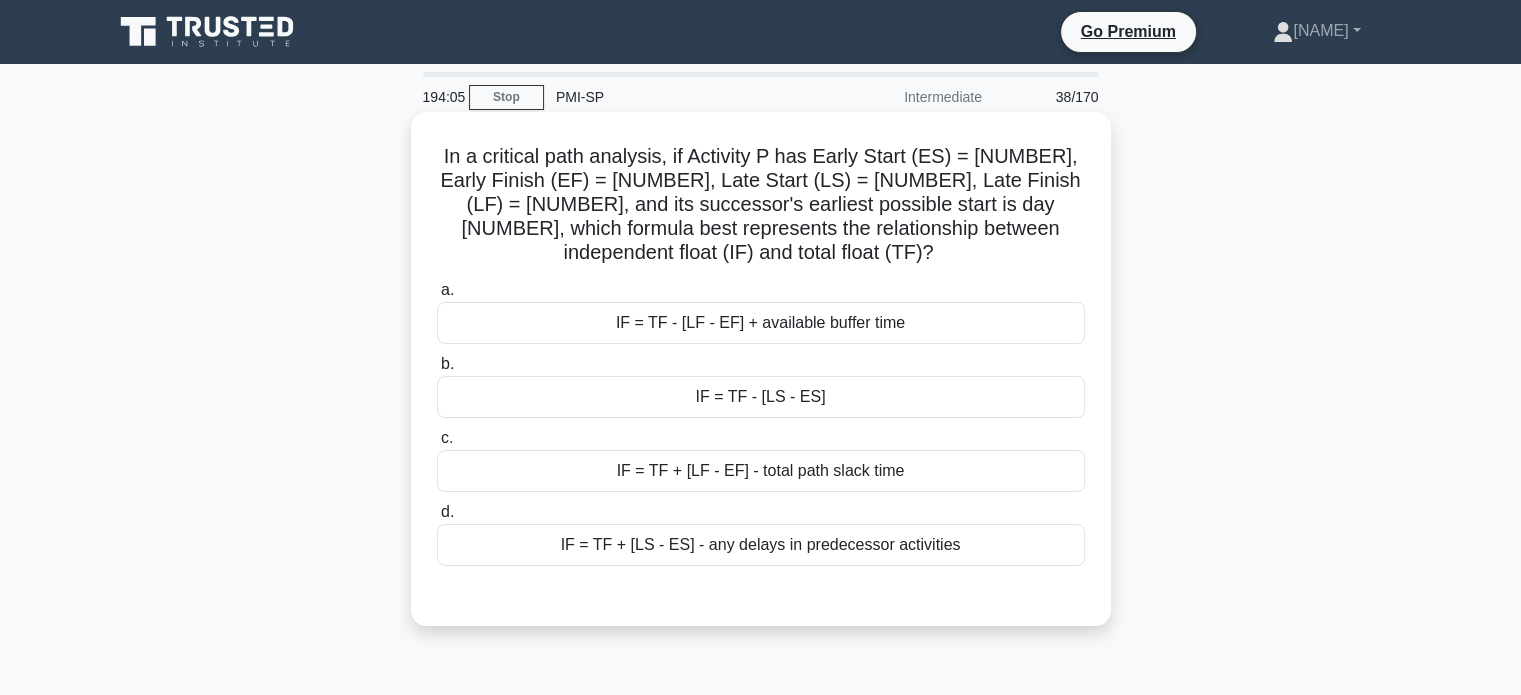 click on "IF = TF - [LS - ES]" at bounding box center (761, 397) 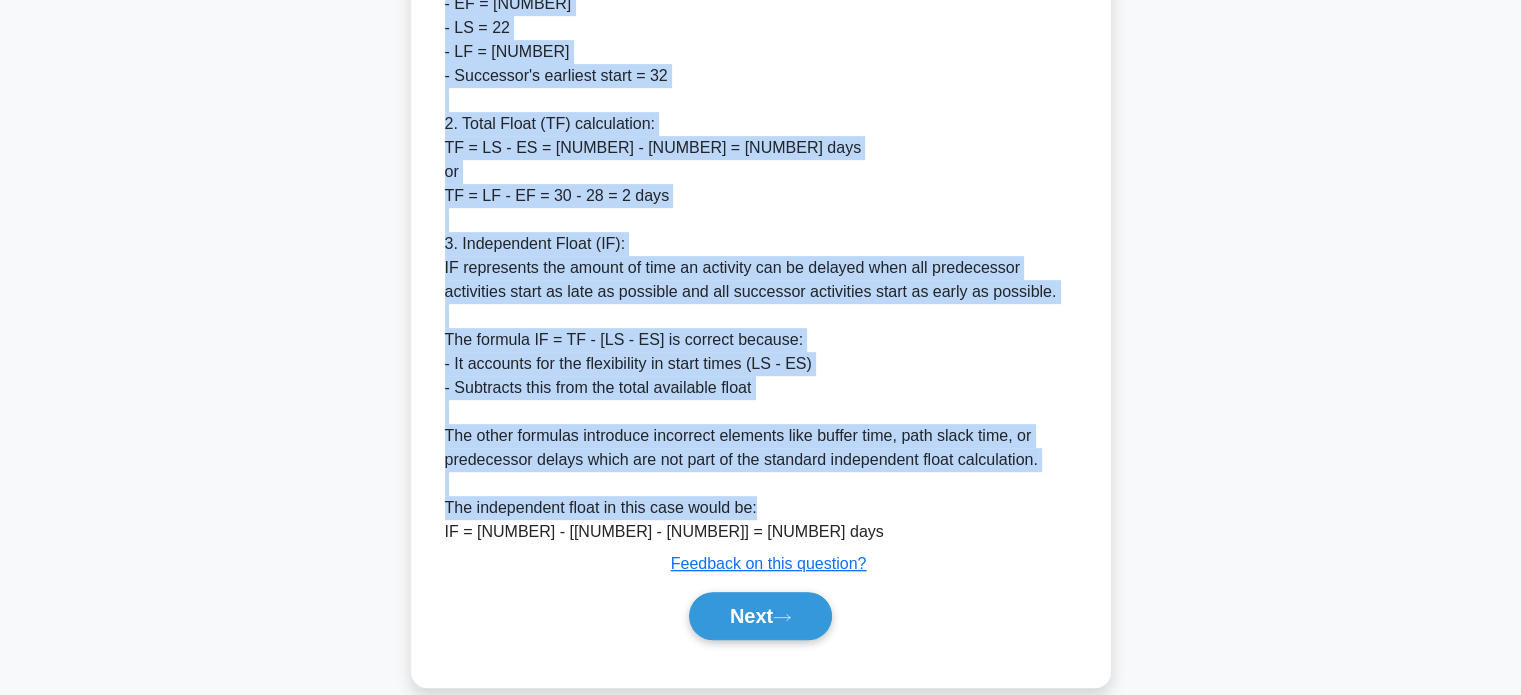 scroll, scrollTop: 776, scrollLeft: 0, axis: vertical 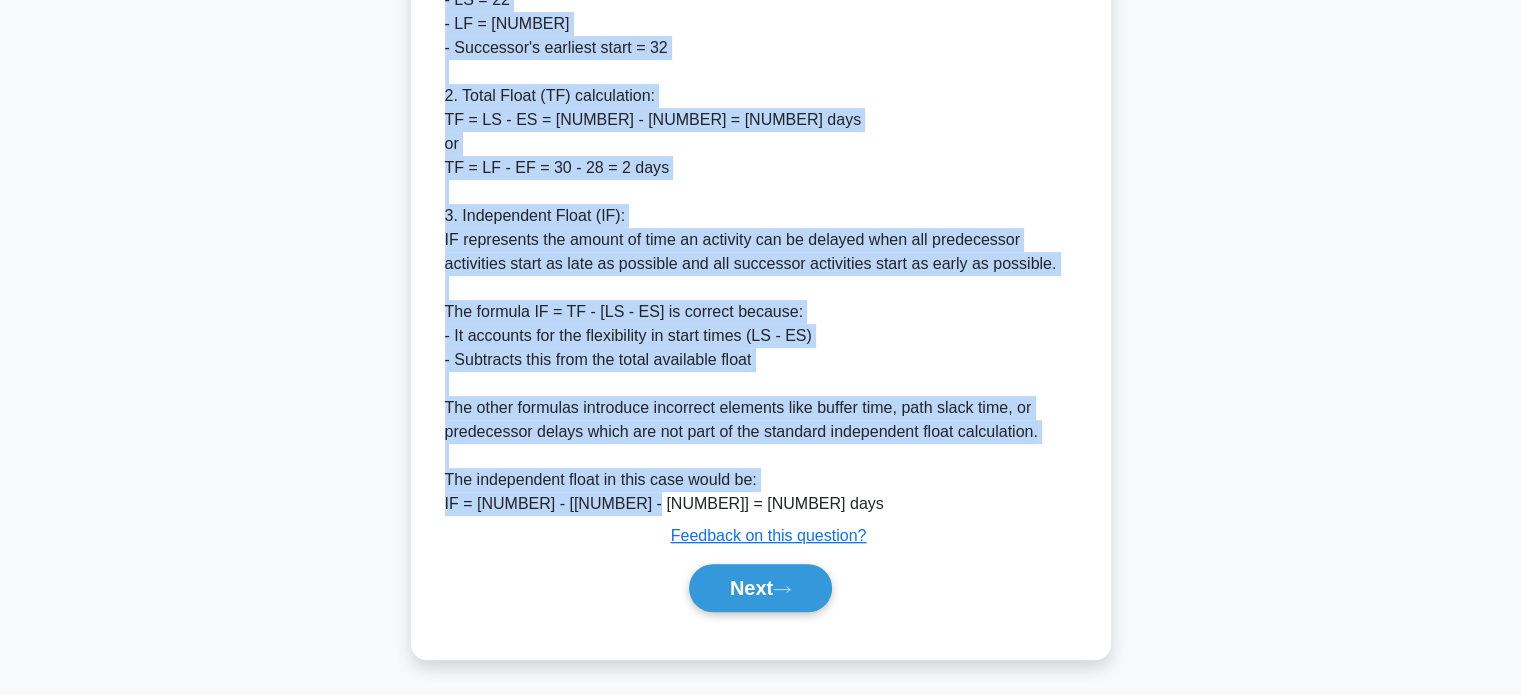 drag, startPoint x: 544, startPoint y: 177, endPoint x: 1058, endPoint y: 496, distance: 604.9438 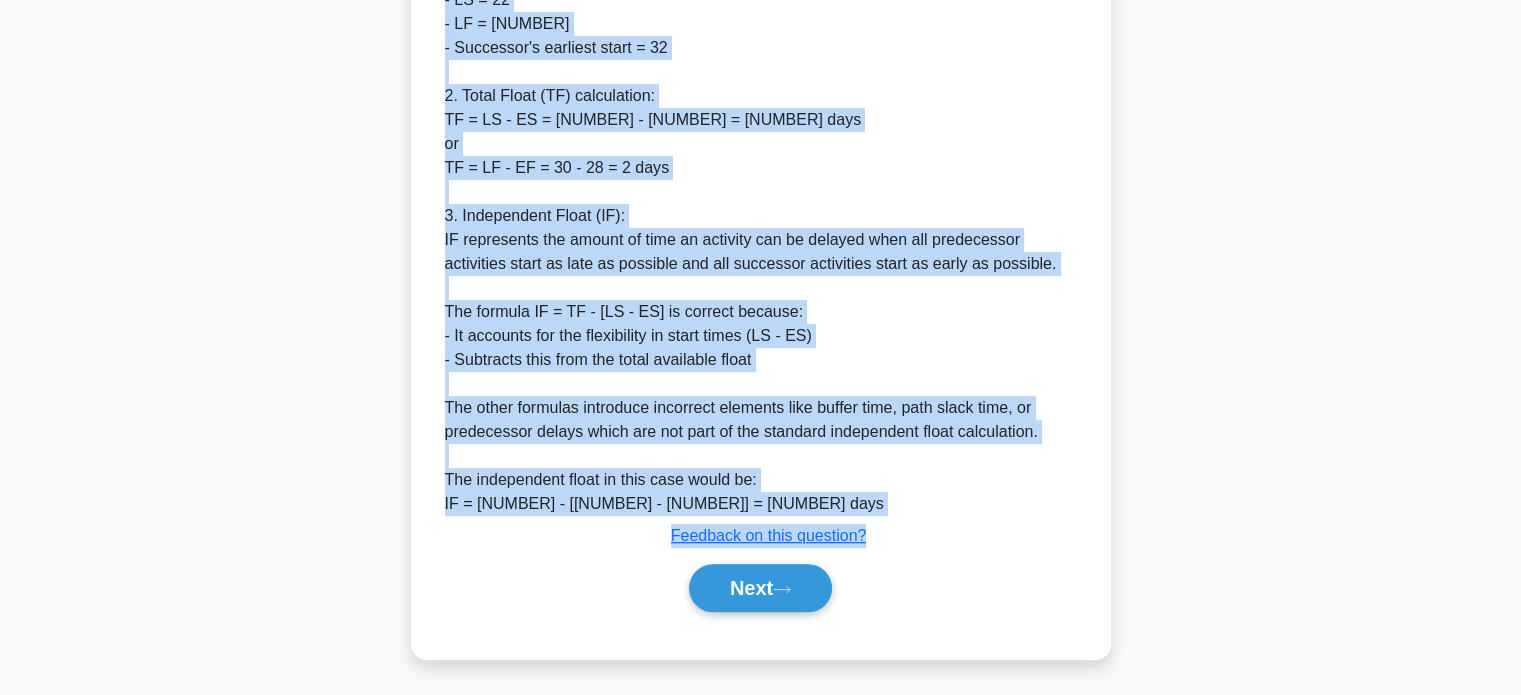 click on "Submit feedback
Feedback on this question?" at bounding box center [769, 536] 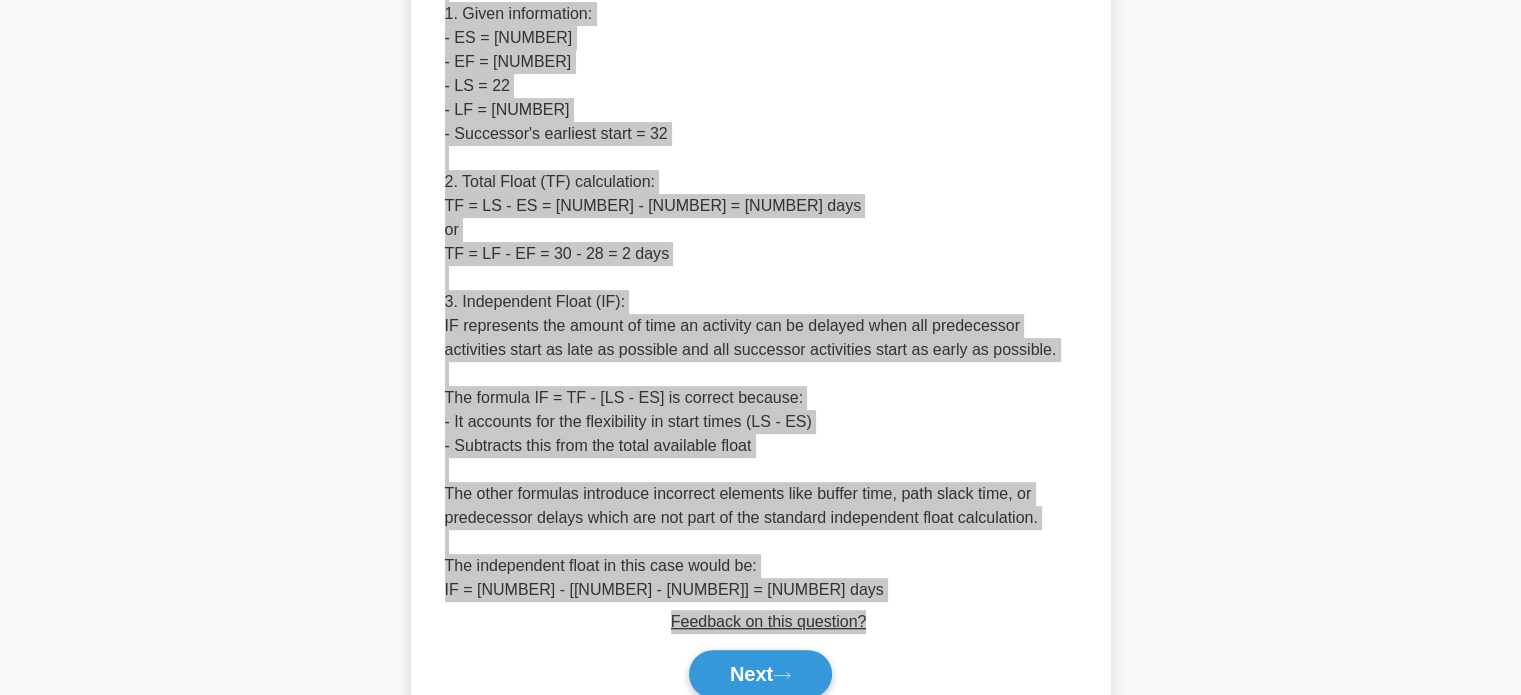 scroll, scrollTop: 776, scrollLeft: 0, axis: vertical 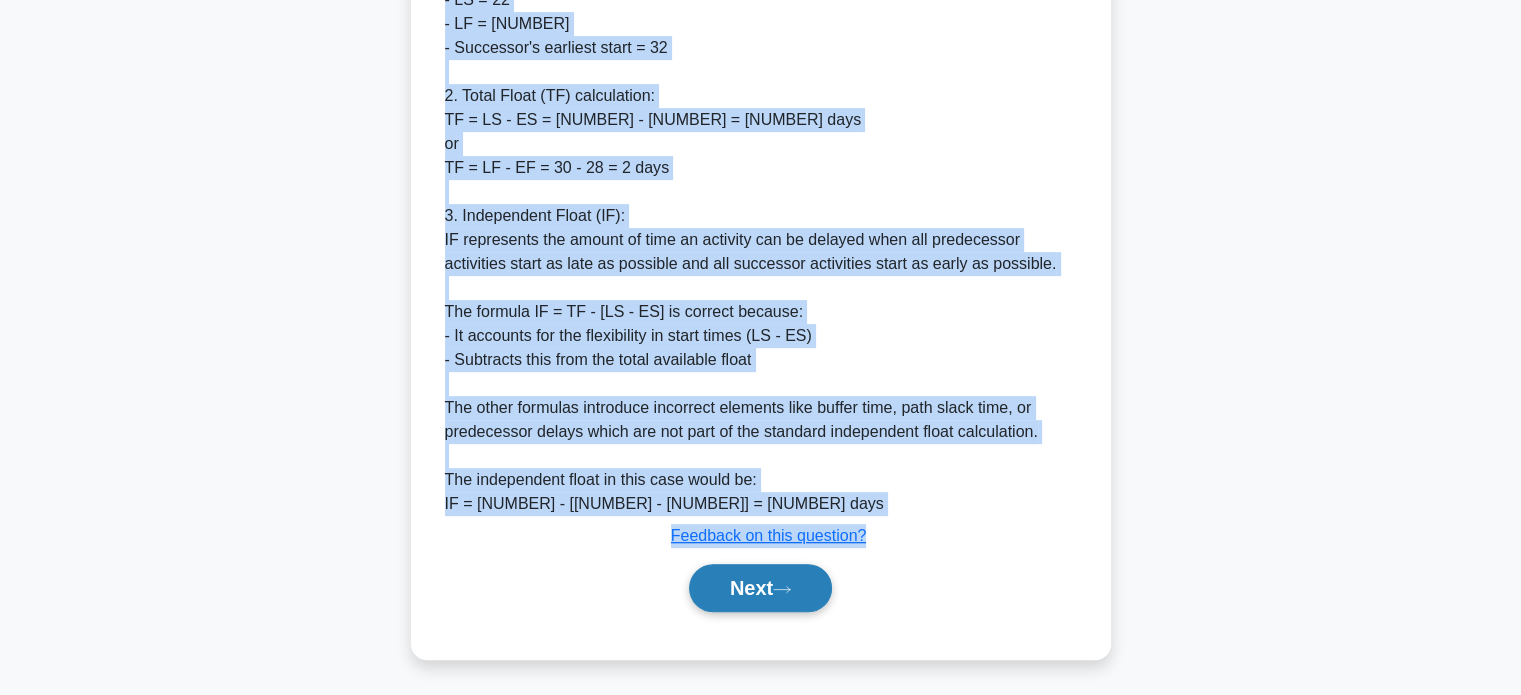 click on "Next" at bounding box center [760, 588] 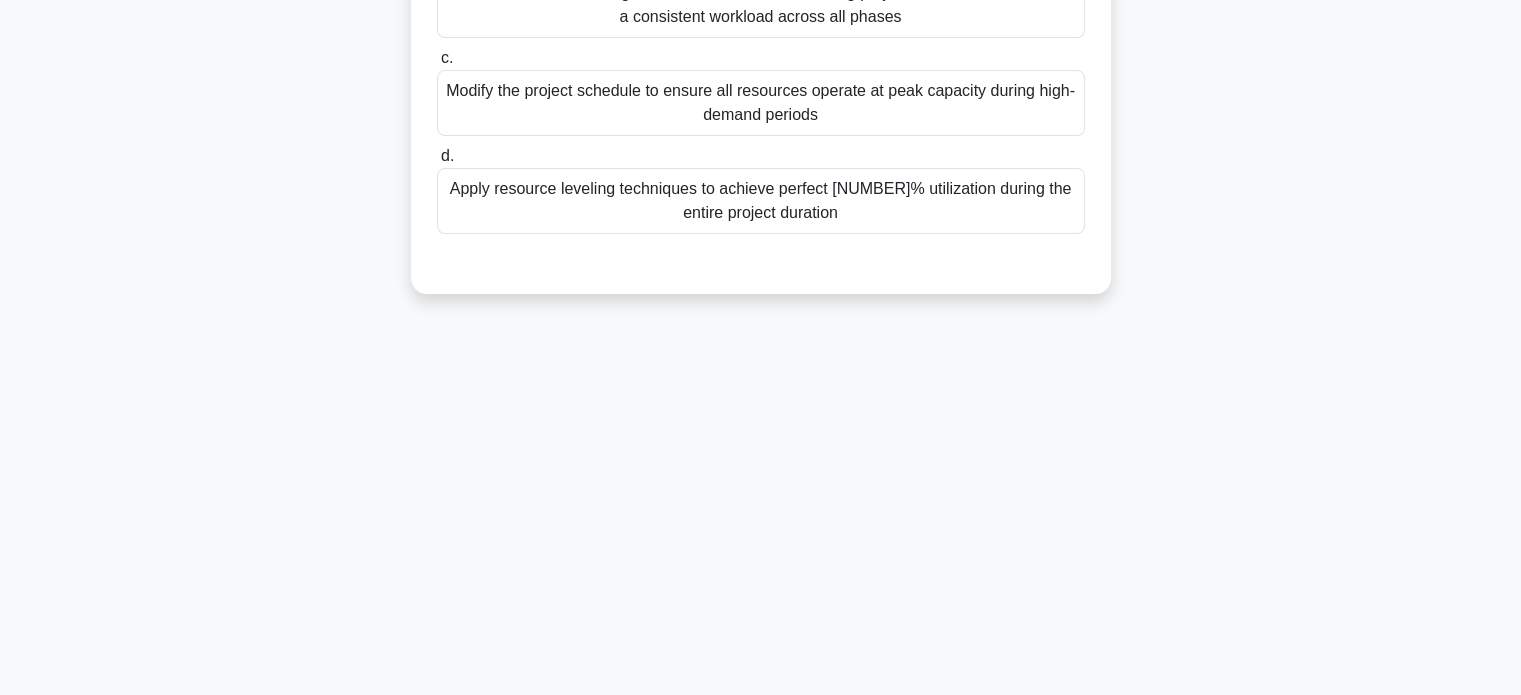 scroll, scrollTop: 385, scrollLeft: 0, axis: vertical 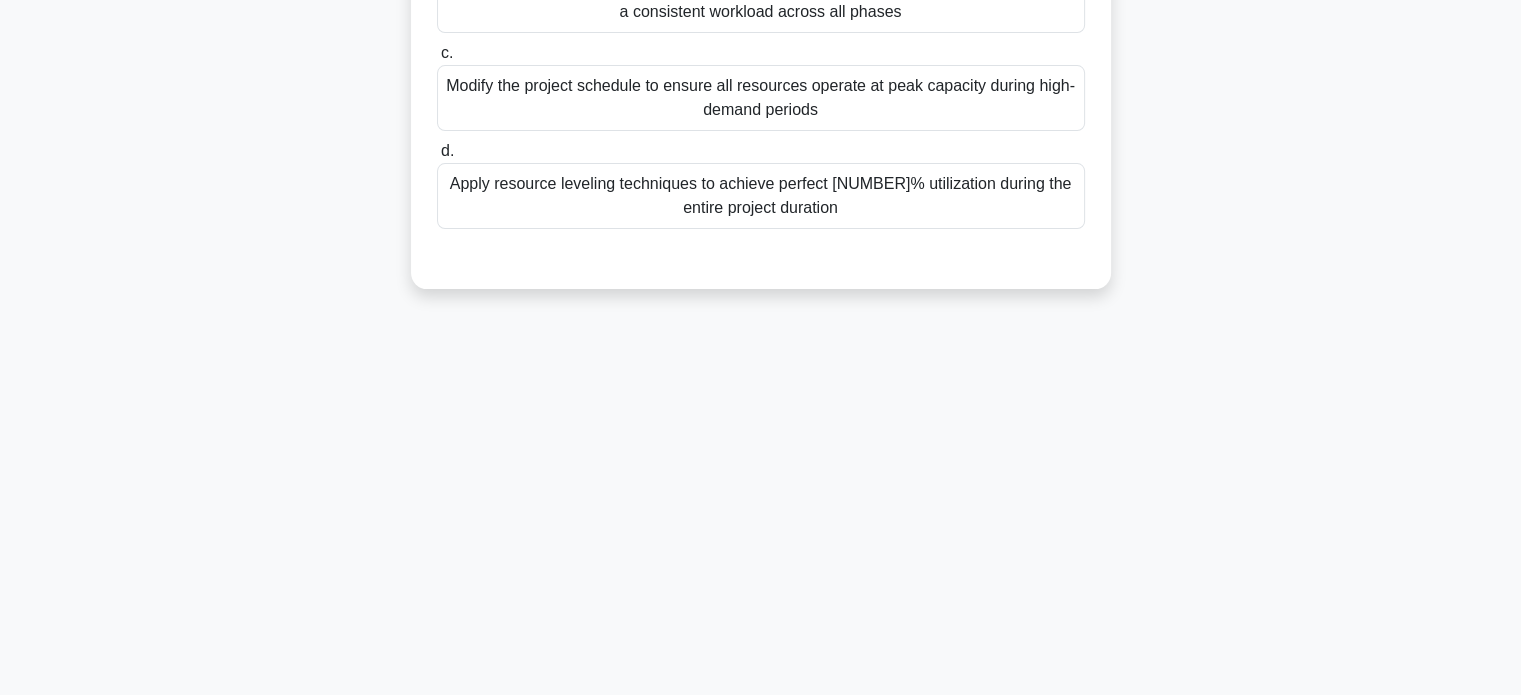 click on "Apply resource leveling techniques to achieve perfect 100% utilization during the entire project duration" at bounding box center [761, 196] 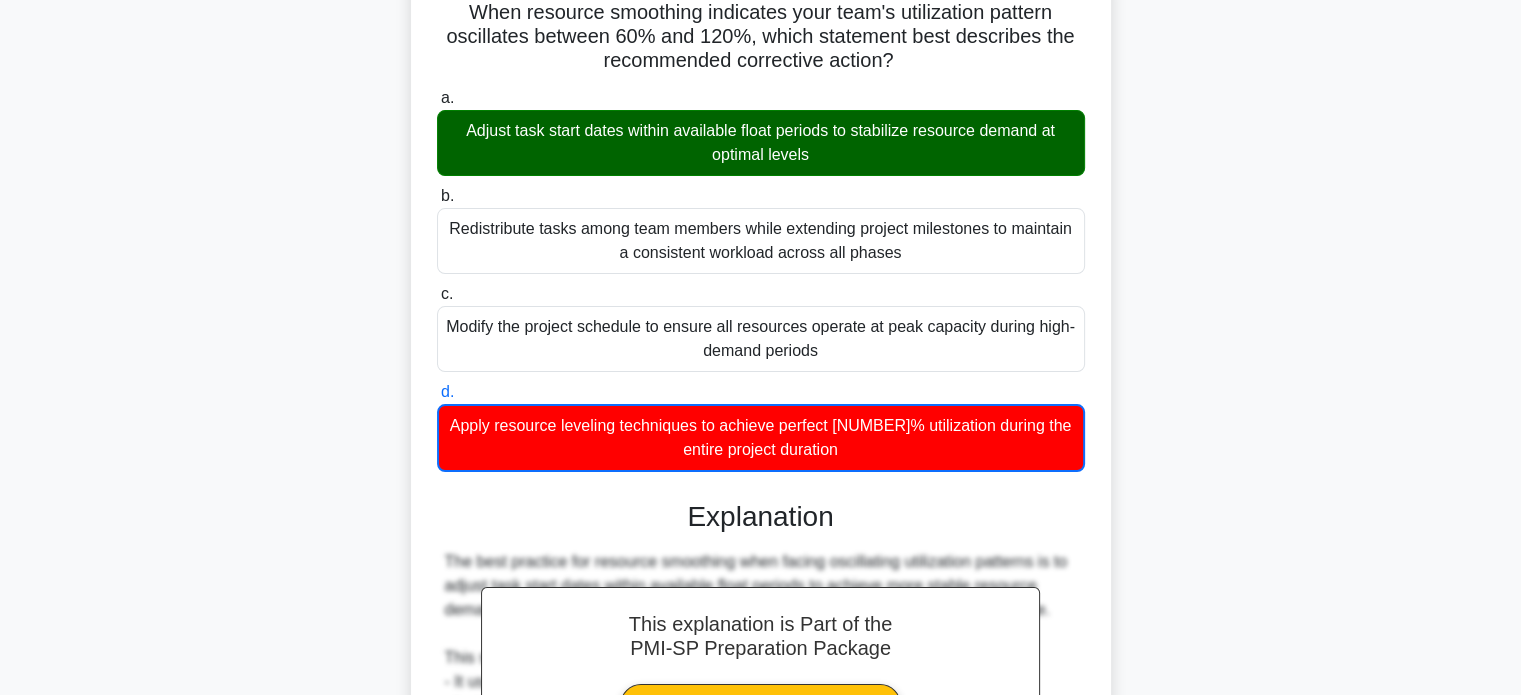 scroll, scrollTop: 0, scrollLeft: 0, axis: both 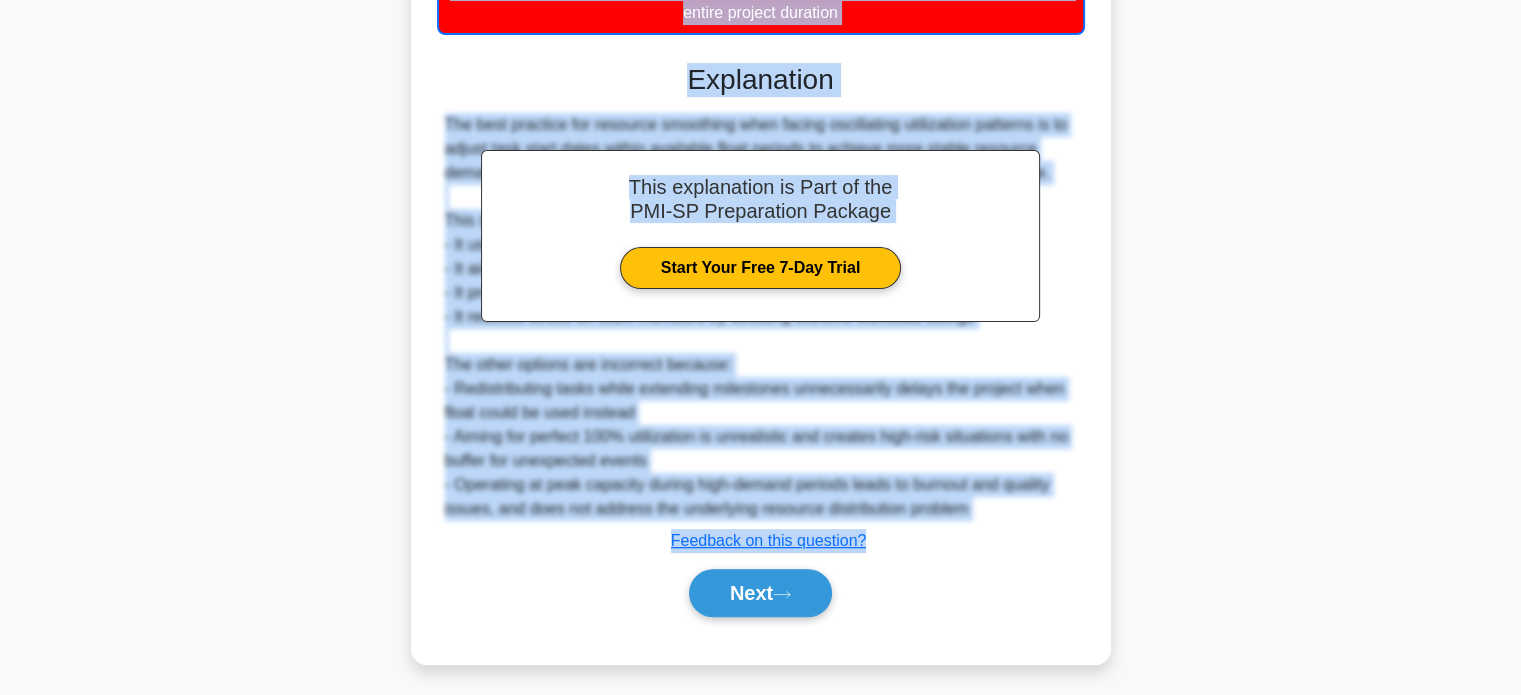 drag, startPoint x: 478, startPoint y: 163, endPoint x: 1179, endPoint y: 532, distance: 792.1881 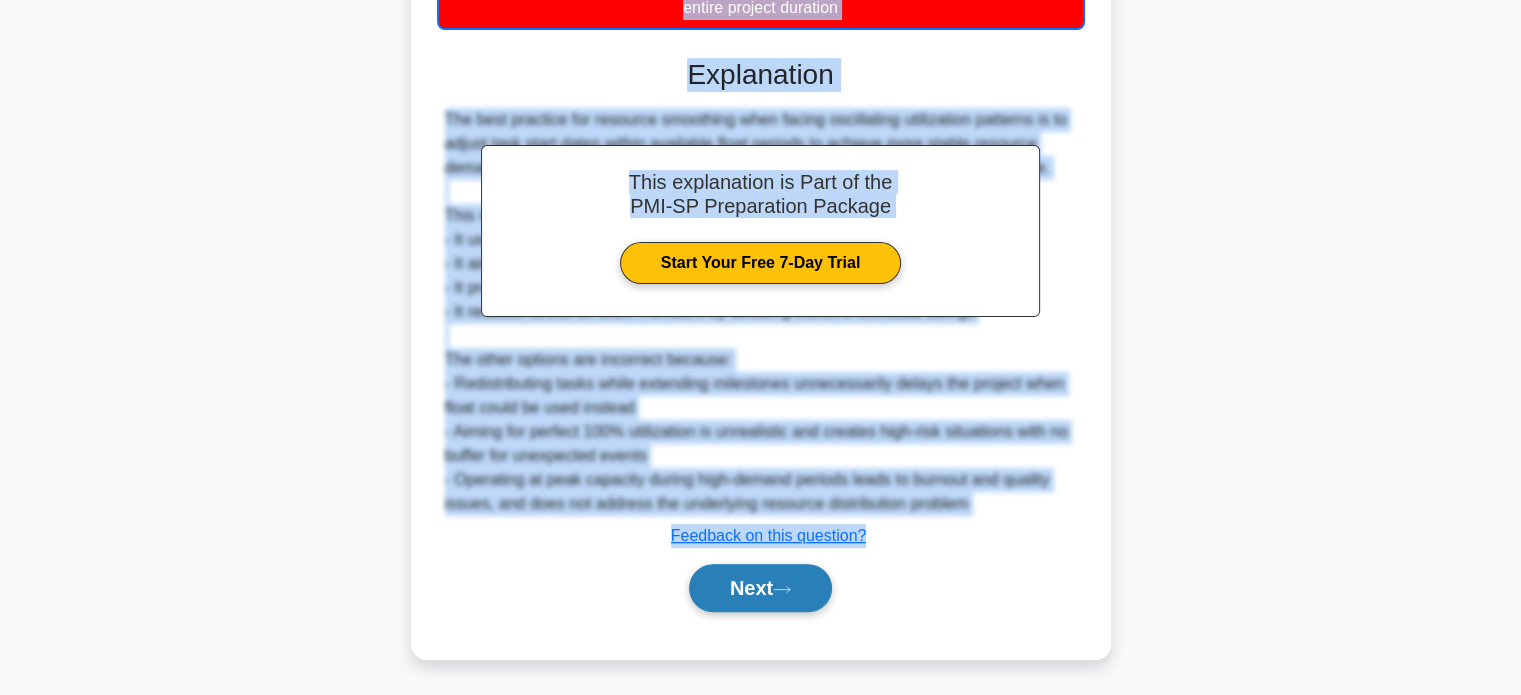 click on "Next" at bounding box center [760, 588] 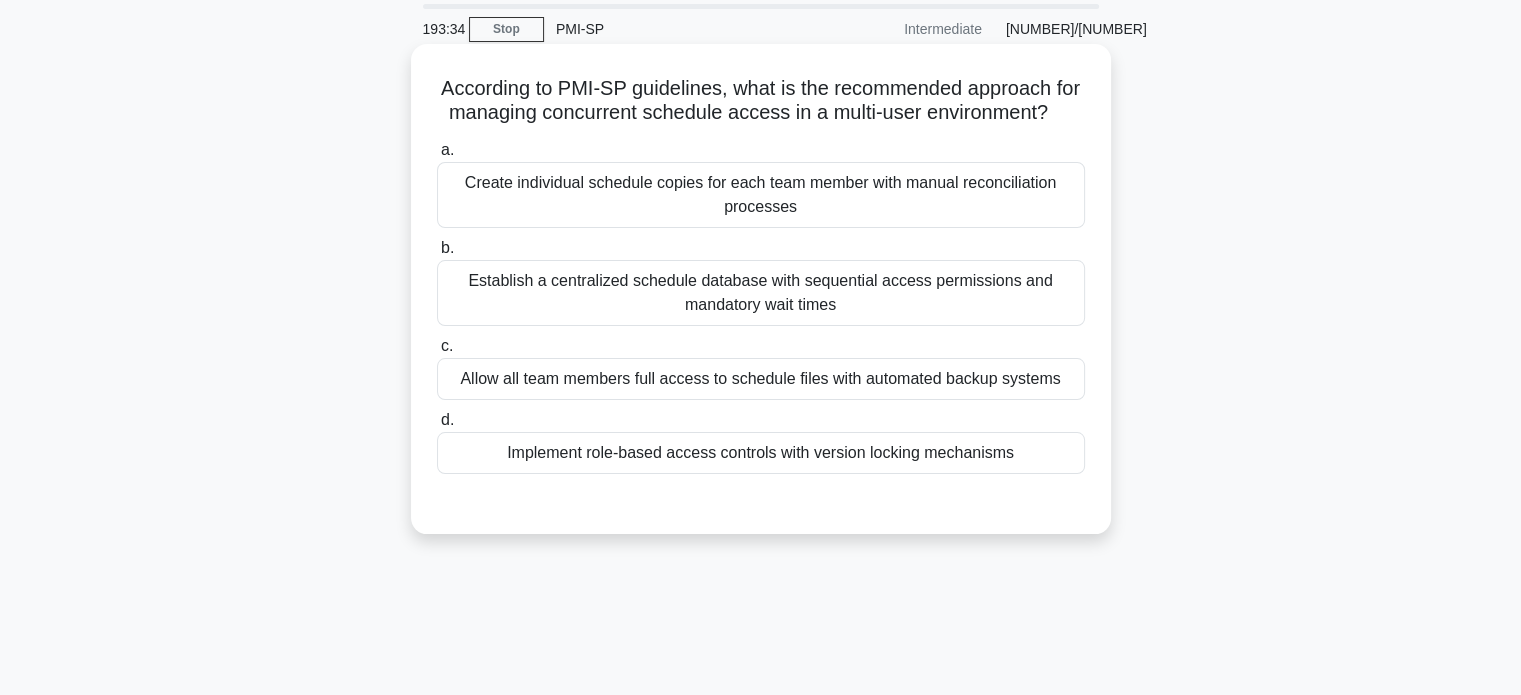 scroll, scrollTop: 0, scrollLeft: 0, axis: both 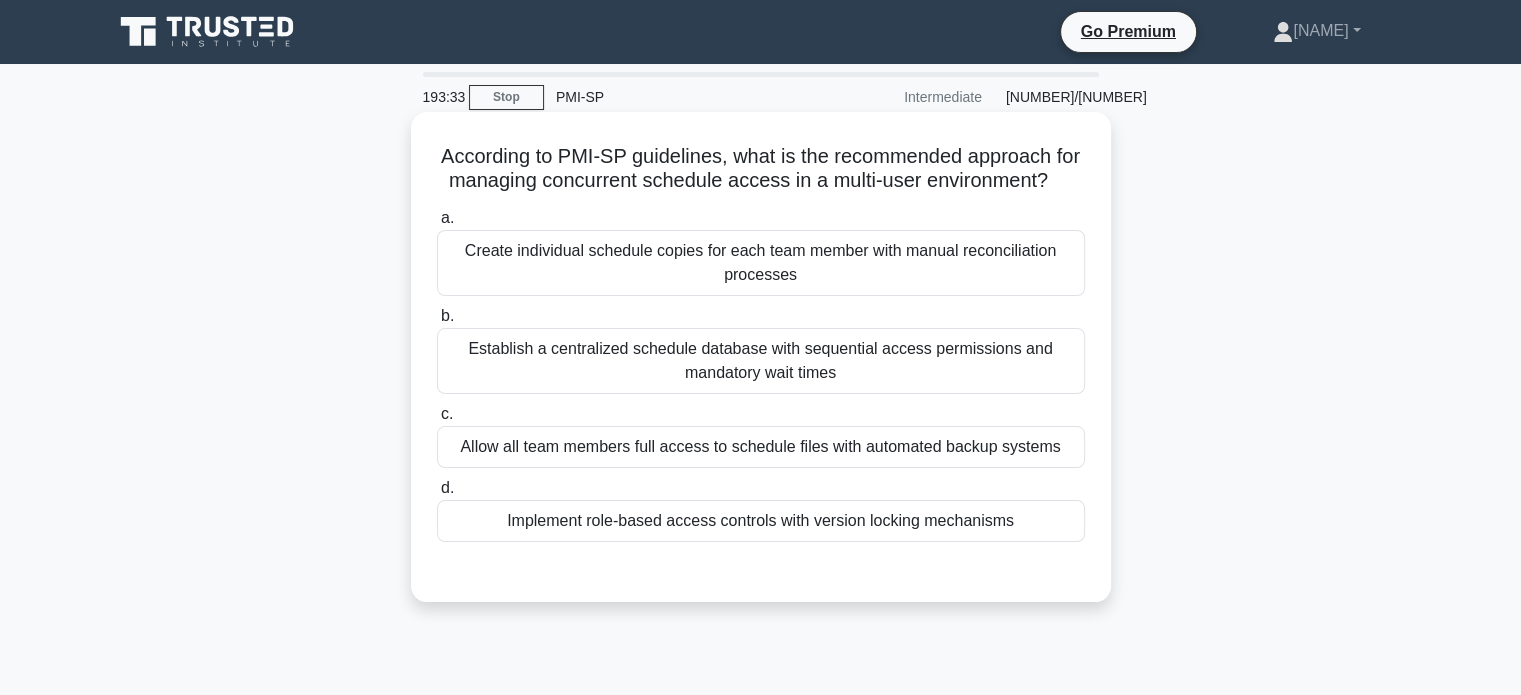 click on "Establish a centralized schedule database with sequential access permissions and mandatory wait times" at bounding box center (761, 361) 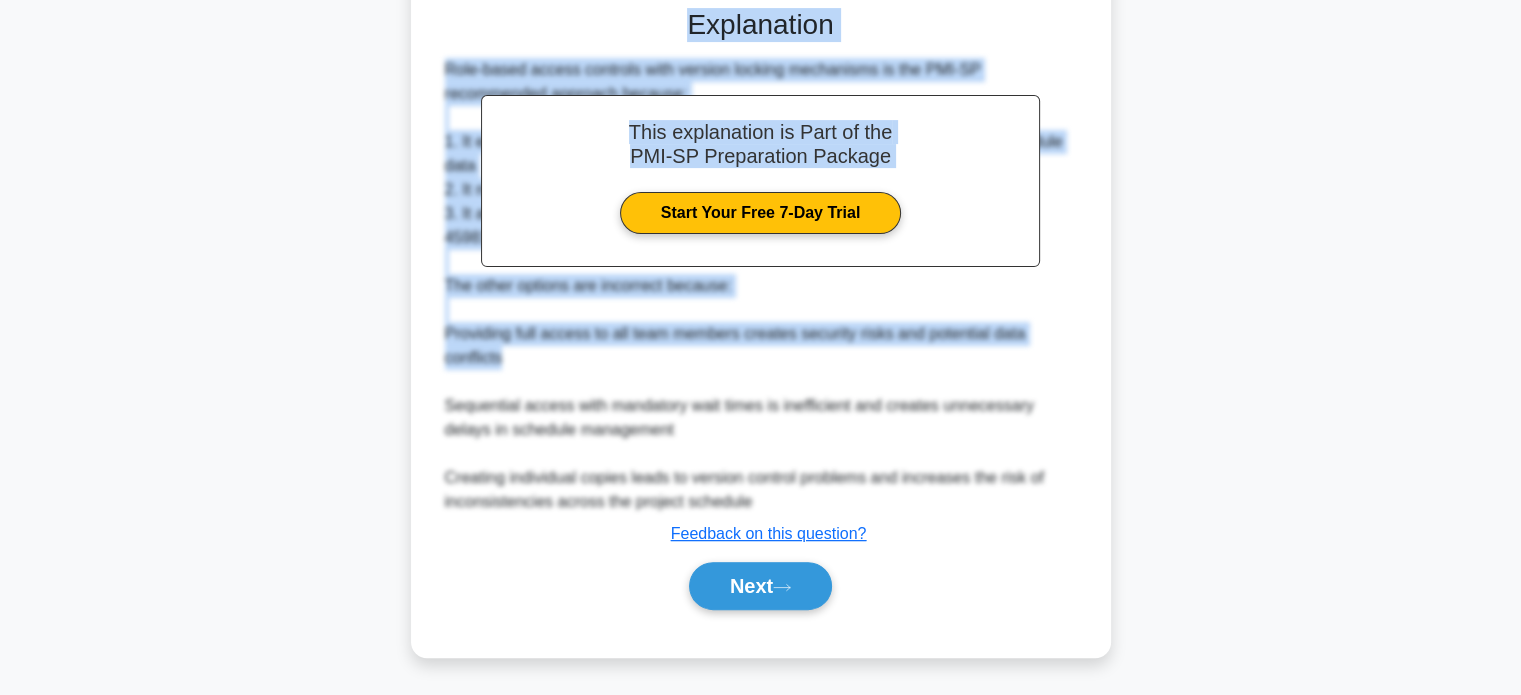 scroll, scrollTop: 586, scrollLeft: 0, axis: vertical 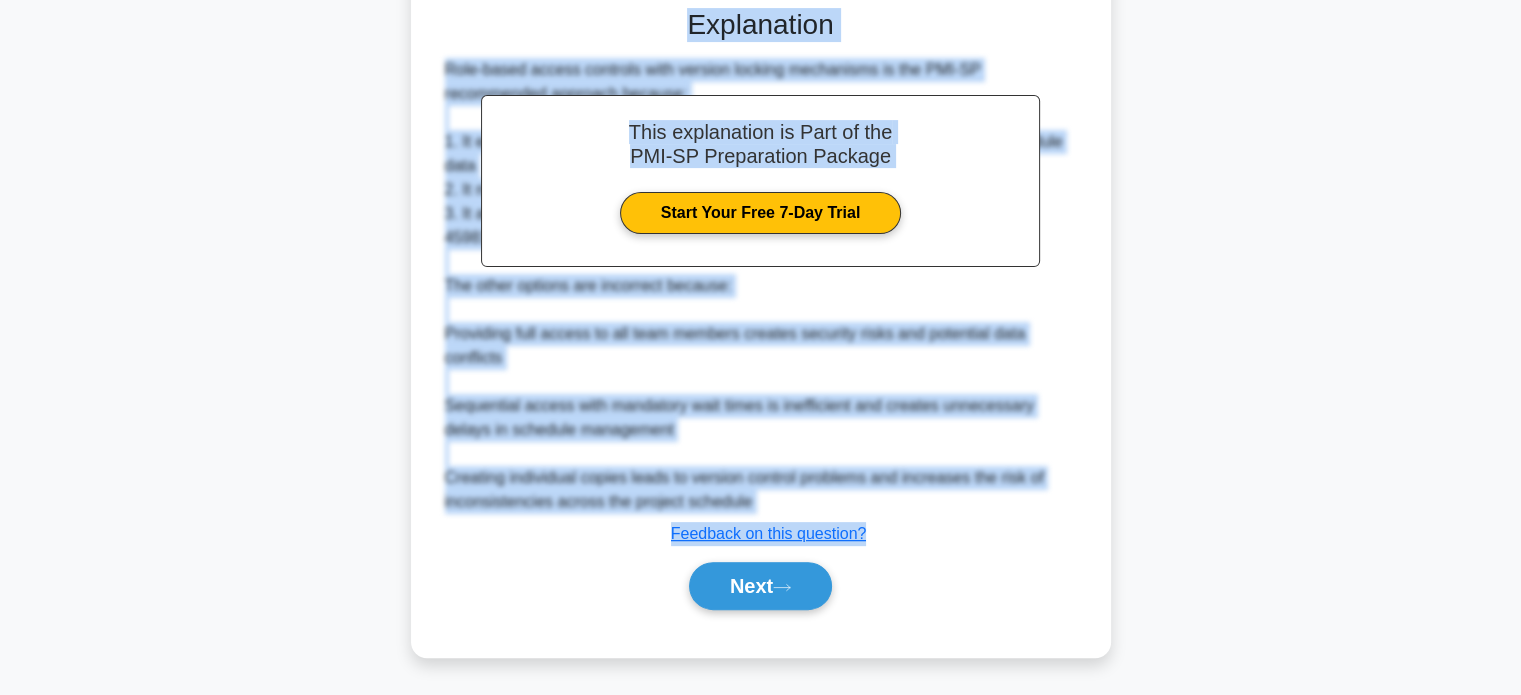 drag, startPoint x: 462, startPoint y: 175, endPoint x: 1022, endPoint y: 541, distance: 668.9963 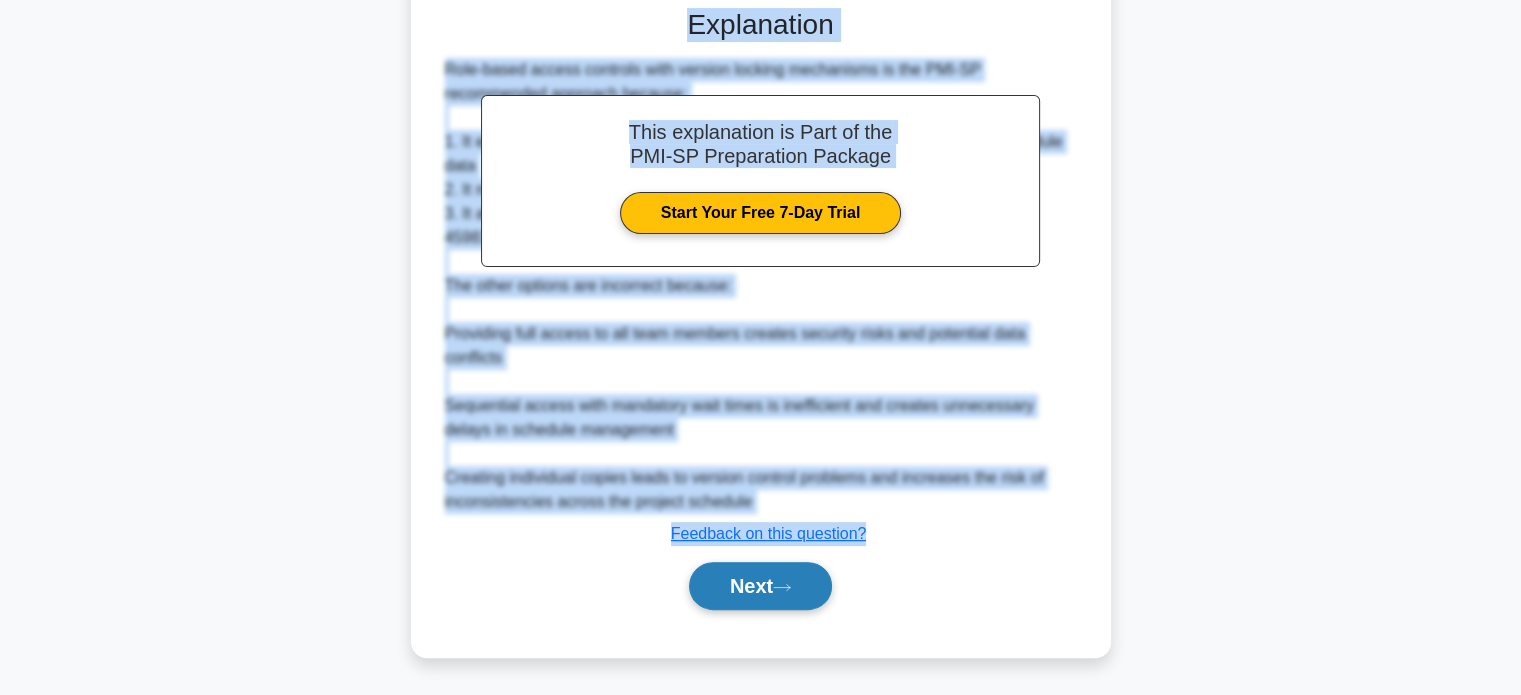 click on "Next" at bounding box center [760, 586] 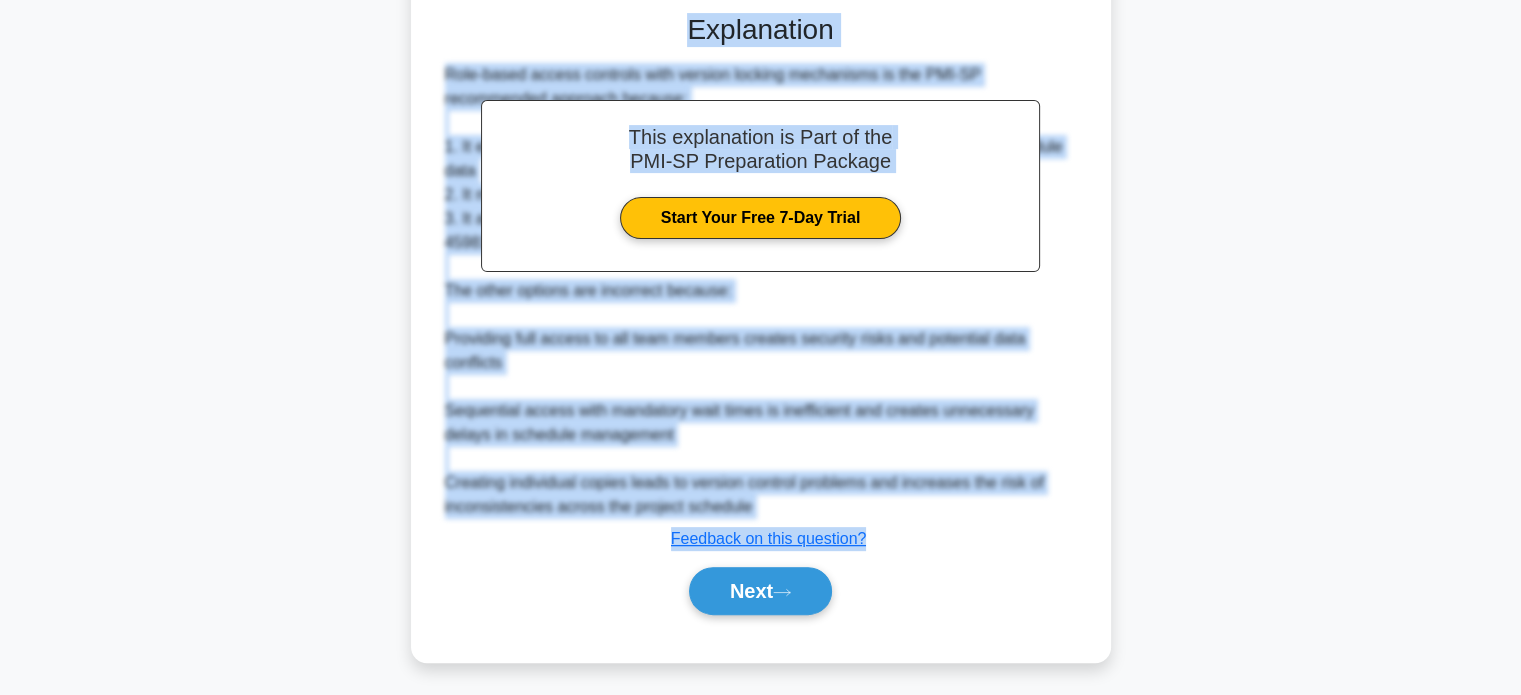 scroll, scrollTop: 385, scrollLeft: 0, axis: vertical 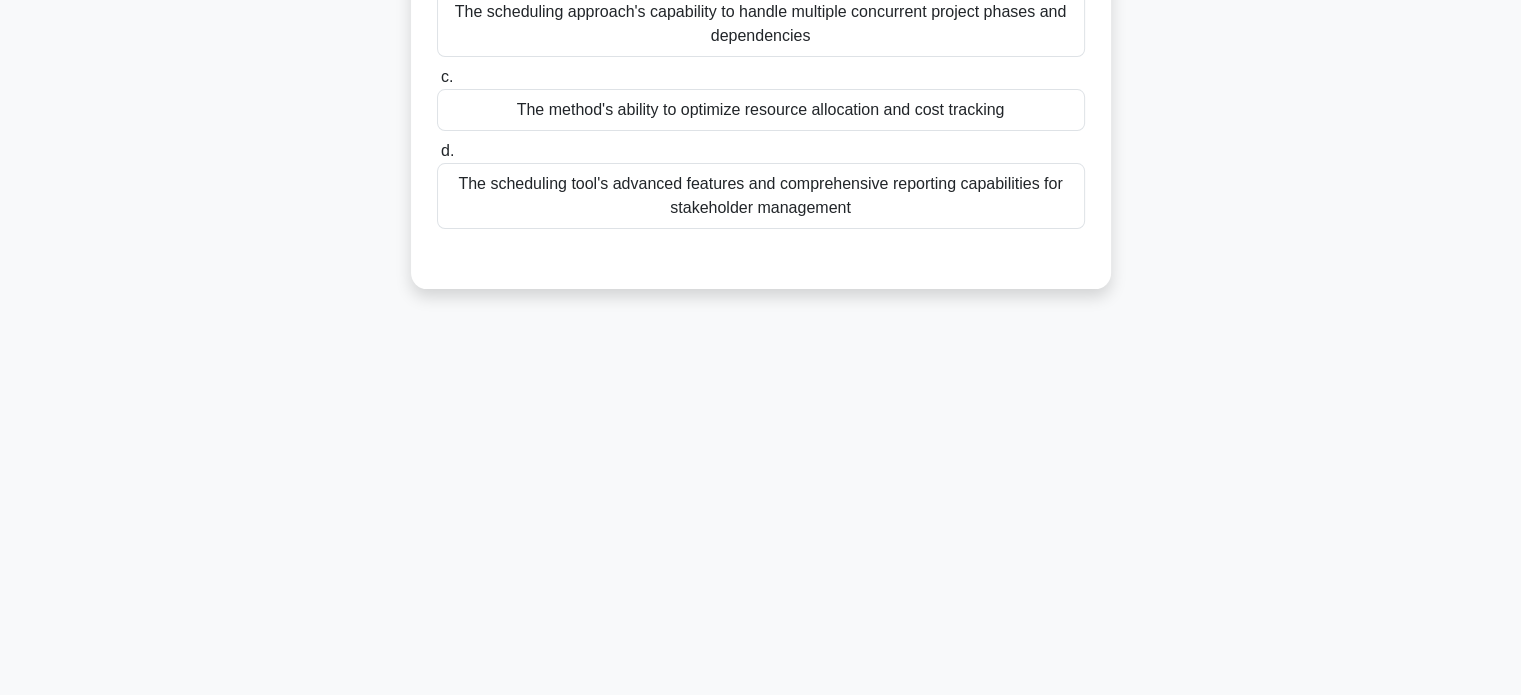 drag, startPoint x: 568, startPoint y: 175, endPoint x: 539, endPoint y: 207, distance: 43.185646 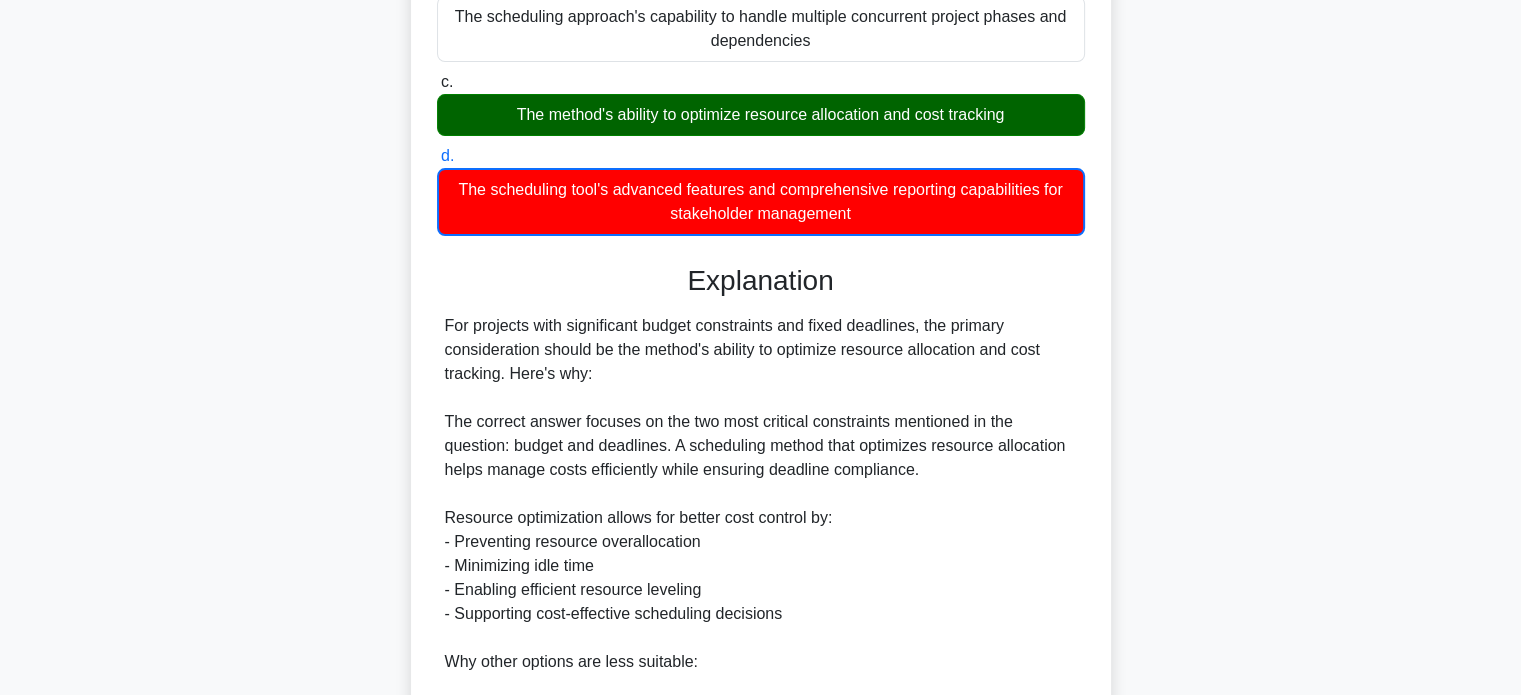 scroll, scrollTop: 0, scrollLeft: 0, axis: both 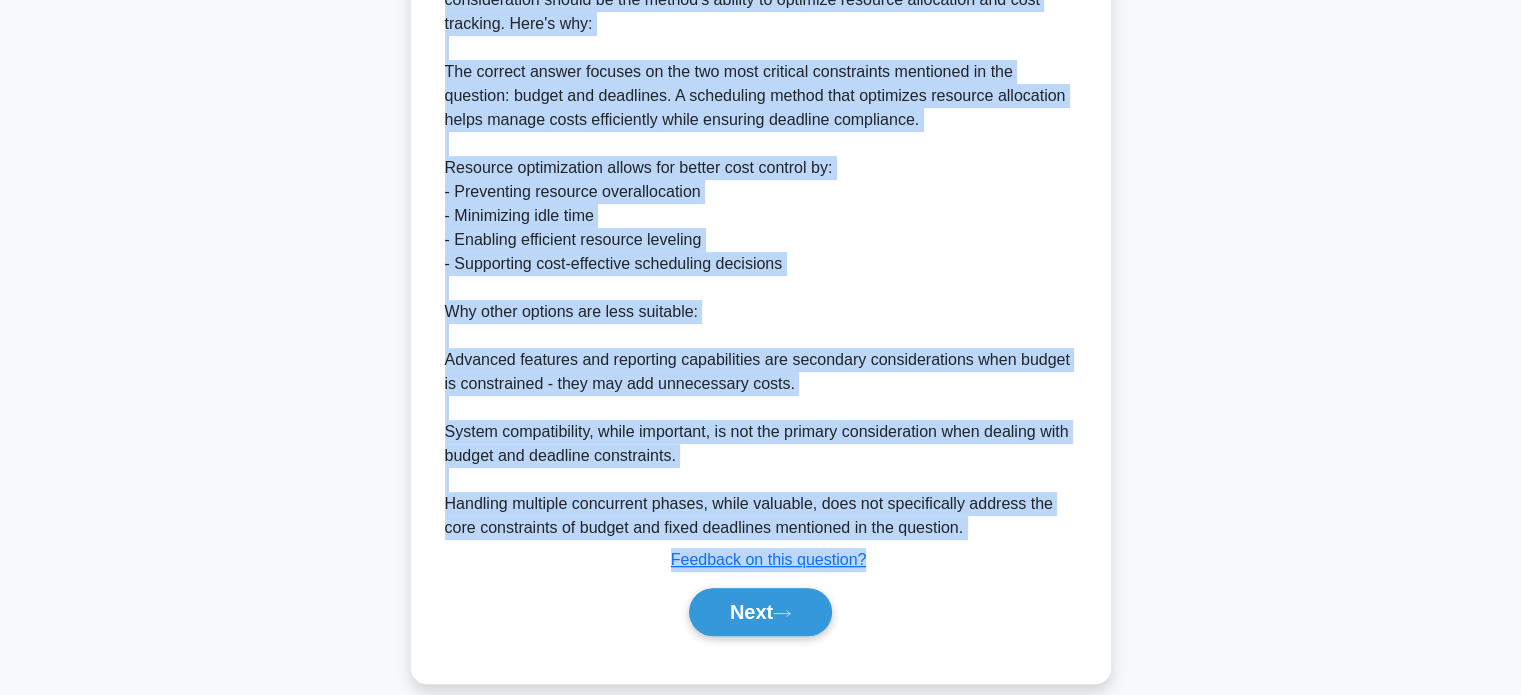 drag, startPoint x: 480, startPoint y: 147, endPoint x: 1055, endPoint y: 529, distance: 690.32526 